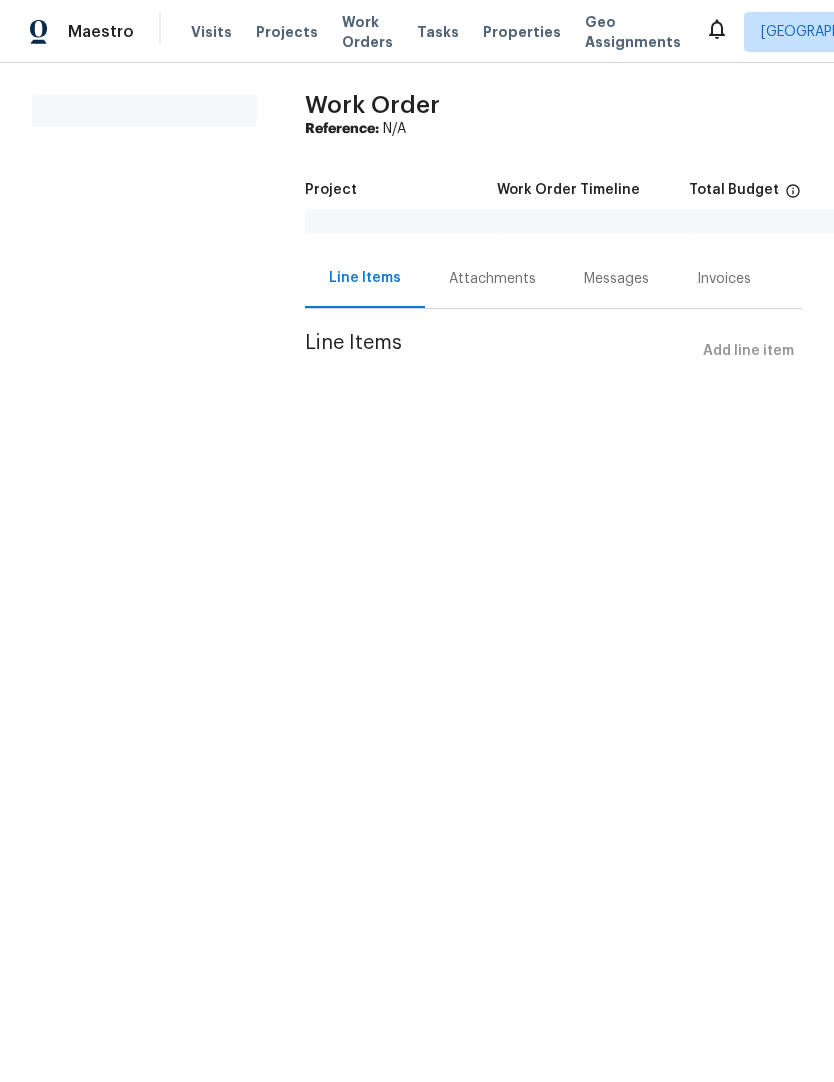 scroll, scrollTop: 0, scrollLeft: 0, axis: both 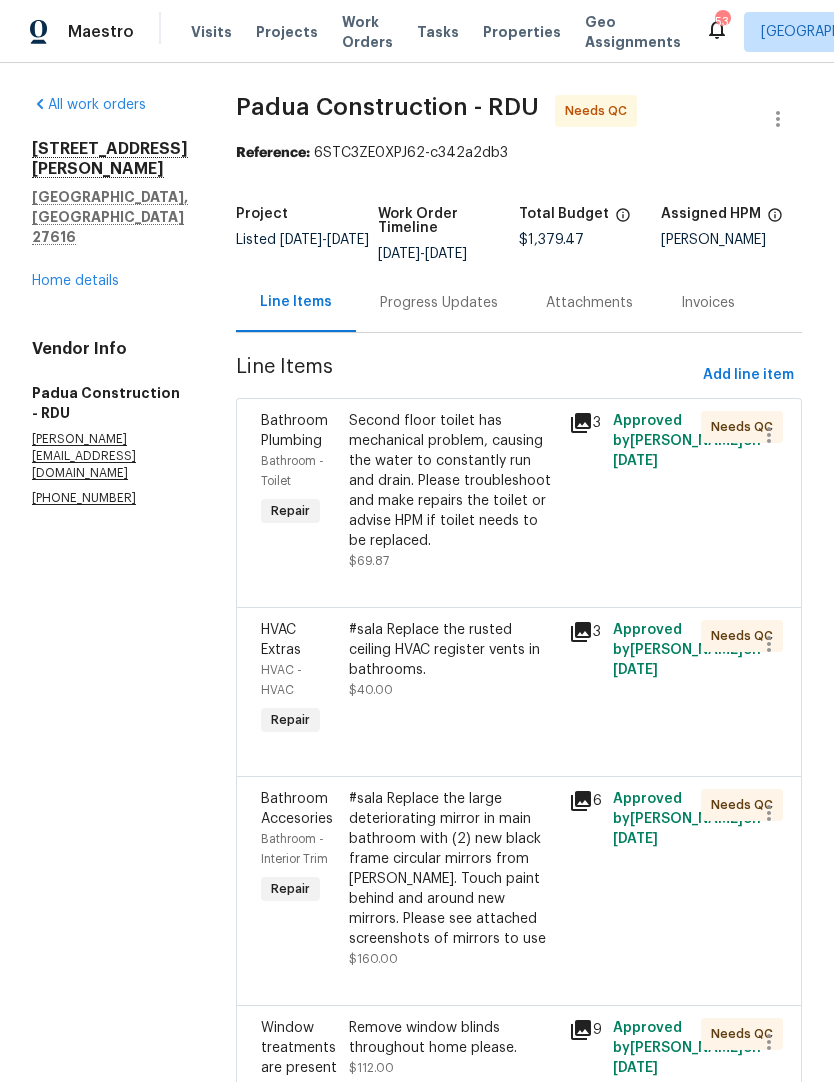 click on "Second floor toilet has mechanical problem, causing the water to constantly run and drain. Please troubleshoot and make repairs the toilet or advise HPM if toilet needs to be replaced." at bounding box center (453, 481) 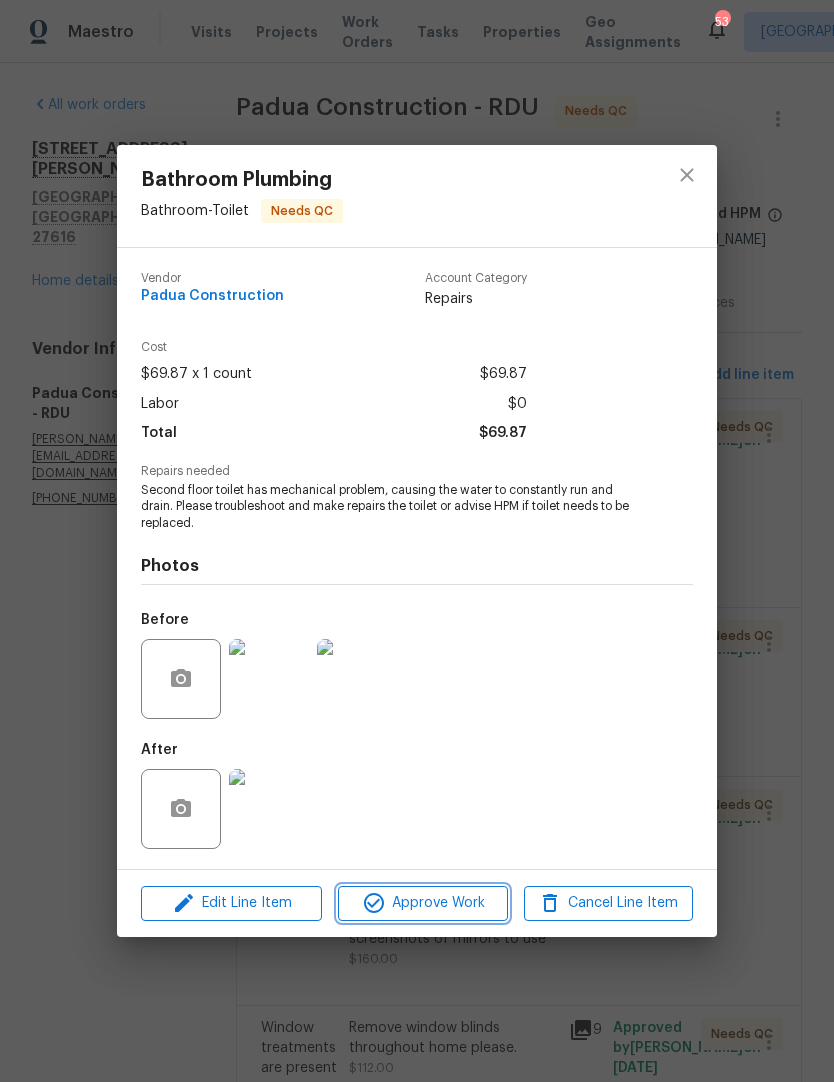 click on "Approve Work" at bounding box center (422, 903) 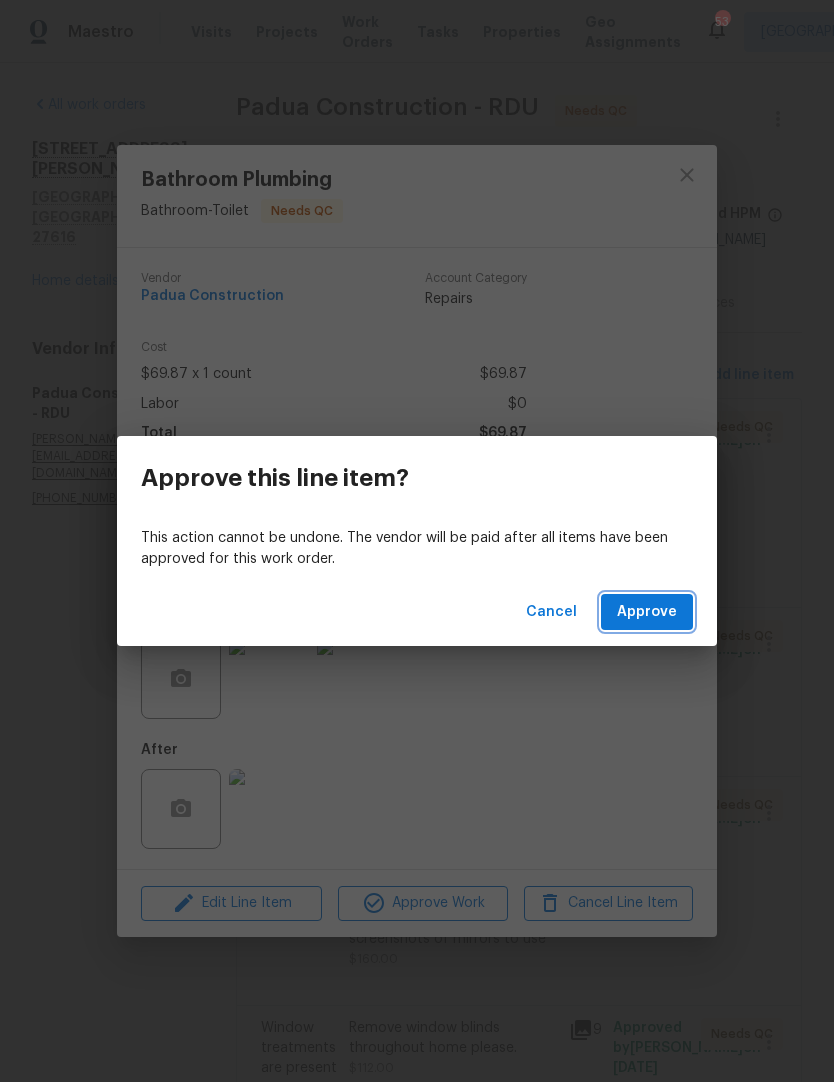 click on "Approve" at bounding box center (647, 612) 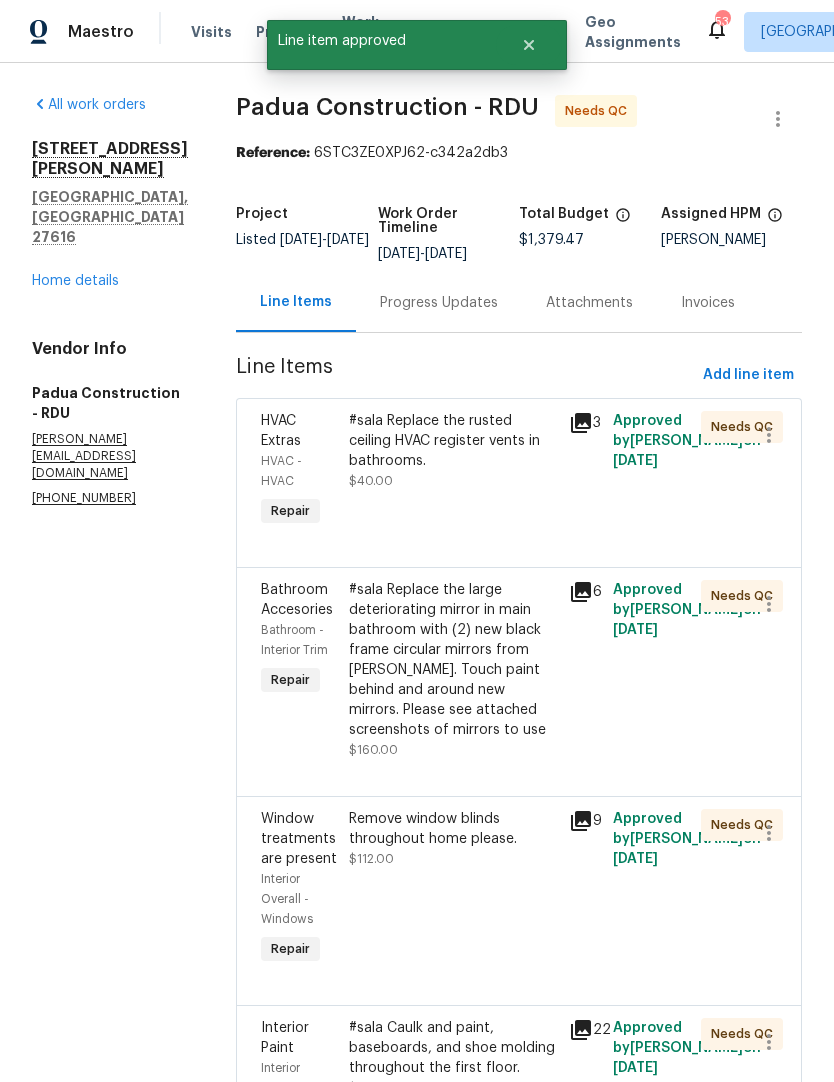 click on "#sala
Replace the rusted ceiling HVAC register vents in bathrooms." at bounding box center [453, 441] 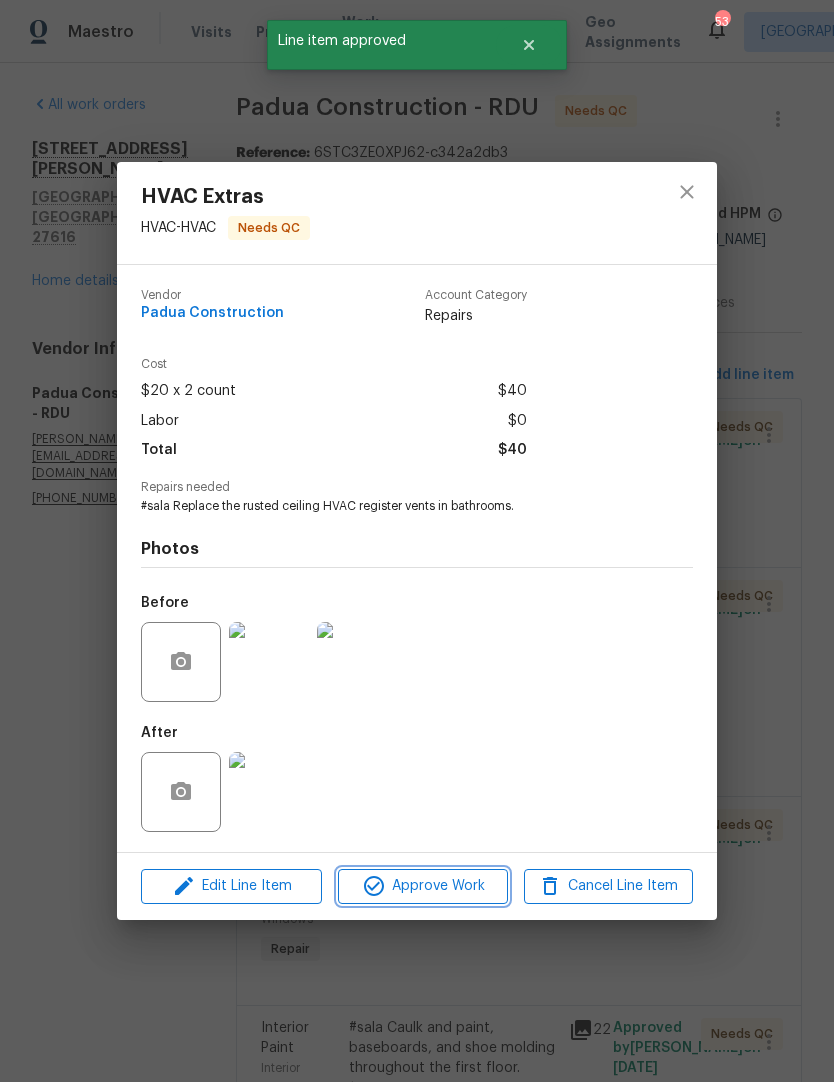 click on "Approve Work" at bounding box center [422, 886] 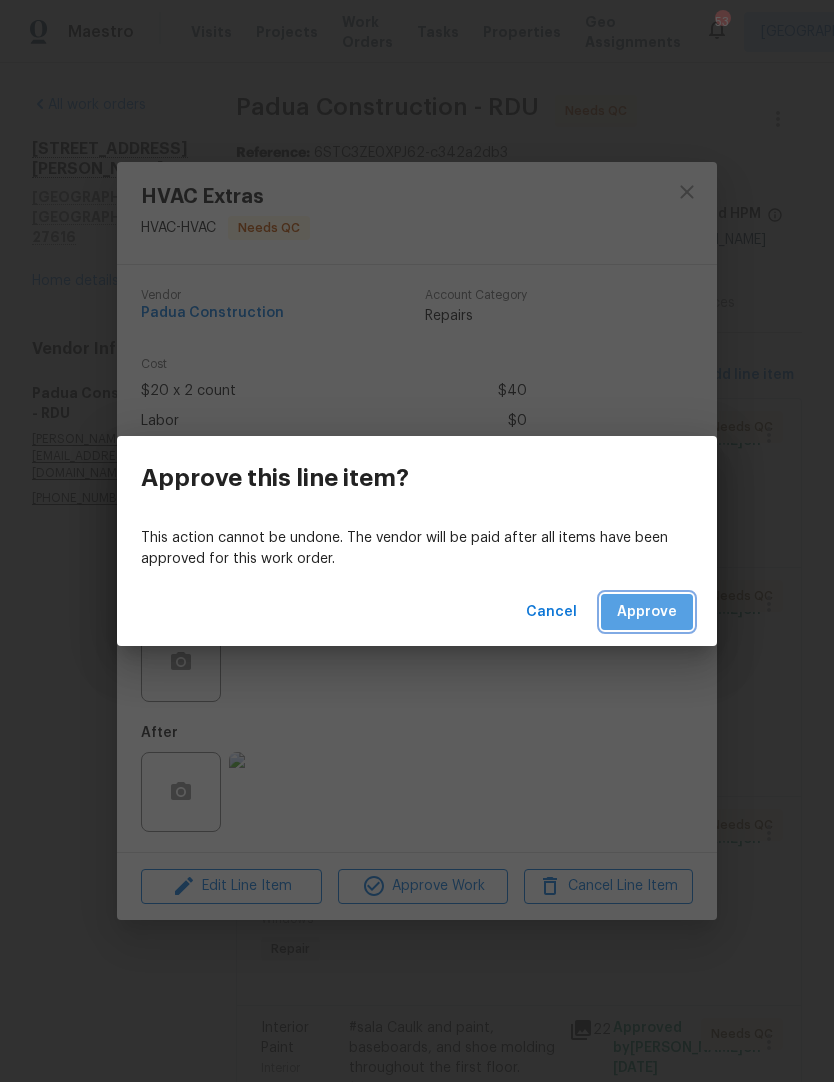 click on "Approve" at bounding box center (647, 612) 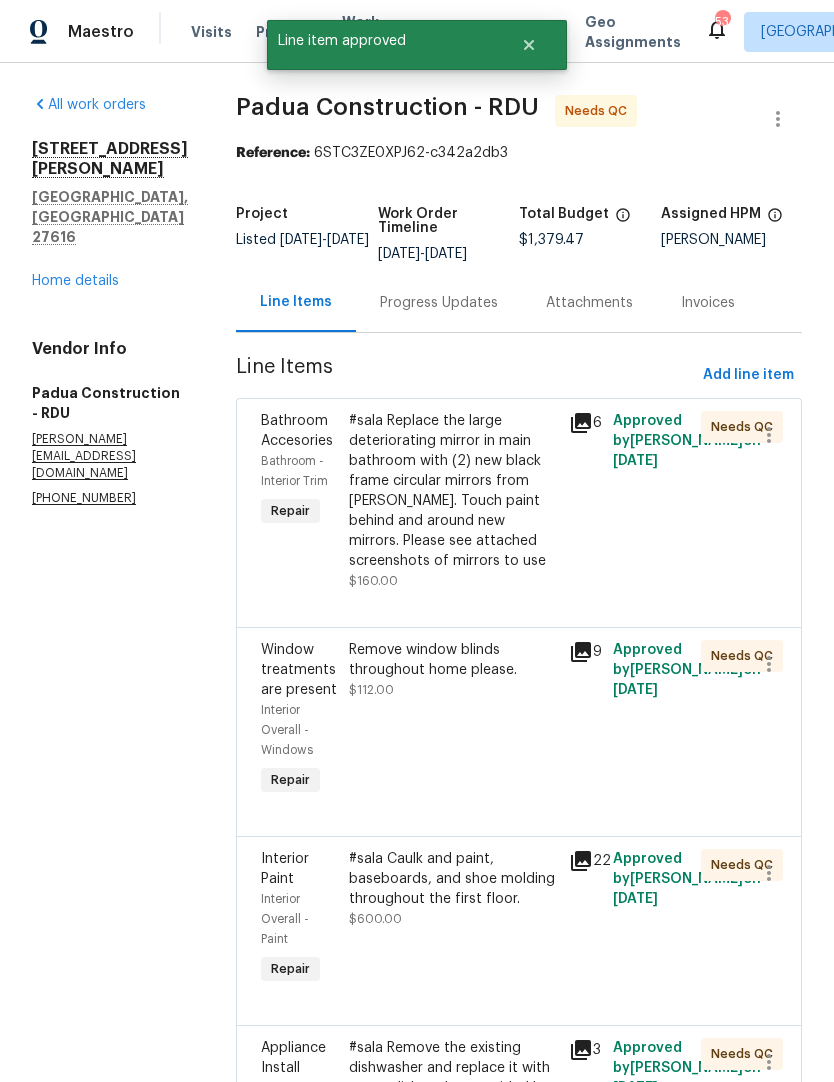 click on "#sala
Replace the large deteriorating mirror in main bathroom with (2) new black frame circular mirrors from Lowe’s. Touch paint behind and around new mirrors. Please see attached screenshots of mirrors to use" at bounding box center (453, 491) 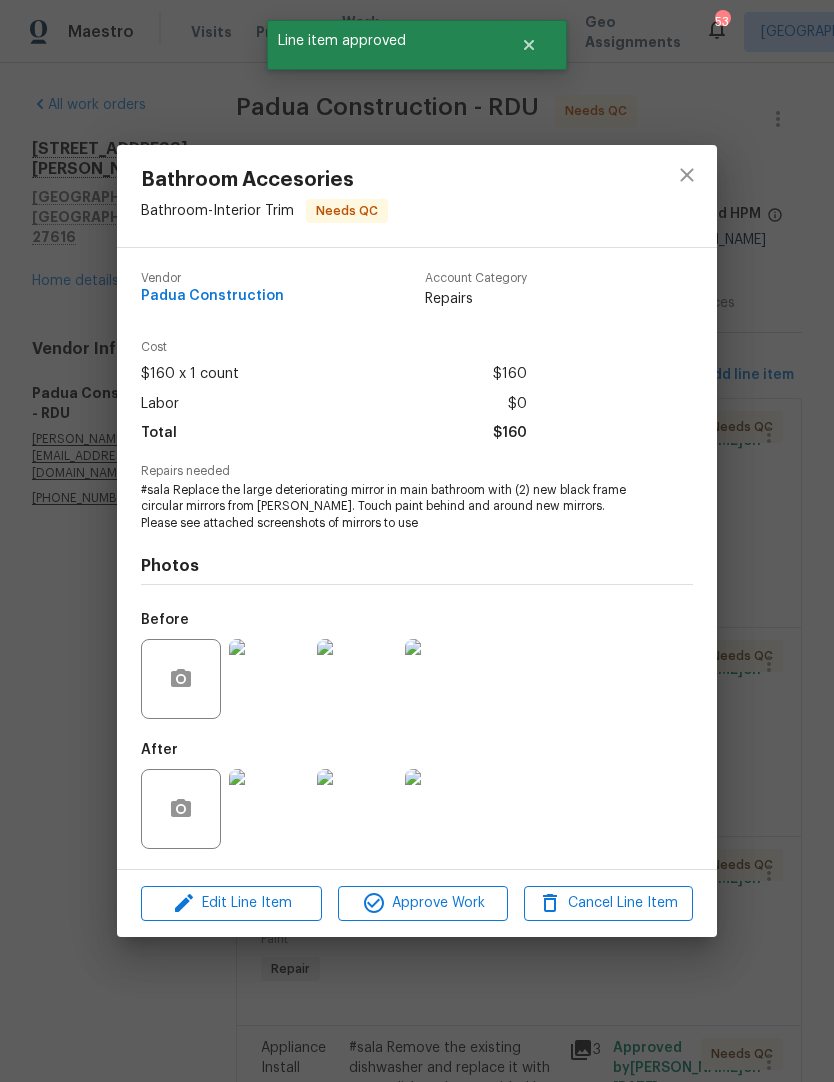 click at bounding box center [269, 809] 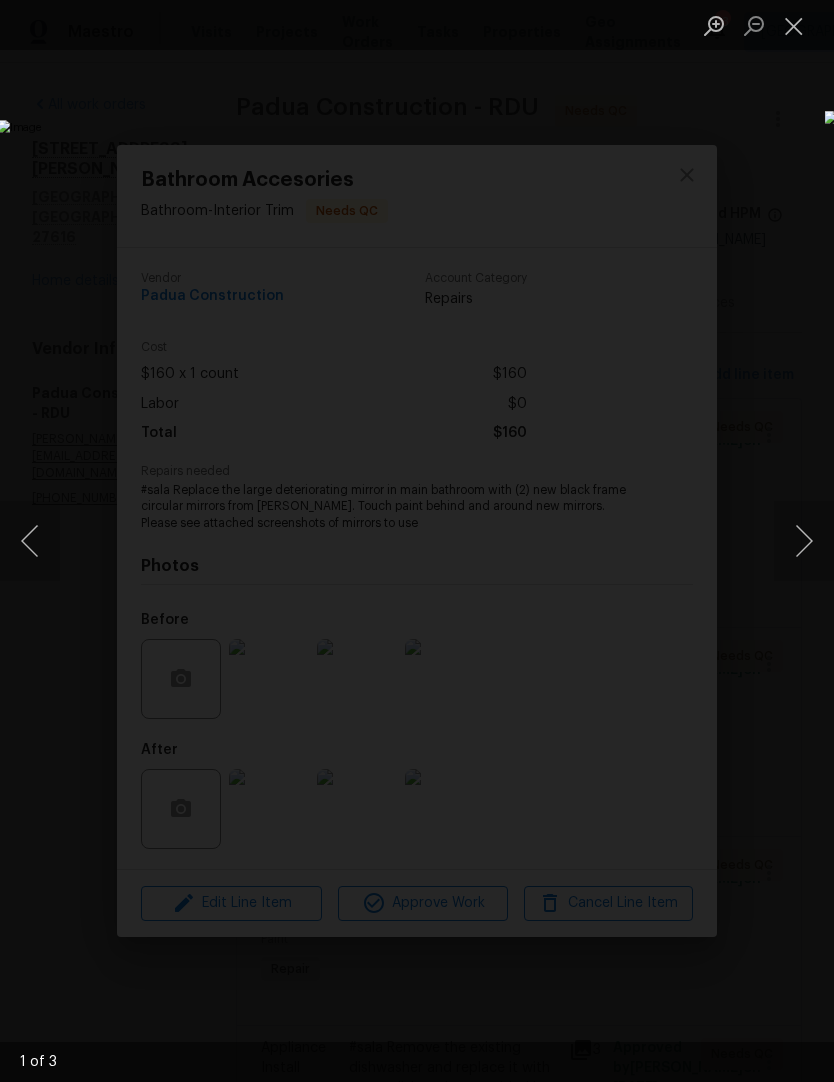 click at bounding box center (804, 541) 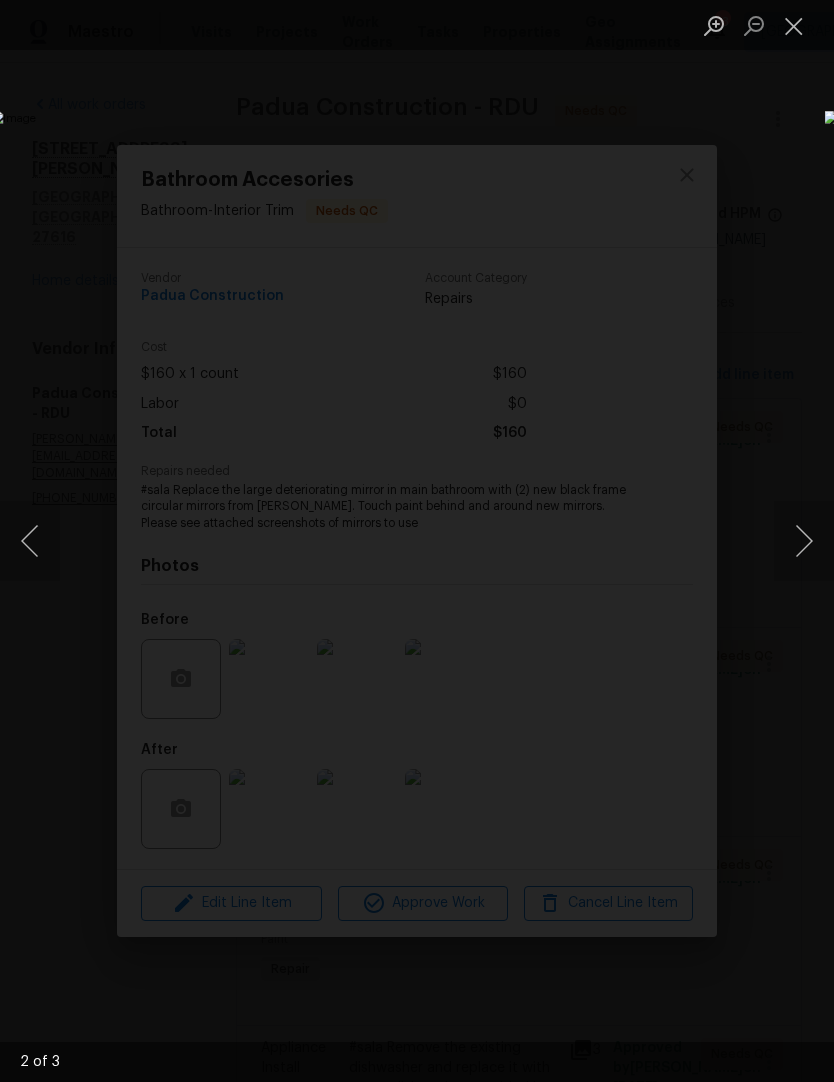 click at bounding box center (804, 541) 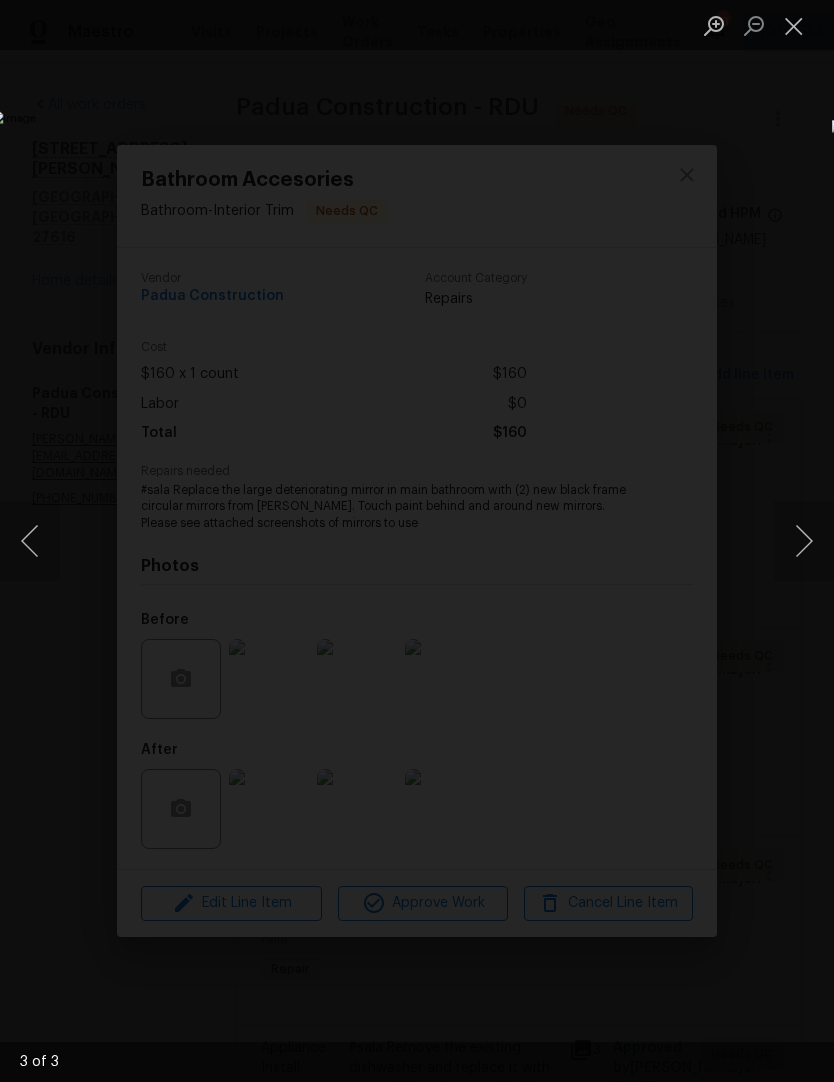click at bounding box center (804, 541) 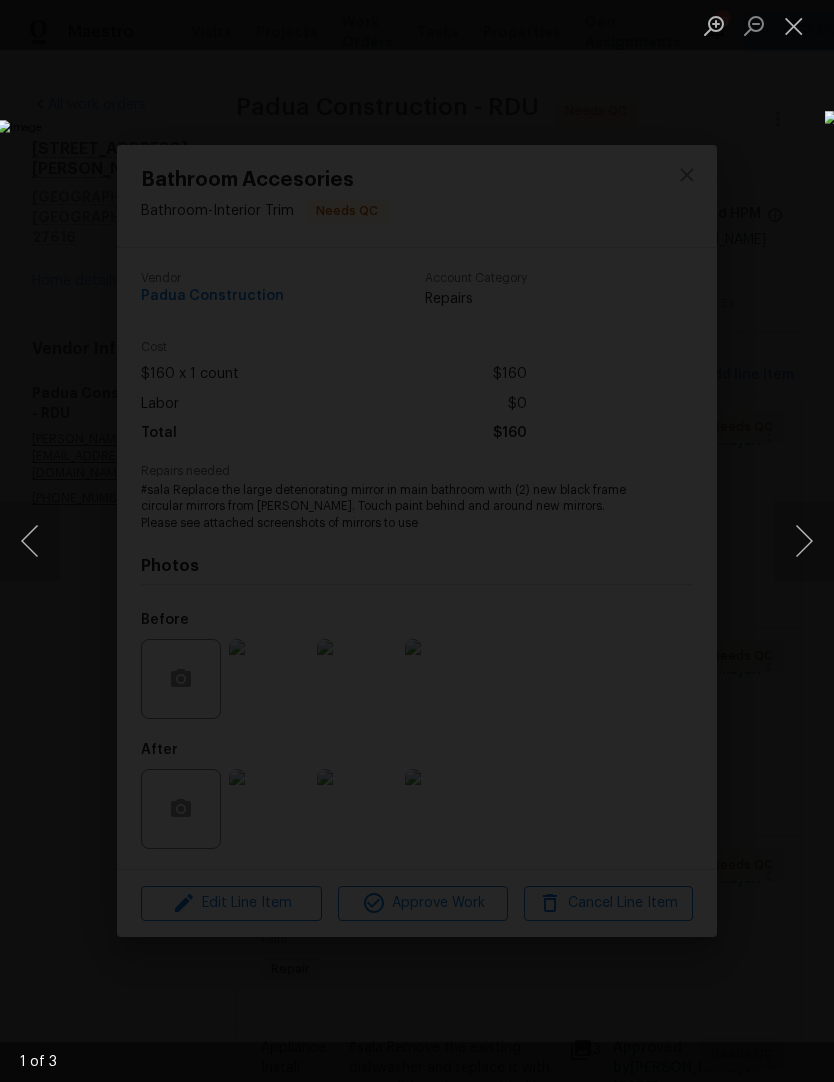 click at bounding box center (804, 541) 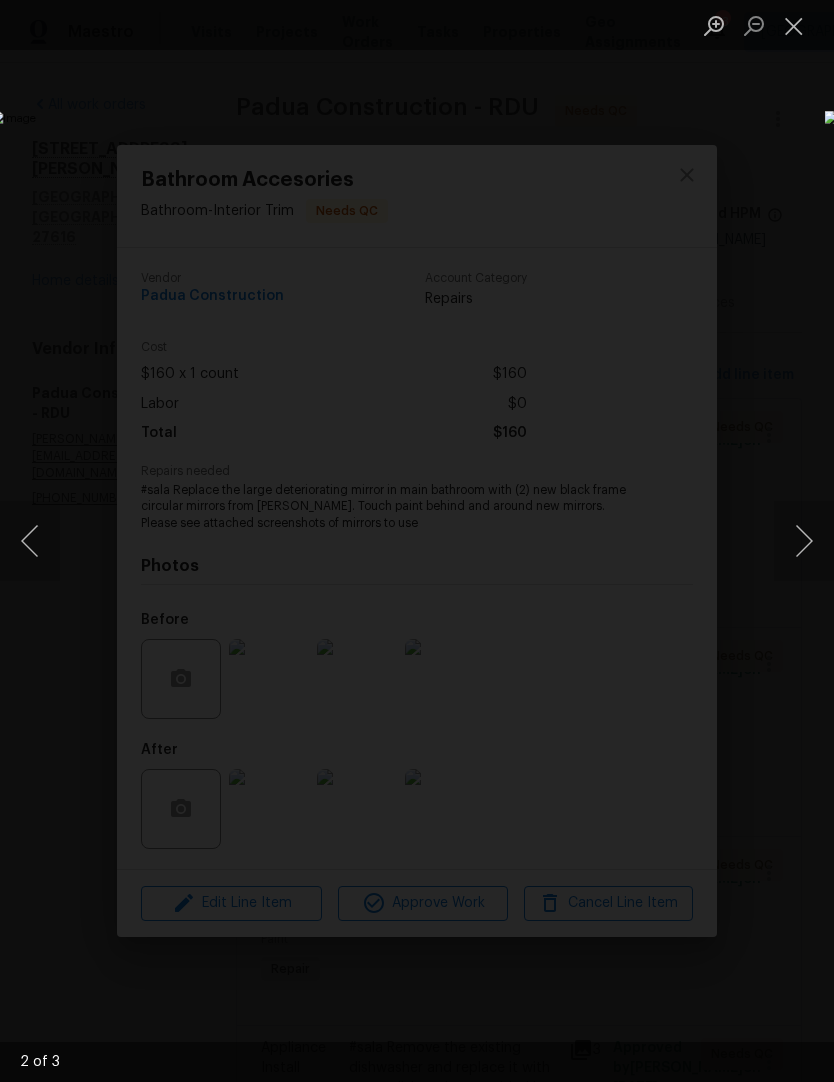 click at bounding box center (794, 25) 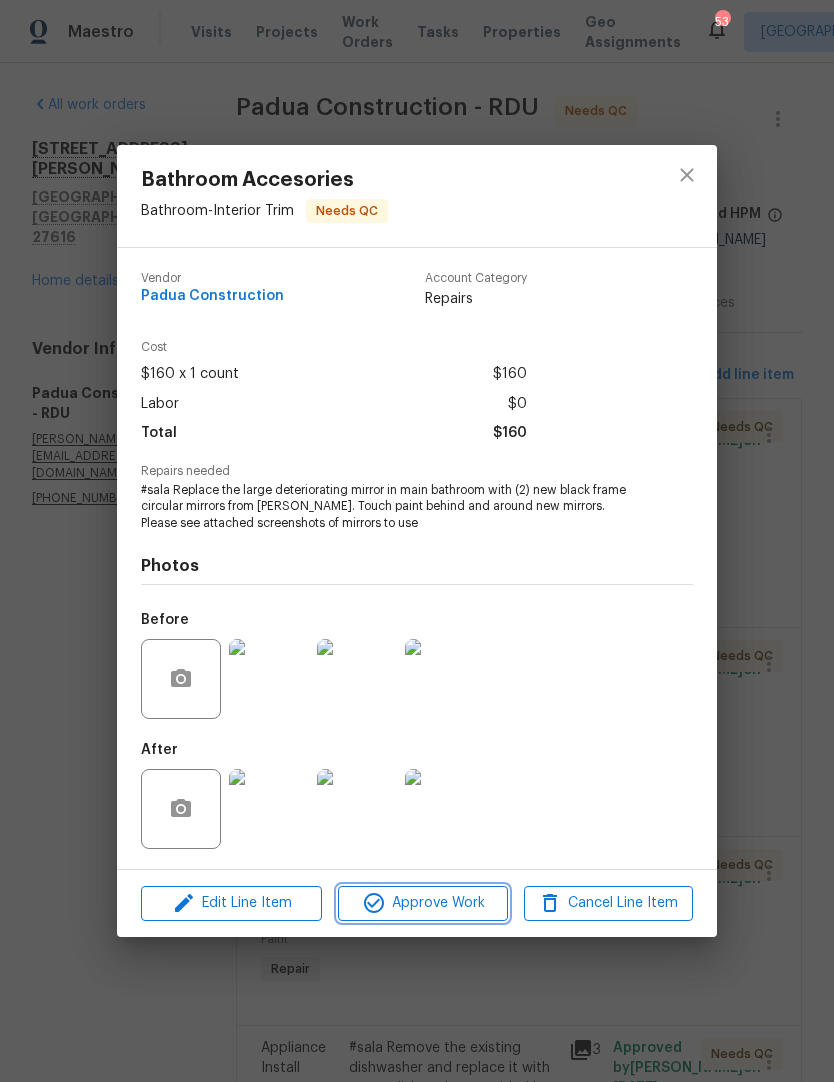 click on "Approve Work" at bounding box center [422, 903] 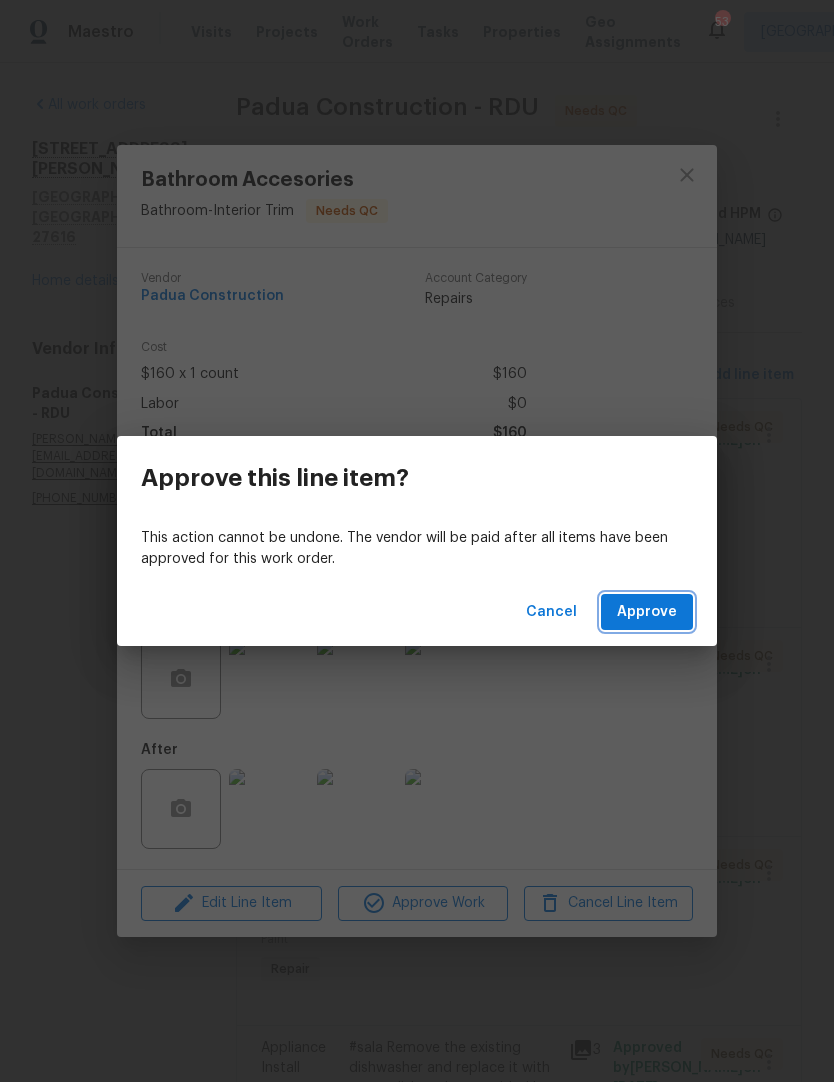click on "Approve" at bounding box center (647, 612) 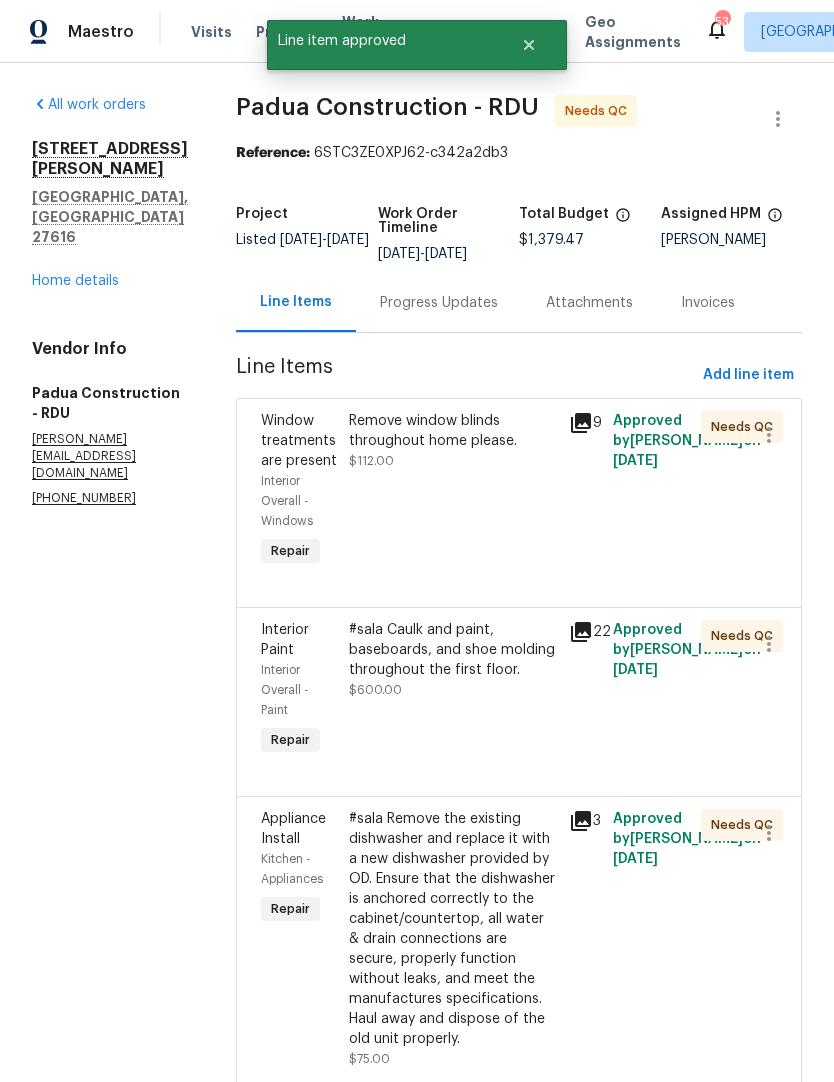 click on "Remove window blinds throughout home please. $112.00" at bounding box center (453, 491) 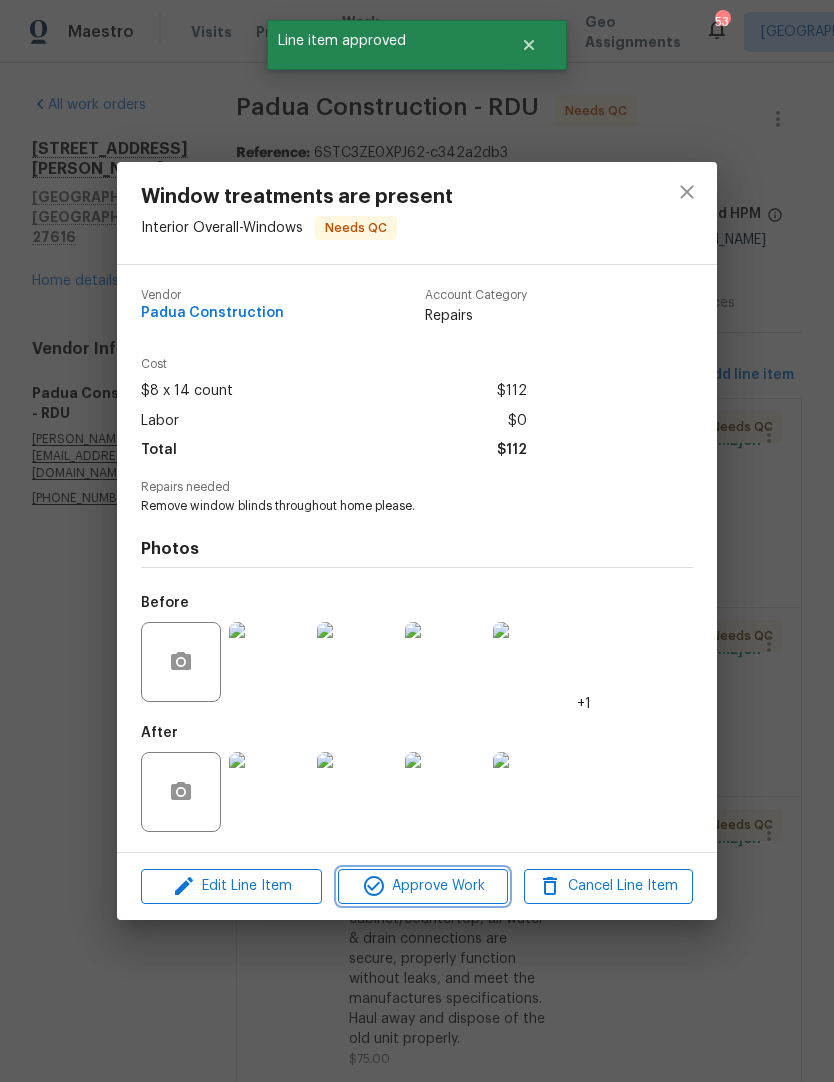 click on "Approve Work" at bounding box center (422, 886) 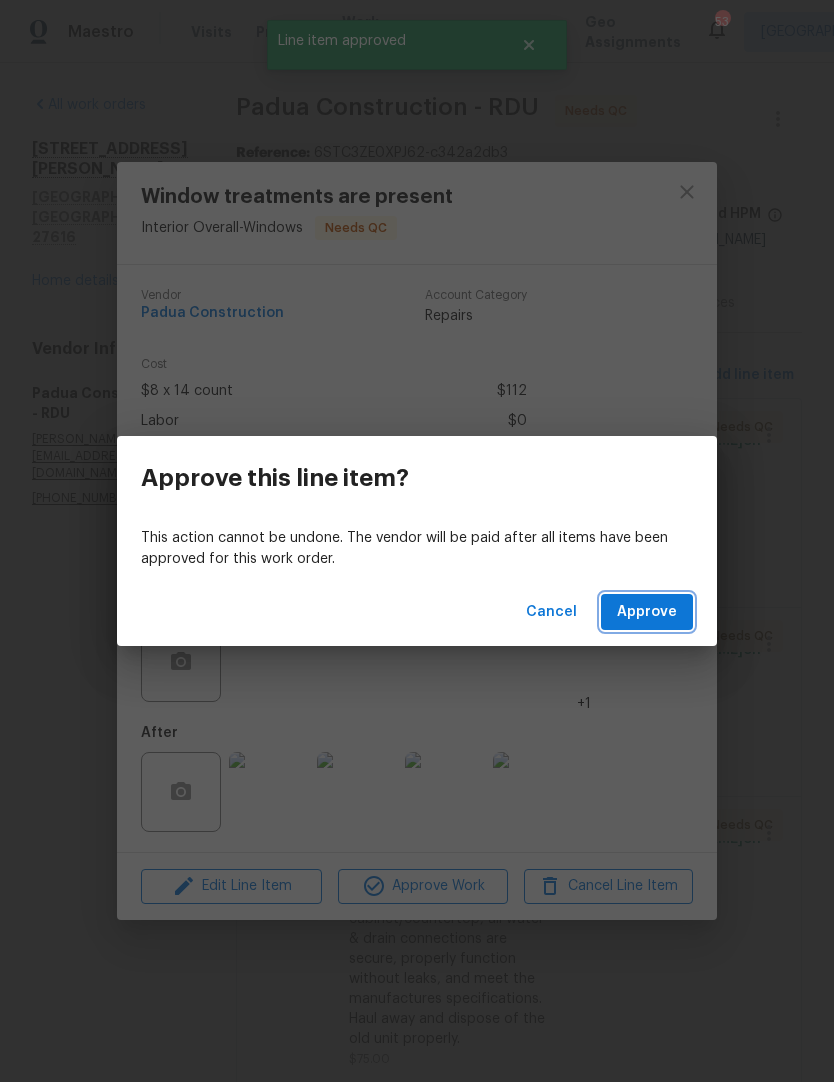 click on "Approve" at bounding box center (647, 612) 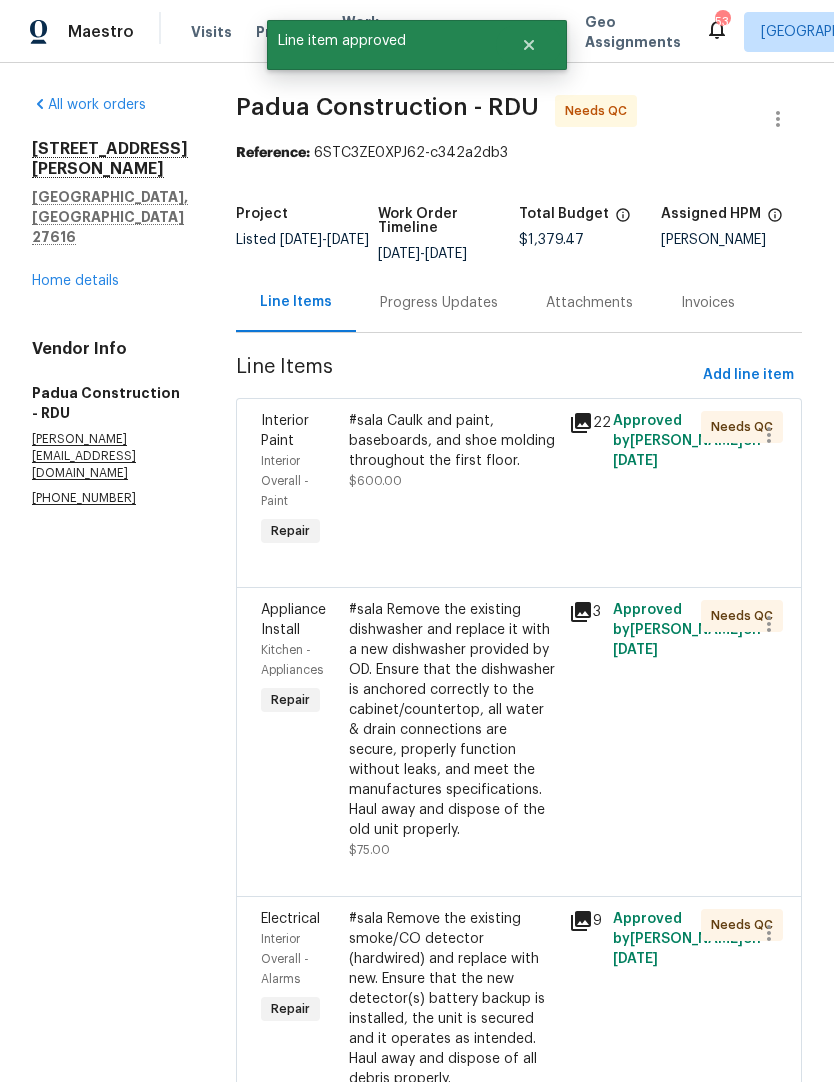click on "#sala
Caulk and paint, baseboards, and shoe molding throughout the first floor." at bounding box center [453, 441] 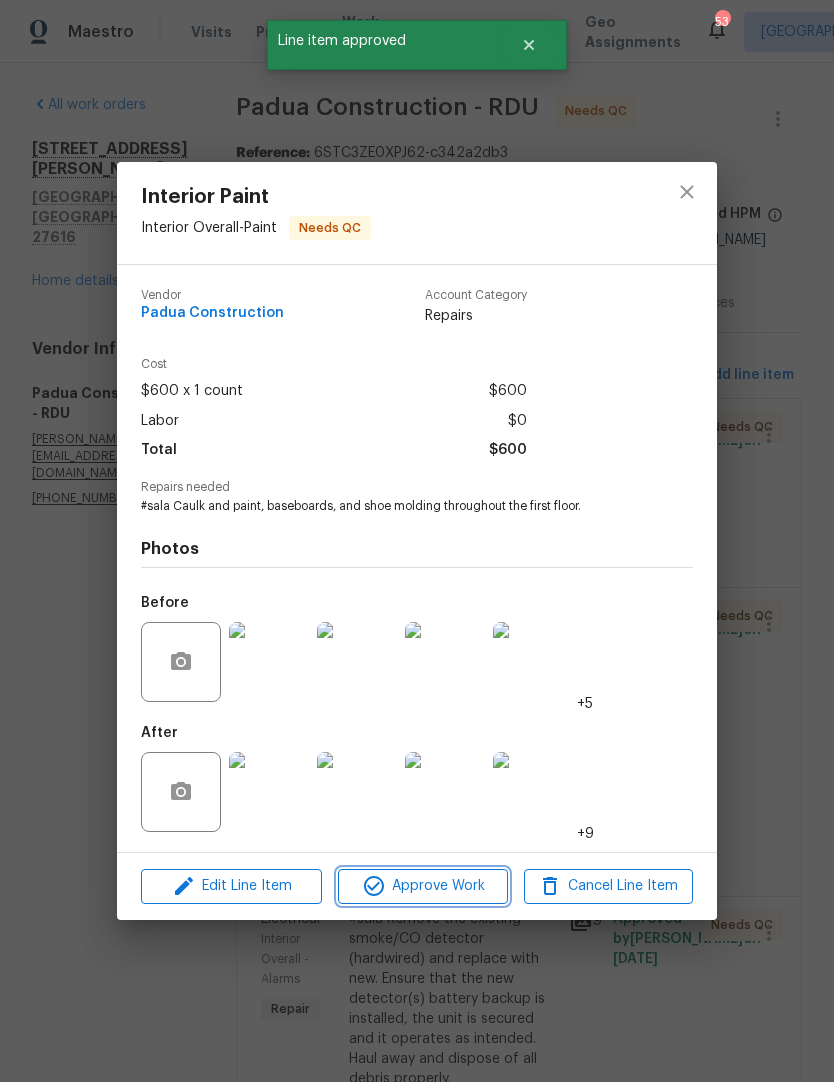 click on "Approve Work" at bounding box center [422, 886] 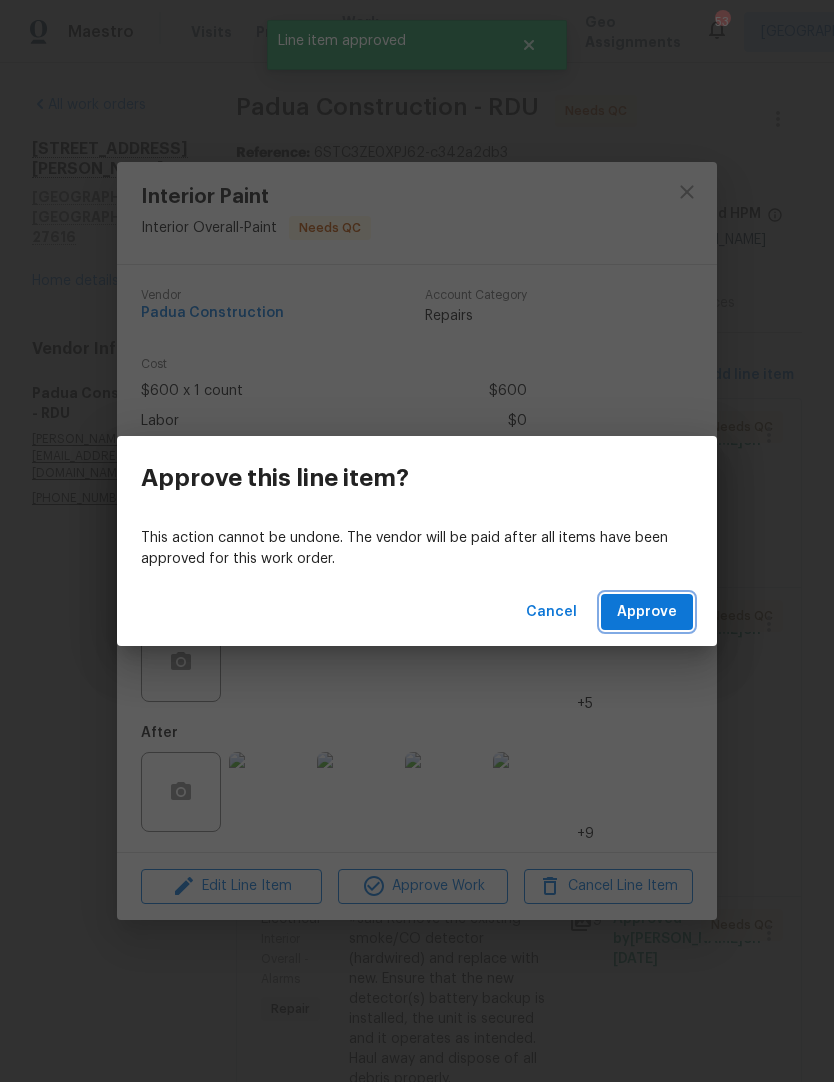 click on "Approve" at bounding box center (647, 612) 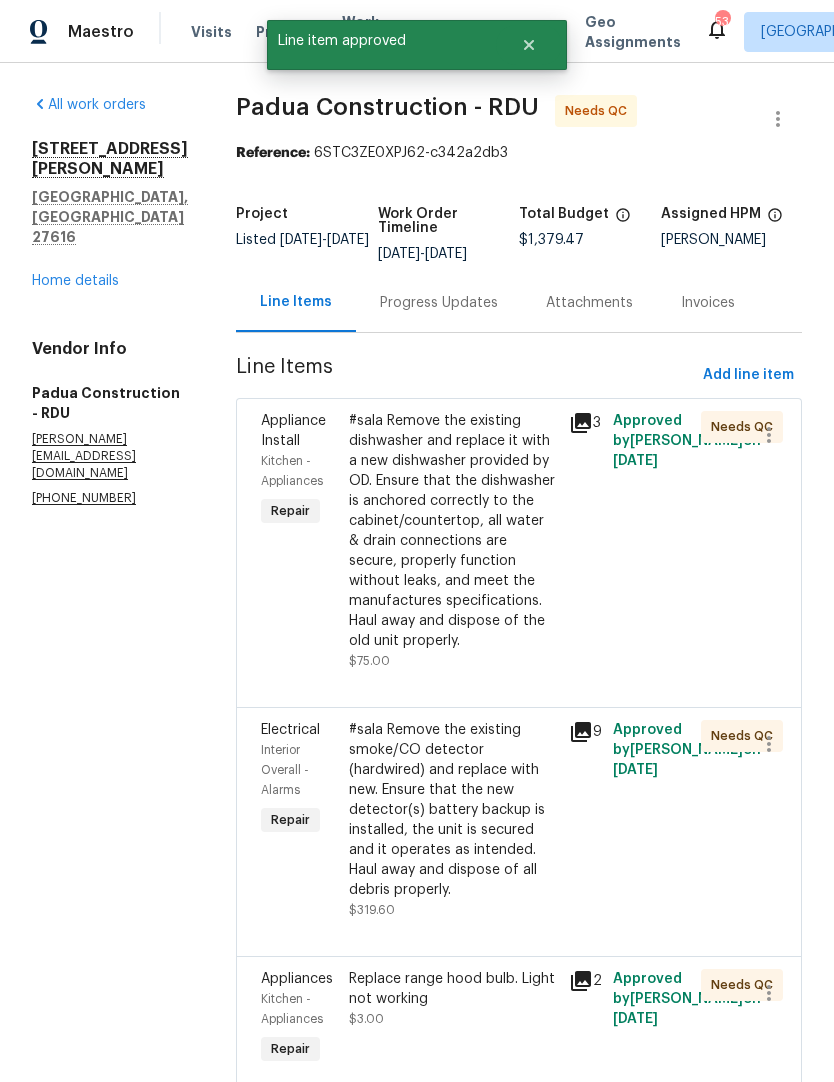 click on "#sala
Remove the existing dishwasher and replace it with a new dishwasher provided by OD. Ensure that the dishwasher is anchored correctly to the cabinet/countertop, all water & drain connections are secure, properly function without leaks, and meet the manufactures specifications. Haul away and dispose of the old unit properly." at bounding box center [453, 531] 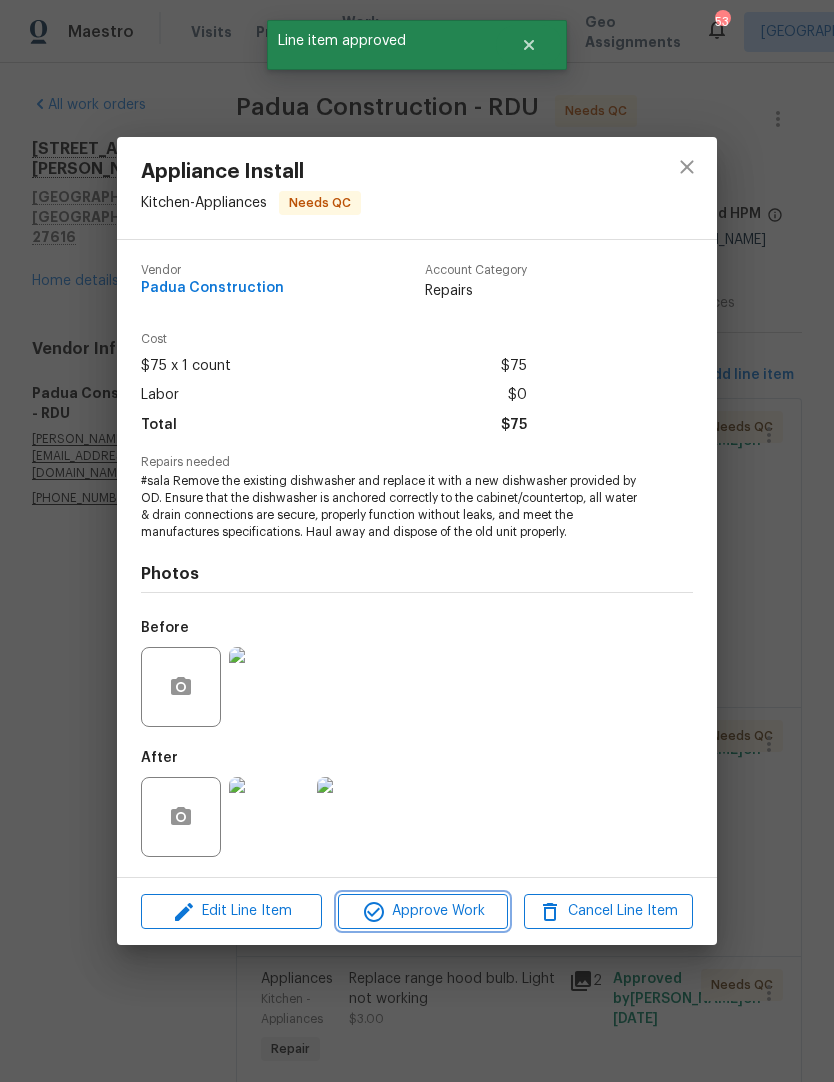 click on "Approve Work" at bounding box center (422, 911) 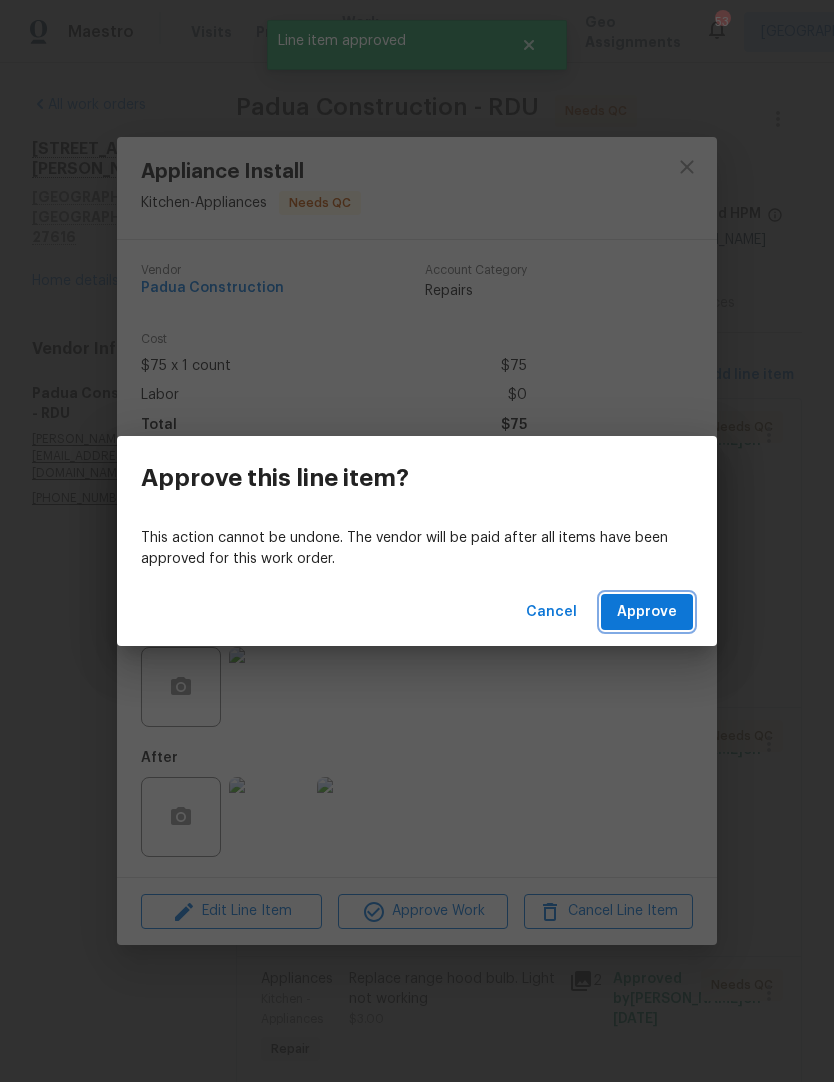 click on "Approve" at bounding box center (647, 612) 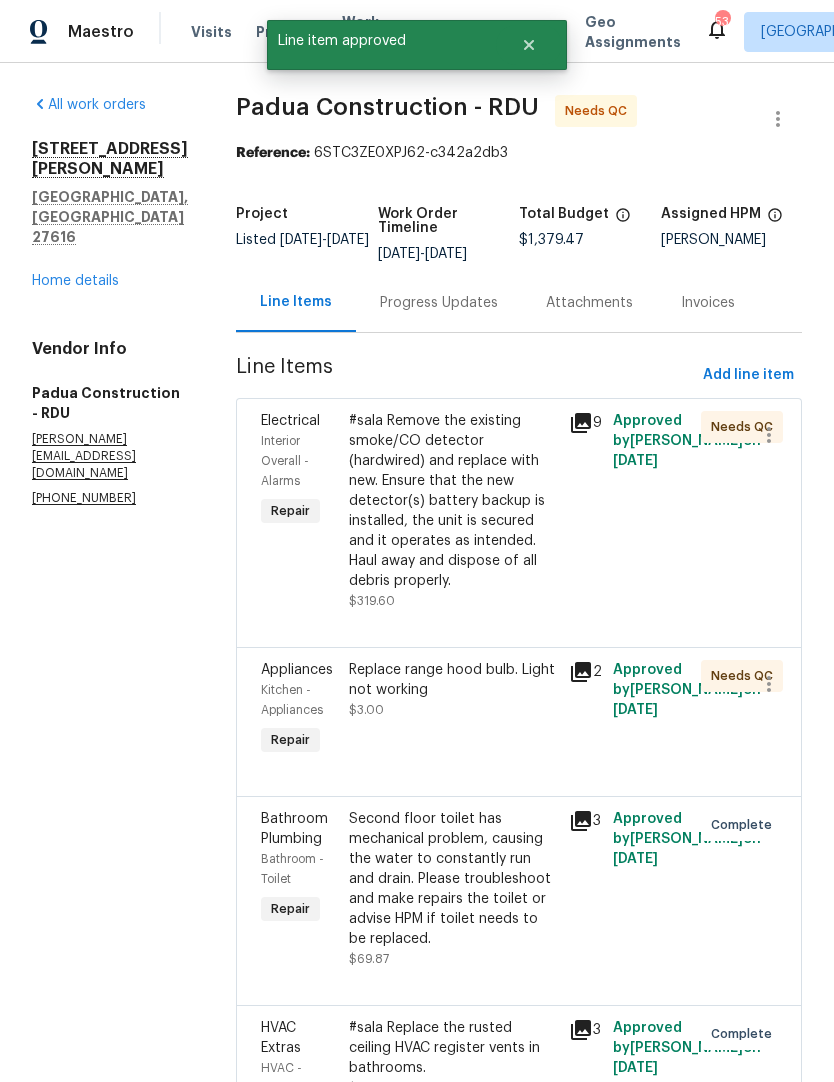 click on "#sala
Remove the existing smoke/CO detector (hardwired) and replace with new. Ensure that the new detector(s) battery backup is installed, the unit is secured and it operates as intended. Haul away and dispose of all debris properly." at bounding box center [453, 501] 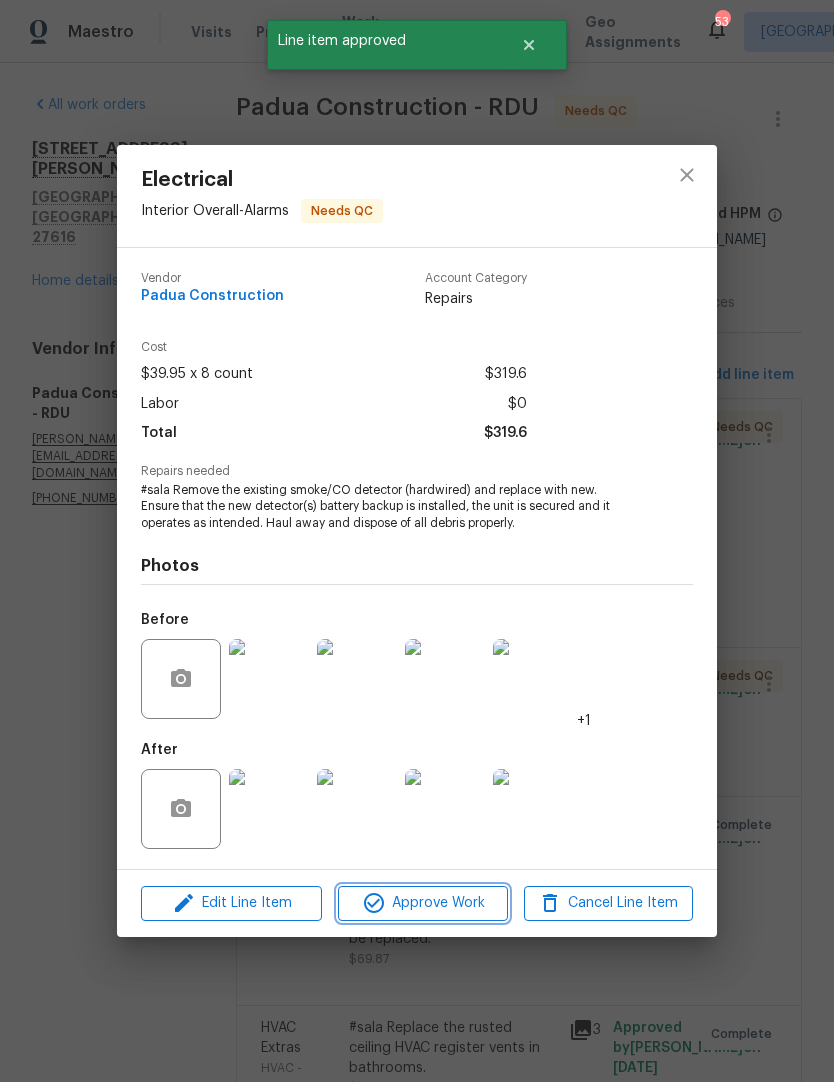 click on "Approve Work" at bounding box center (422, 903) 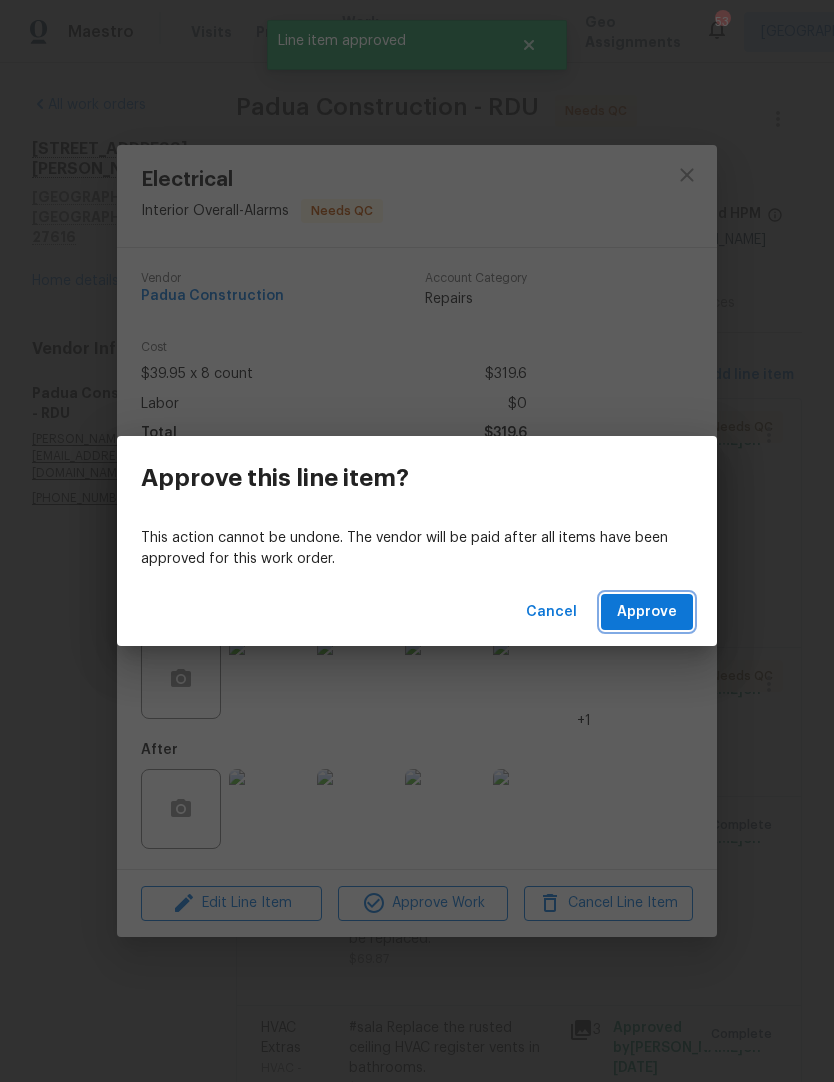 click on "Approve" at bounding box center [647, 612] 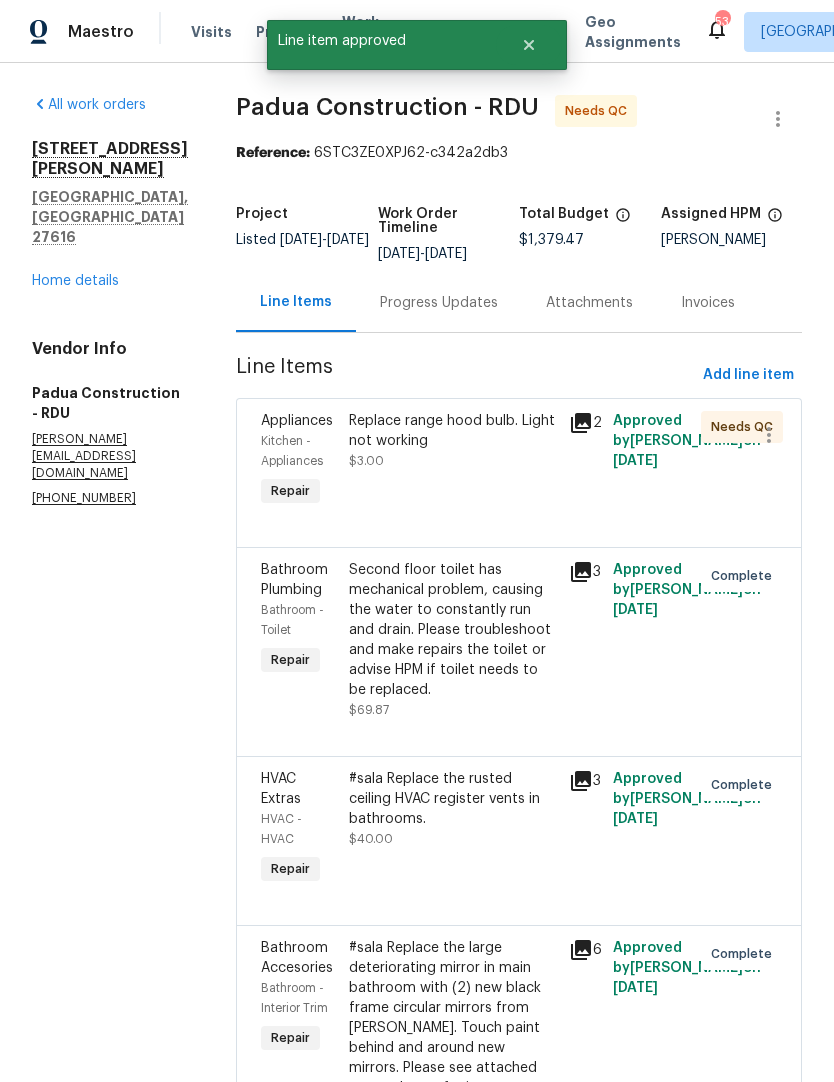 click on "Replace range hood bulb. Light not working $3.00" at bounding box center (453, 461) 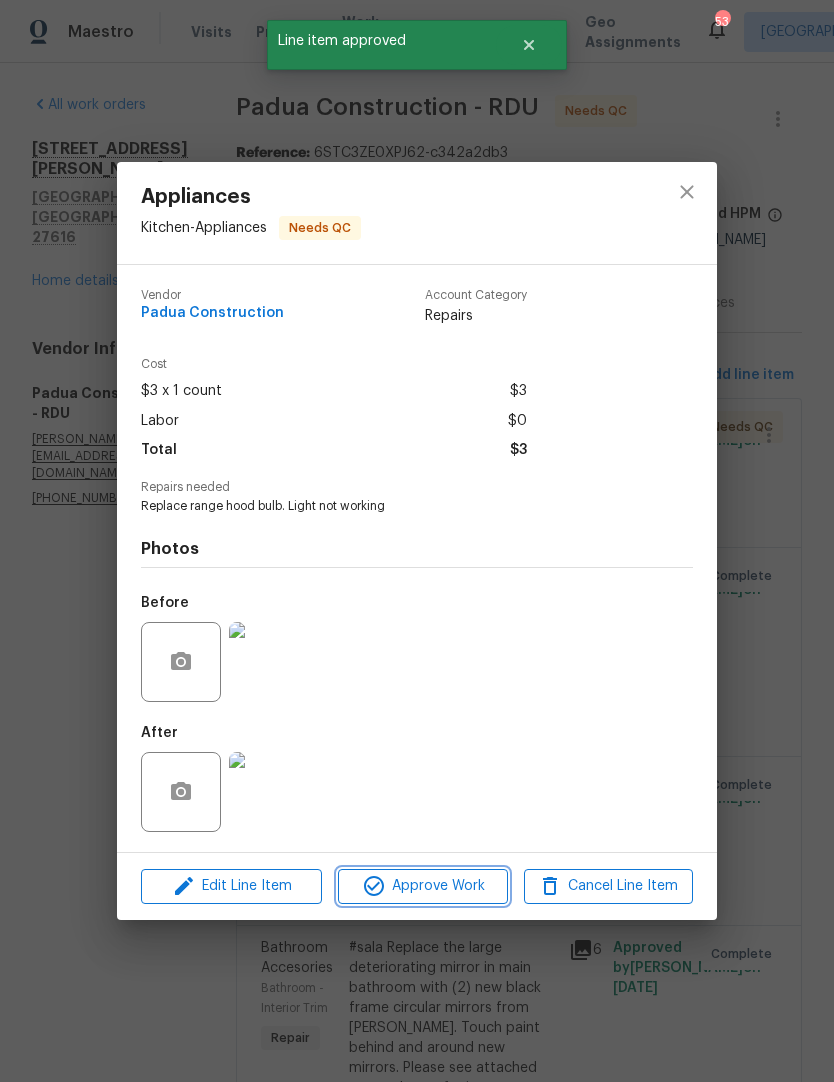 click on "Approve Work" at bounding box center (422, 886) 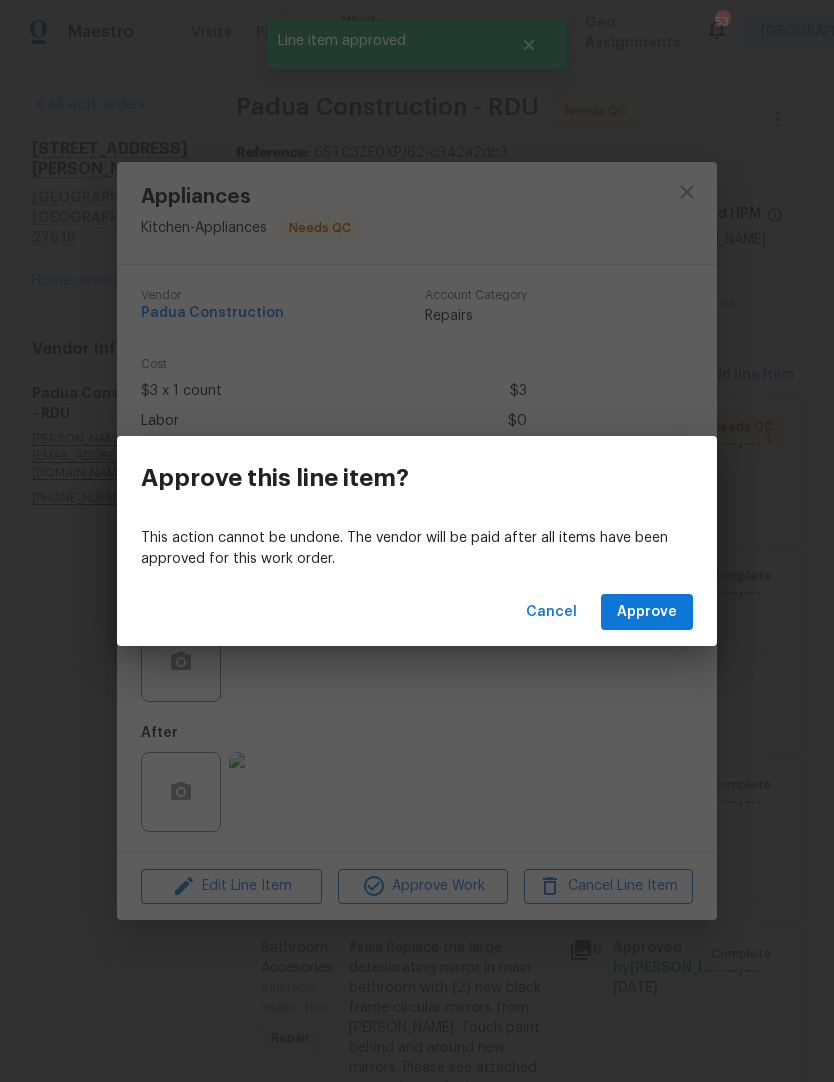 click on "Approve" at bounding box center (647, 612) 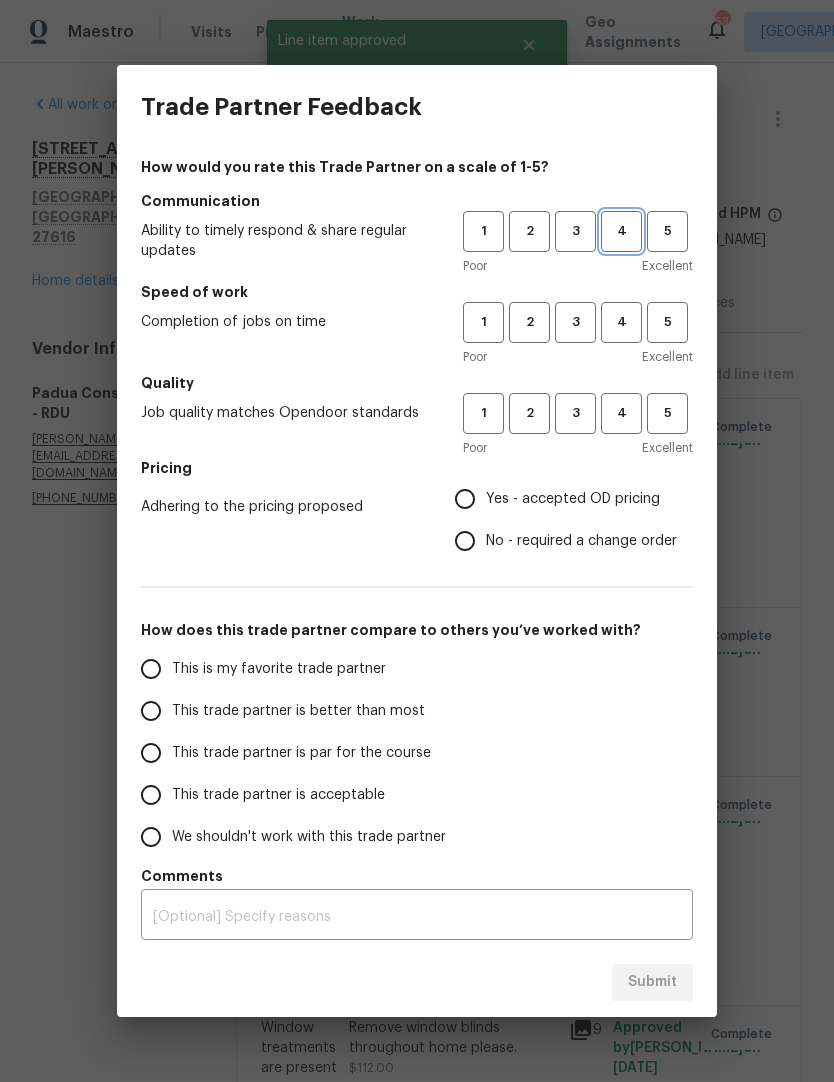 click on "4" at bounding box center (621, 231) 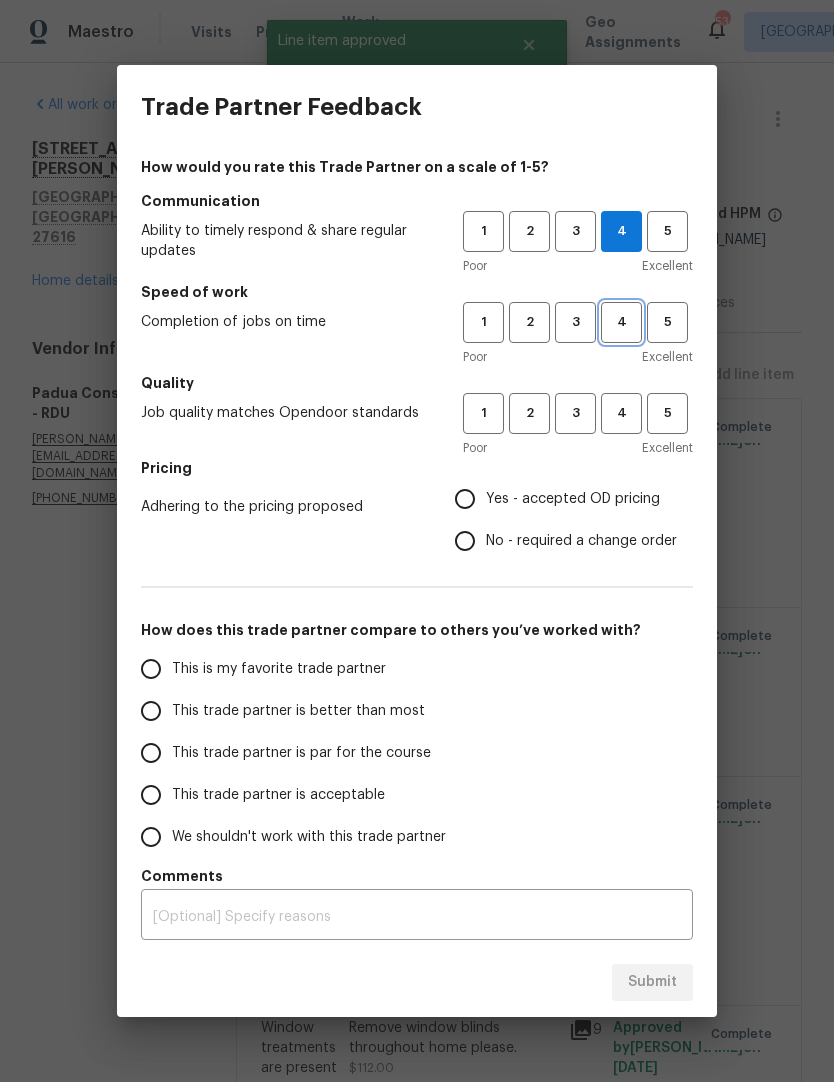 click on "4" at bounding box center (621, 322) 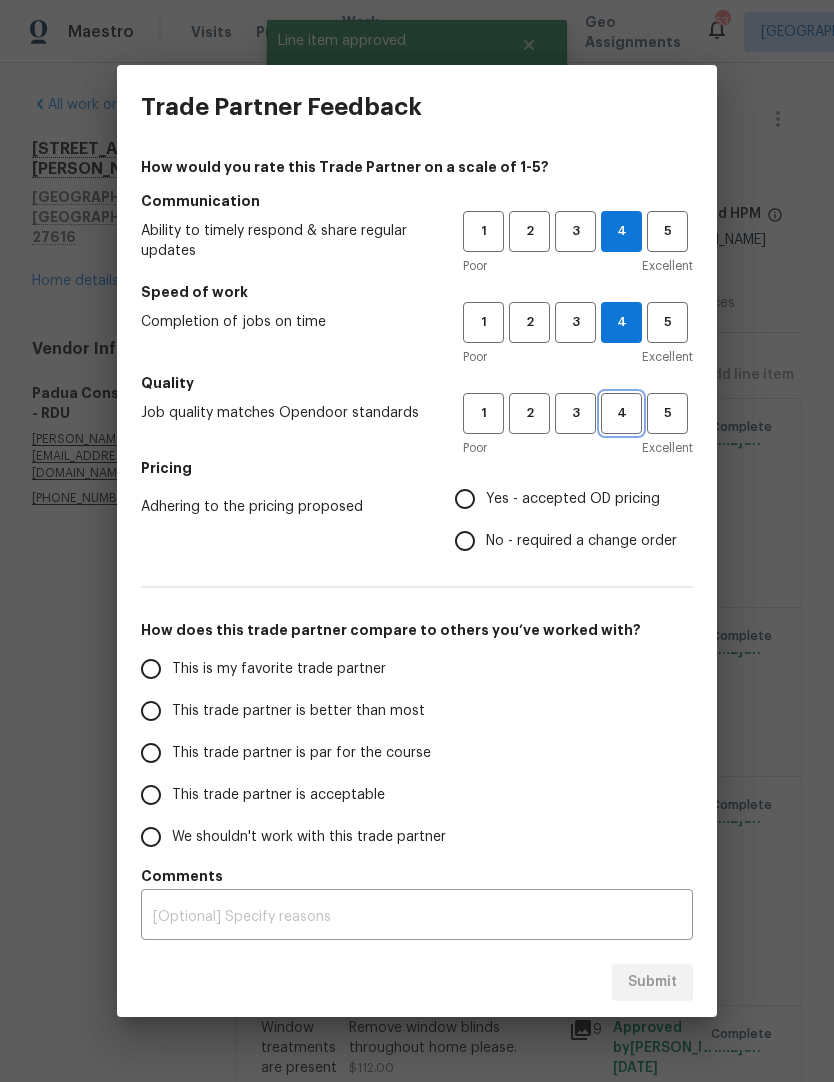 click on "4" at bounding box center (621, 413) 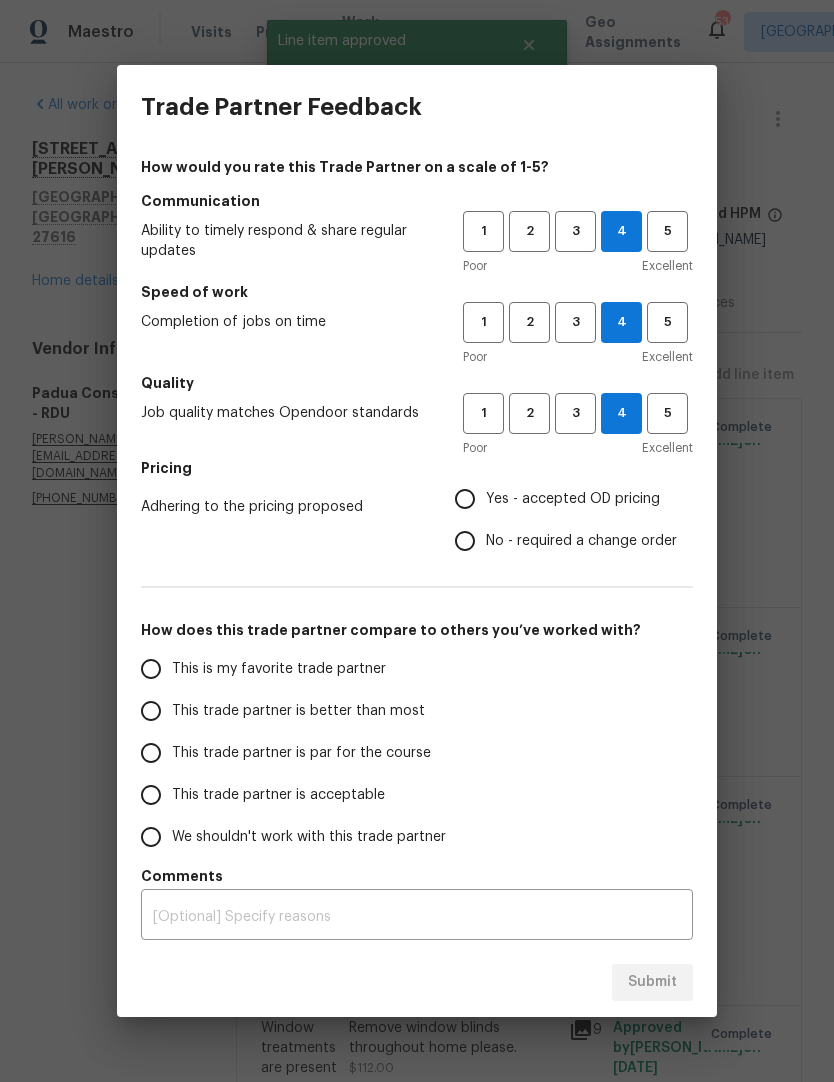 click on "Yes - accepted OD pricing" at bounding box center (573, 499) 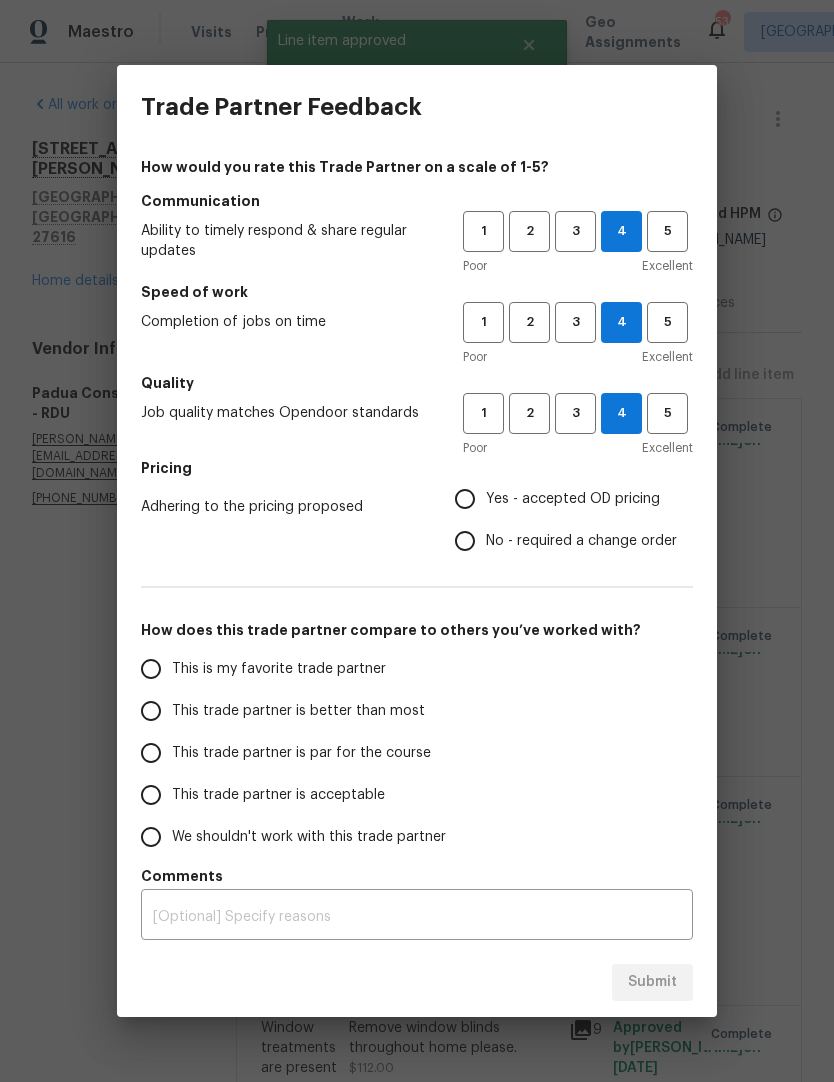 click on "Yes - accepted OD pricing" at bounding box center [465, 499] 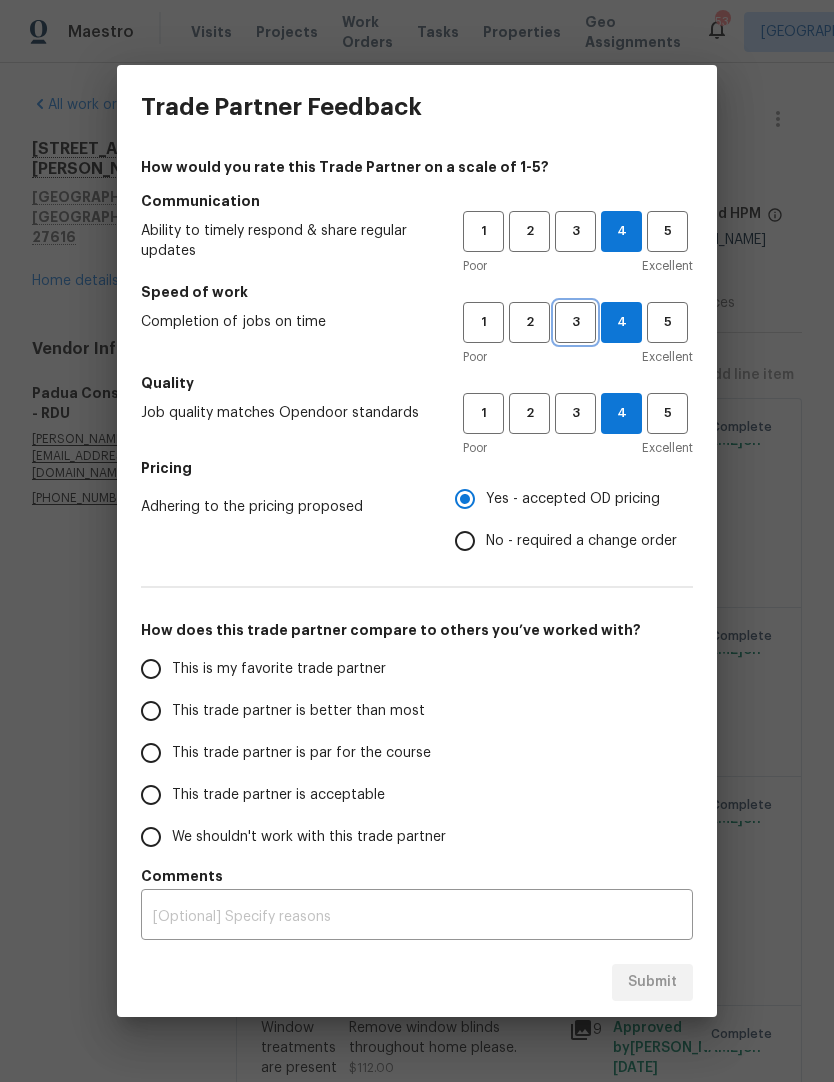 click on "3" at bounding box center (575, 322) 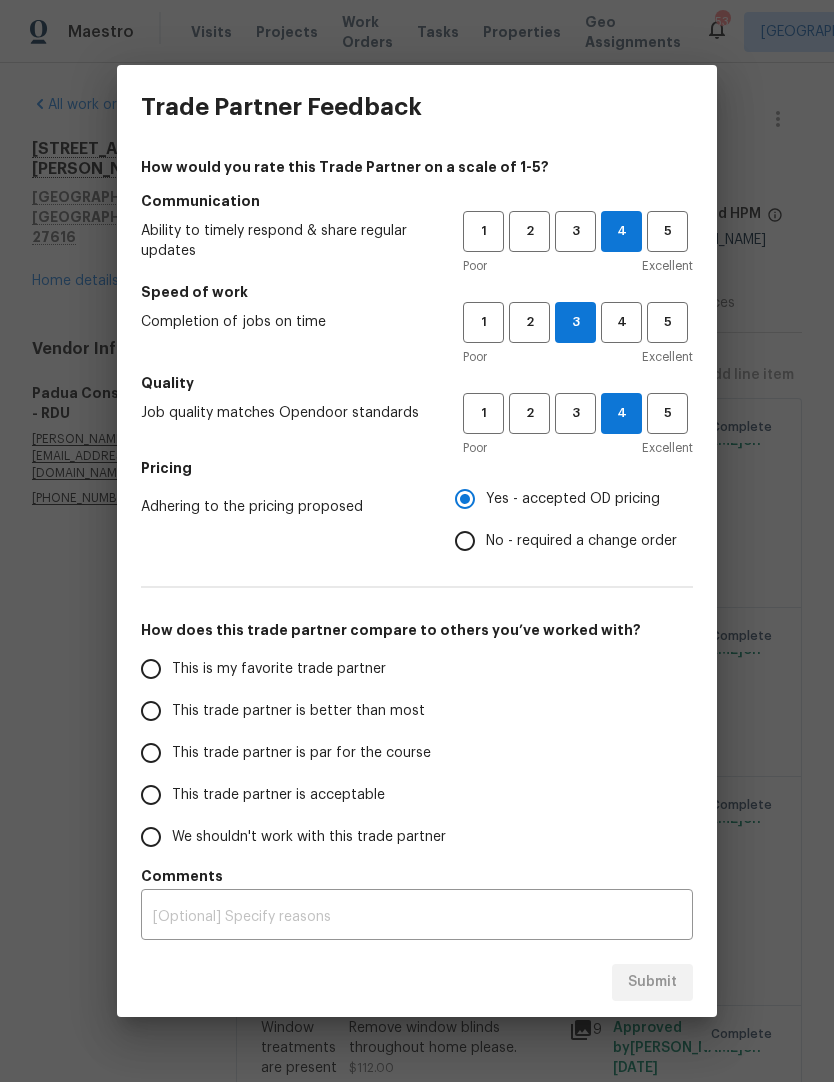 click on "This trade partner is par for the course" at bounding box center (151, 753) 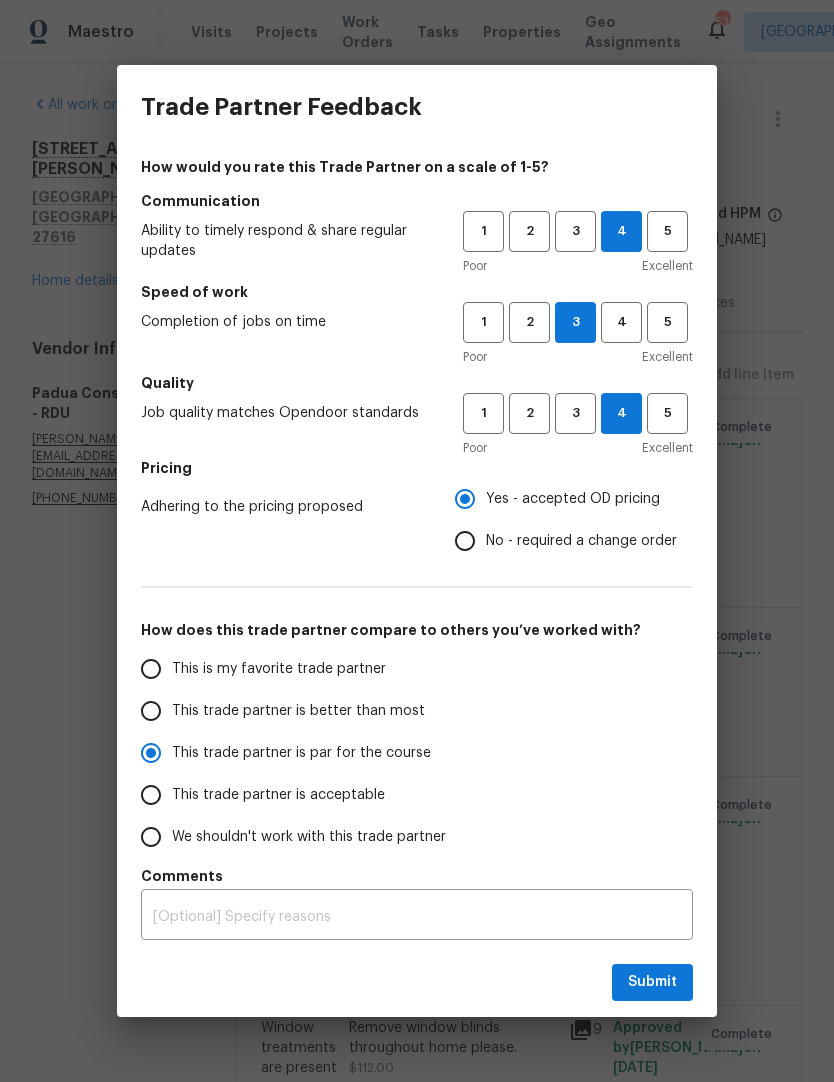 click on "Submit" at bounding box center [652, 982] 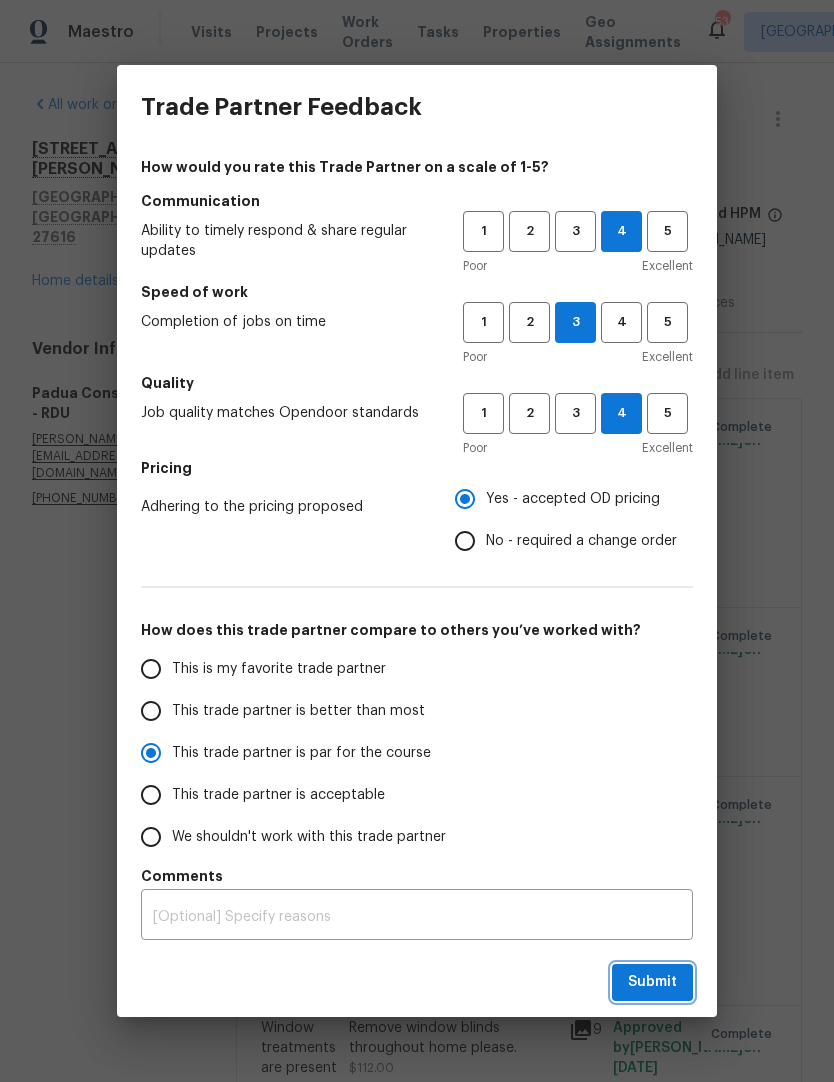 radio on "true" 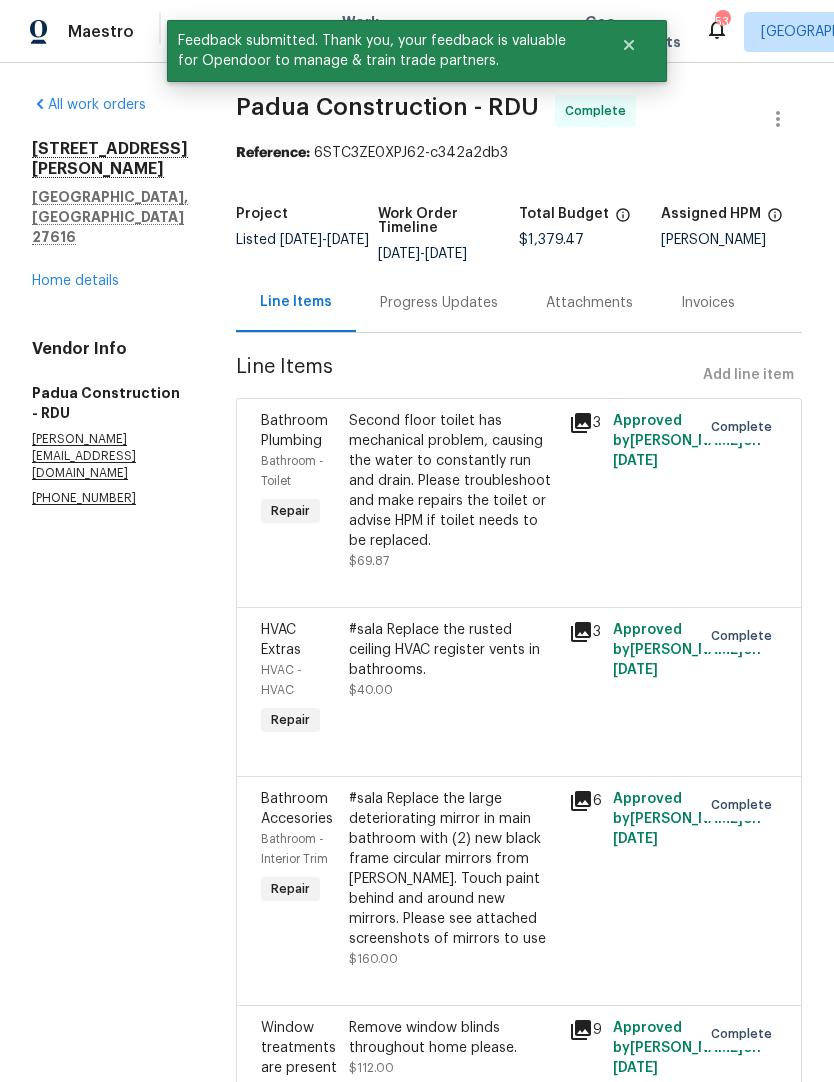 click on "Home details" at bounding box center [75, 281] 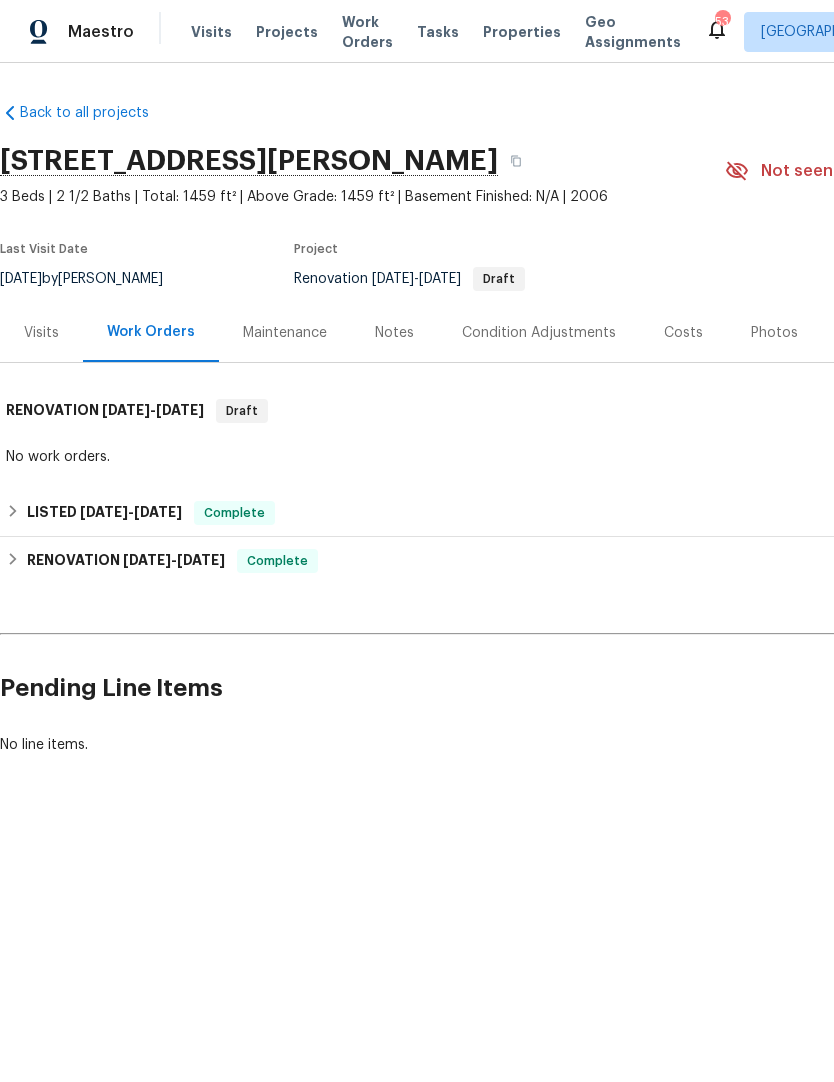 scroll, scrollTop: 0, scrollLeft: 0, axis: both 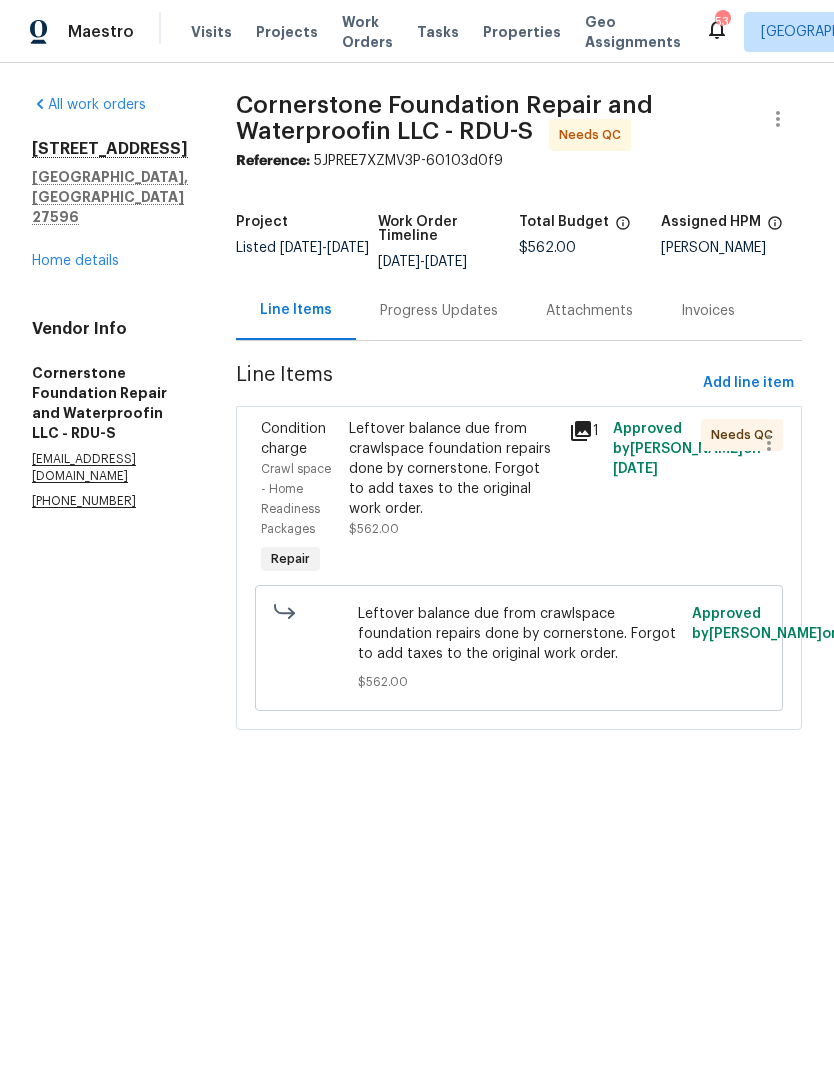 click on "Leftover balance due from crawlspace foundation repairs done by cornerstone. Forgot to add taxes to the original work order. $562.00" at bounding box center (453, 479) 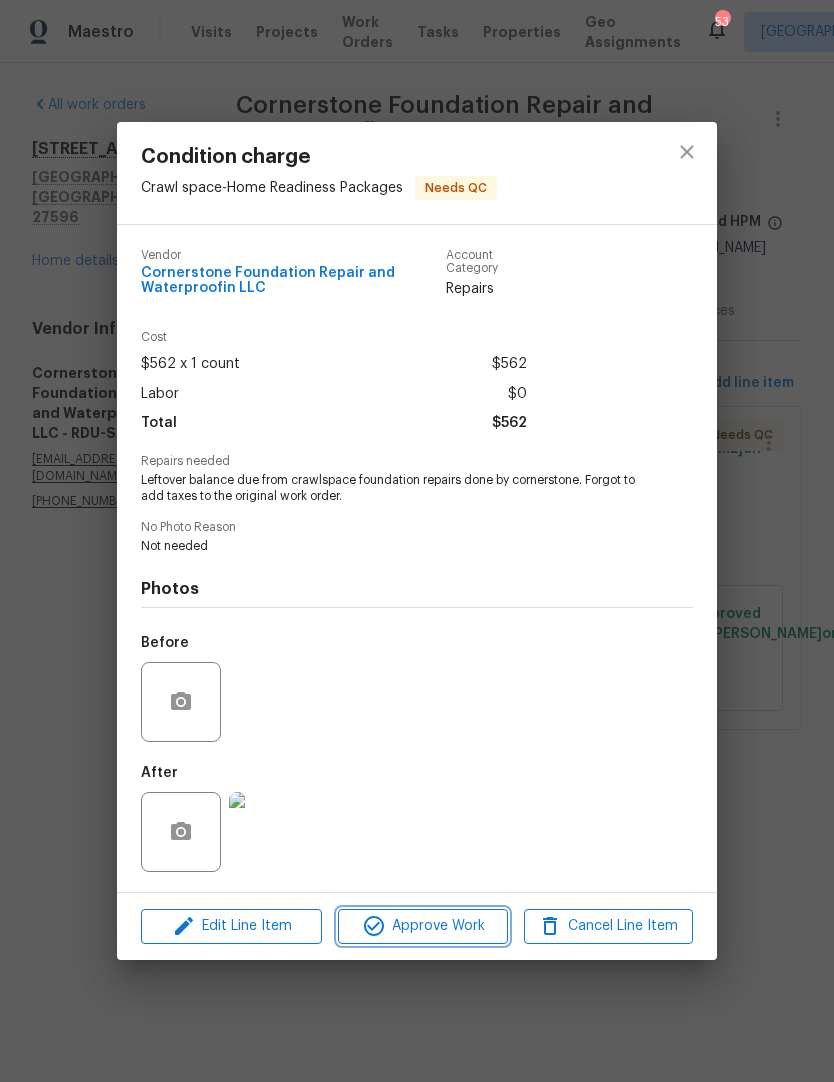 click on "Approve Work" at bounding box center [422, 926] 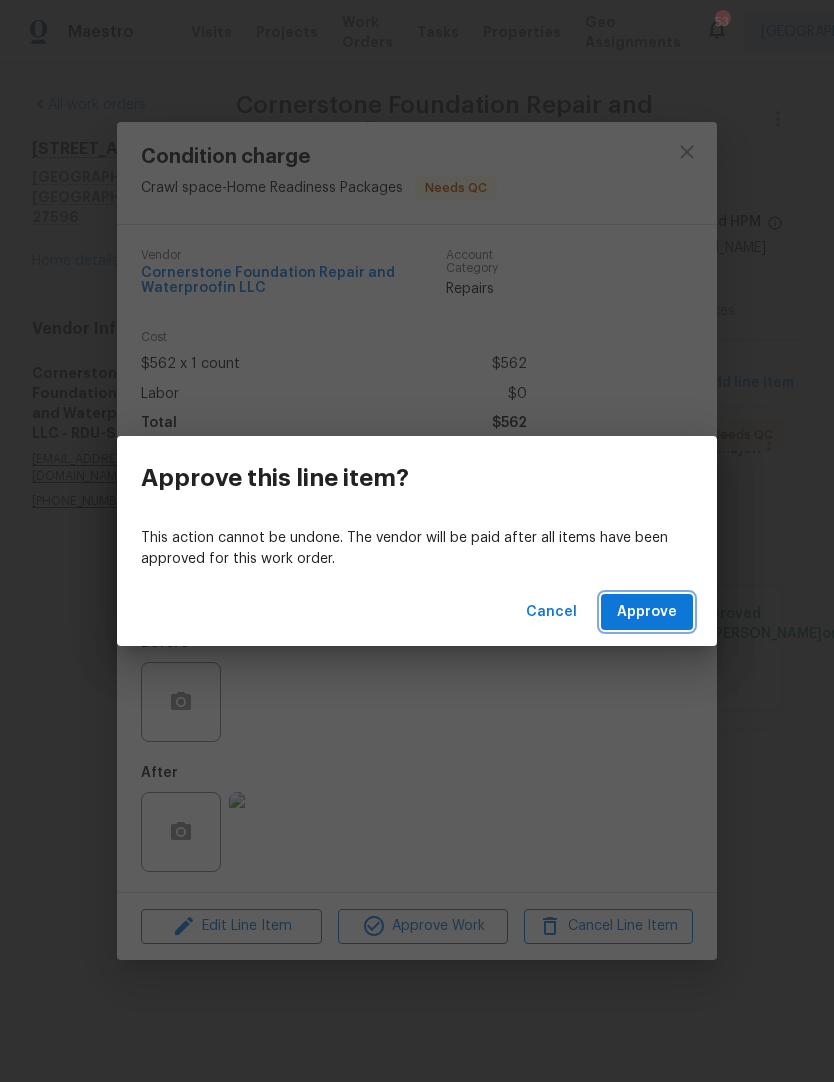 click on "Approve" at bounding box center [647, 612] 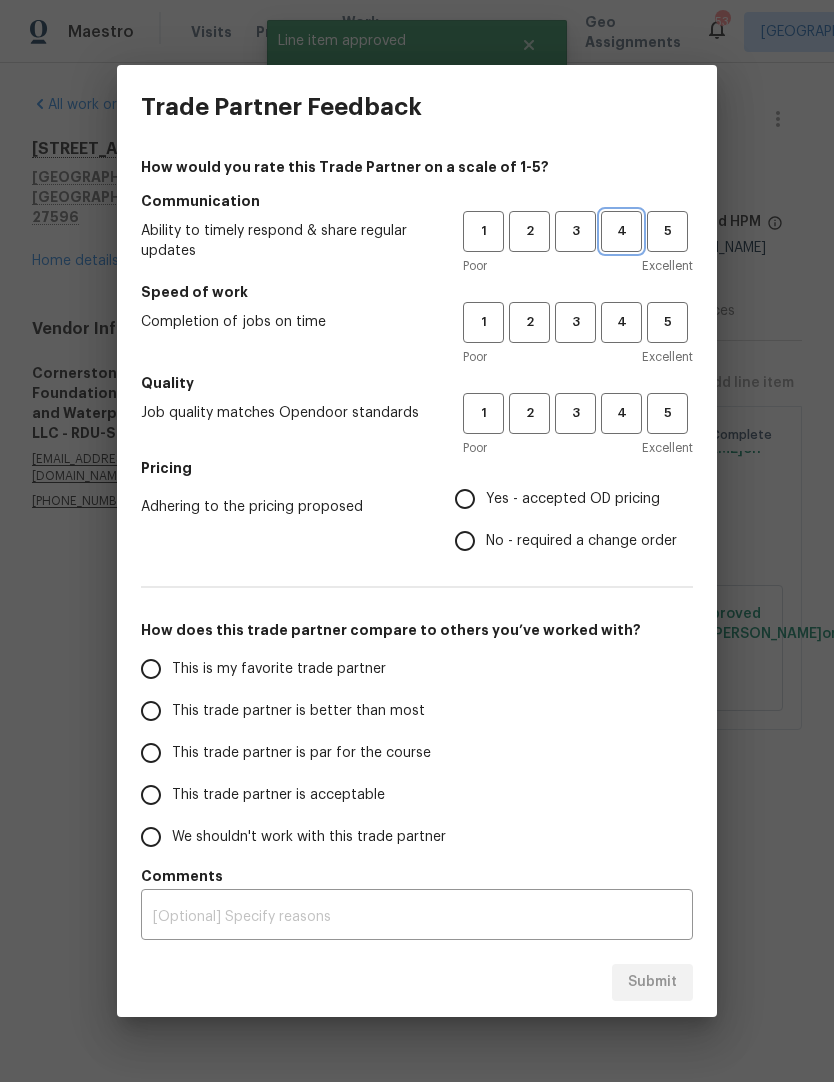 click on "4" at bounding box center (621, 231) 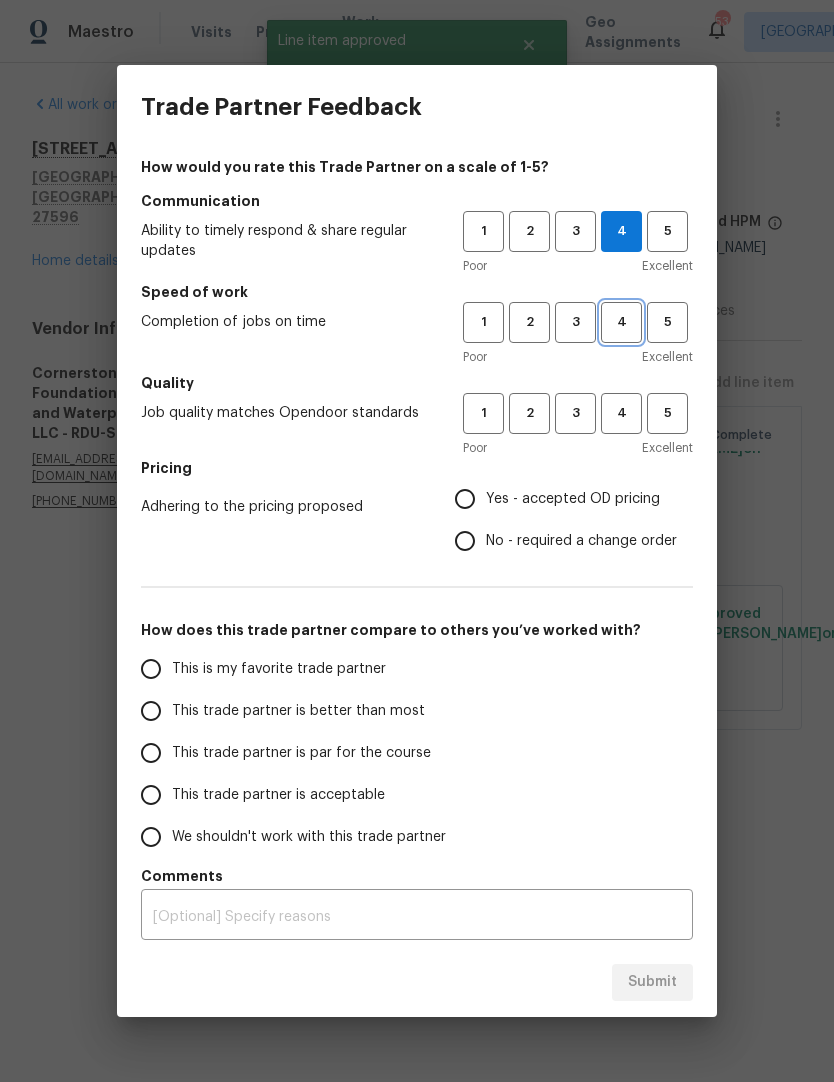 click on "4" at bounding box center (621, 322) 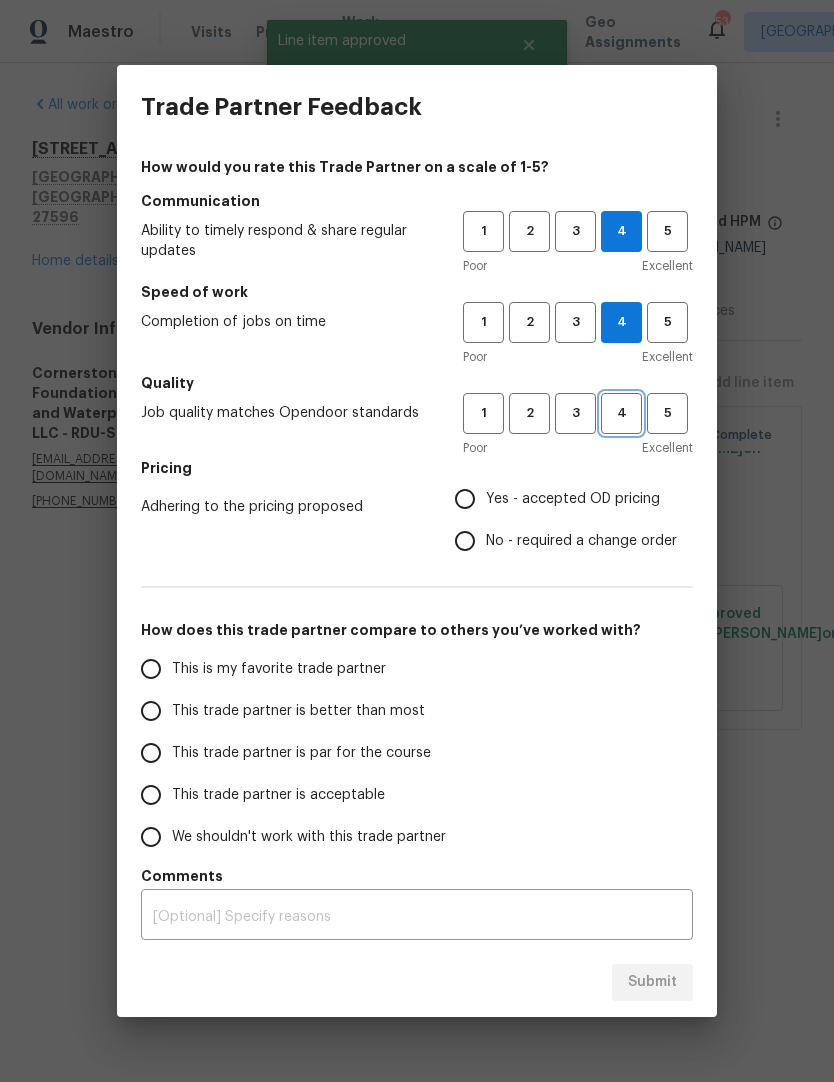 click on "4" at bounding box center [621, 413] 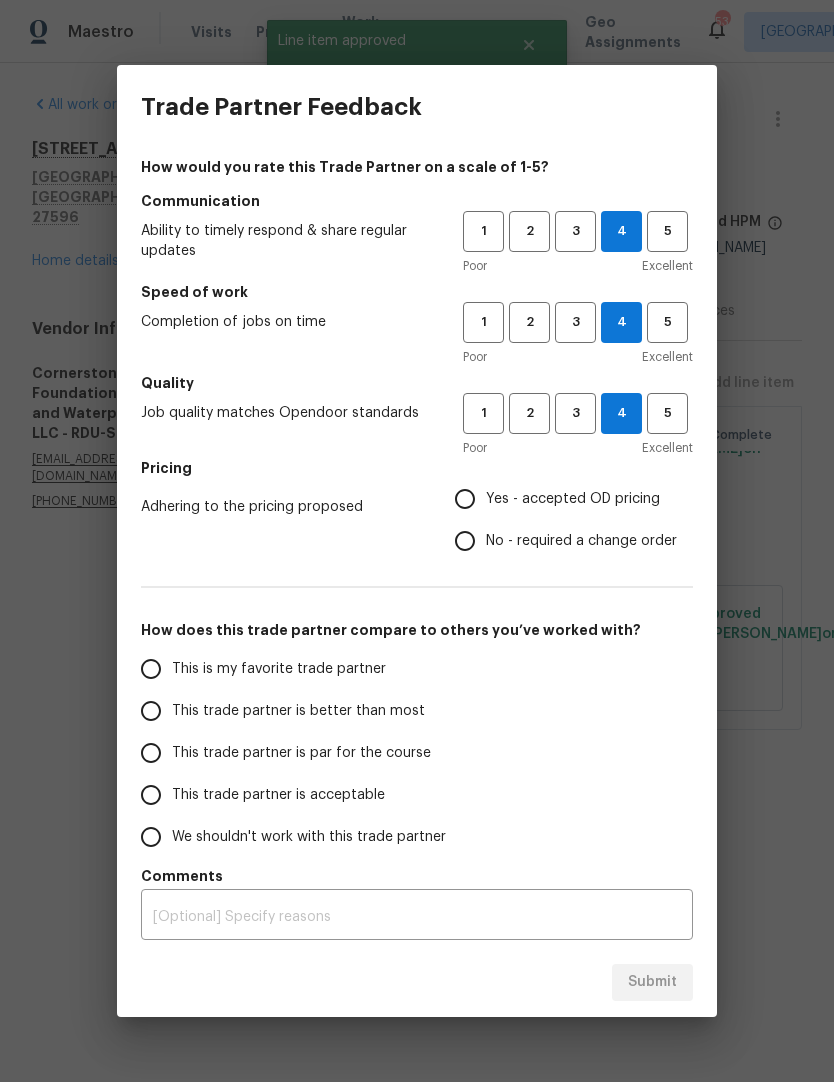 click on "Yes - accepted OD pricing" at bounding box center [573, 499] 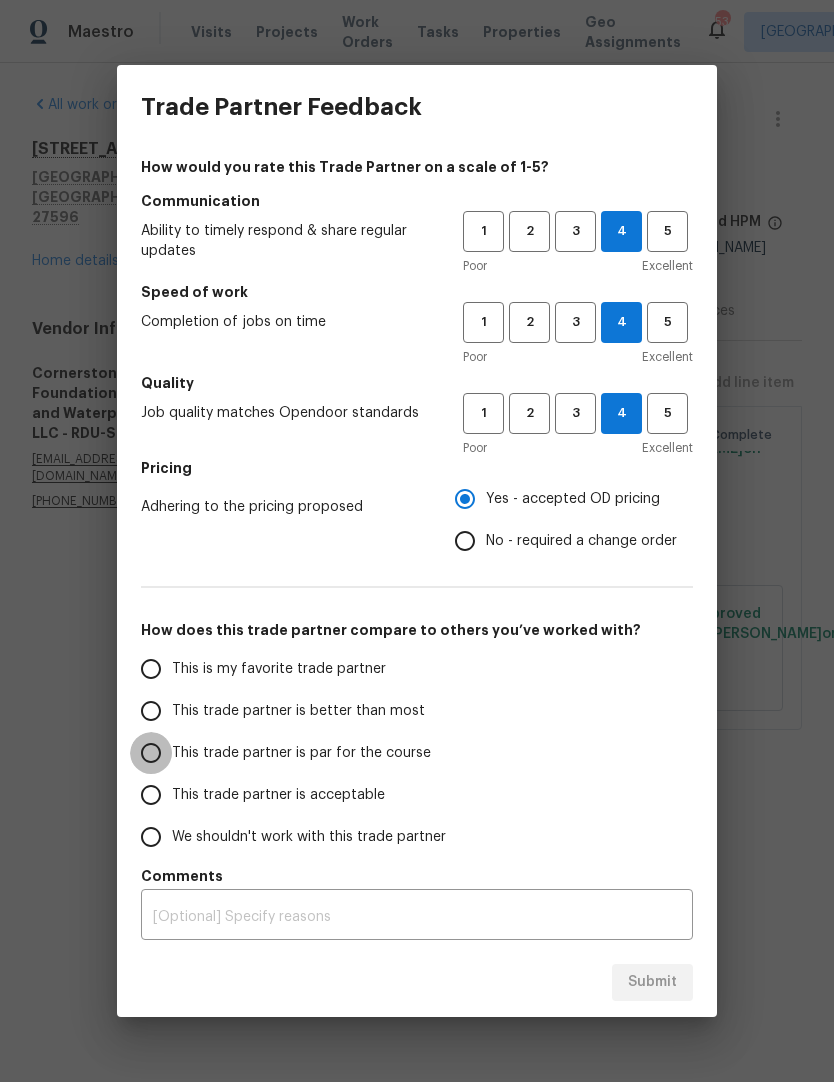 click on "This trade partner is par for the course" at bounding box center [151, 753] 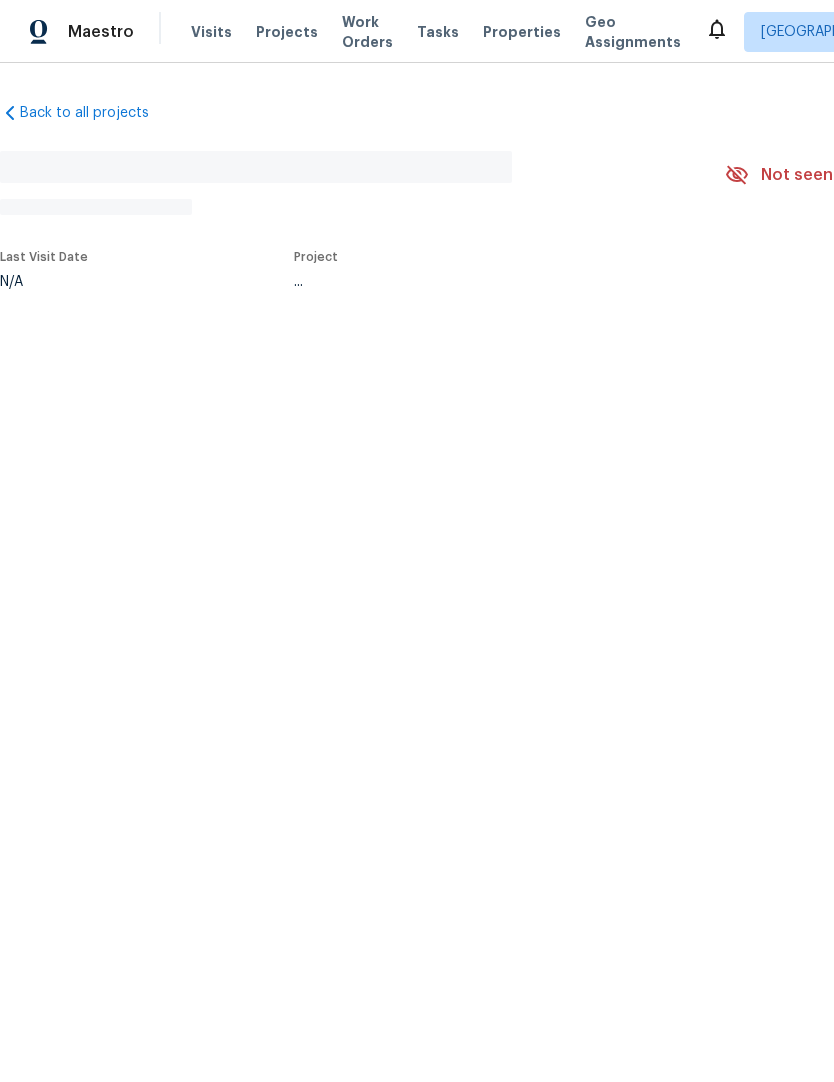 scroll, scrollTop: 0, scrollLeft: 0, axis: both 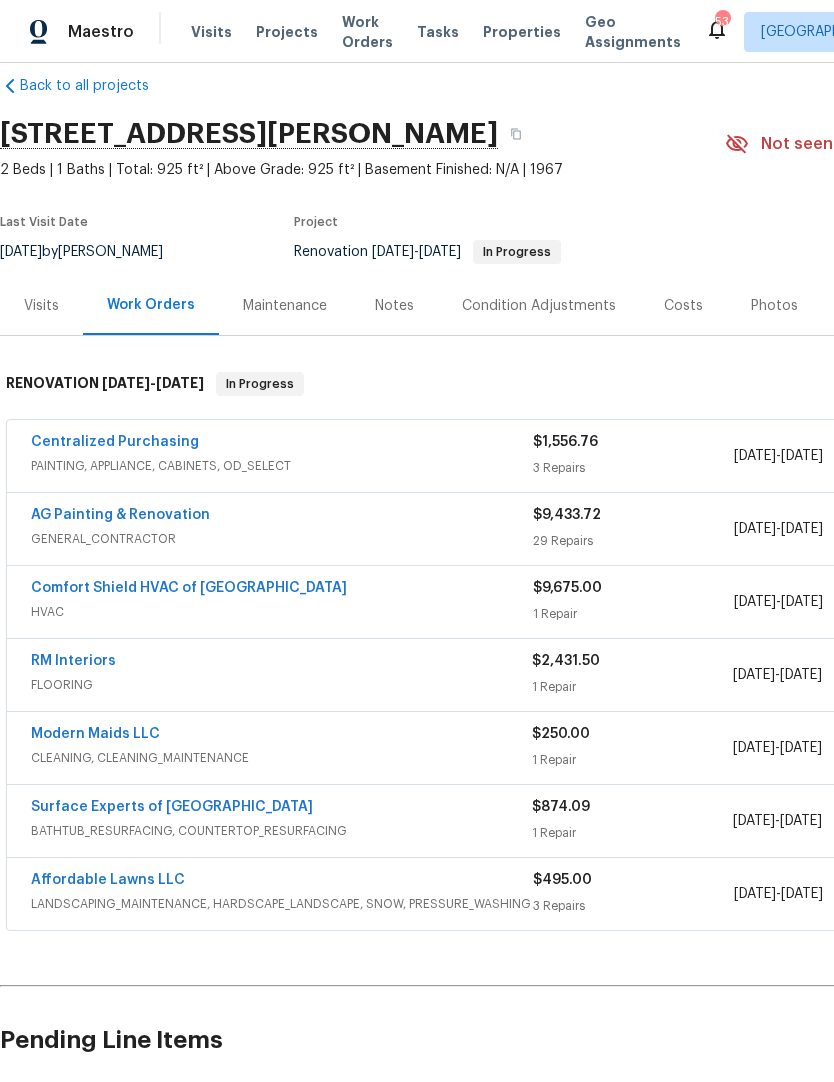 click on "AG Painting & Renovation" at bounding box center [120, 515] 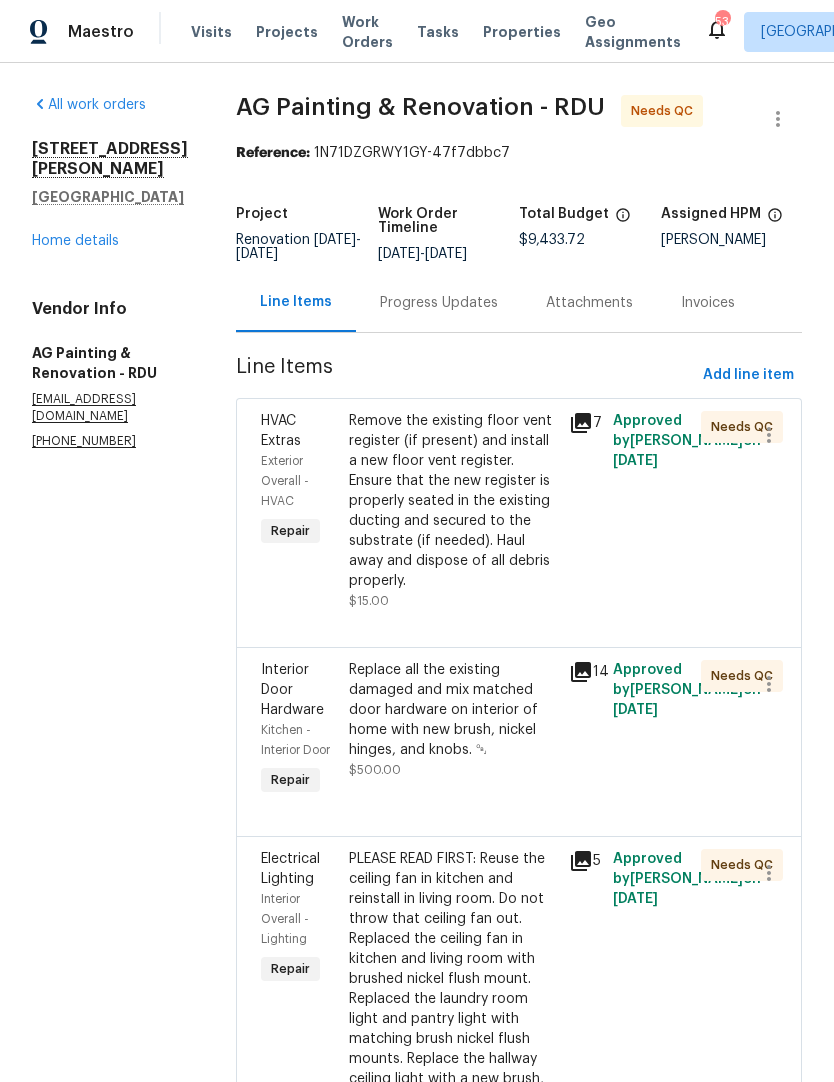 click on "Remove the existing floor vent register (if present) and install a new floor vent register. Ensure that the new register is properly seated in the existing ducting and secured to the substrate (if needed). Haul away and dispose of all debris properly." at bounding box center (453, 501) 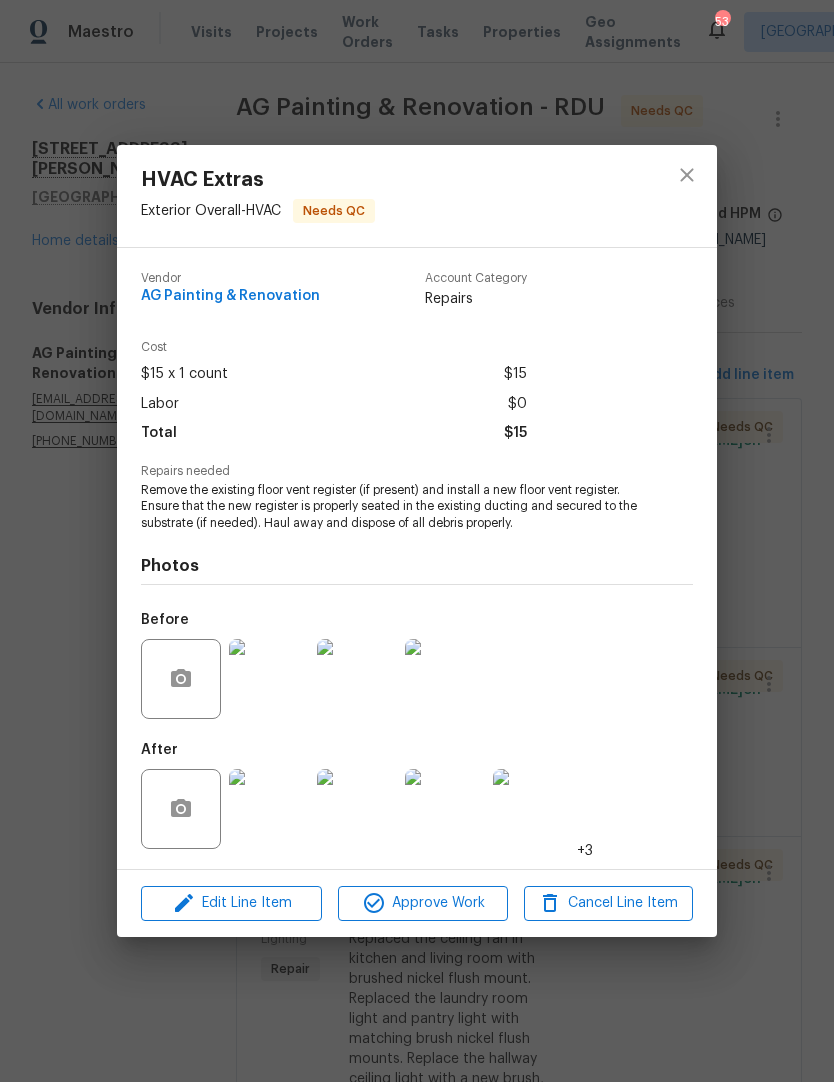 click at bounding box center [269, 809] 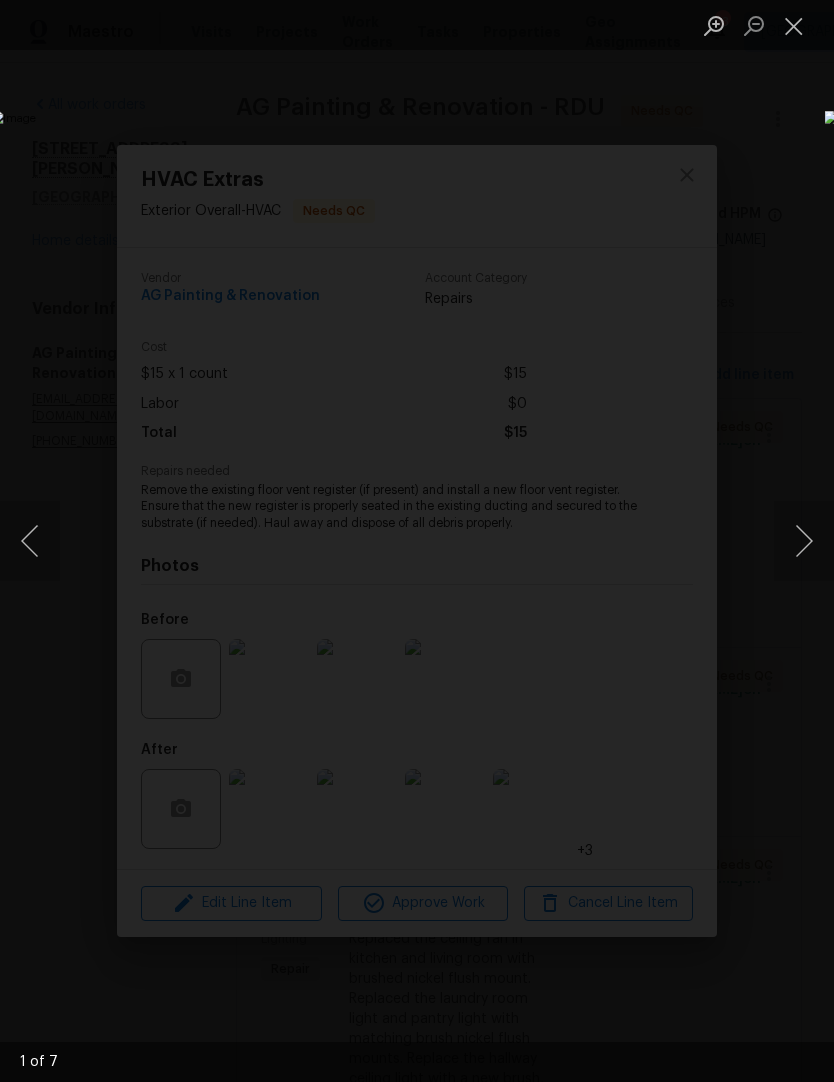 click at bounding box center (804, 541) 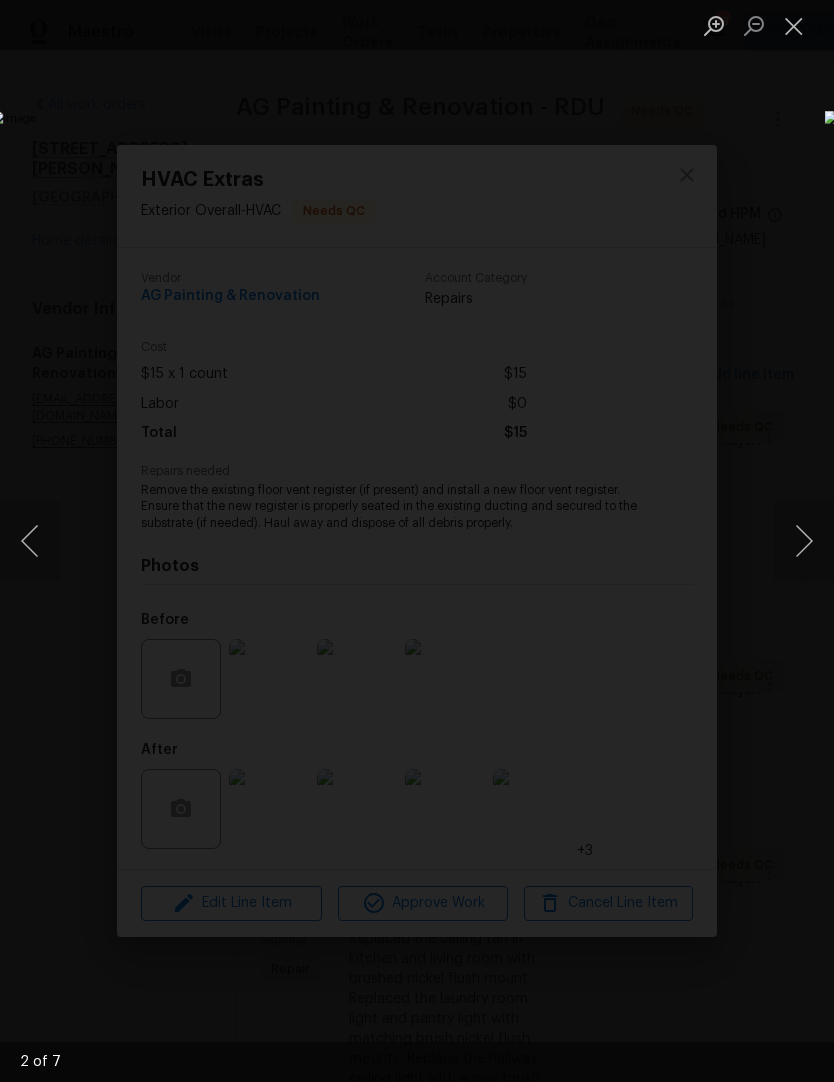 click at bounding box center (804, 541) 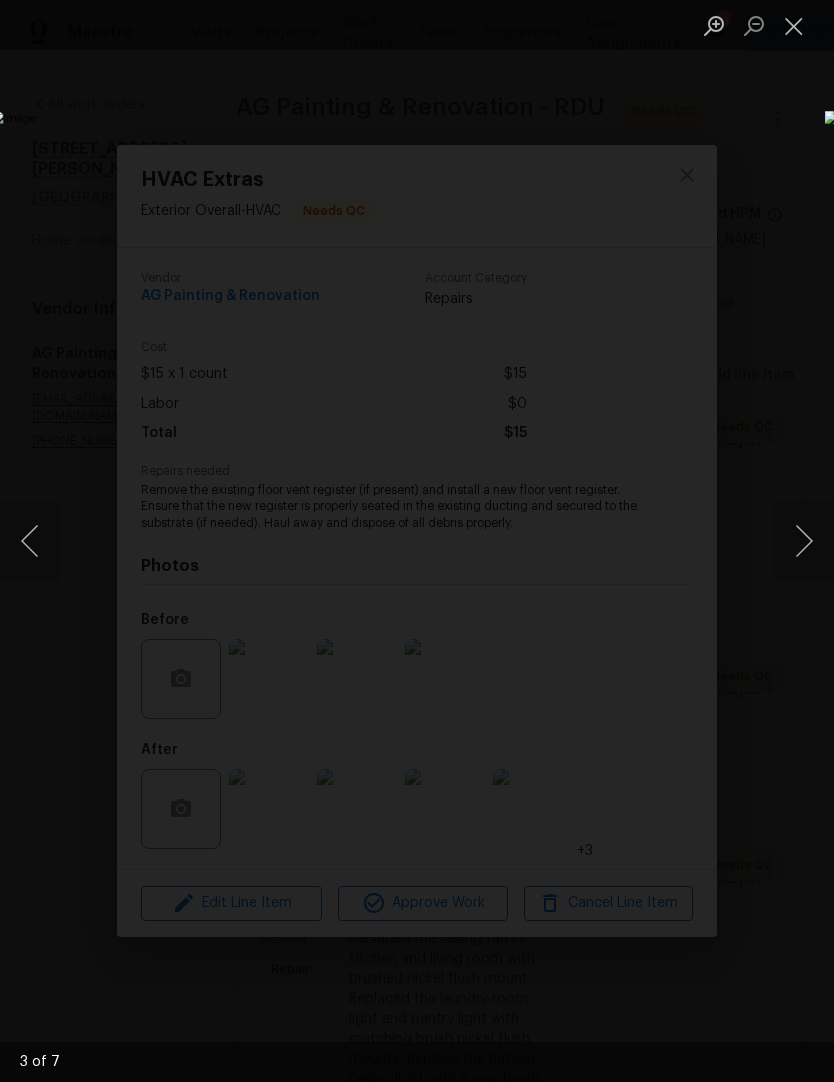 click at bounding box center [804, 541] 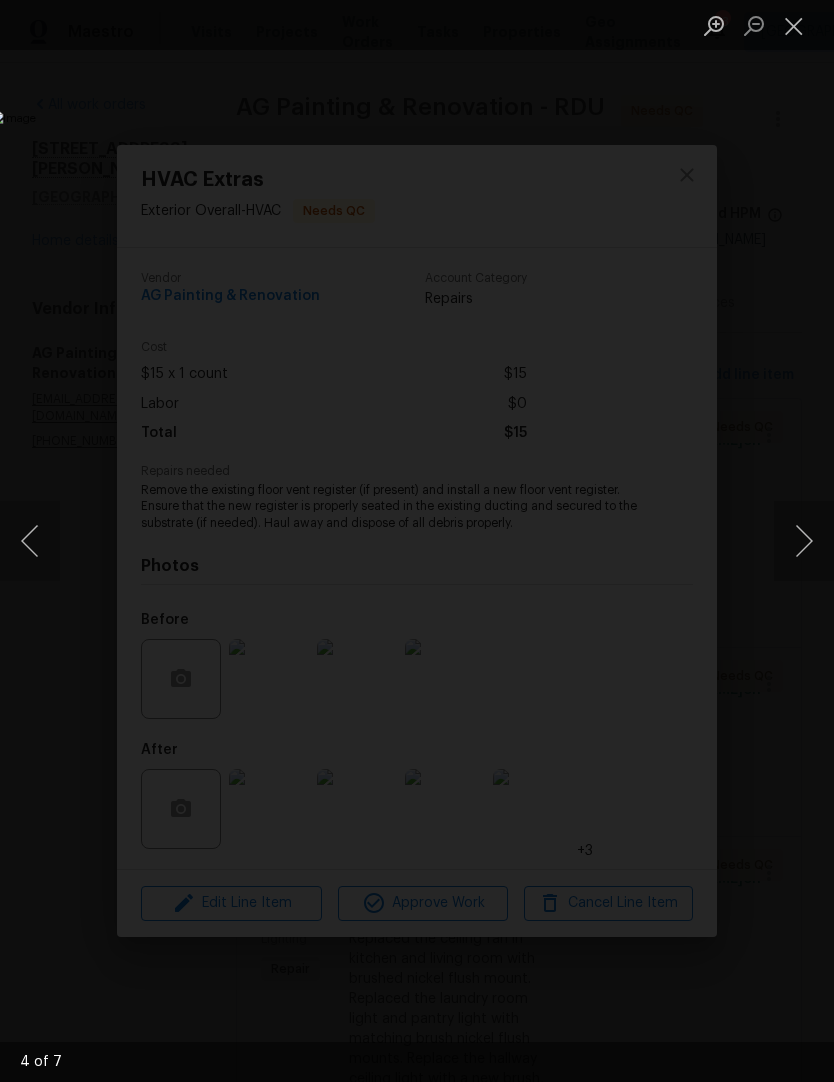 click at bounding box center [804, 541] 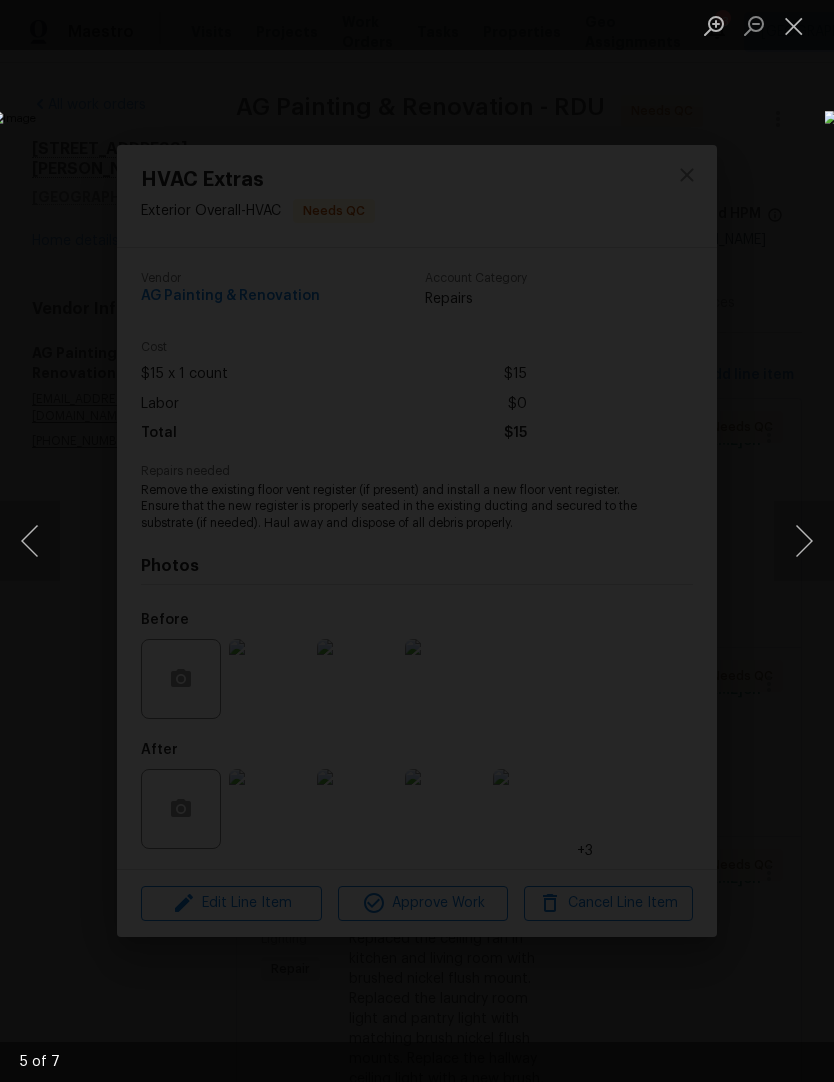 click at bounding box center [804, 541] 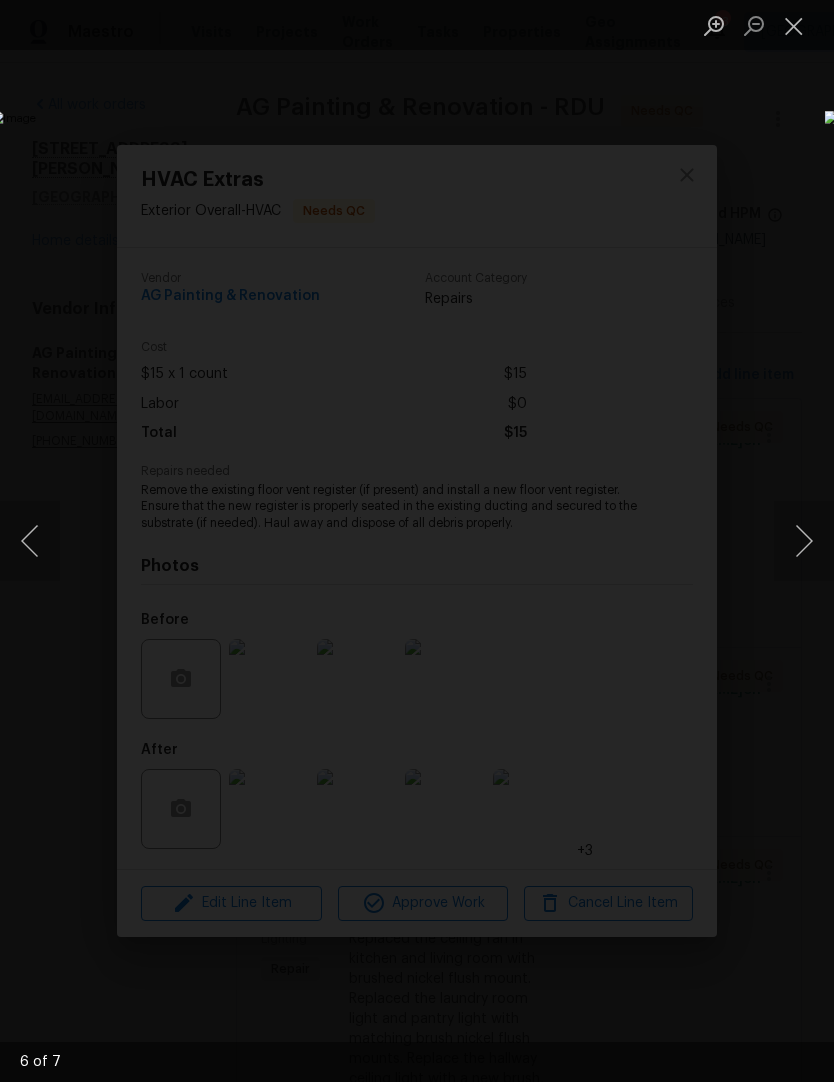 click at bounding box center (794, 25) 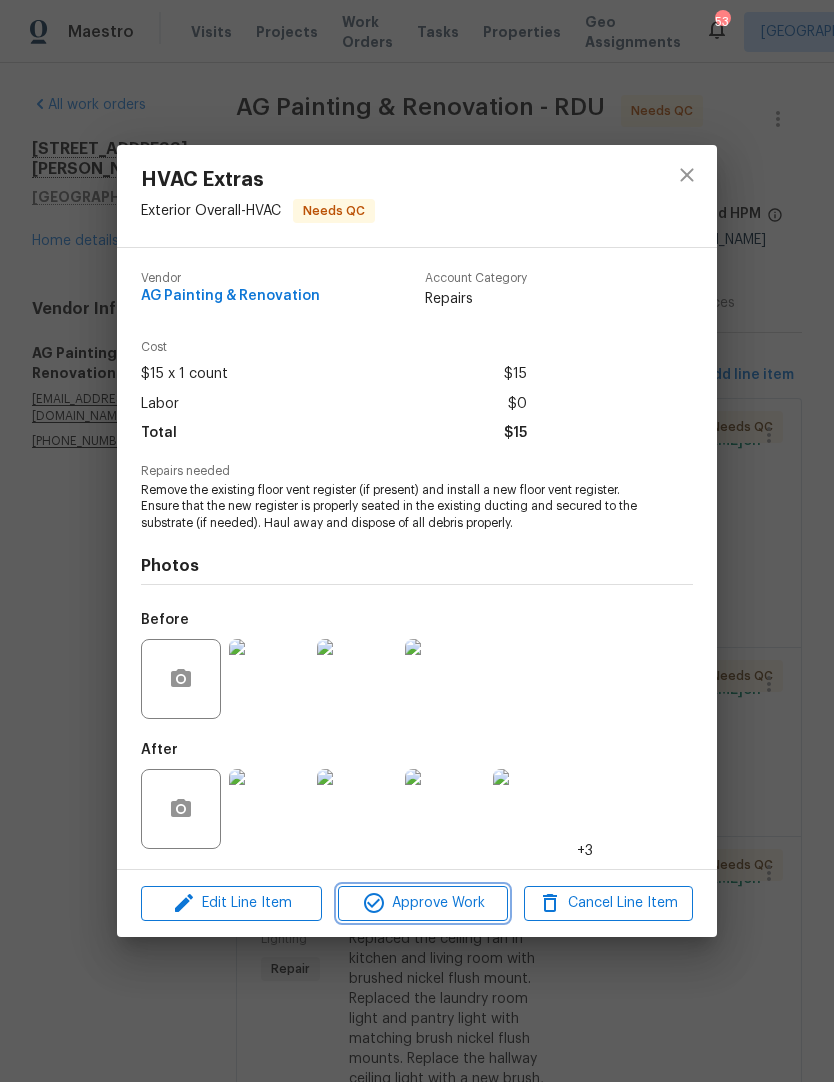 click on "Approve Work" at bounding box center [422, 903] 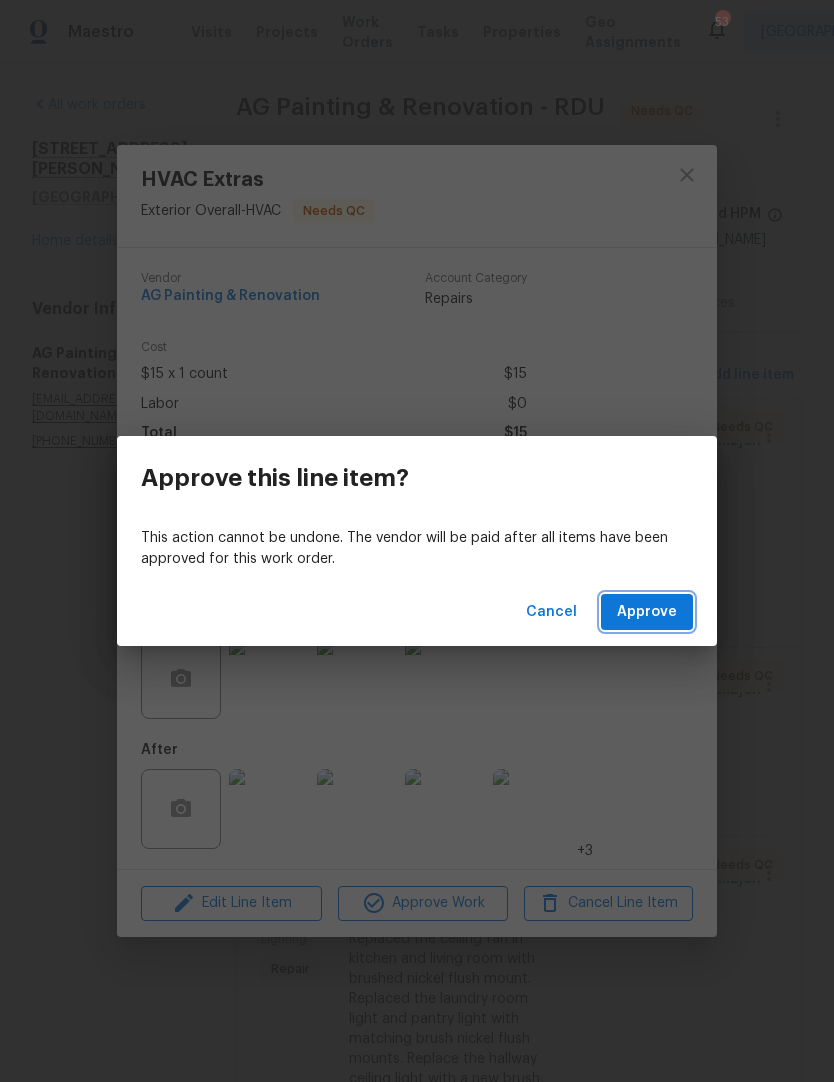 click on "Approve" at bounding box center [647, 612] 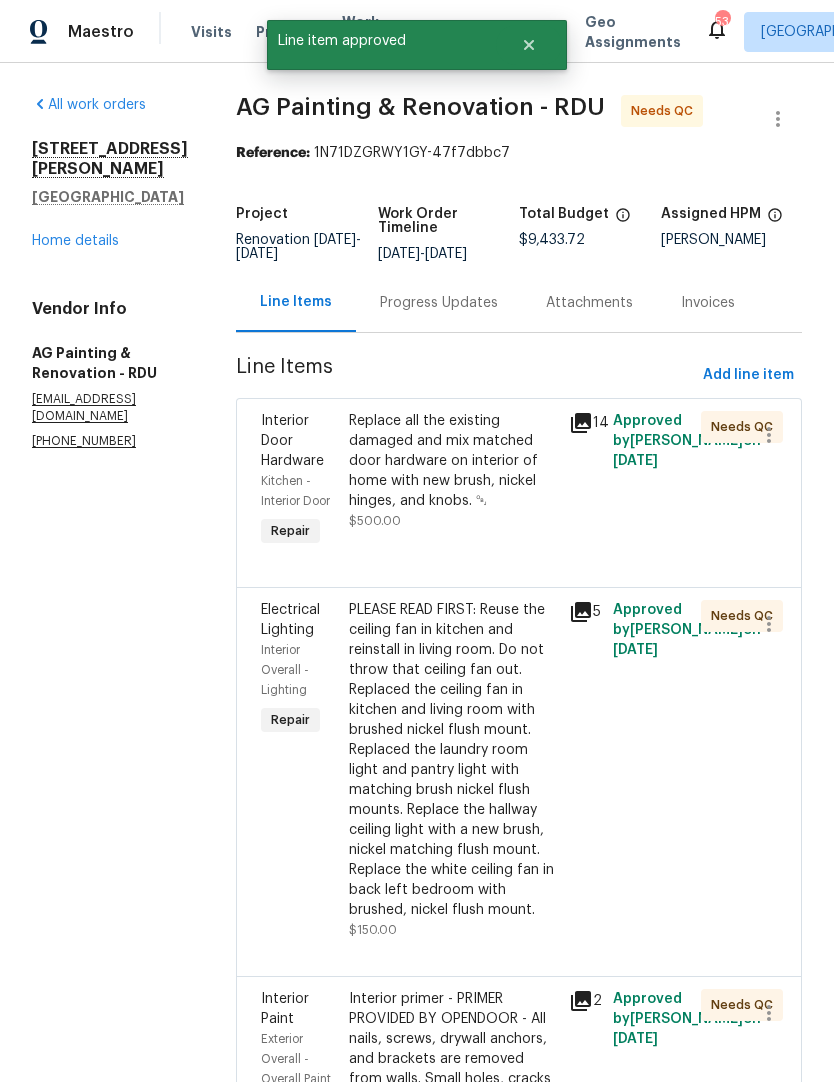 click on "Replace all the existing damaged and mix matched door hardware on interior of home with new brush, nickel hinges, and knobs. ￼" at bounding box center [453, 461] 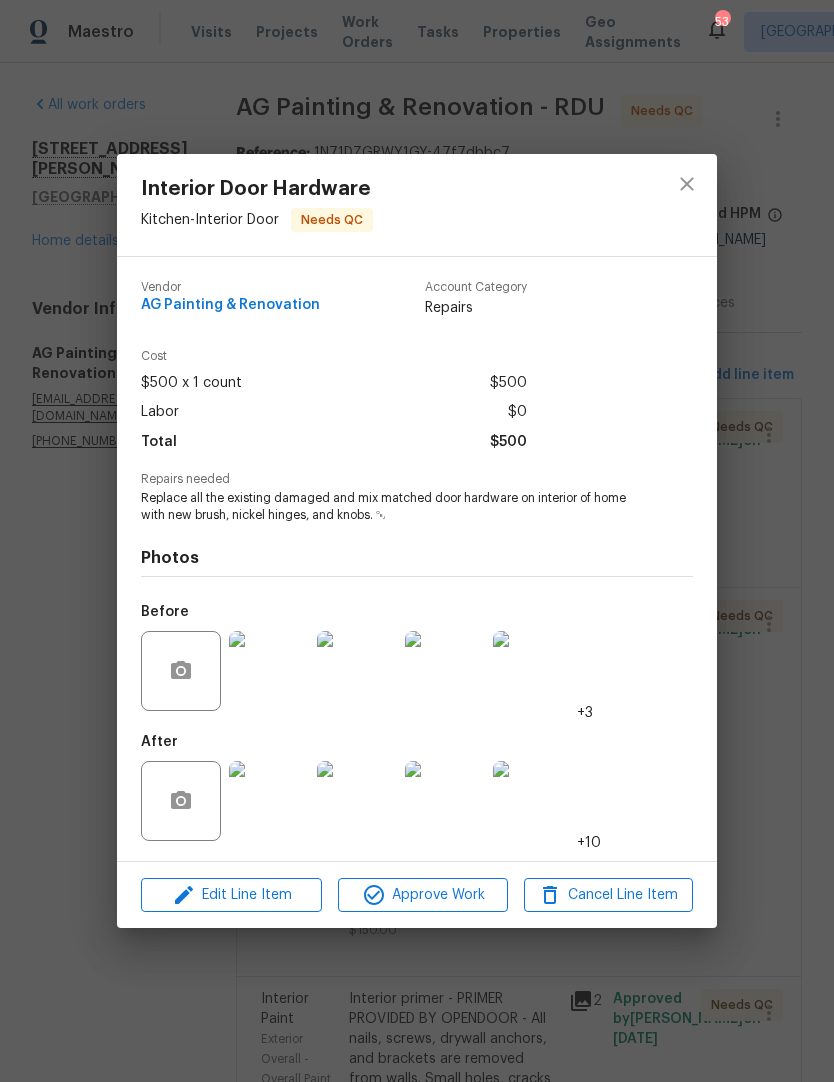 click on "Approve Work" at bounding box center [422, 895] 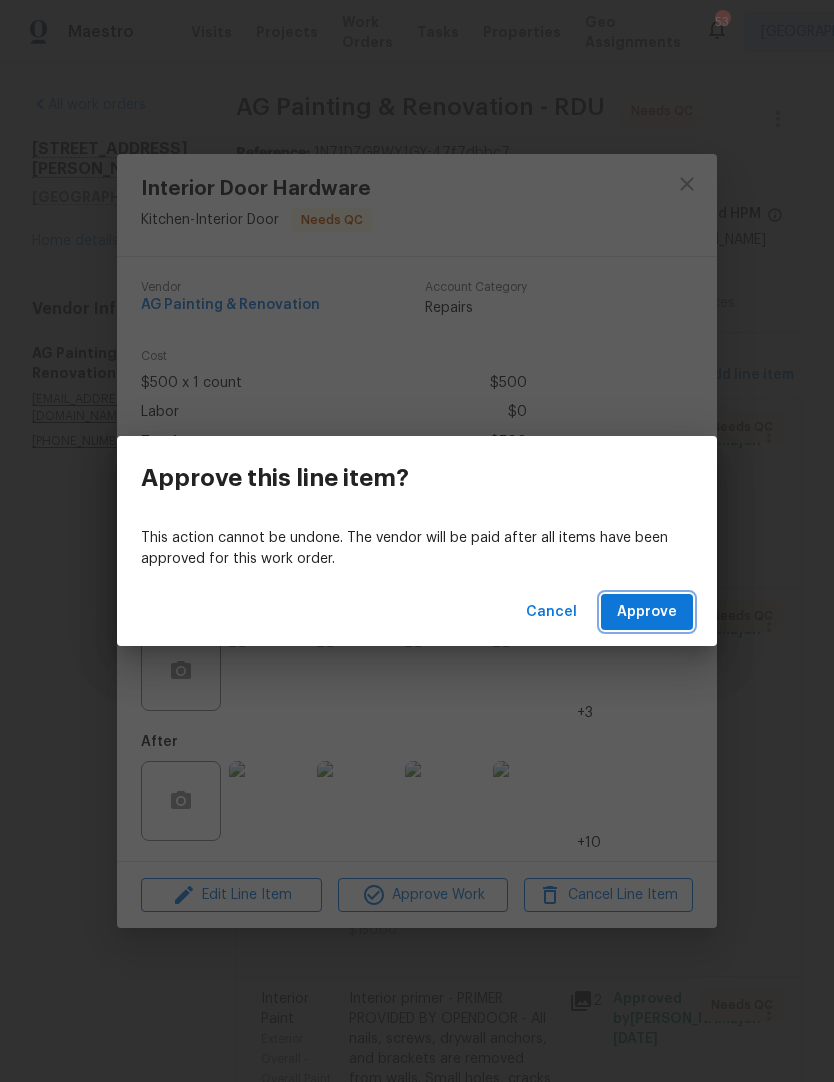 click on "Approve" at bounding box center (647, 612) 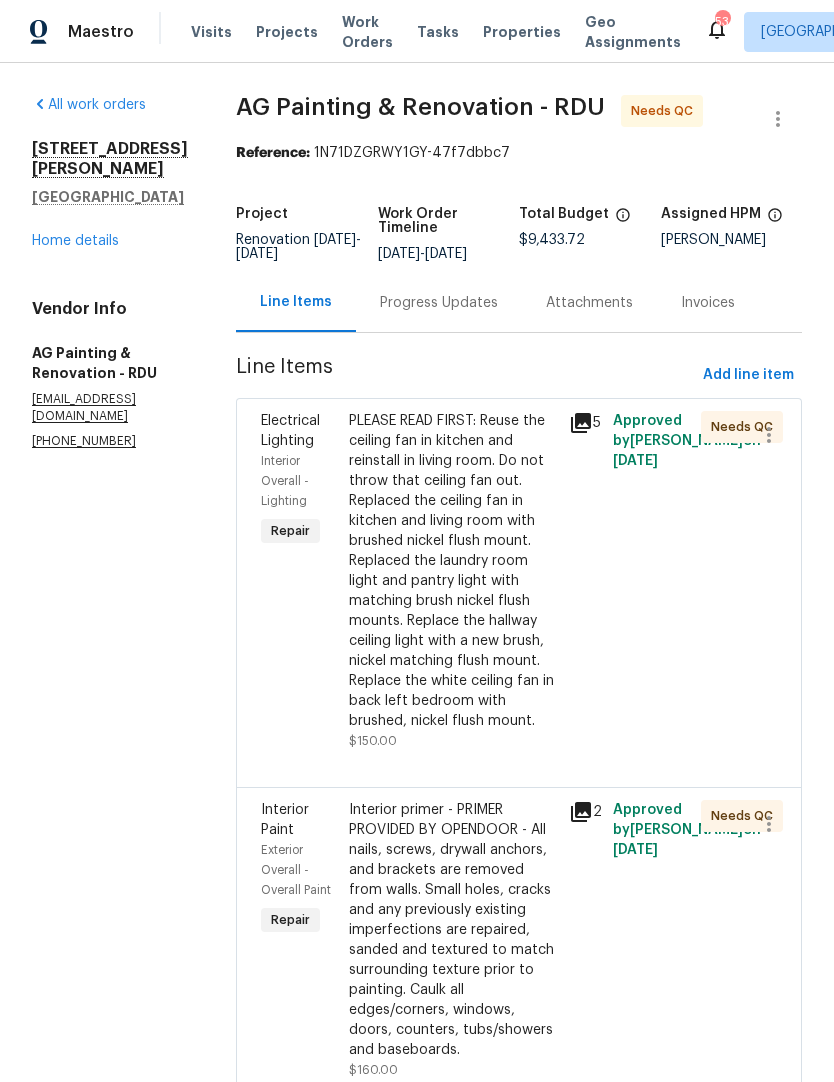 click on "PLEASE READ FIRST:
Reuse the ceiling fan in kitchen and reinstall in living room. Do not throw that ceiling fan out.
Replaced the ceiling fan in kitchen and living room with brushed nickel flush mount. Replaced the laundry room light and pantry light with matching brush nickel flush mounts. Replace the hallway ceiling light with a new brush, nickel matching flush mount. Replace the white ceiling fan in back left bedroom with brushed, nickel flush mount." at bounding box center (453, 571) 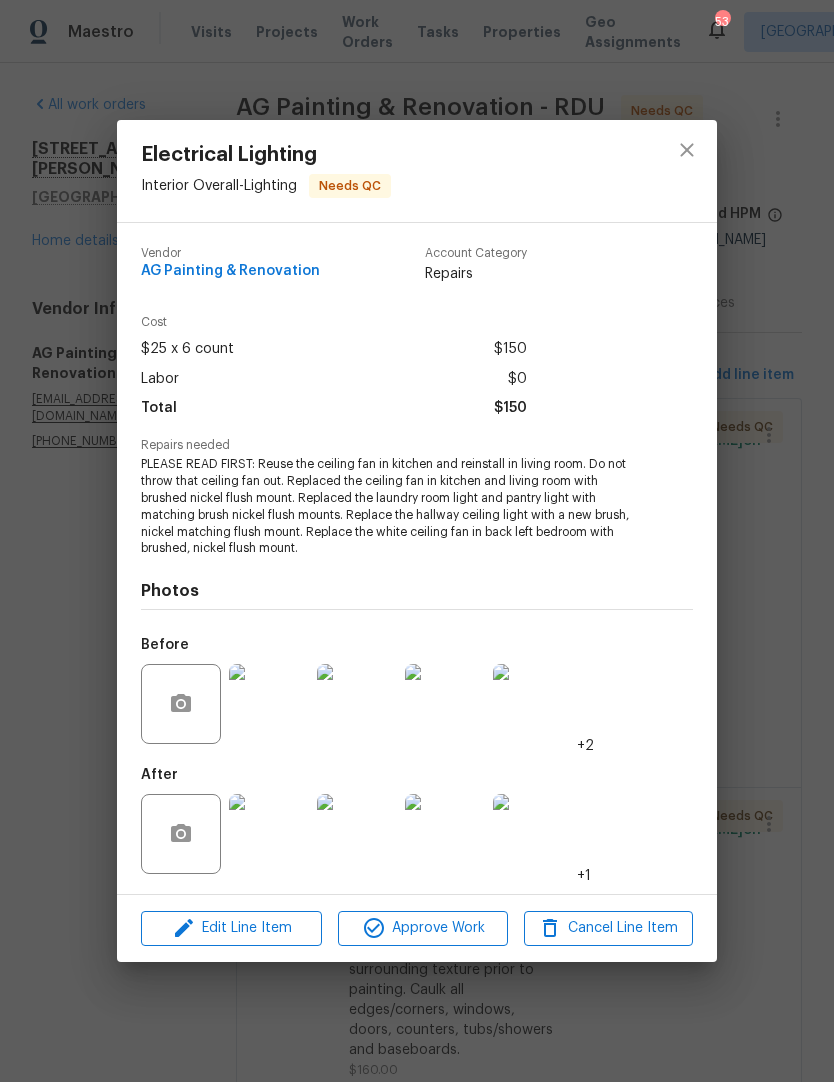 click at bounding box center [533, 834] 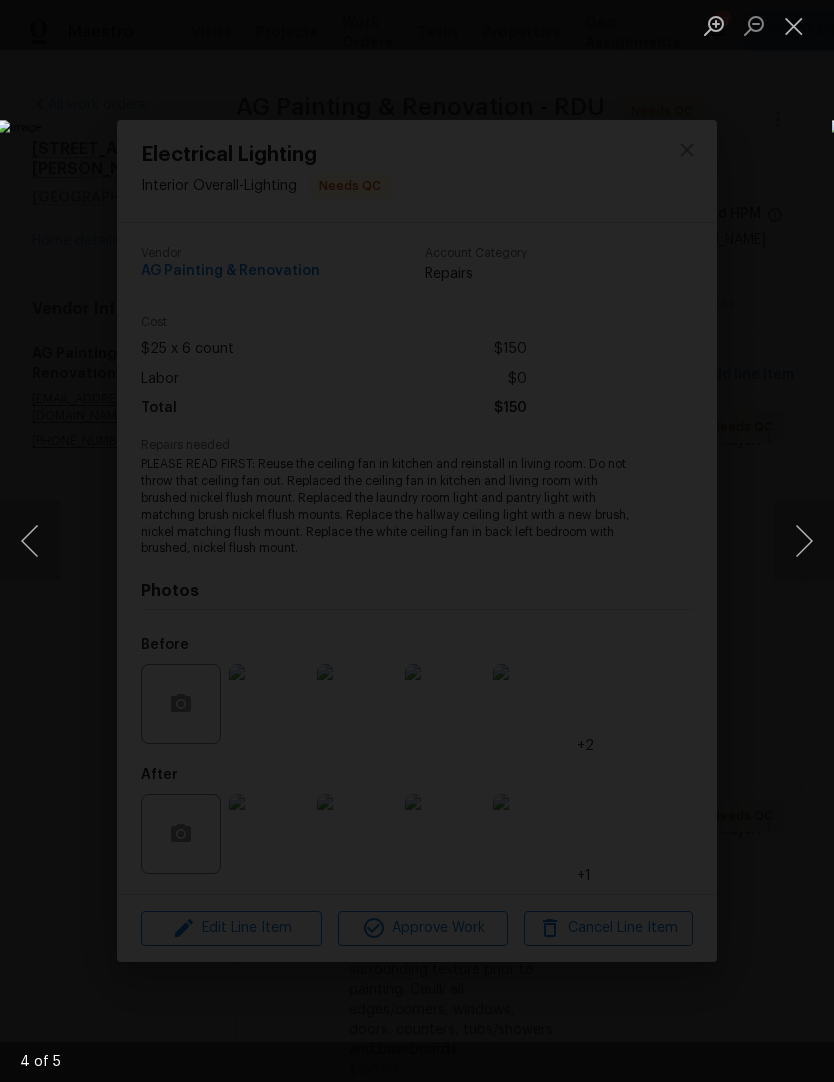 click at bounding box center (804, 541) 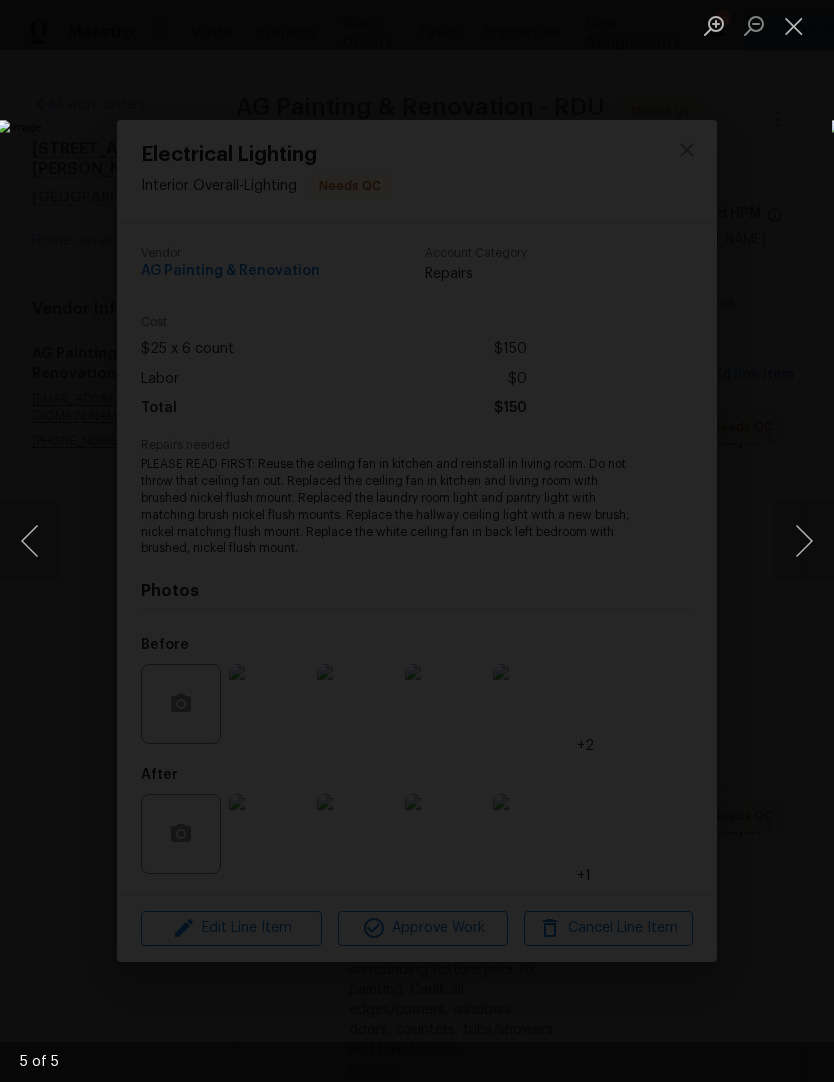 click at bounding box center (804, 541) 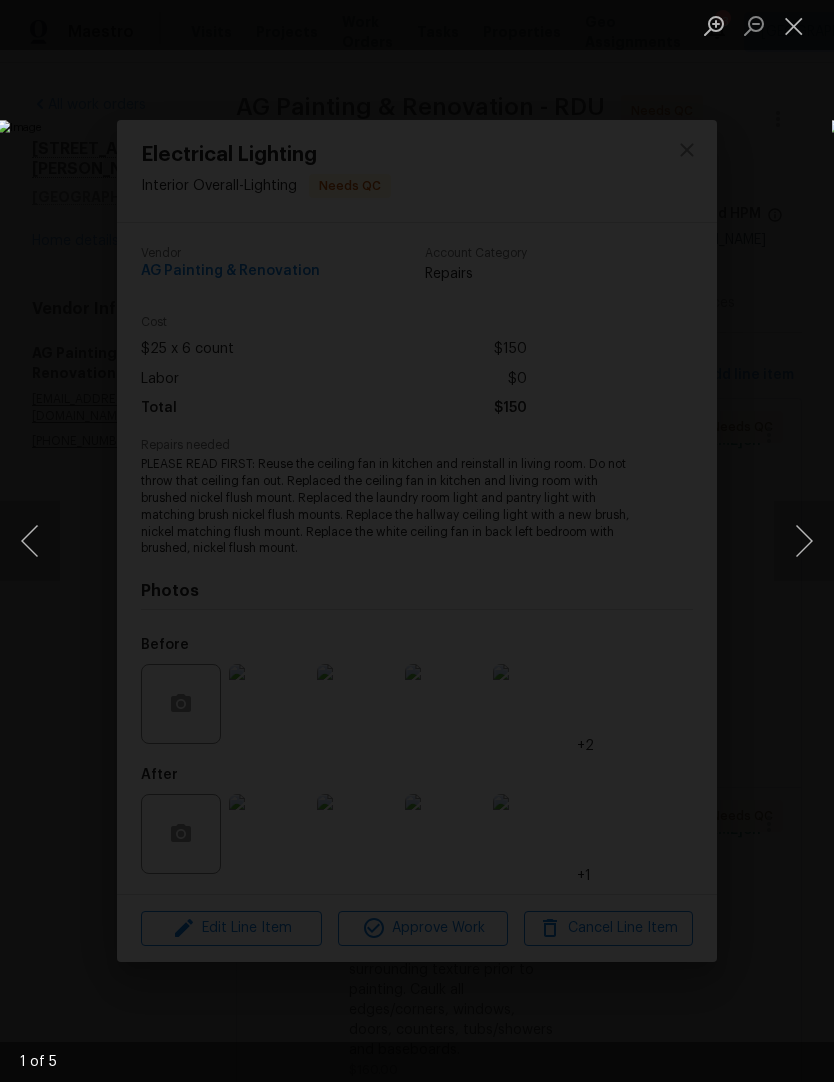 click at bounding box center [804, 541] 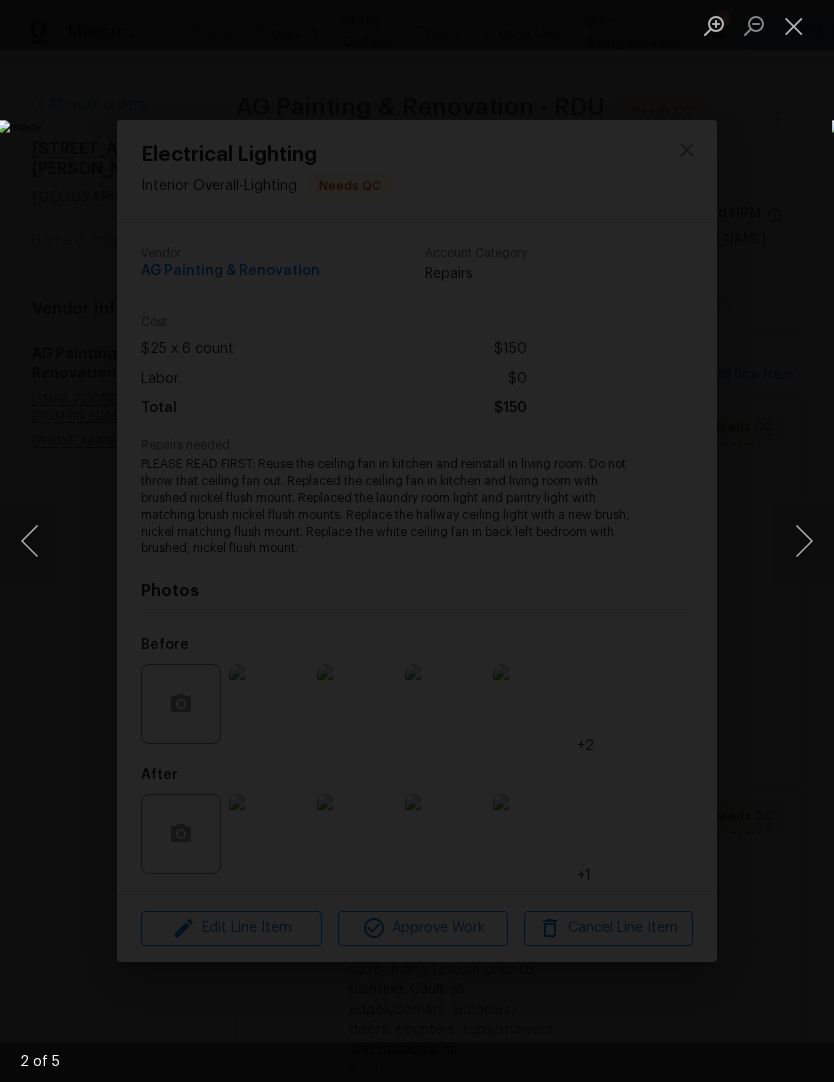 click at bounding box center [804, 541] 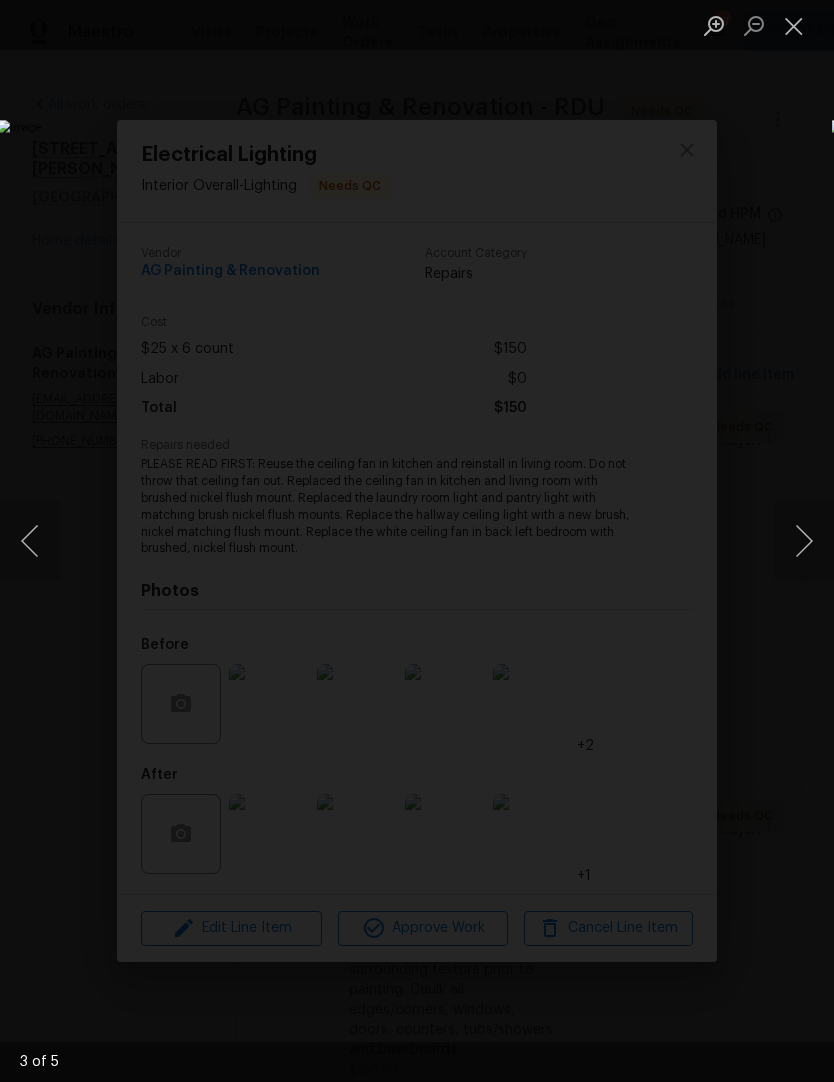 click at bounding box center (804, 541) 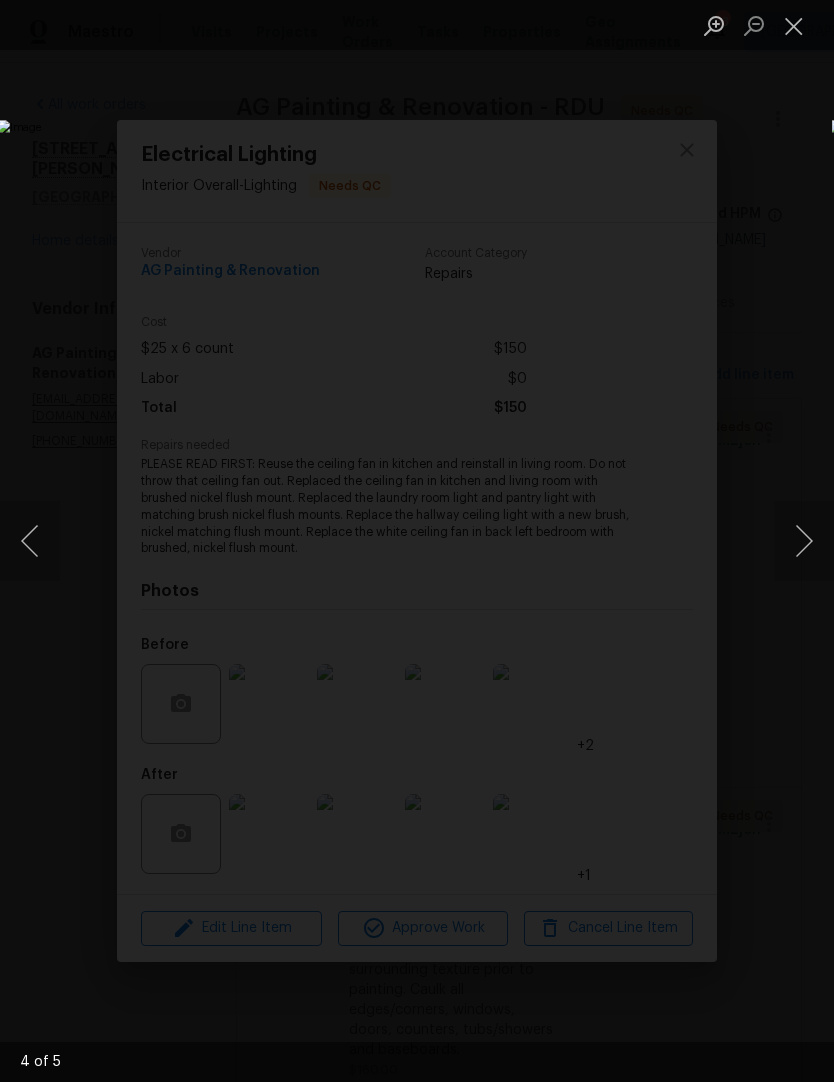 click at bounding box center (794, 25) 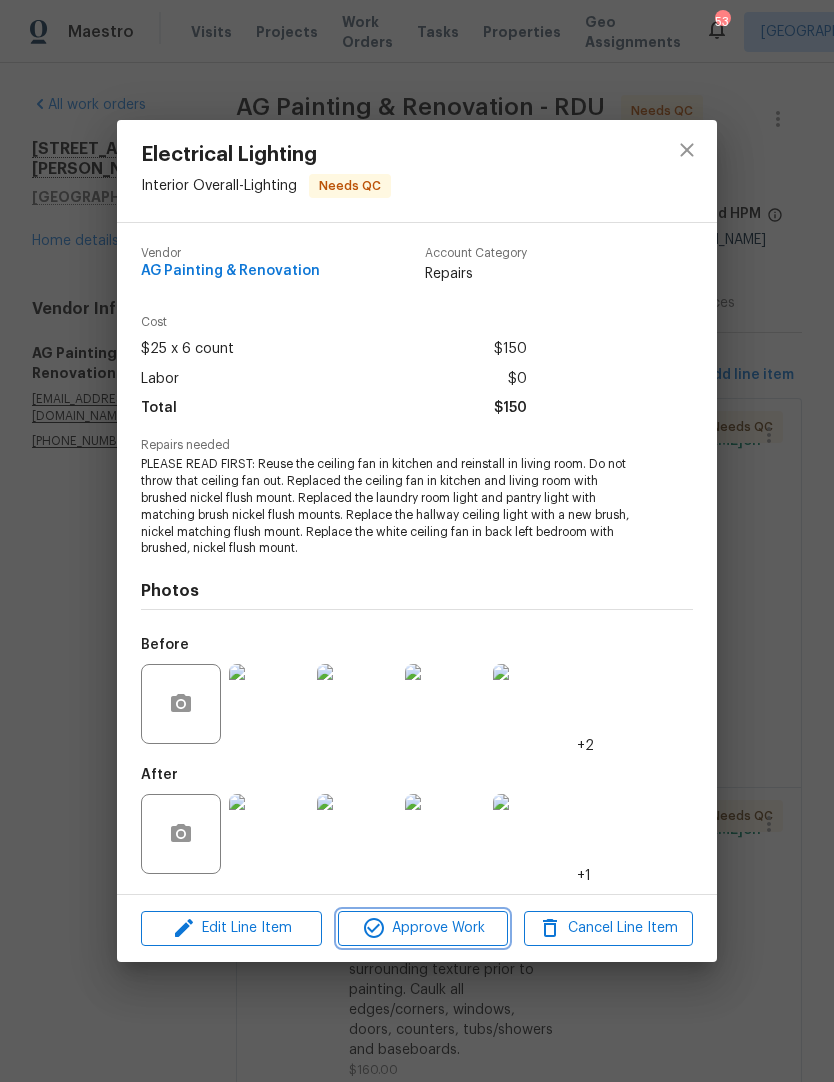 click on "Approve Work" at bounding box center [422, 928] 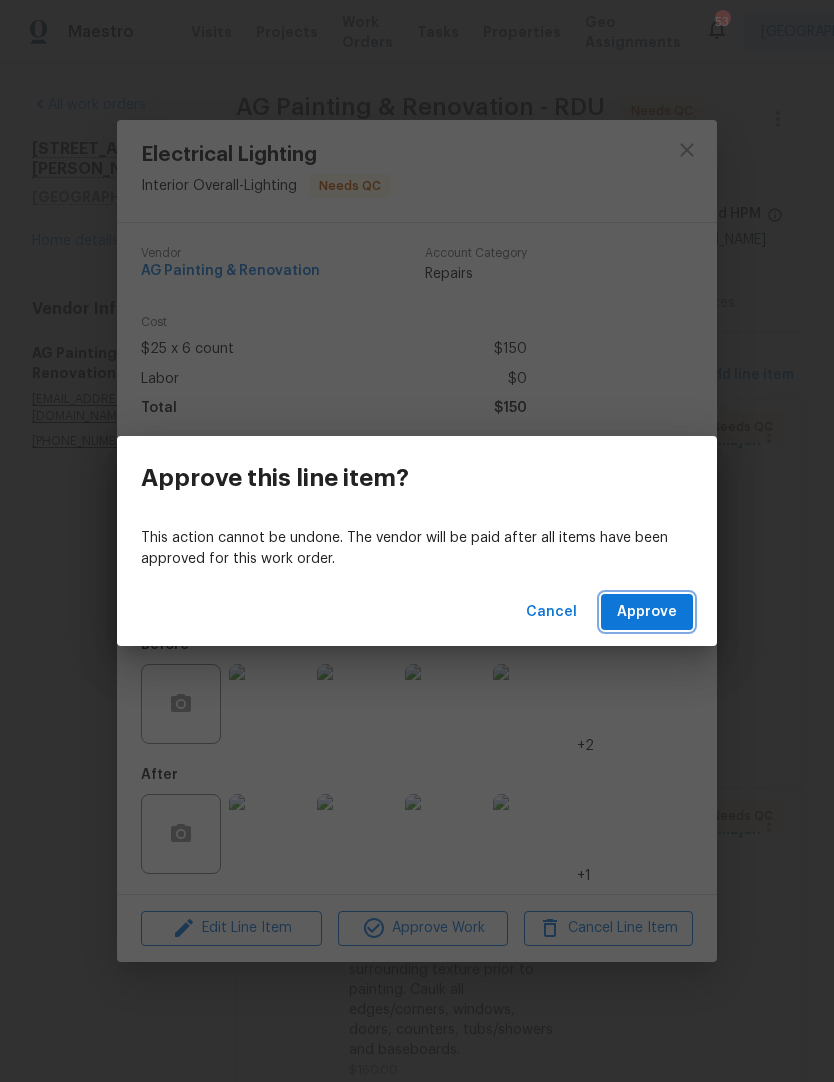 click on "Approve" at bounding box center (647, 612) 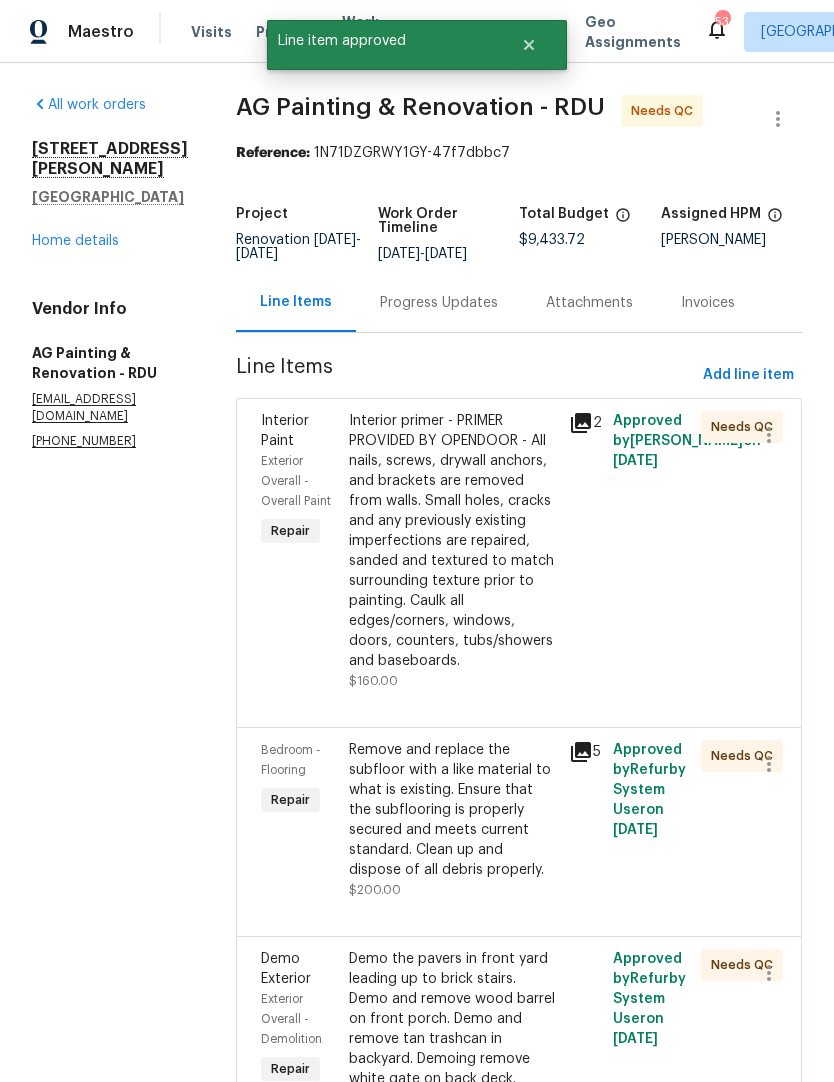 click on "Interior primer - PRIMER PROVIDED BY OPENDOOR - All nails, screws, drywall anchors, and brackets are removed from walls. Small holes, cracks and any previously existing imperfections are repaired, sanded and textured to match surrounding texture prior to painting. Caulk all edges/corners, windows, doors, counters, tubs/showers and baseboards." at bounding box center [453, 541] 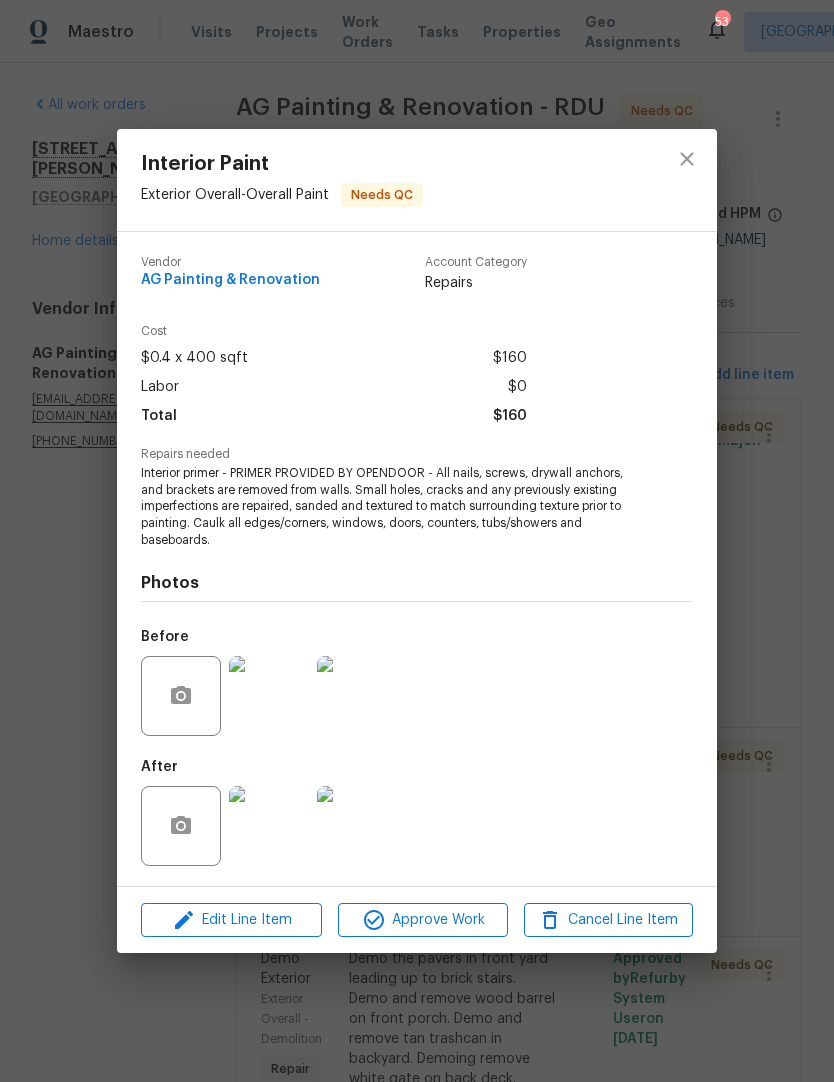 click at bounding box center [269, 826] 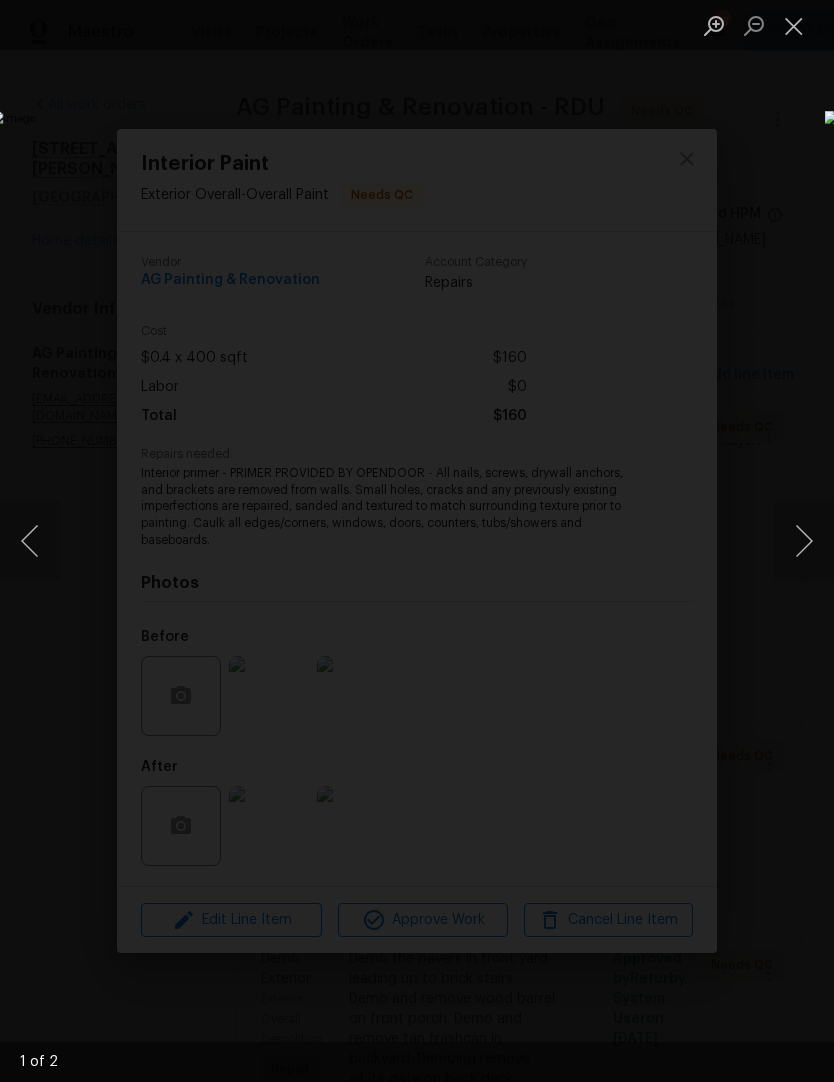 click at bounding box center [804, 541] 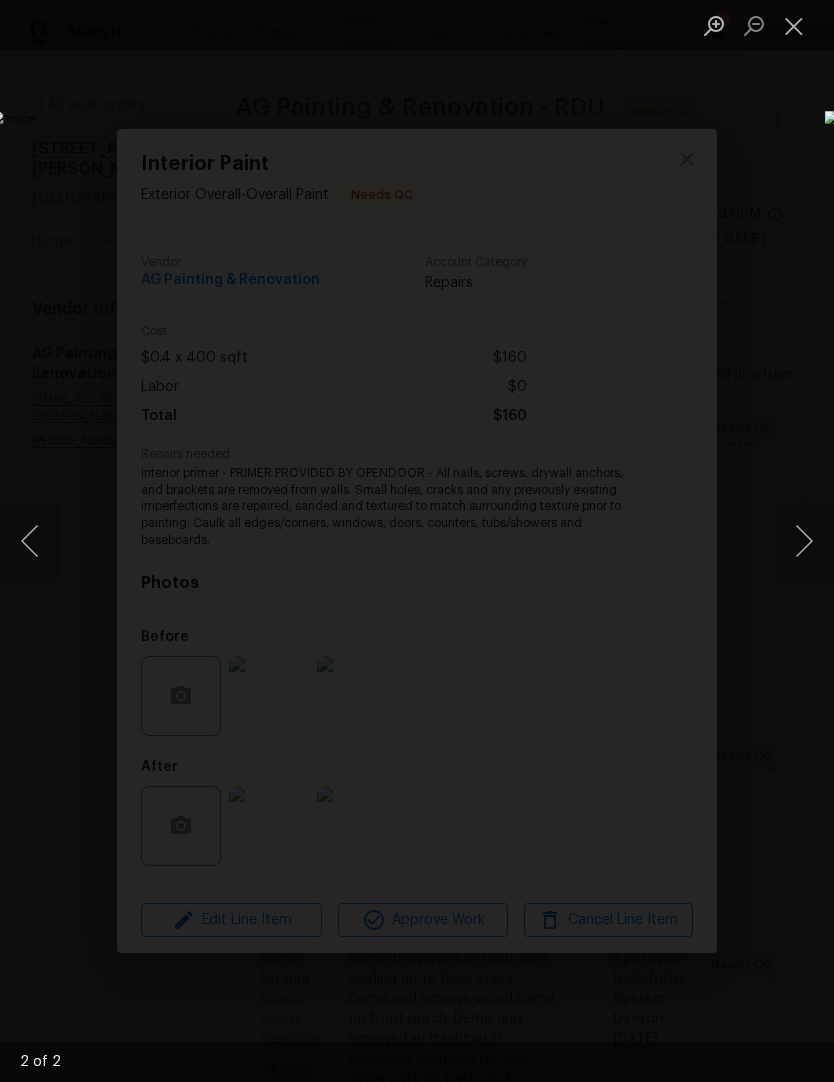 click at bounding box center [804, 541] 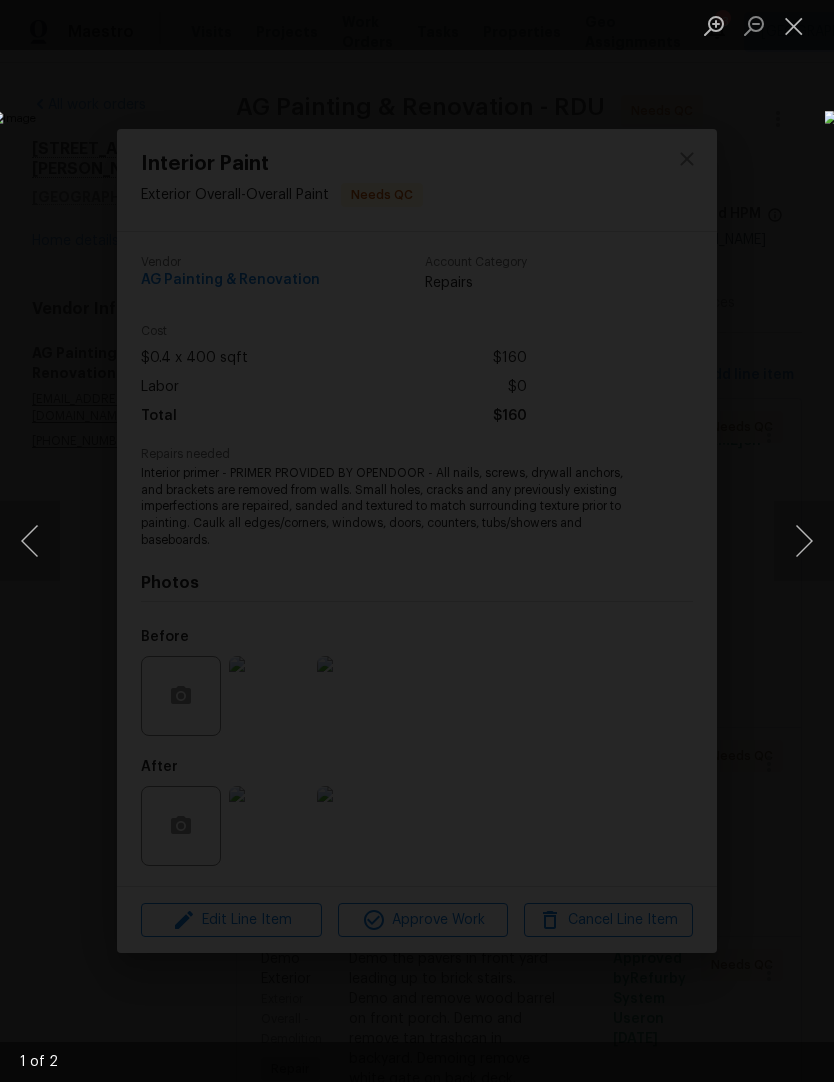 click at bounding box center [794, 25] 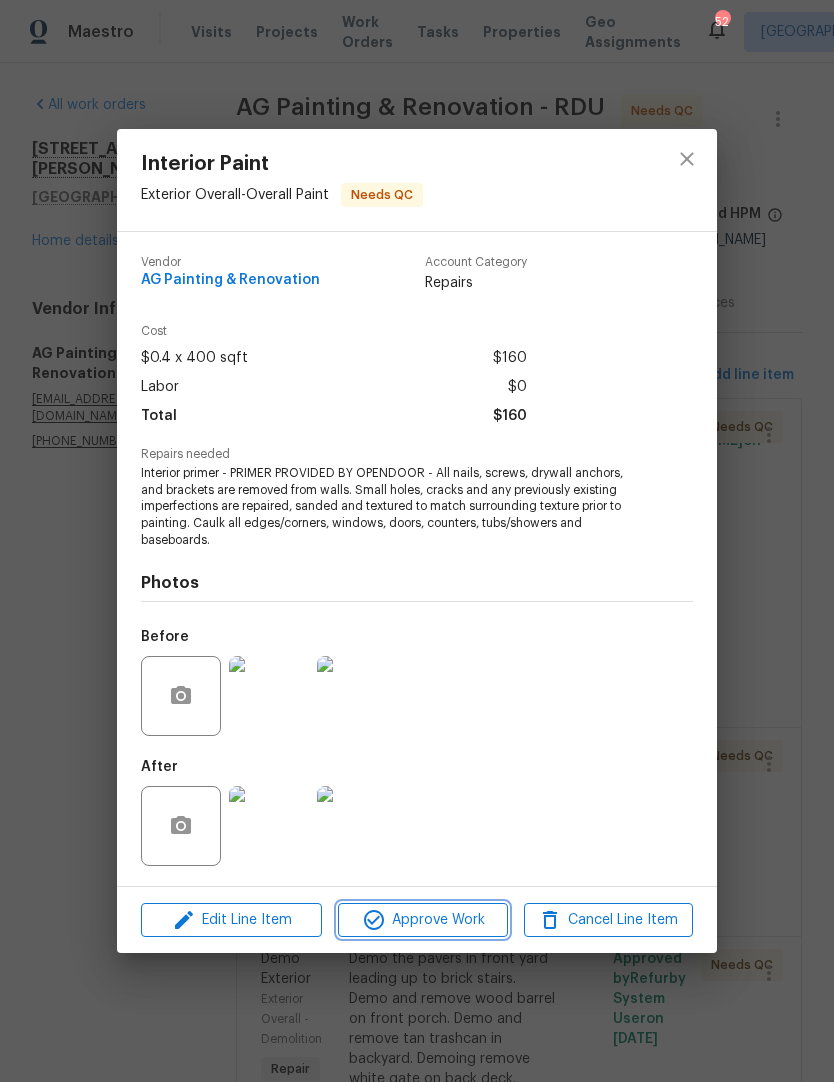 click on "Approve Work" at bounding box center (422, 920) 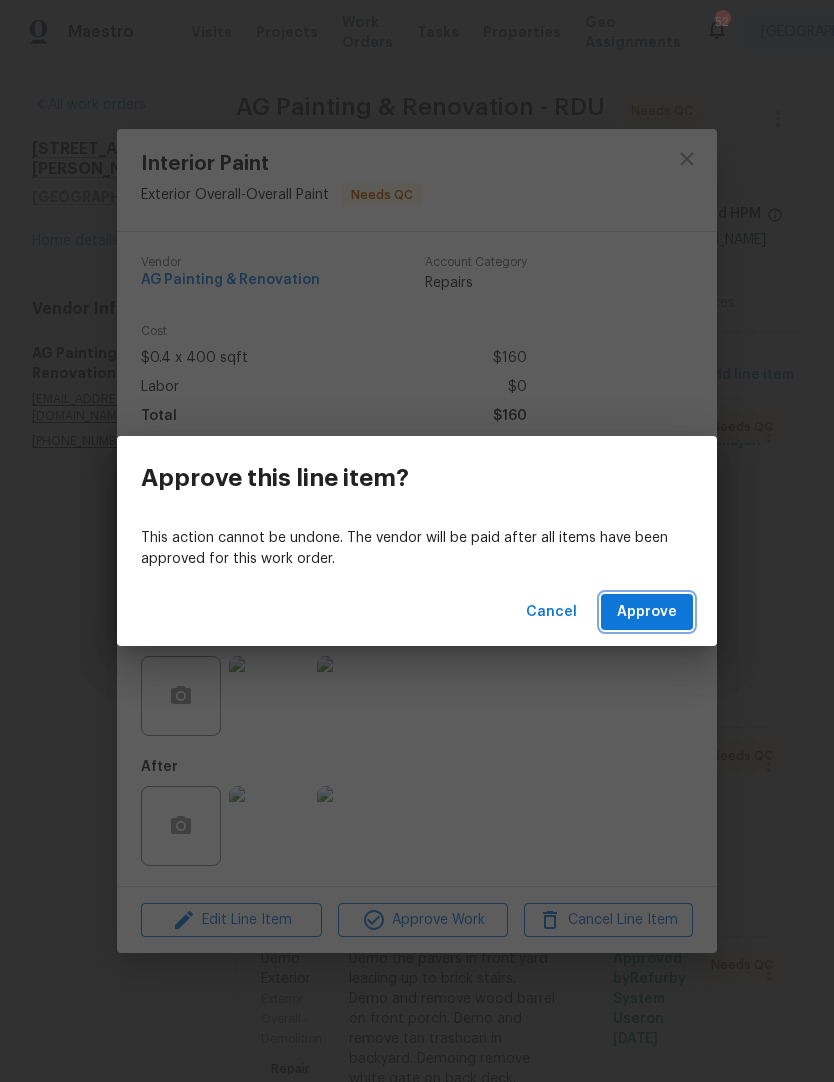 click on "Approve" at bounding box center (647, 612) 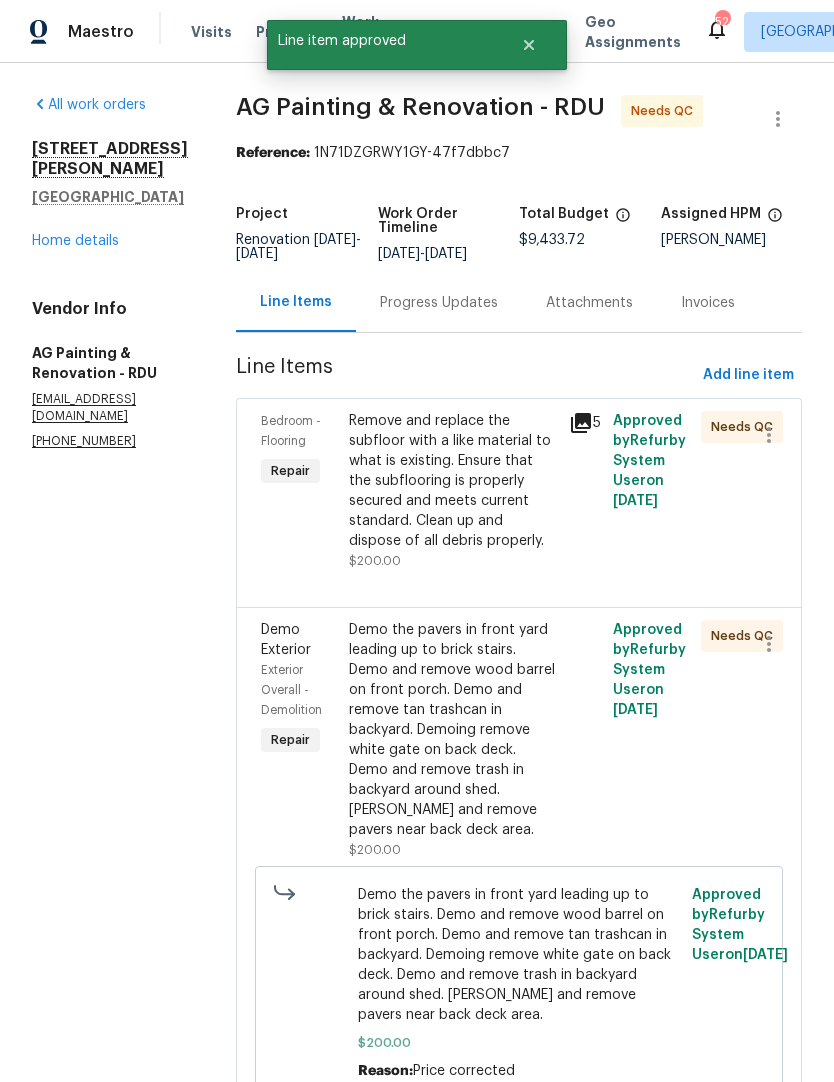 click on "Remove and replace the subfloor with a like material to what is existing. Ensure that the subflooring is properly secured and meets current standard. Clean up and dispose of all debris properly." at bounding box center [453, 481] 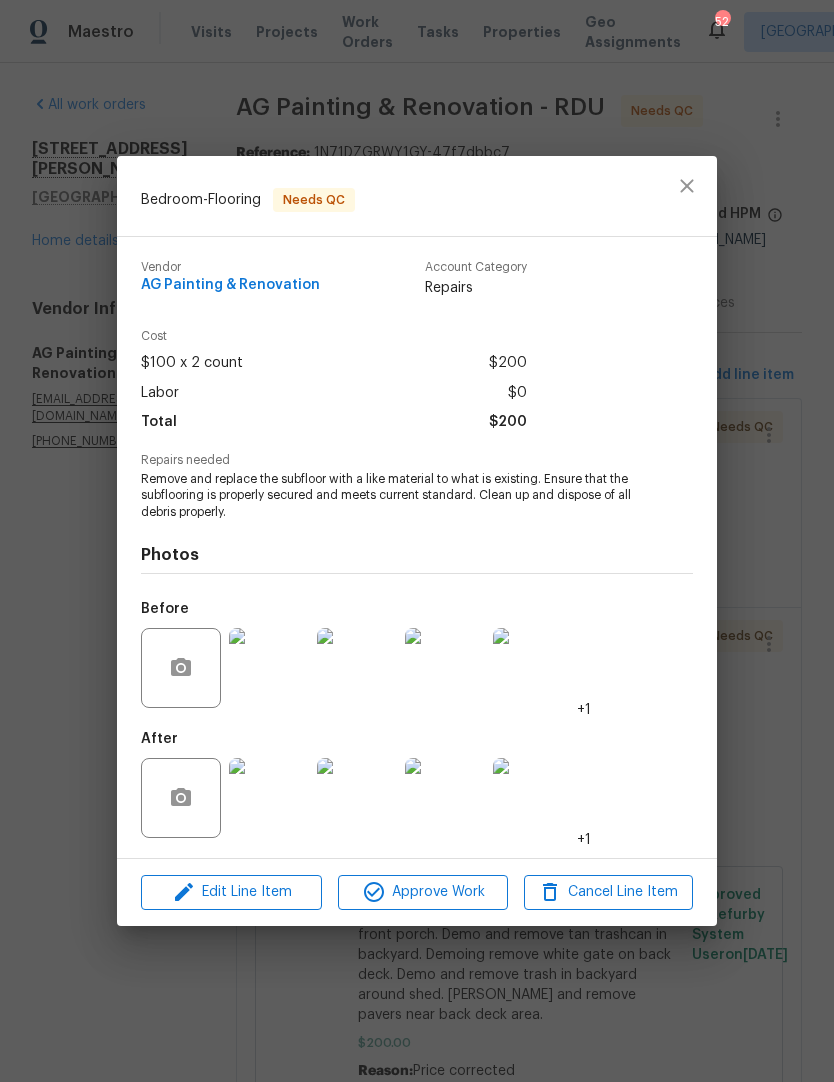 click at bounding box center (269, 798) 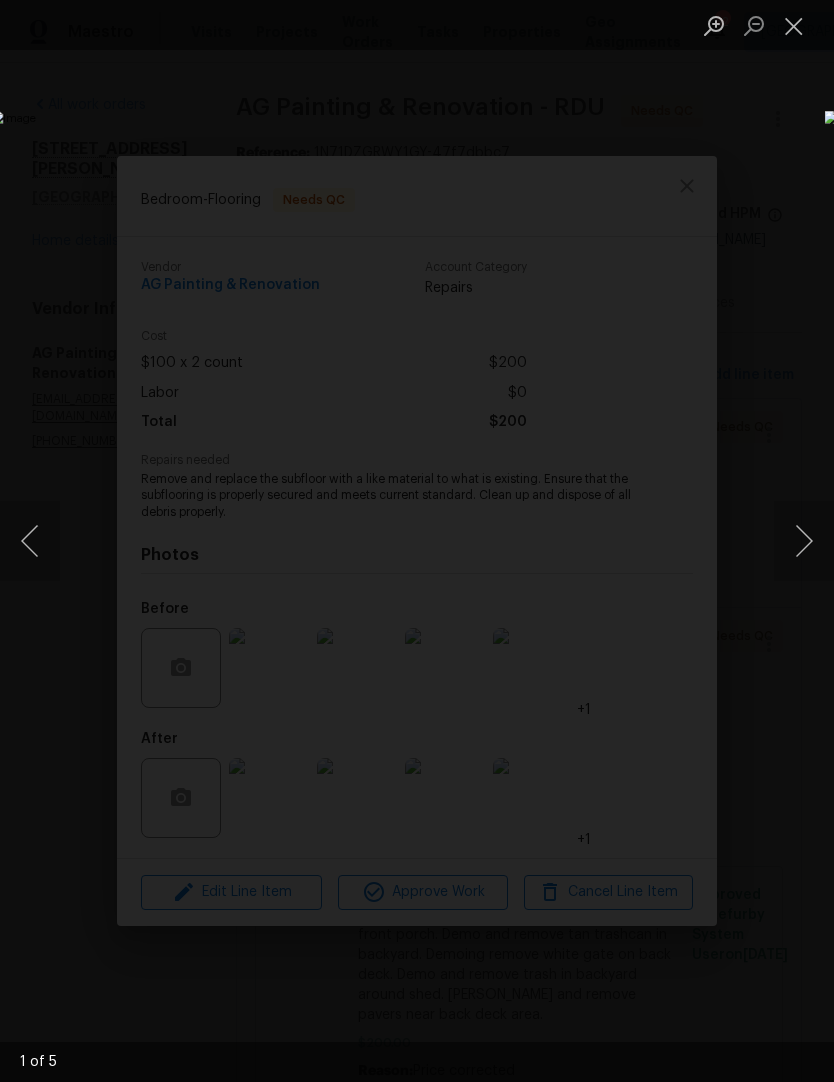 click at bounding box center (804, 541) 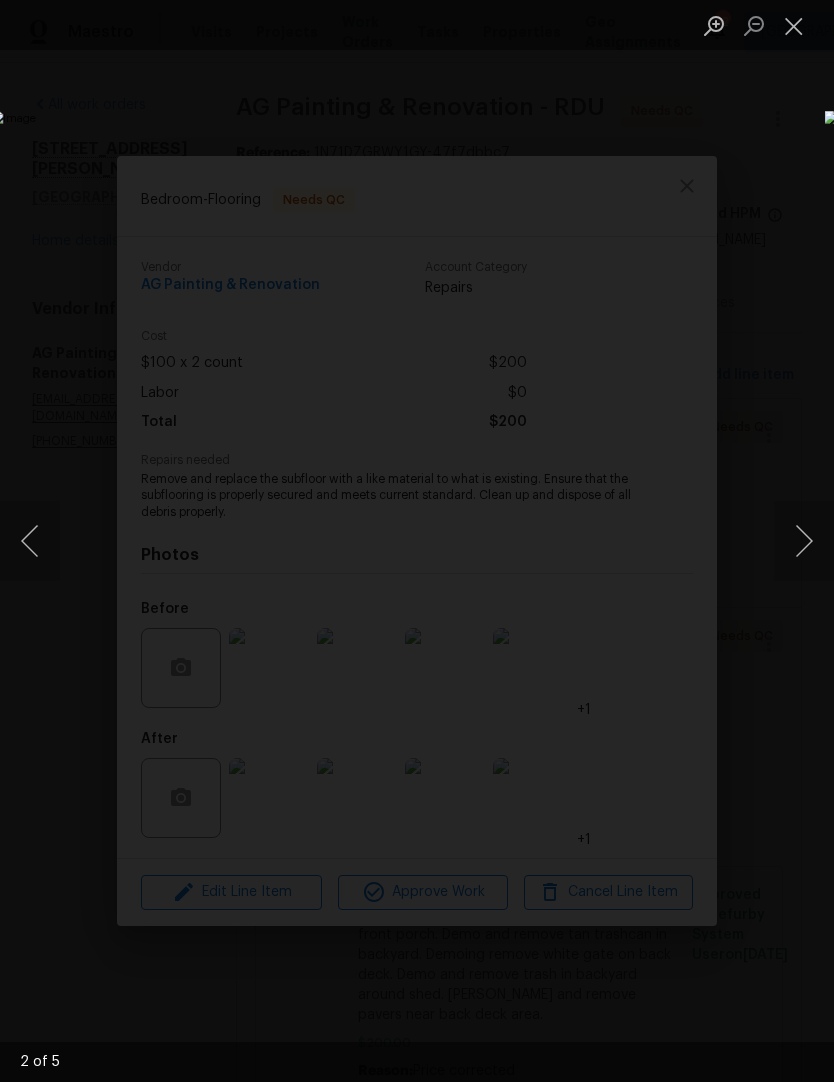 click at bounding box center (804, 541) 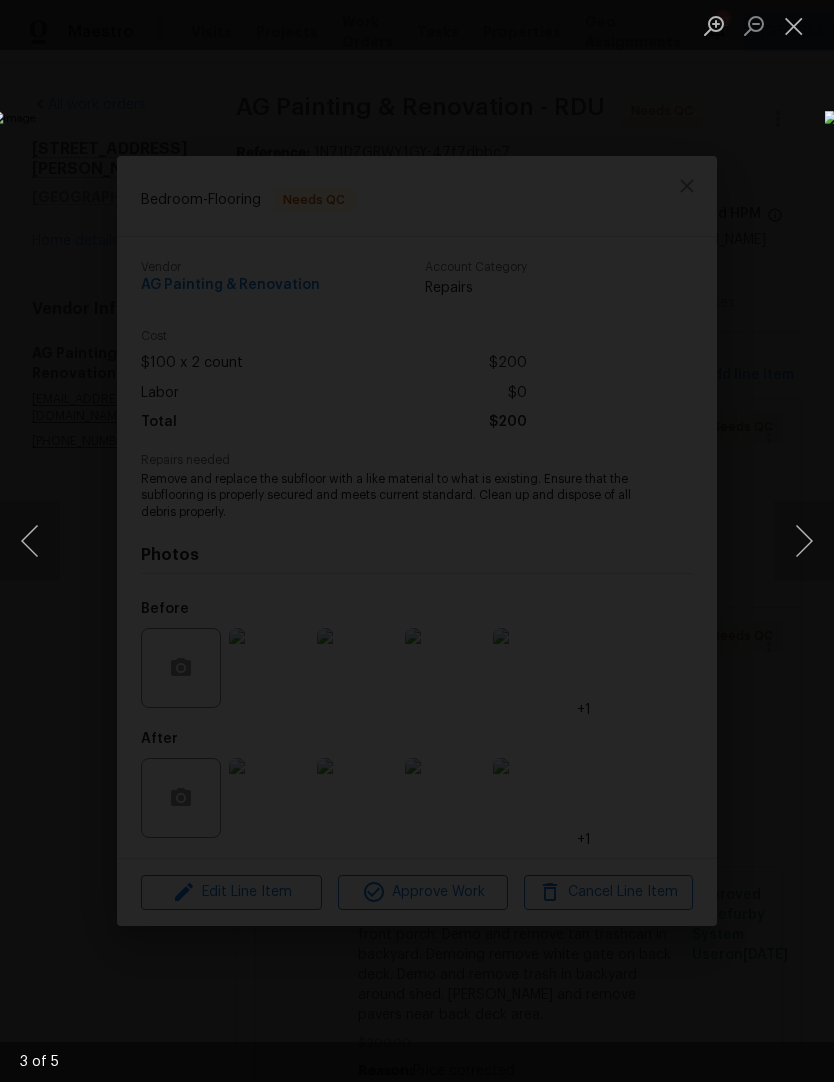 click at bounding box center (804, 541) 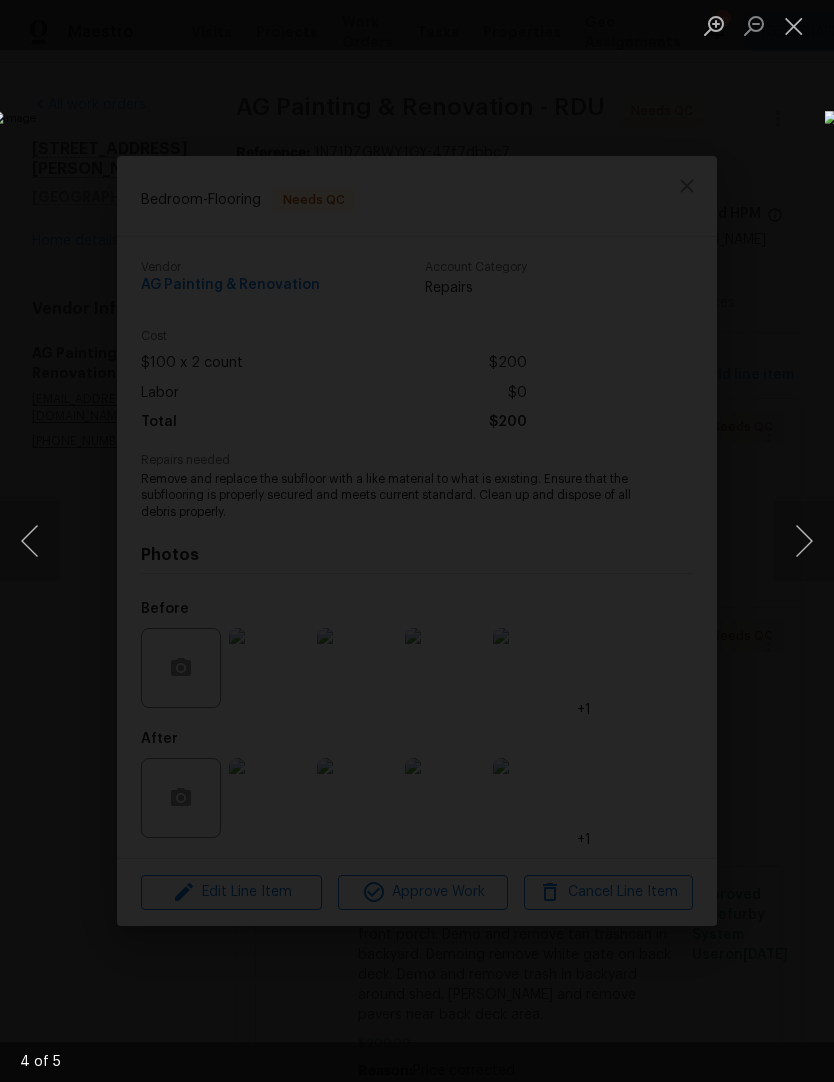 click at bounding box center (794, 25) 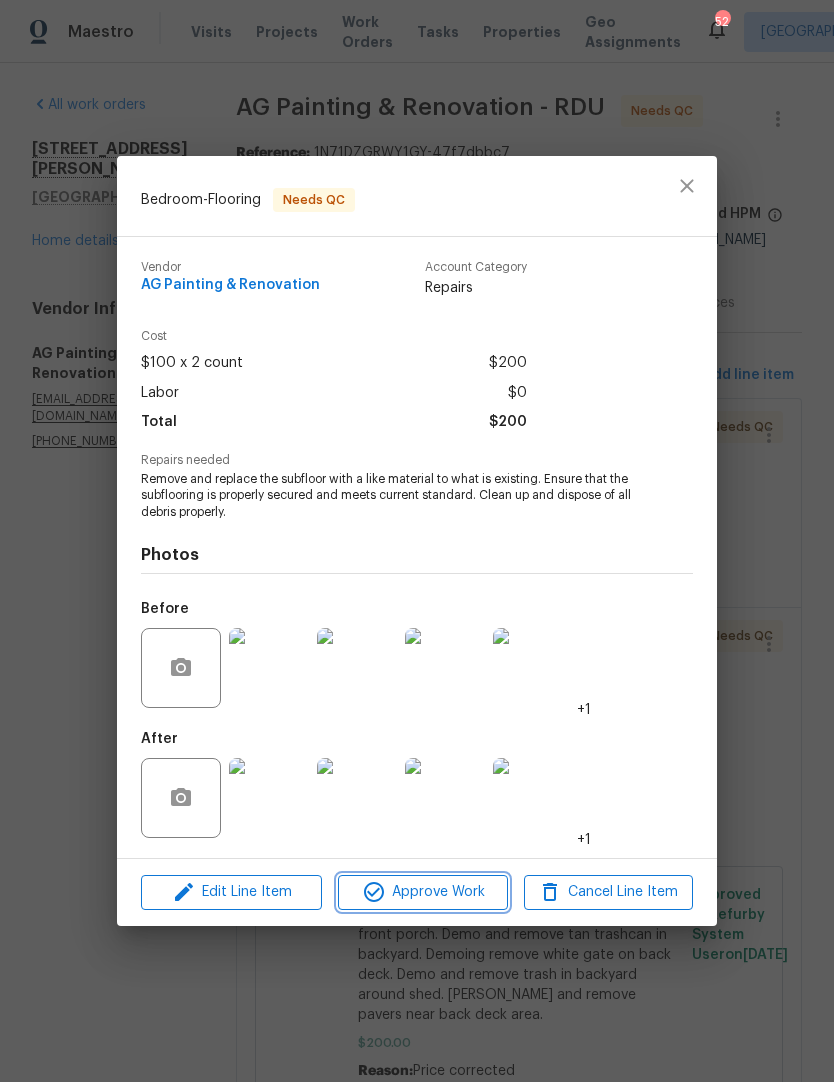 click on "Approve Work" at bounding box center (422, 892) 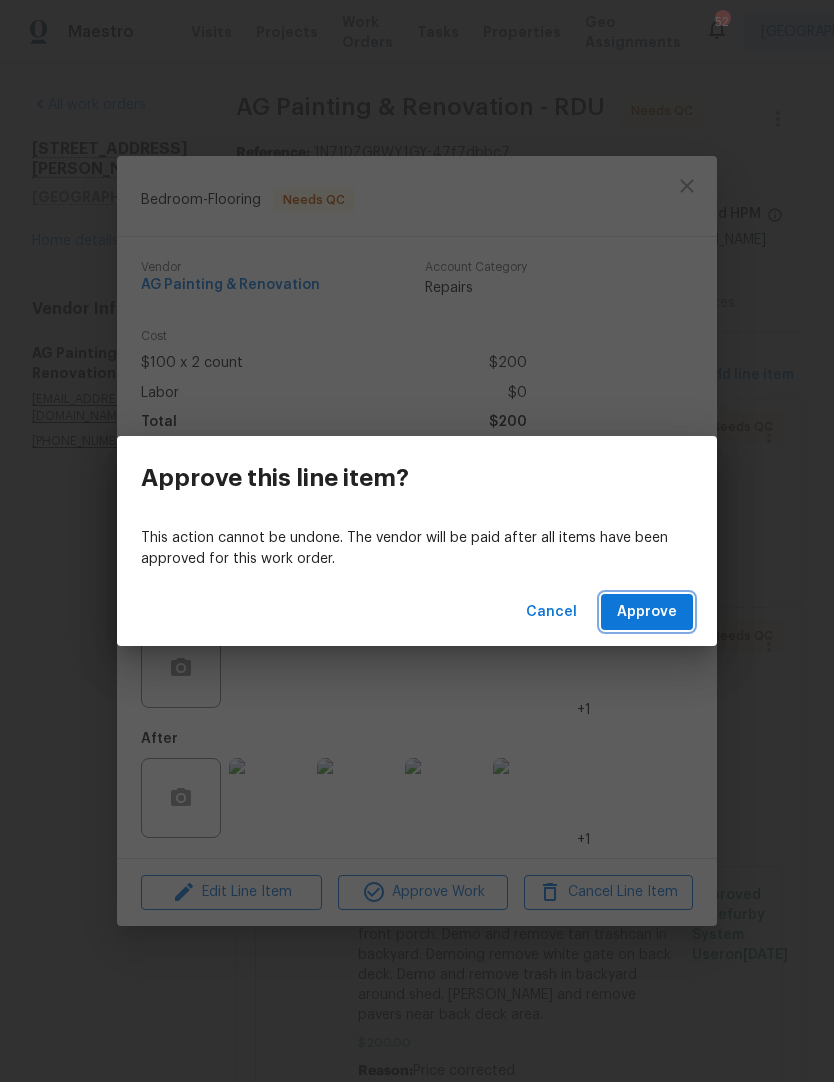 click on "Approve" at bounding box center [647, 612] 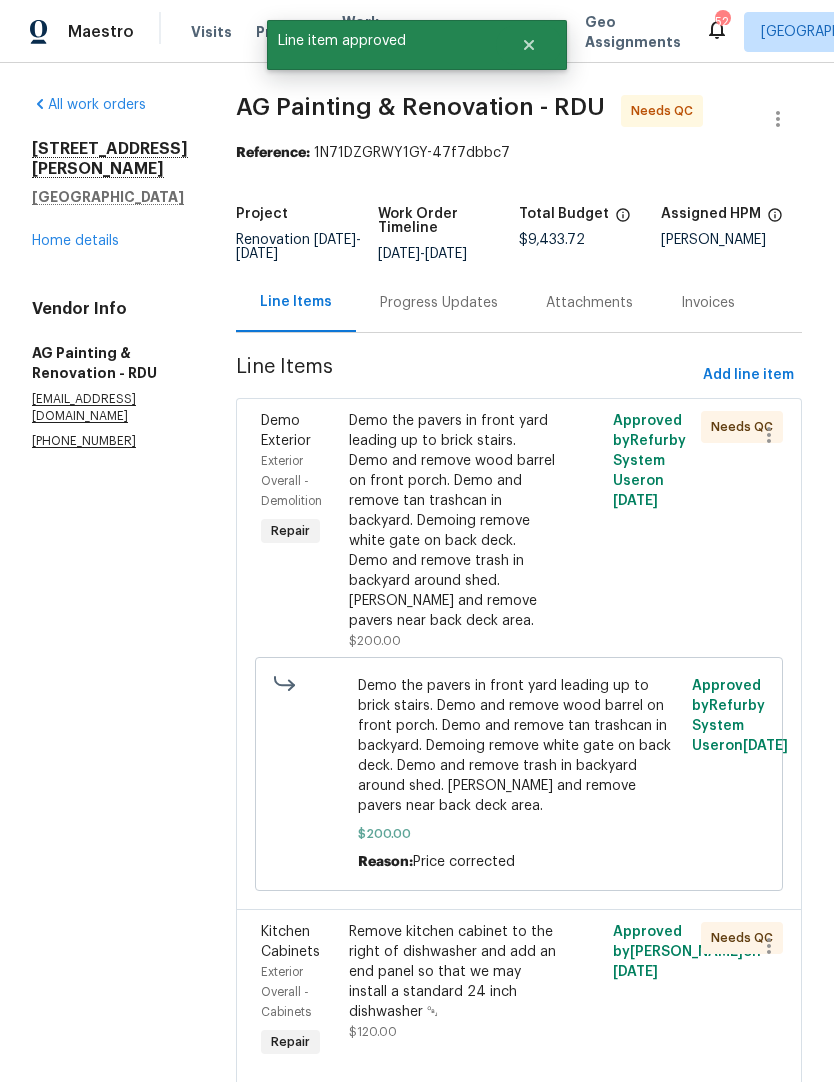 scroll, scrollTop: 0, scrollLeft: 0, axis: both 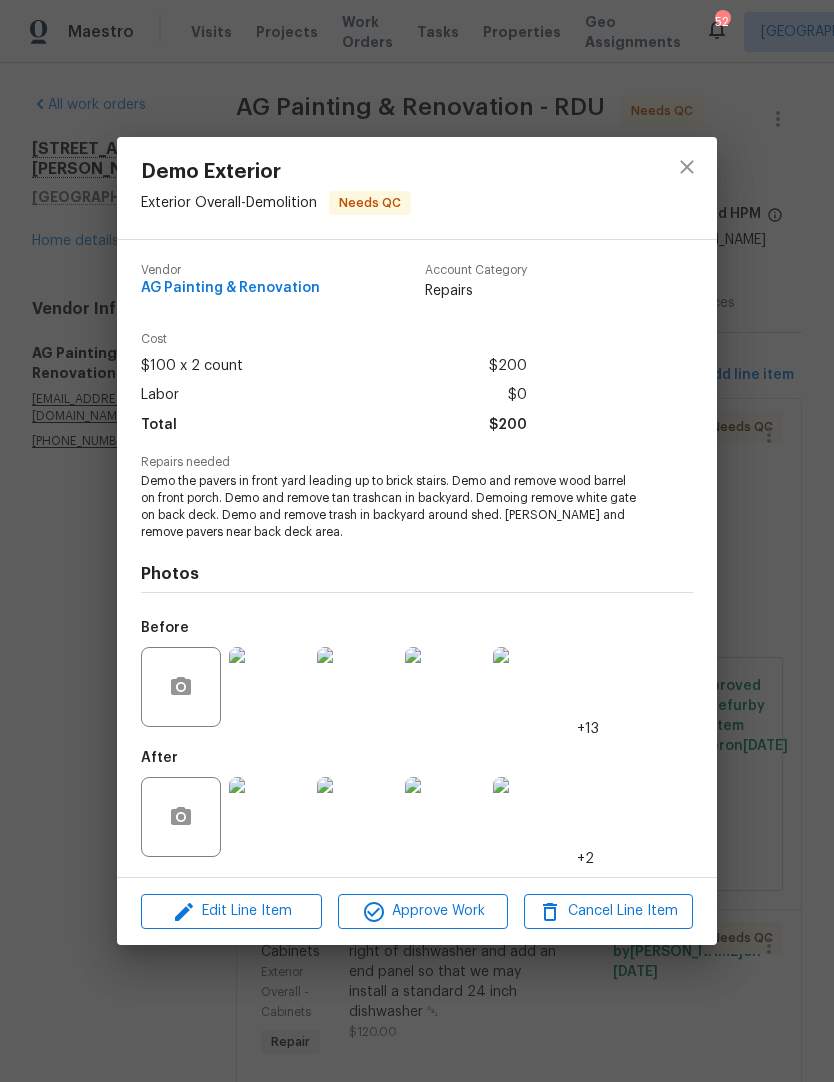 click at bounding box center [533, 817] 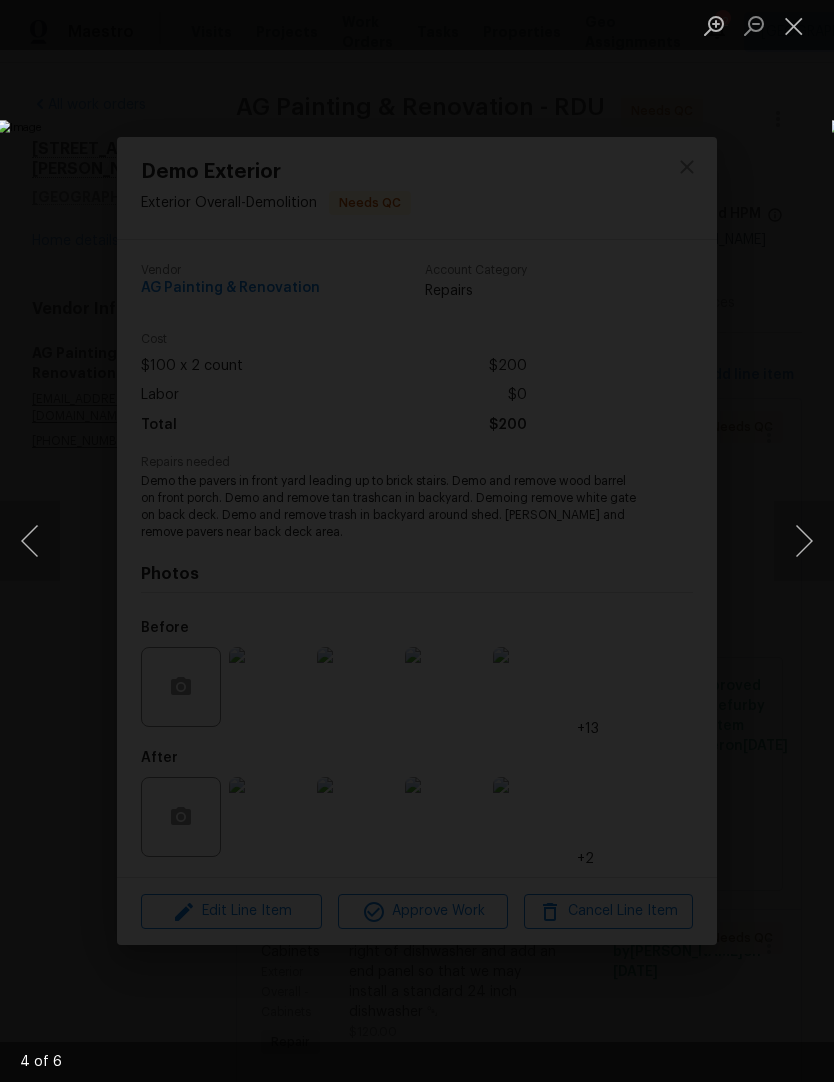 click at bounding box center (794, 25) 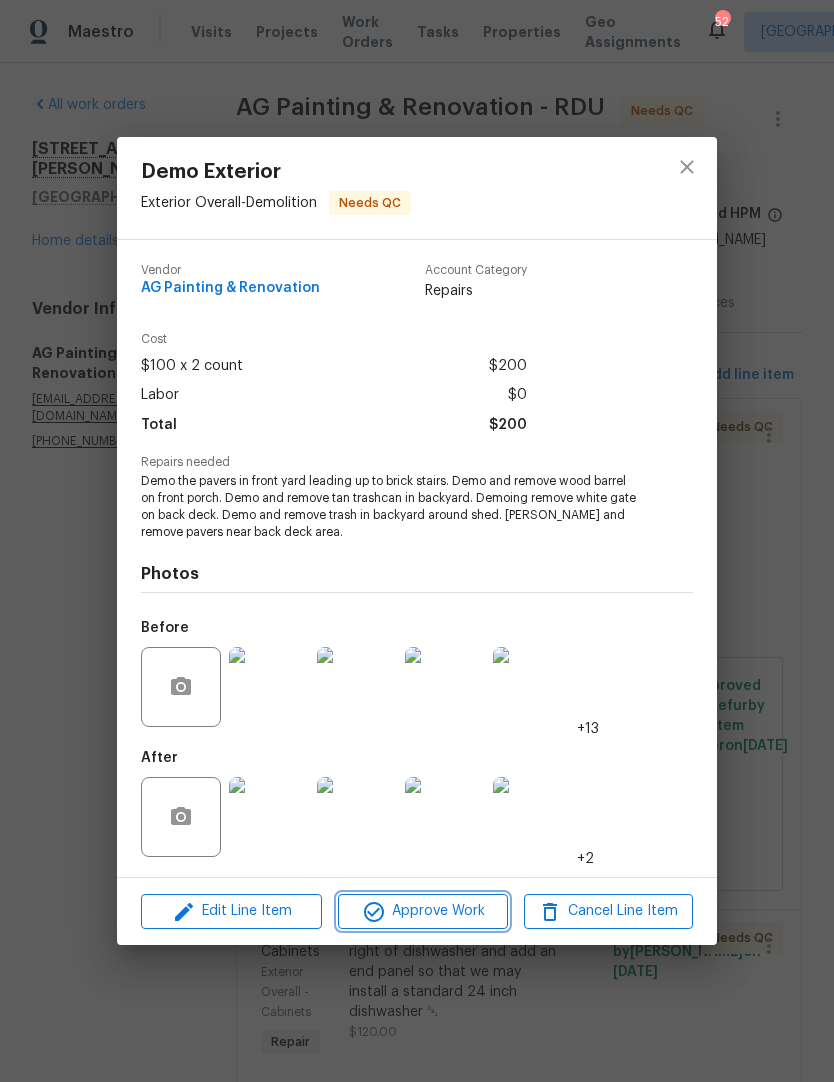 click on "Approve Work" at bounding box center (422, 911) 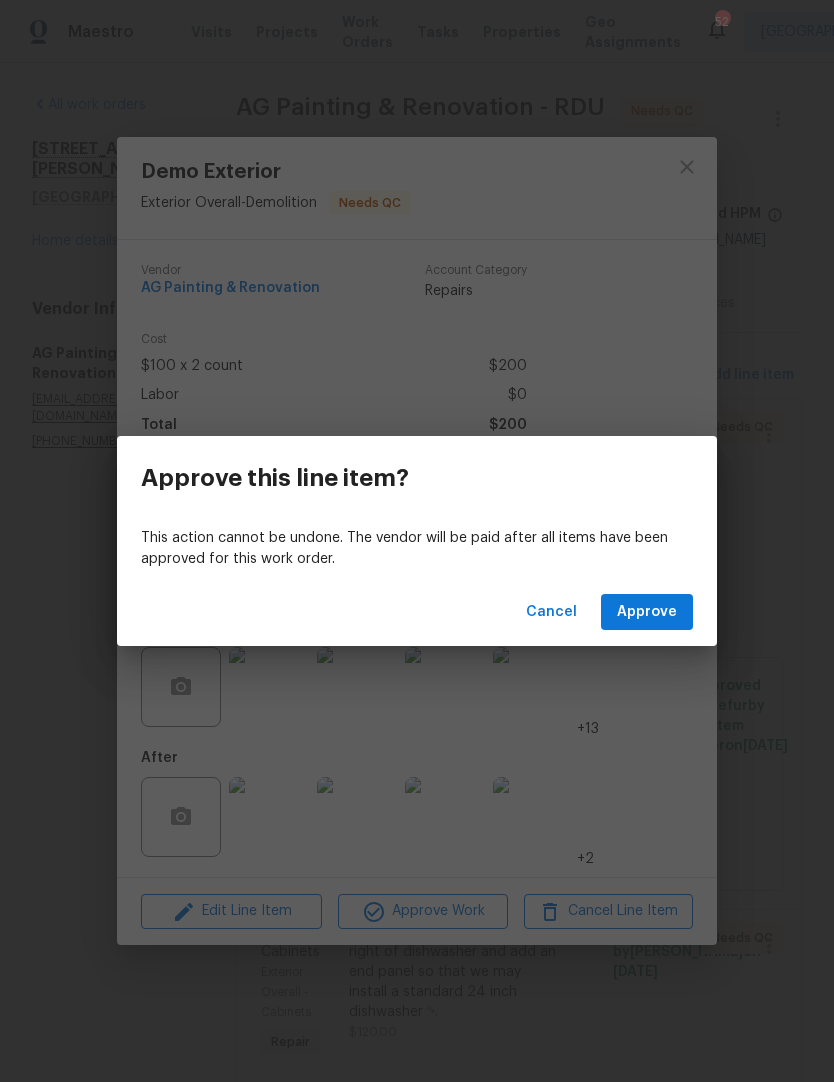 click on "Approve" at bounding box center [647, 612] 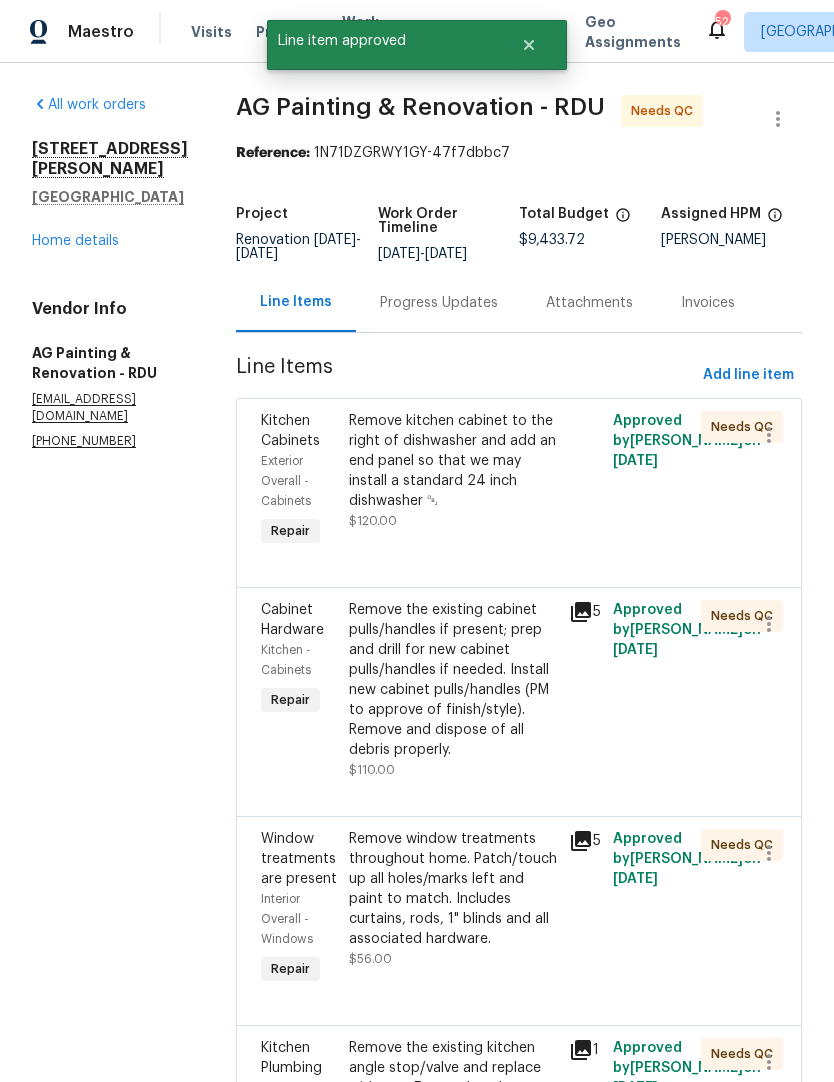click on "Remove kitchen cabinet to the right of dishwasher and add an end panel so that we may install a standard 24 inch dishwasher ￼" at bounding box center [453, 461] 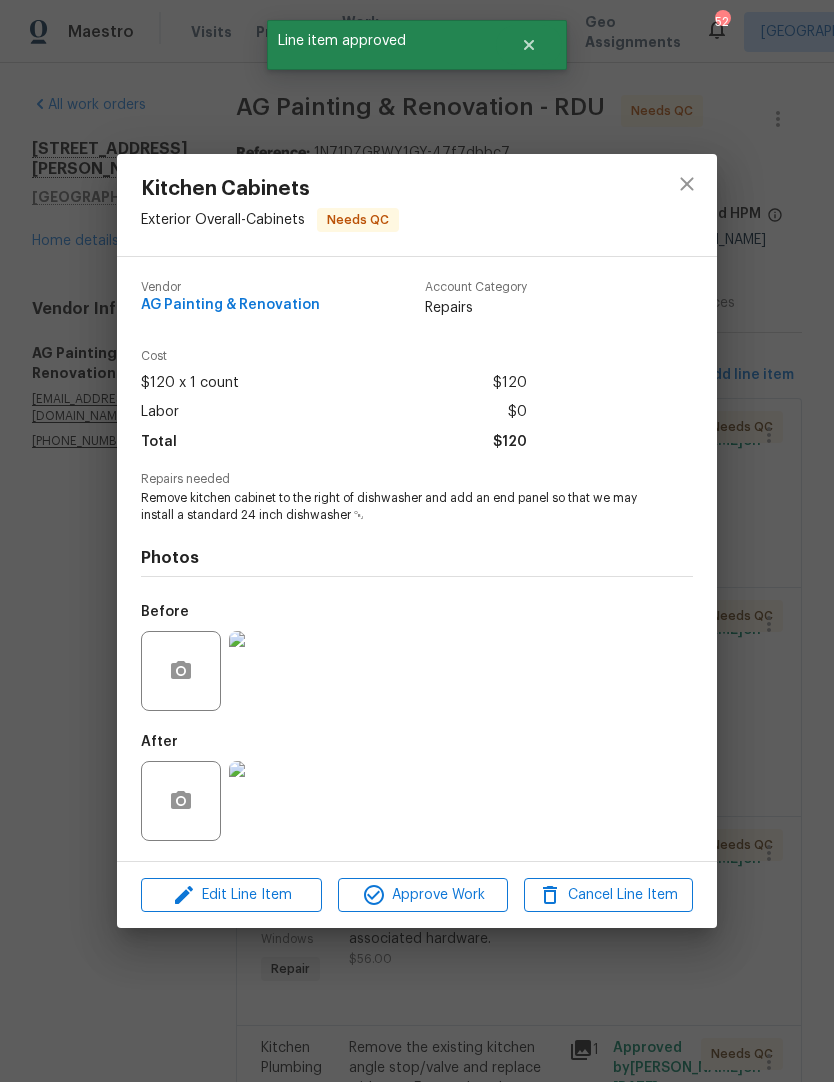 click at bounding box center [269, 801] 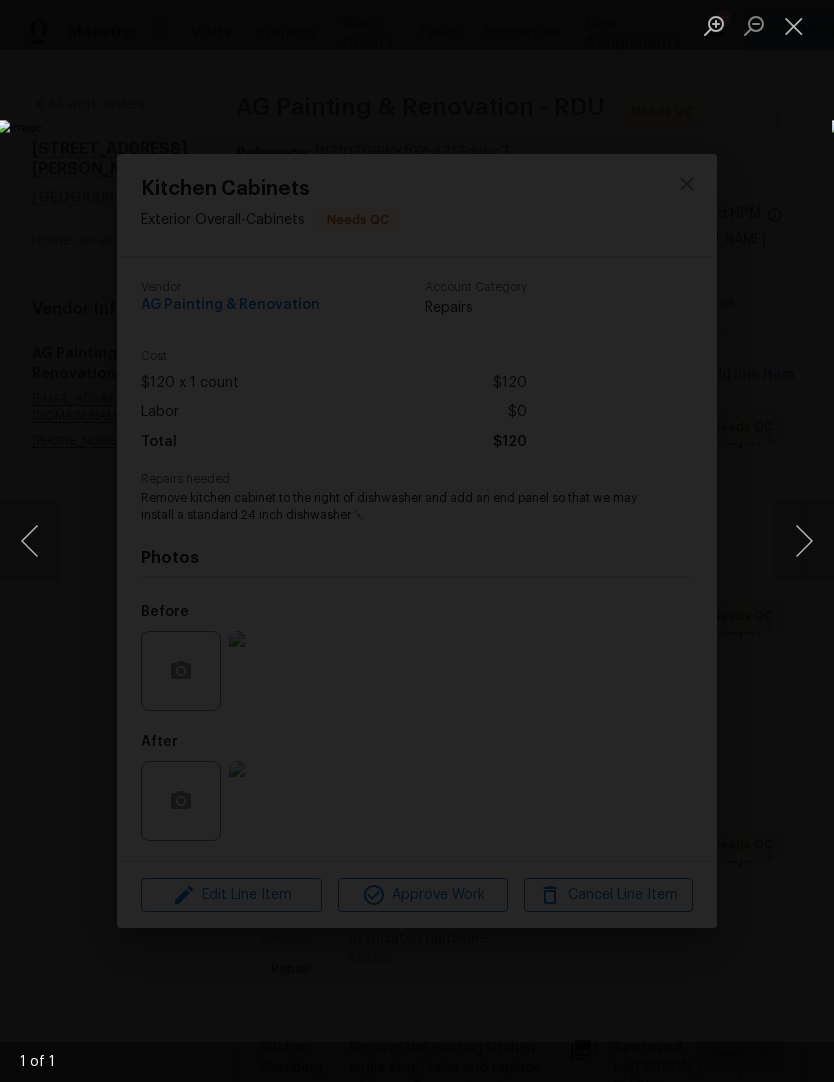 click at bounding box center (794, 25) 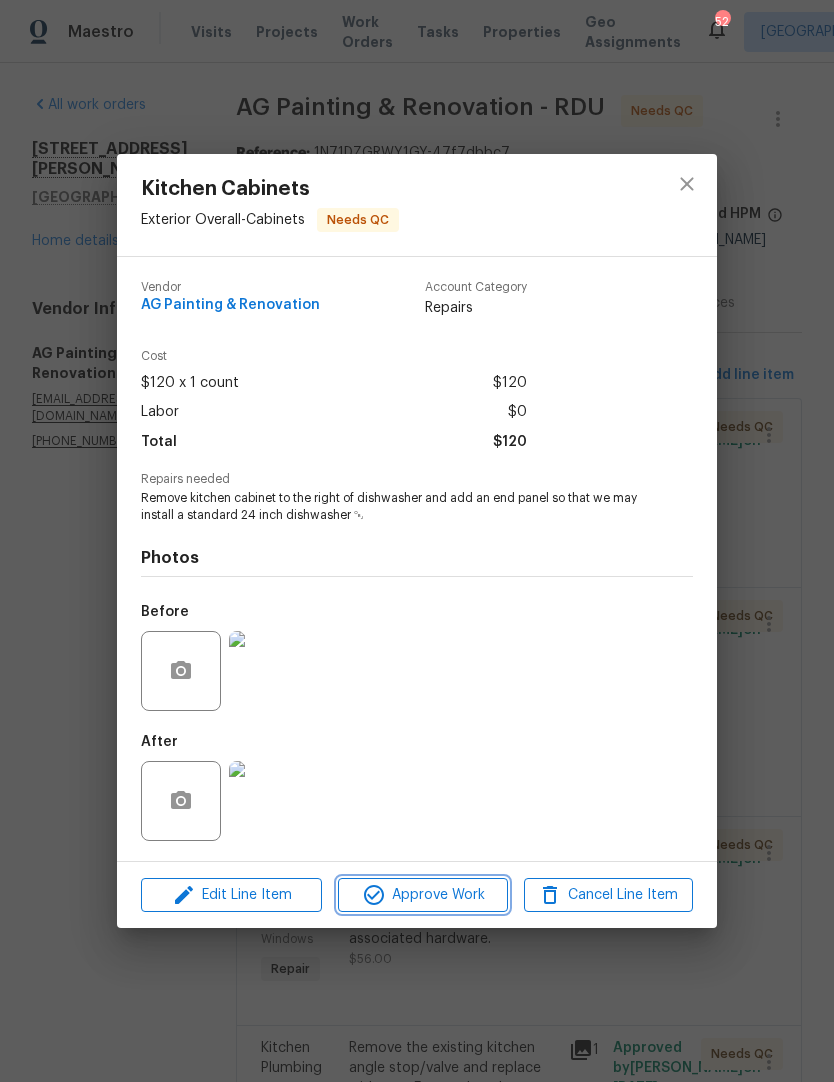 click on "Approve Work" at bounding box center (422, 895) 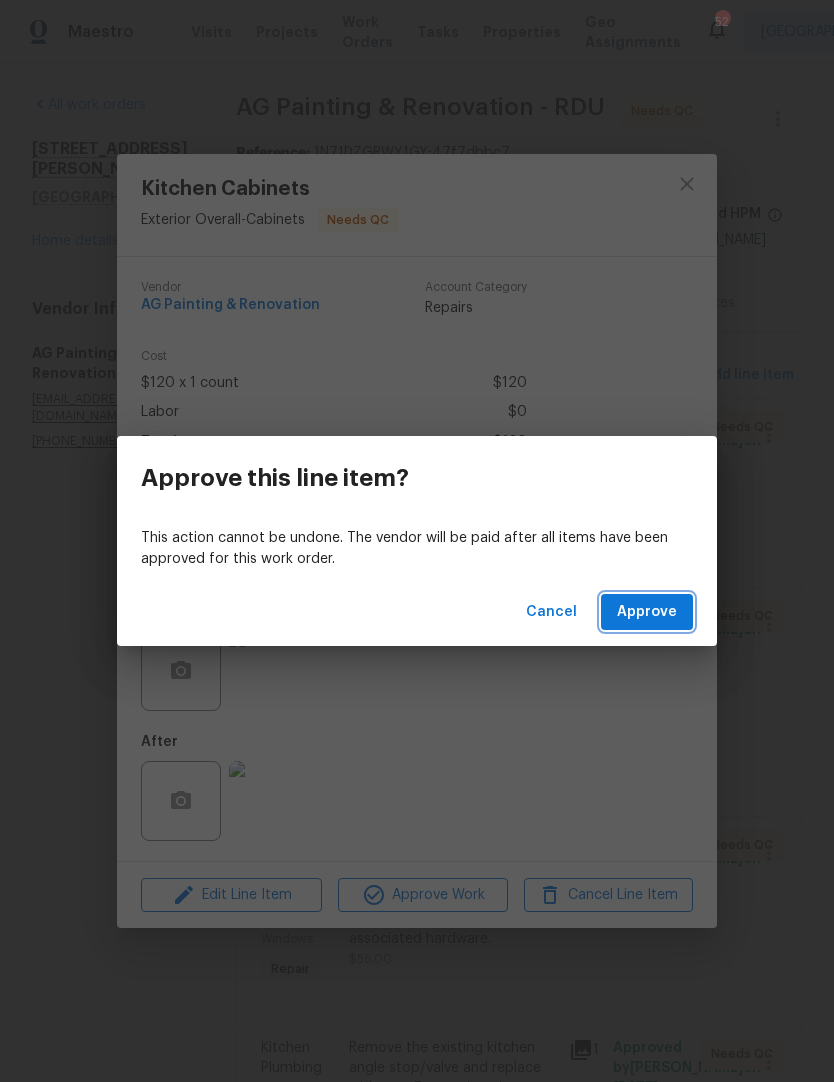 click on "Approve" at bounding box center [647, 612] 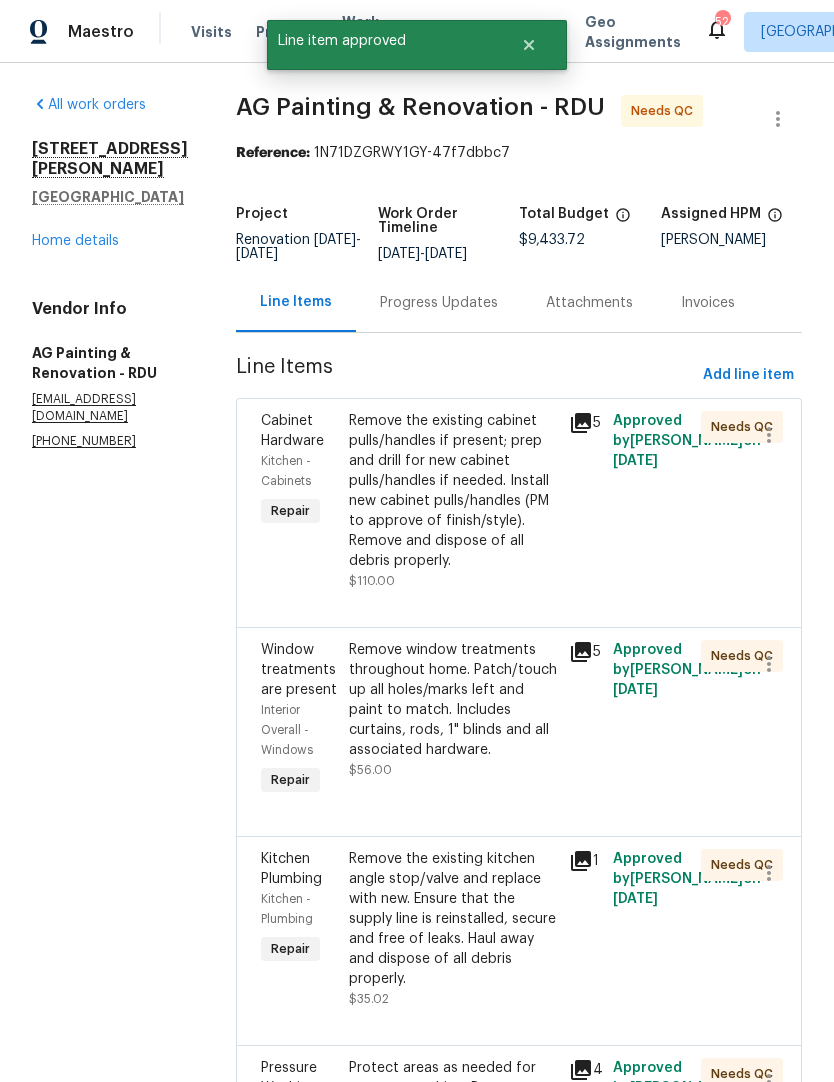 click on "Remove the existing cabinet pulls/handles if present; prep and drill for new cabinet pulls/handles if needed. Install new cabinet pulls/handles (PM to approve of finish/style). Remove and dispose of all debris properly." at bounding box center [453, 491] 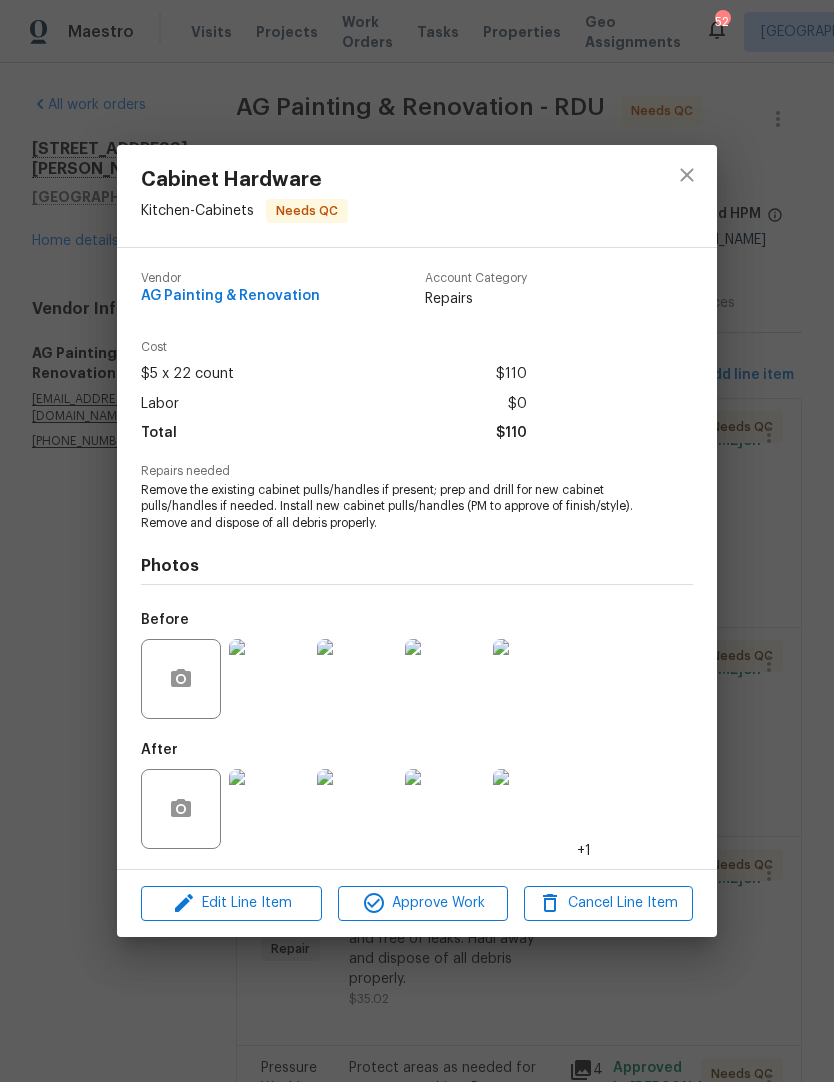 click at bounding box center (445, 809) 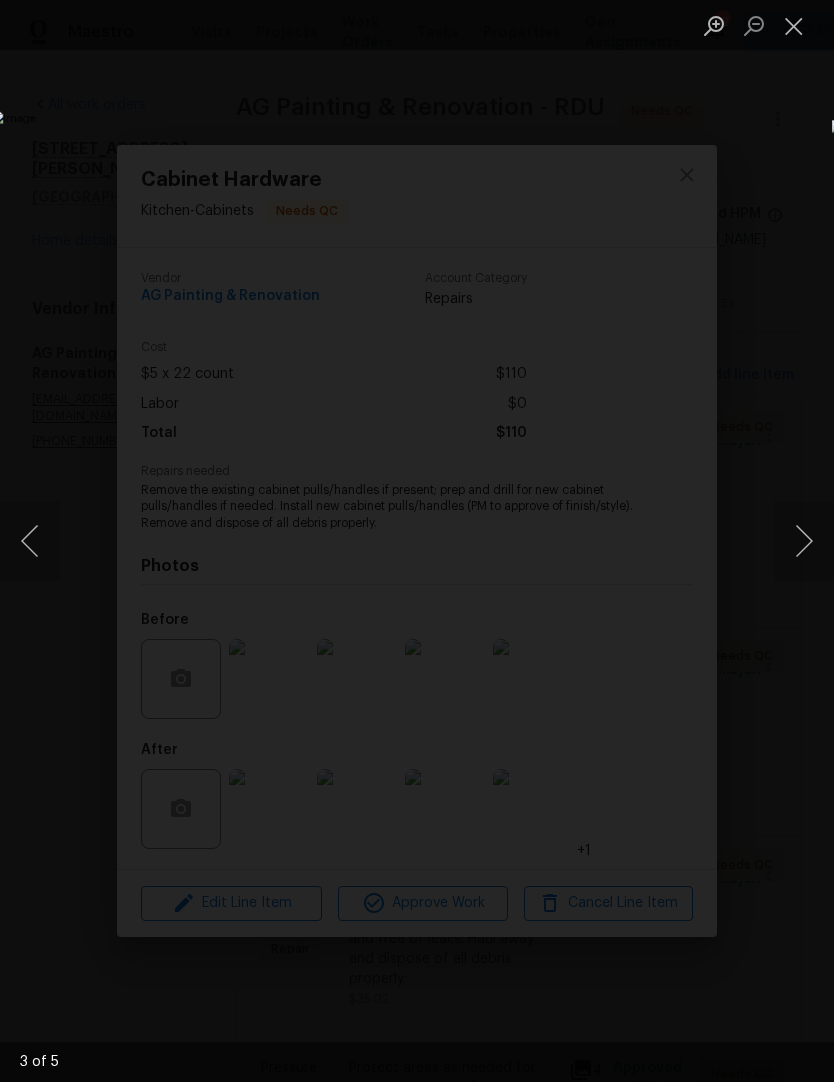 click at bounding box center (804, 541) 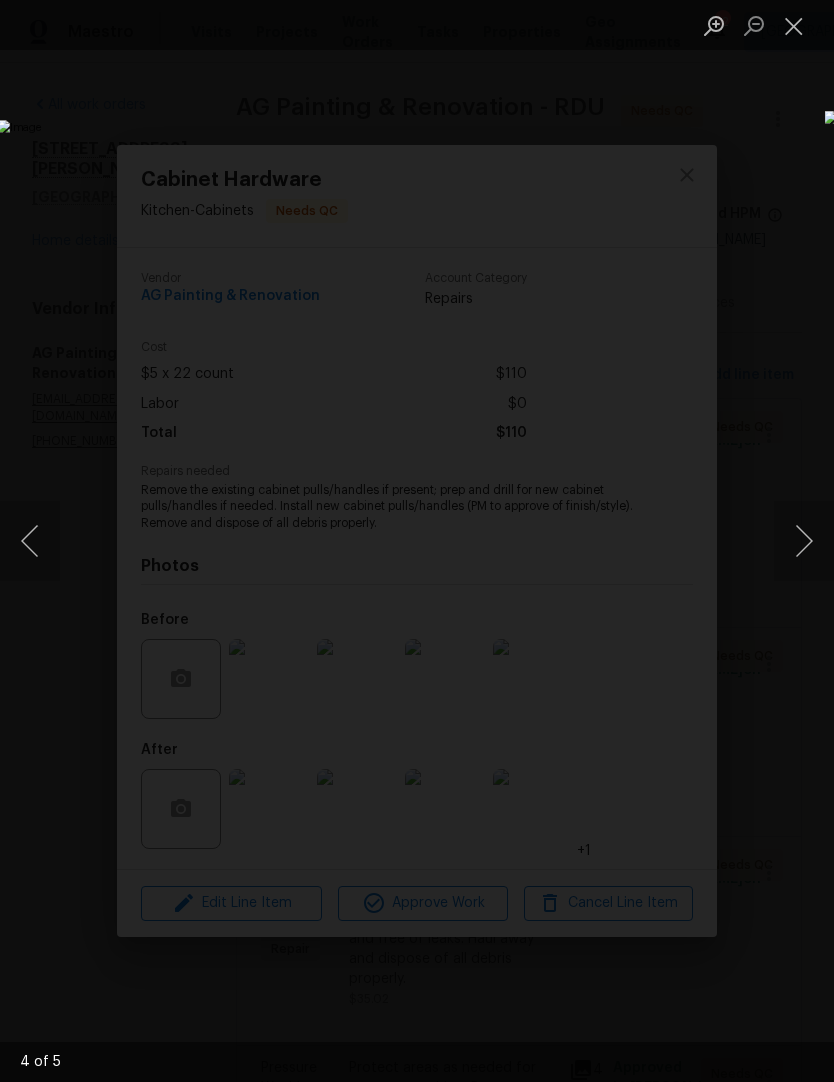 click at bounding box center (804, 541) 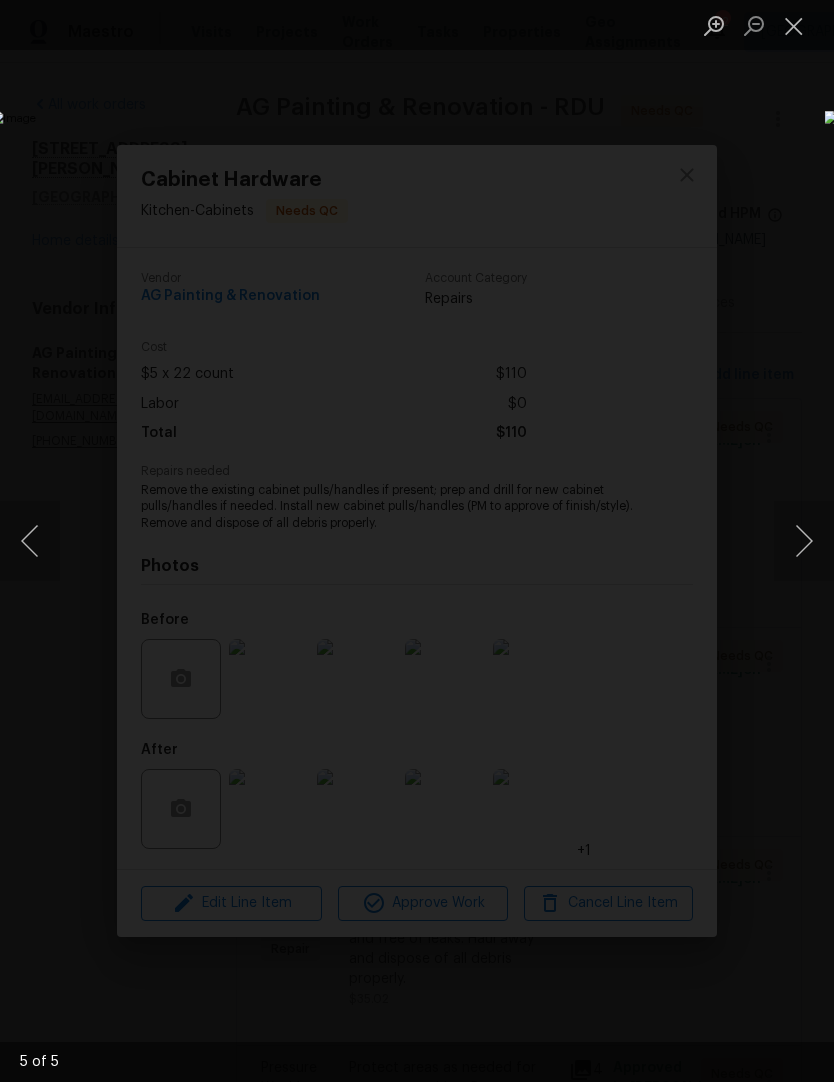 click at bounding box center [804, 541] 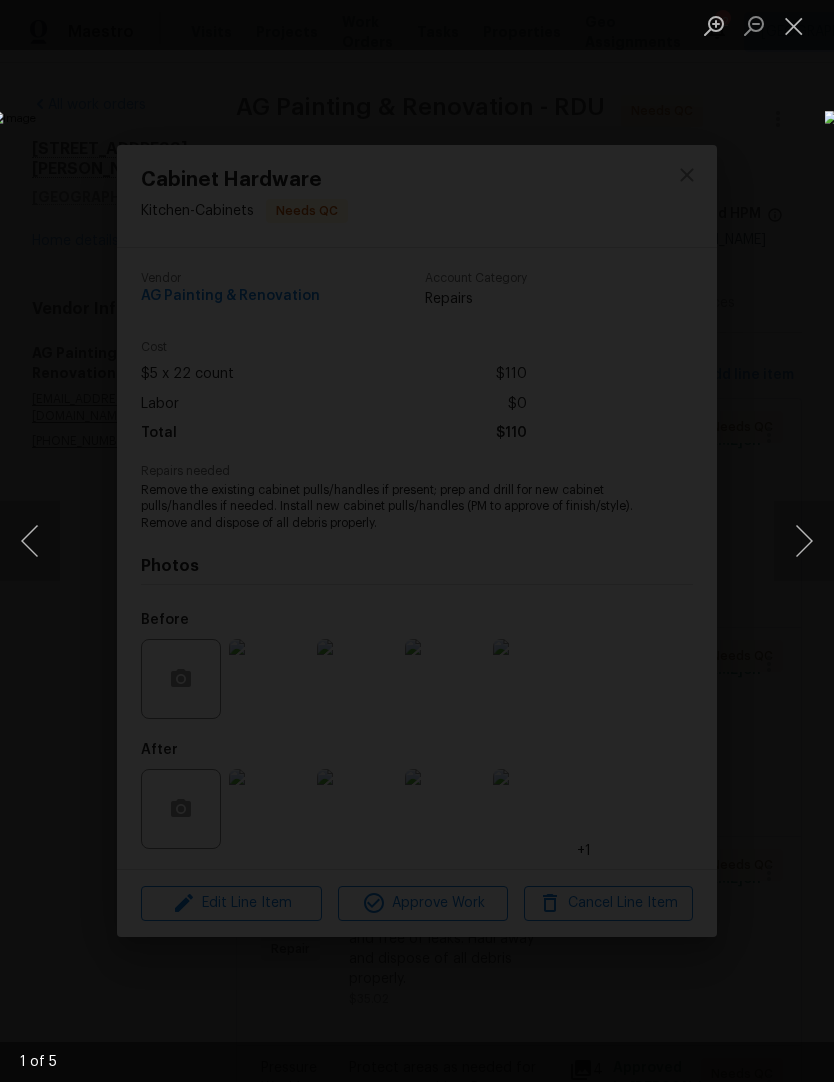 click at bounding box center (794, 25) 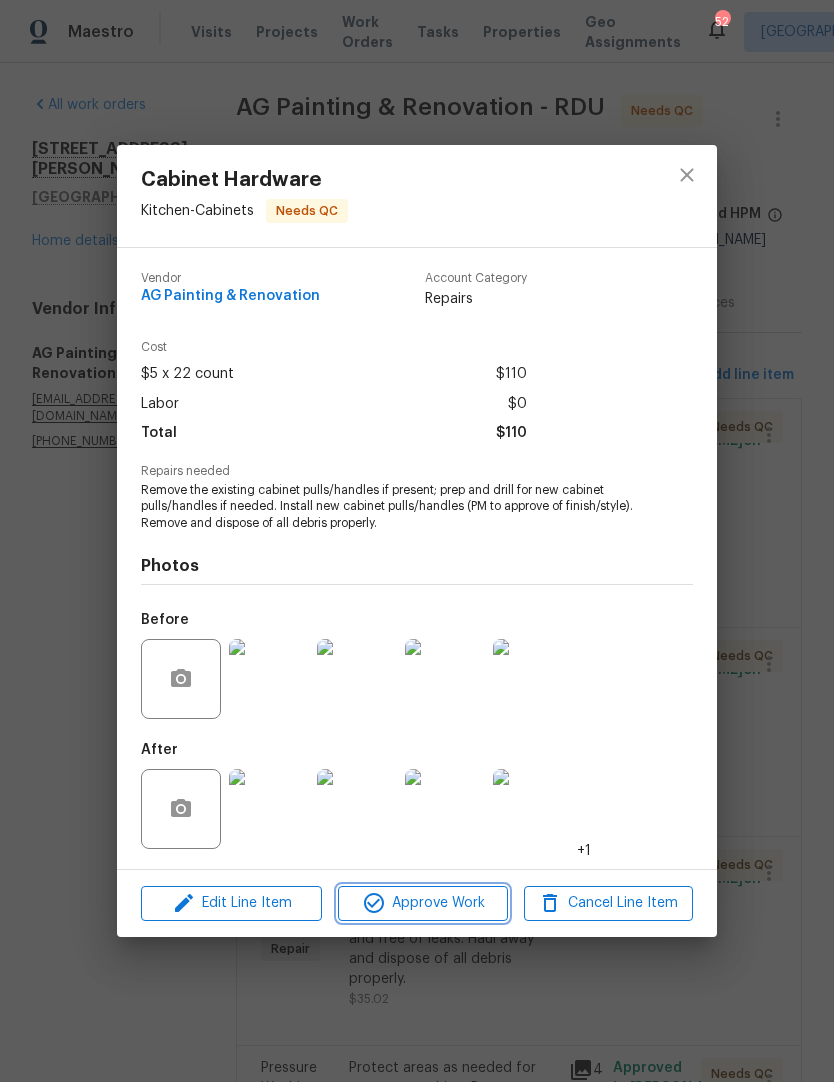 click on "Approve Work" at bounding box center (422, 903) 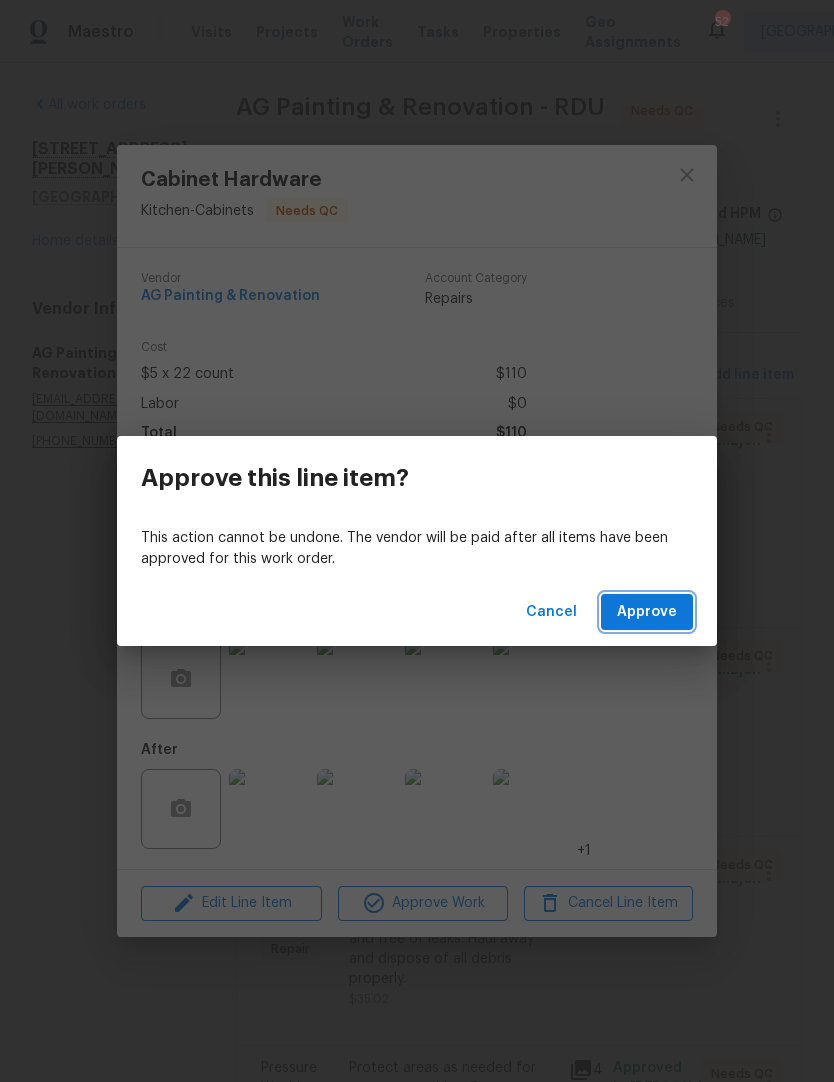 click on "Approve" at bounding box center [647, 612] 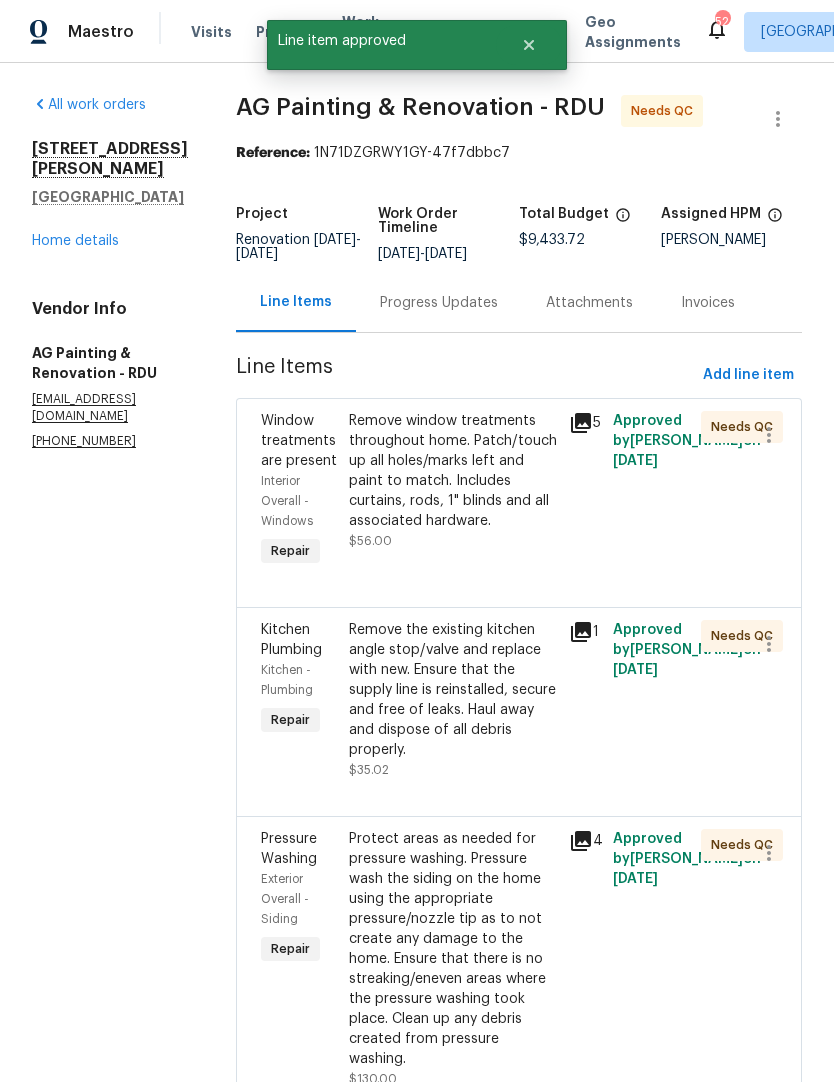 click on "Remove window treatments throughout home. Patch/touch up all holes/marks left and paint to match. Includes curtains, rods,  1" blinds and all associated hardware." at bounding box center (453, 471) 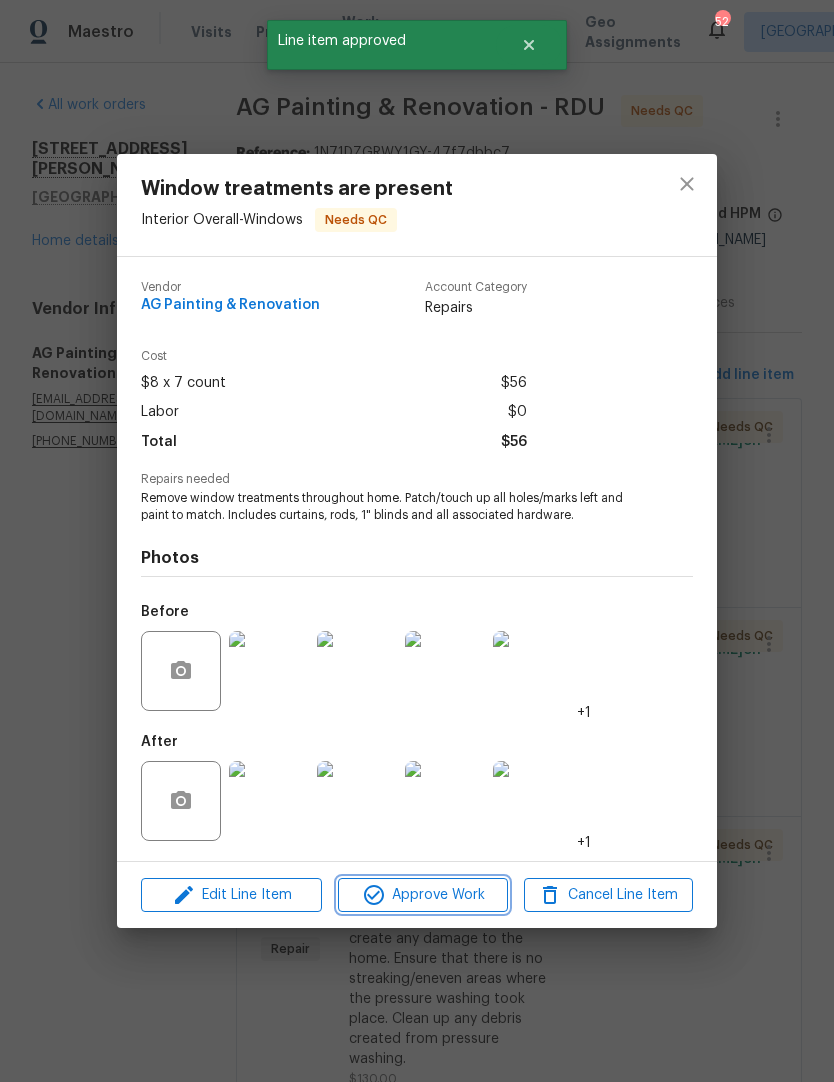 click on "Approve Work" at bounding box center [422, 895] 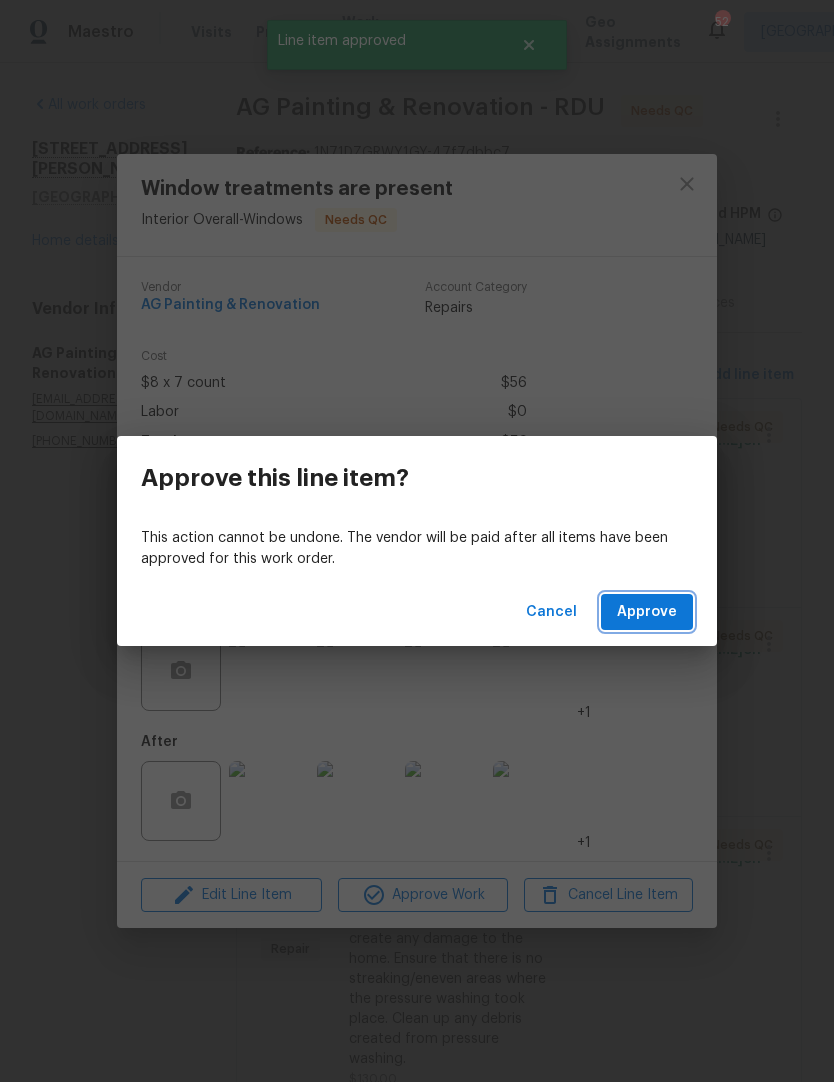 click on "Approve" at bounding box center (647, 612) 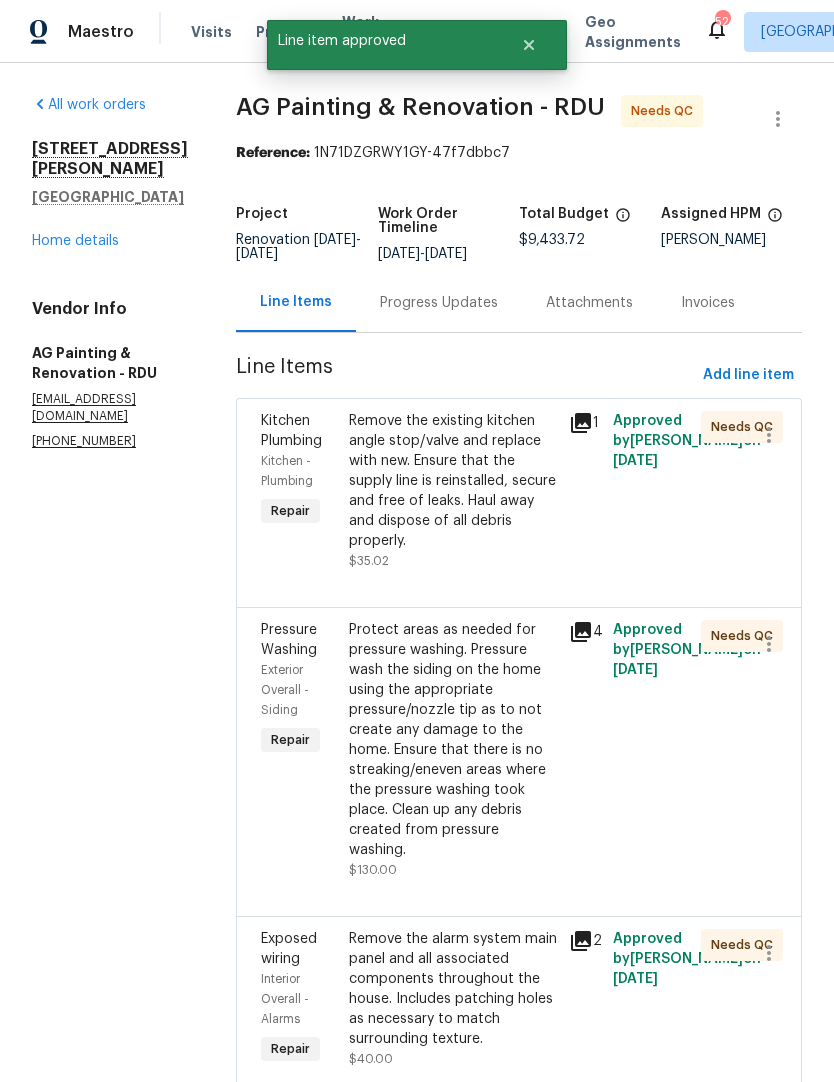 click on "Remove the existing kitchen angle stop/valve and replace with new. Ensure that the supply line is reinstalled, secure and free of leaks. Haul away and dispose of all debris properly." at bounding box center (453, 481) 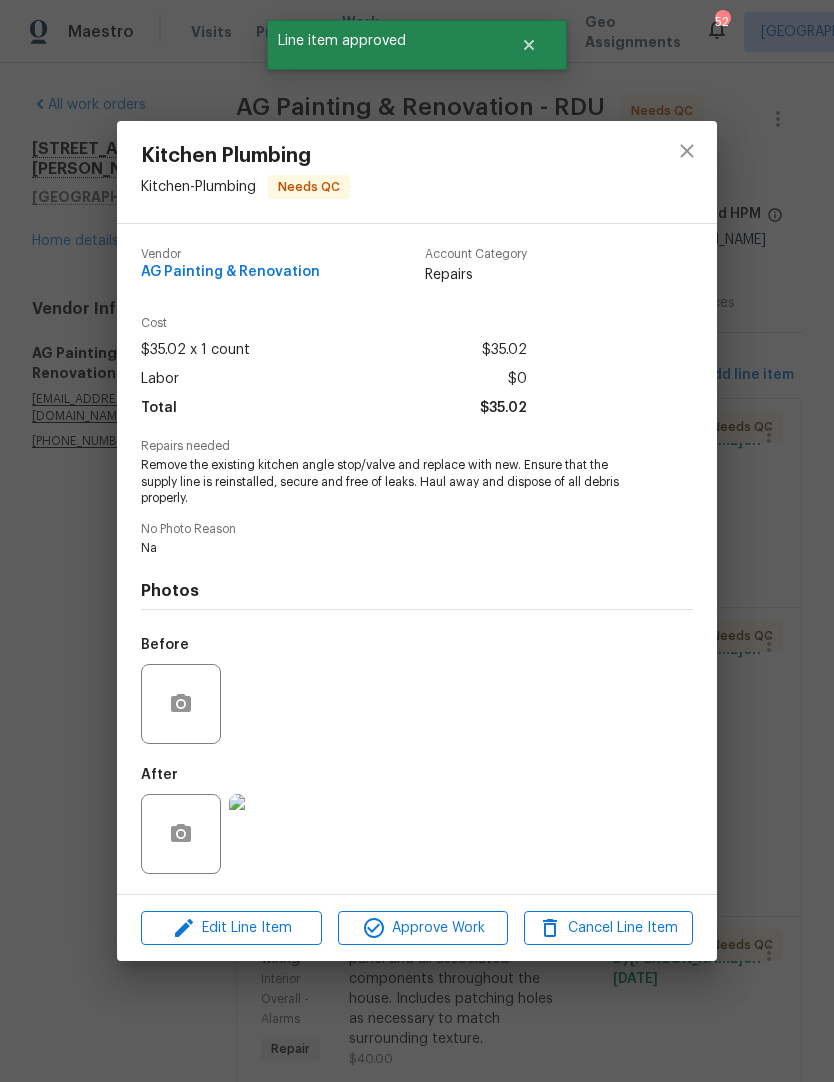 click at bounding box center [269, 834] 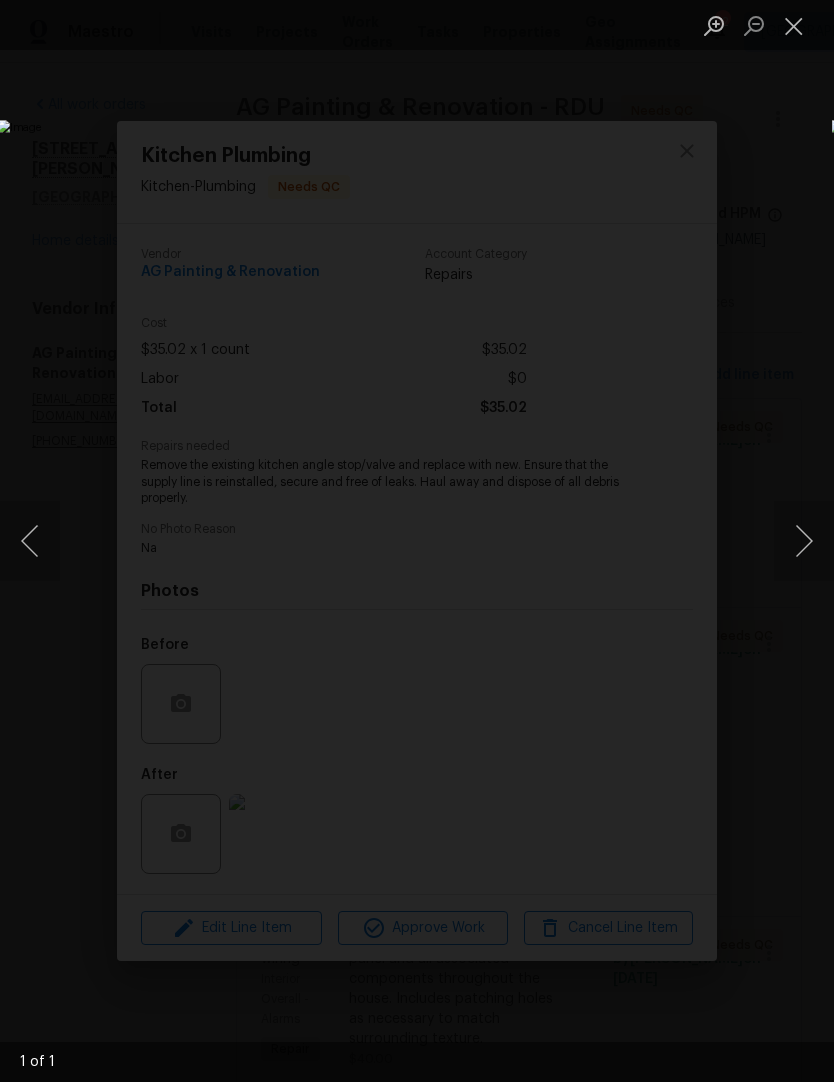 click at bounding box center (804, 541) 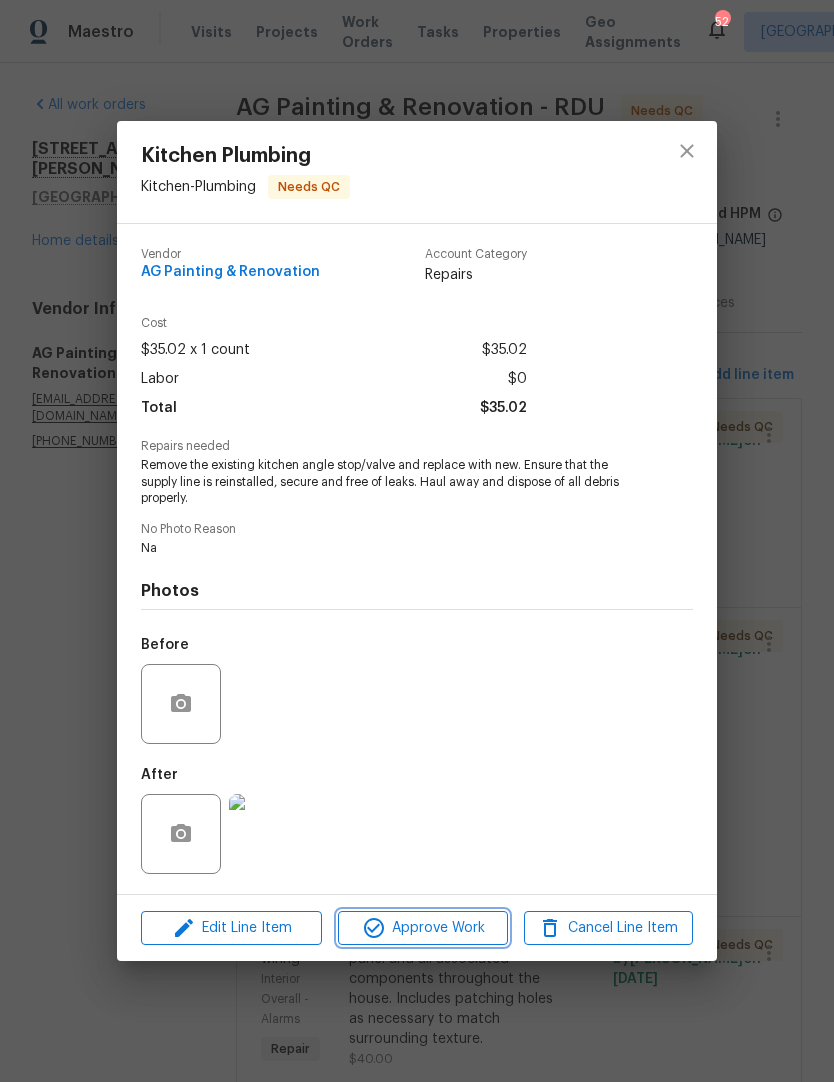 click on "Approve Work" at bounding box center [422, 928] 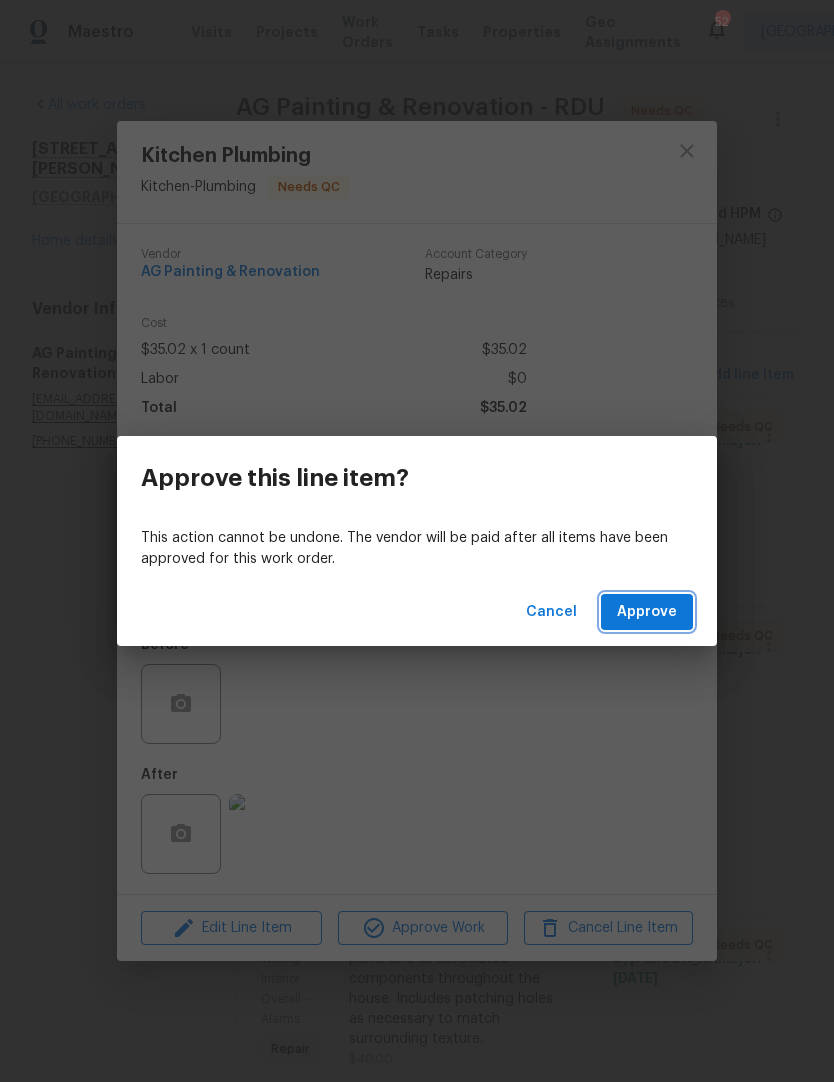 click on "Approve" at bounding box center [647, 612] 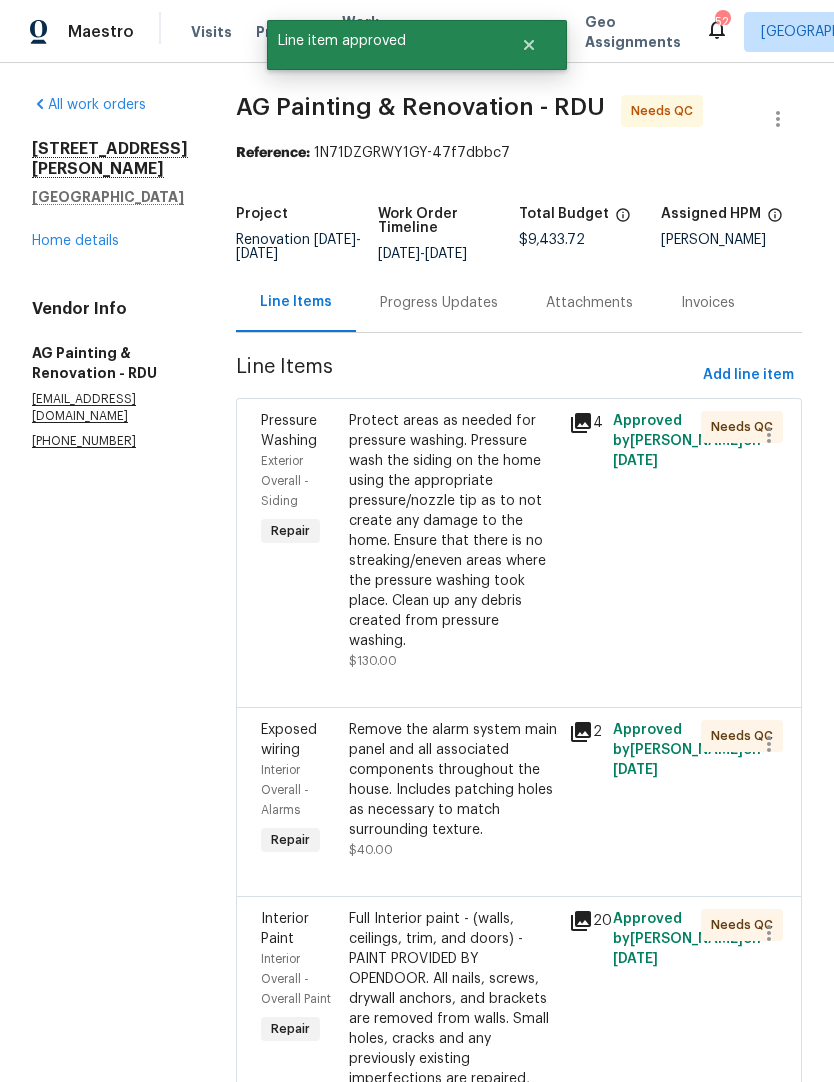 click on "Protect areas as needed for pressure washing. Pressure wash the siding on the home using the appropriate pressure/nozzle tip as to not create any damage to the home. Ensure that there is no streaking/eneven areas where the pressure washing took place. Clean up any debris created from pressure washing." at bounding box center [453, 531] 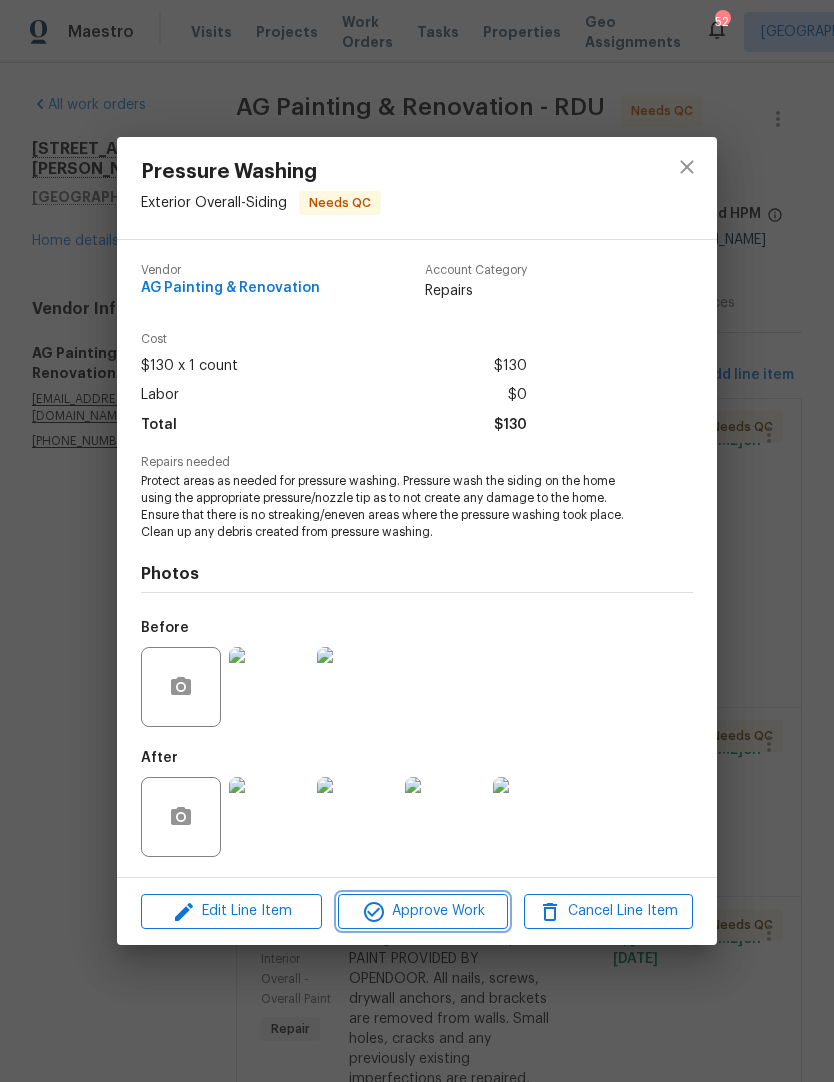 click on "Approve Work" at bounding box center [422, 911] 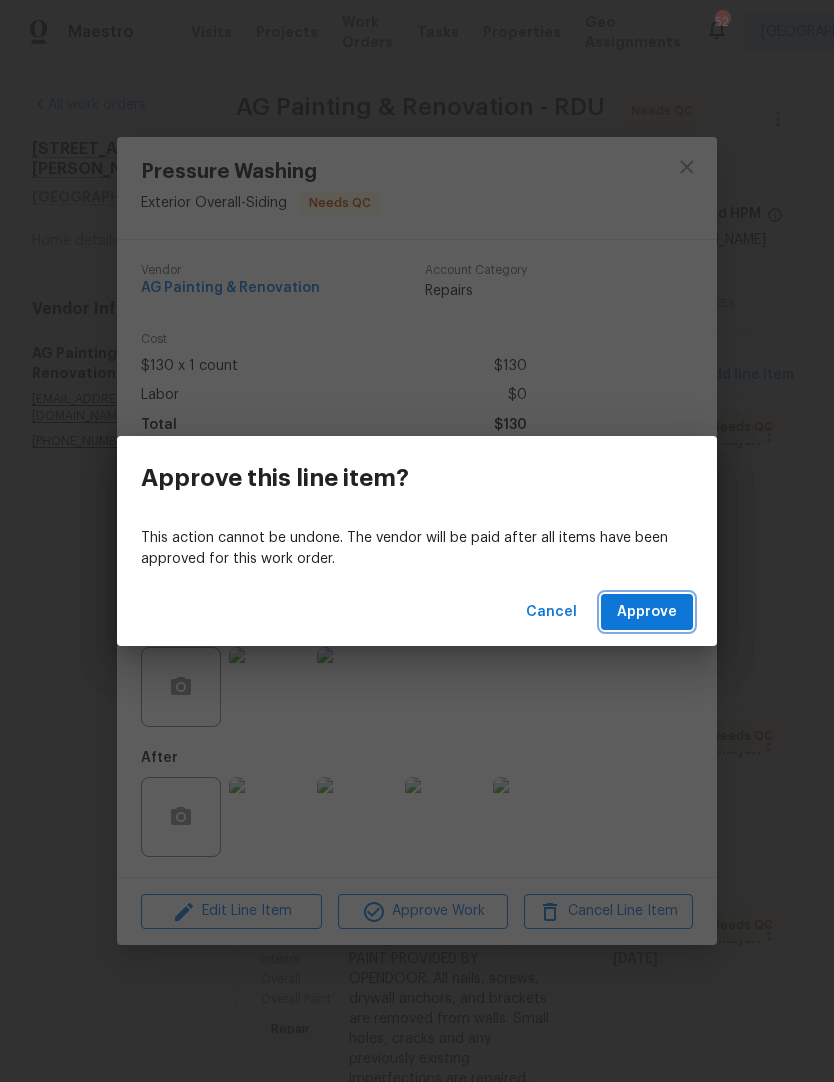 click on "Approve" at bounding box center (647, 612) 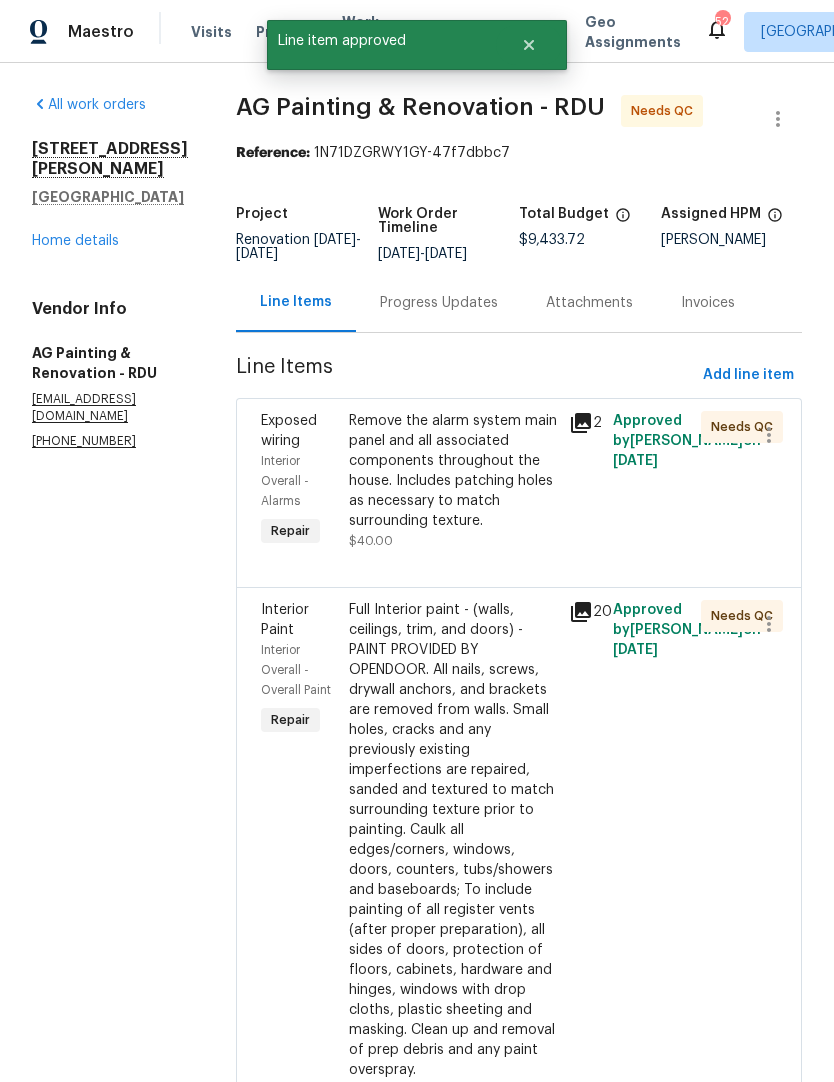 click on "Remove the alarm system main panel and all associated components throughout the house. Includes patching holes as necessary to match surrounding texture." at bounding box center [453, 471] 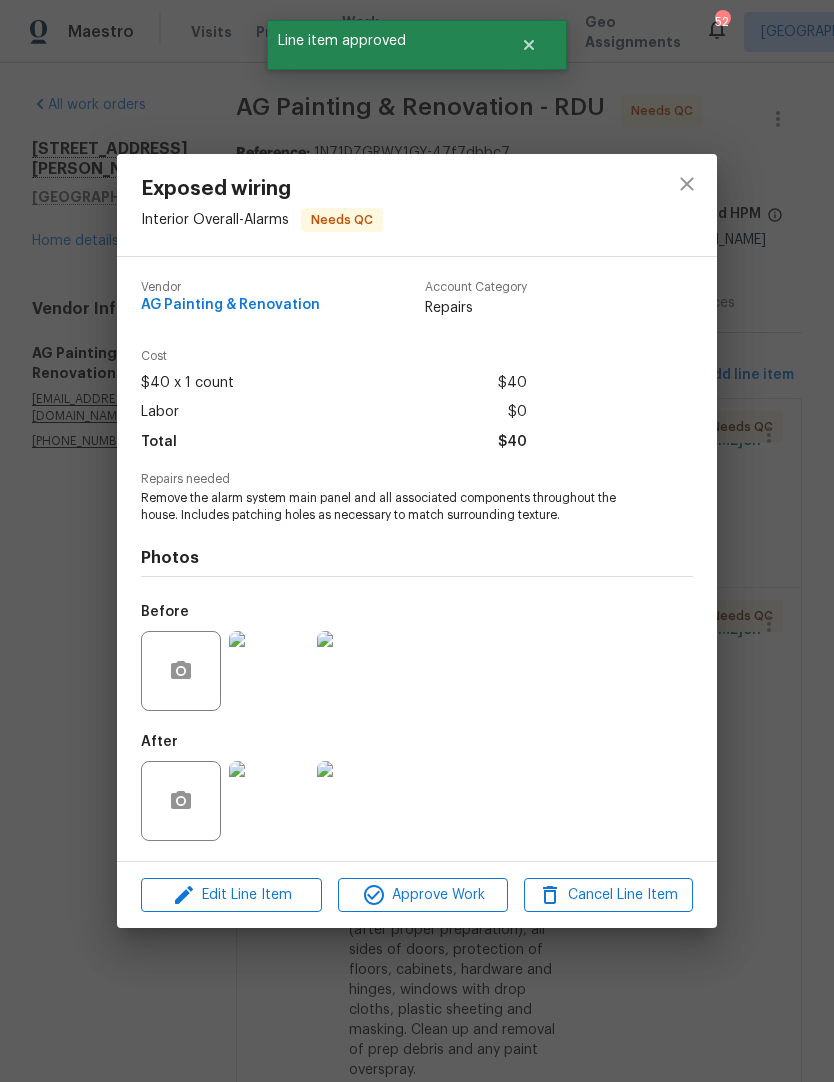 click on "Approve Work" at bounding box center [422, 895] 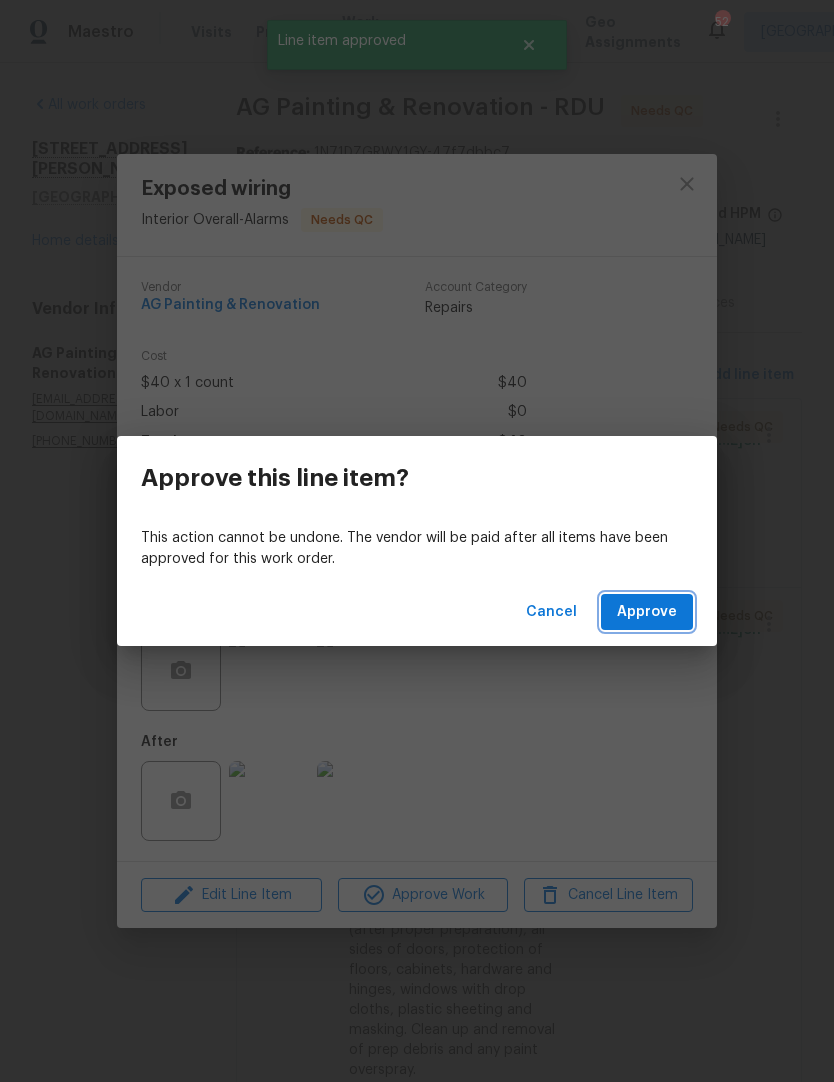 click on "Approve" at bounding box center [647, 612] 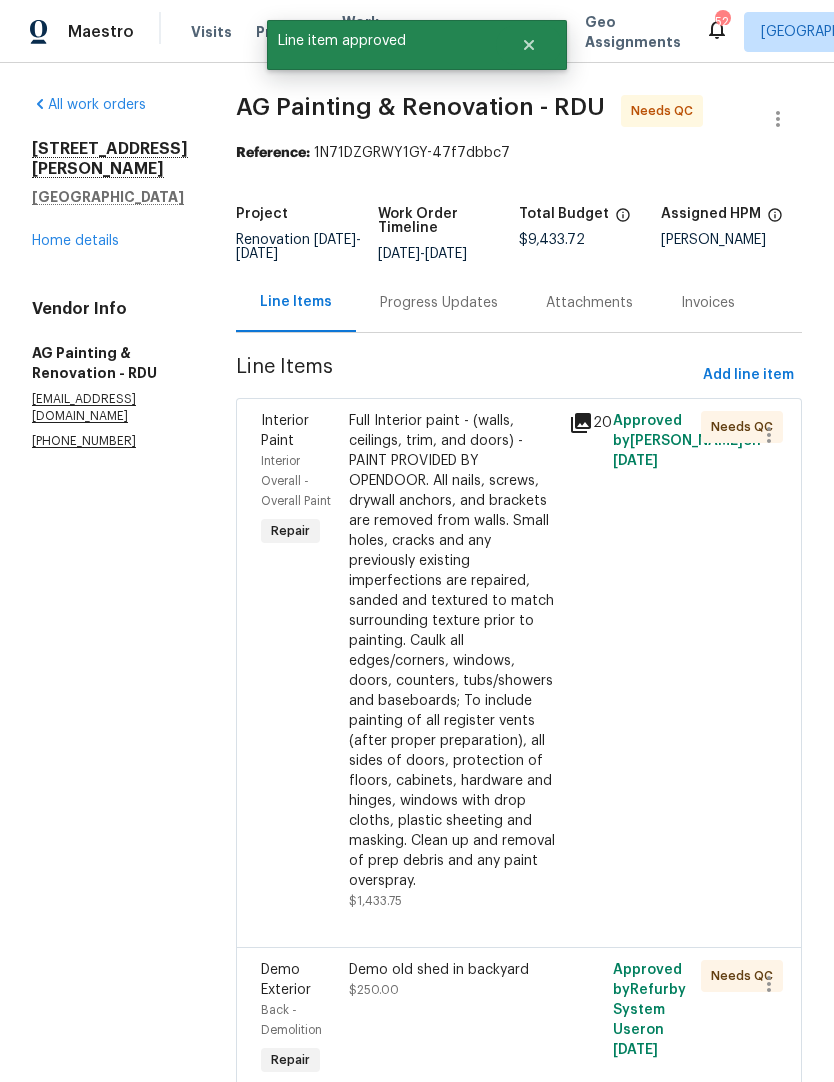 click on "Full Interior paint - (walls, ceilings, trim, and doors) - PAINT PROVIDED BY OPENDOOR. All nails, screws, drywall anchors, and brackets are removed from walls. Small holes, cracks and any previously existing imperfections are repaired, sanded and textured to match surrounding texture prior to painting. Caulk all edges/corners, windows, doors, counters, tubs/showers and baseboards; To include painting of all register vents (after proper preparation), all sides of doors, protection of floors, cabinets, hardware and hinges, windows with drop cloths, plastic sheeting and masking. Clean up and removal of prep debris and any paint overspray." at bounding box center [453, 651] 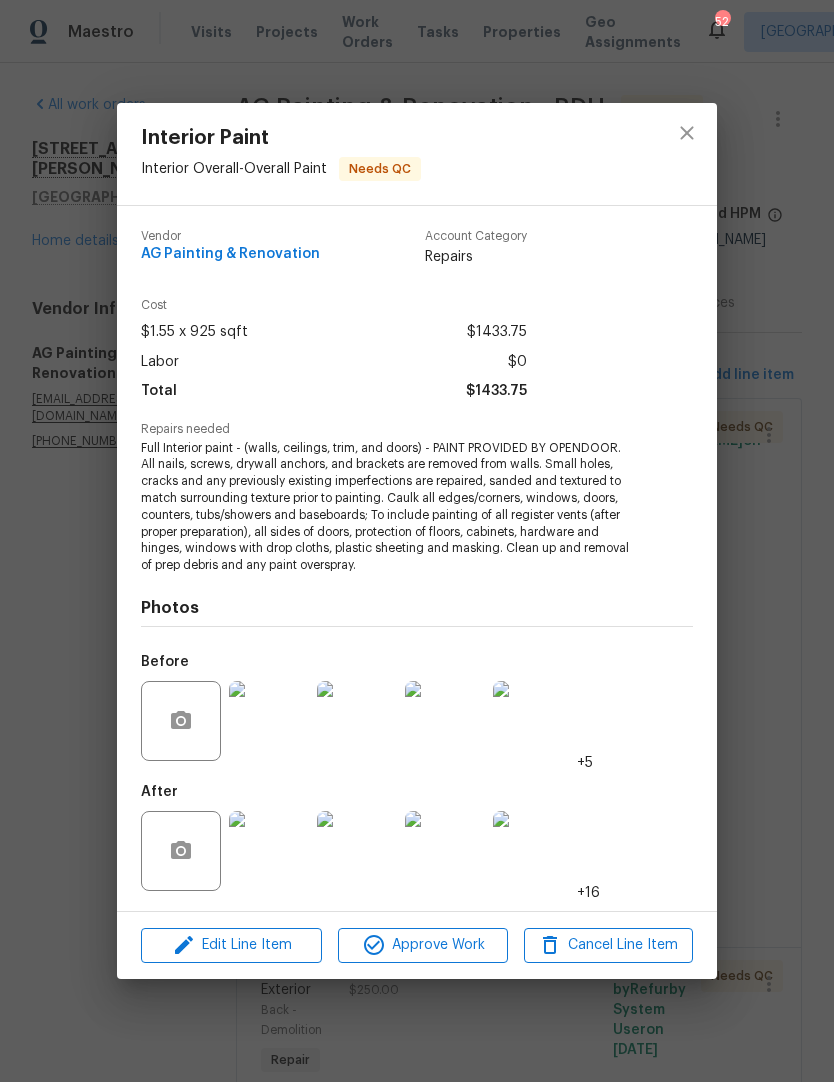 click at bounding box center [269, 851] 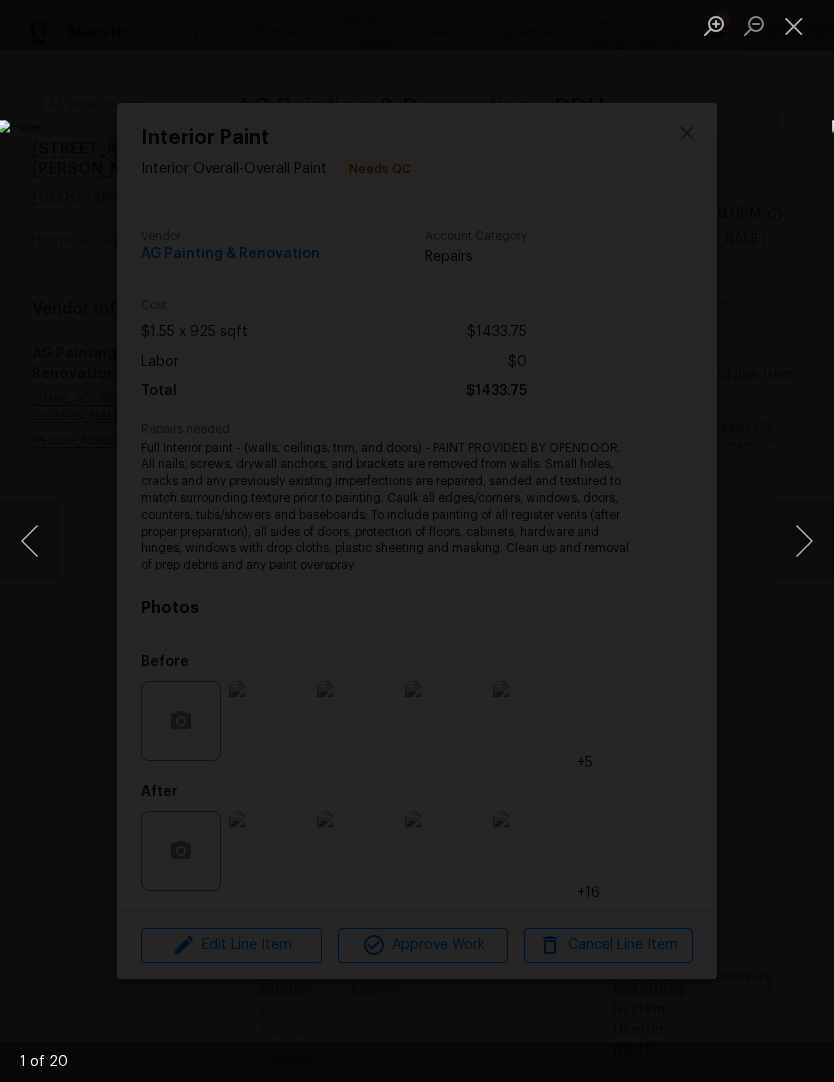 click at bounding box center [804, 541] 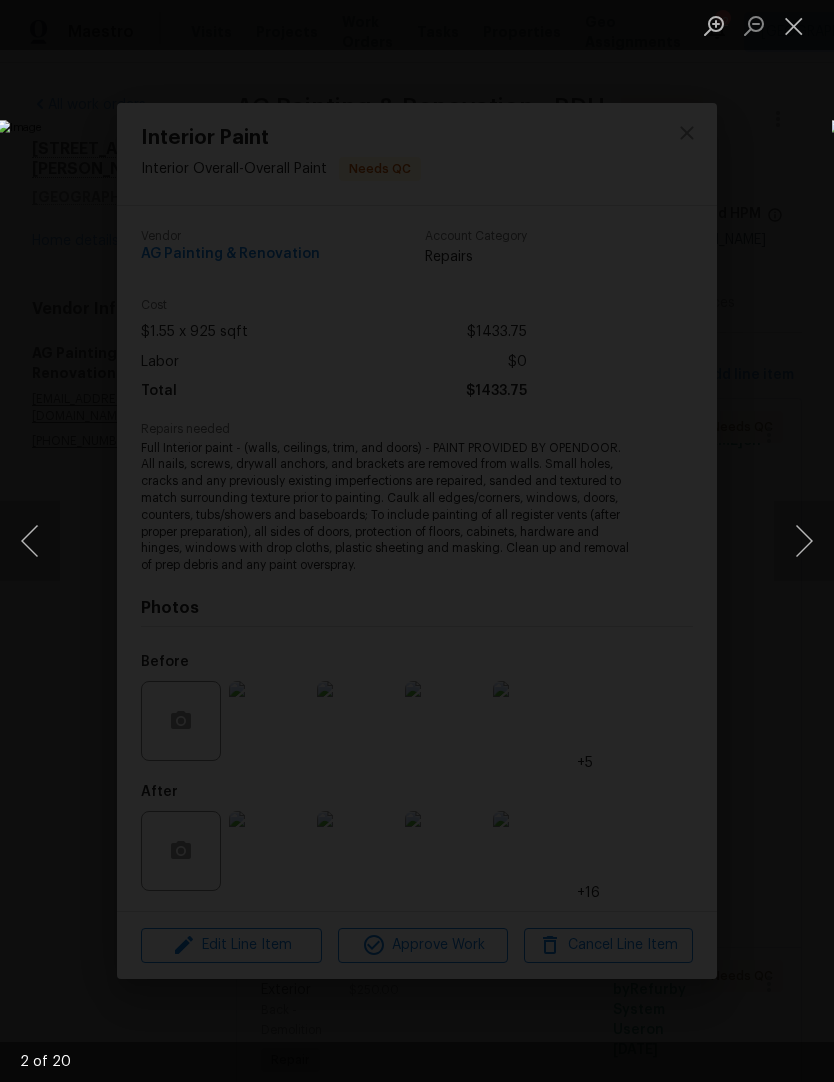 click at bounding box center [804, 541] 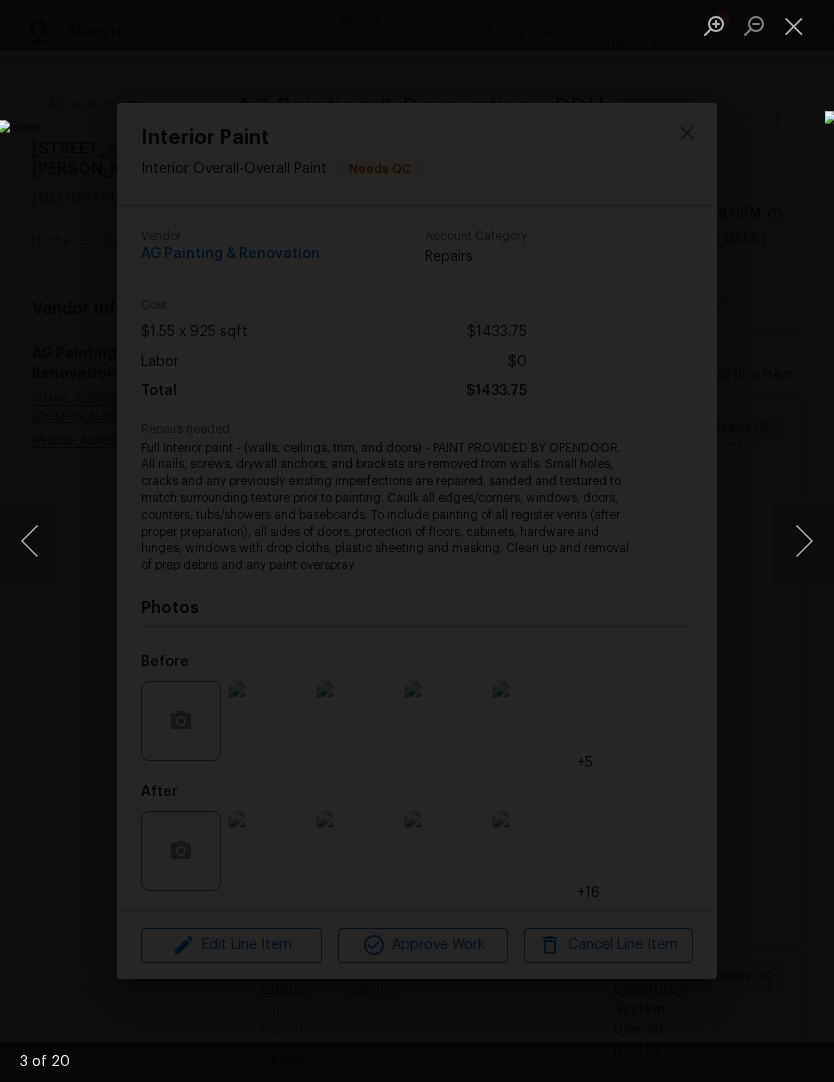 click at bounding box center (804, 541) 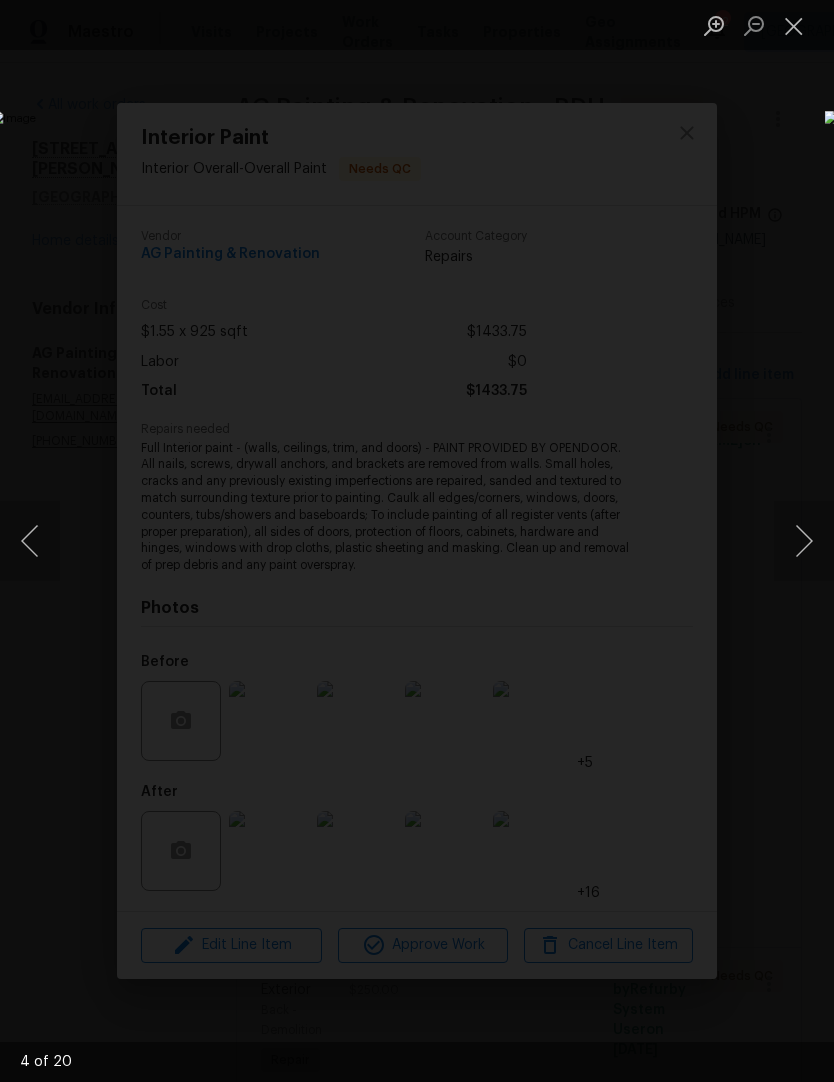 click at bounding box center [804, 541] 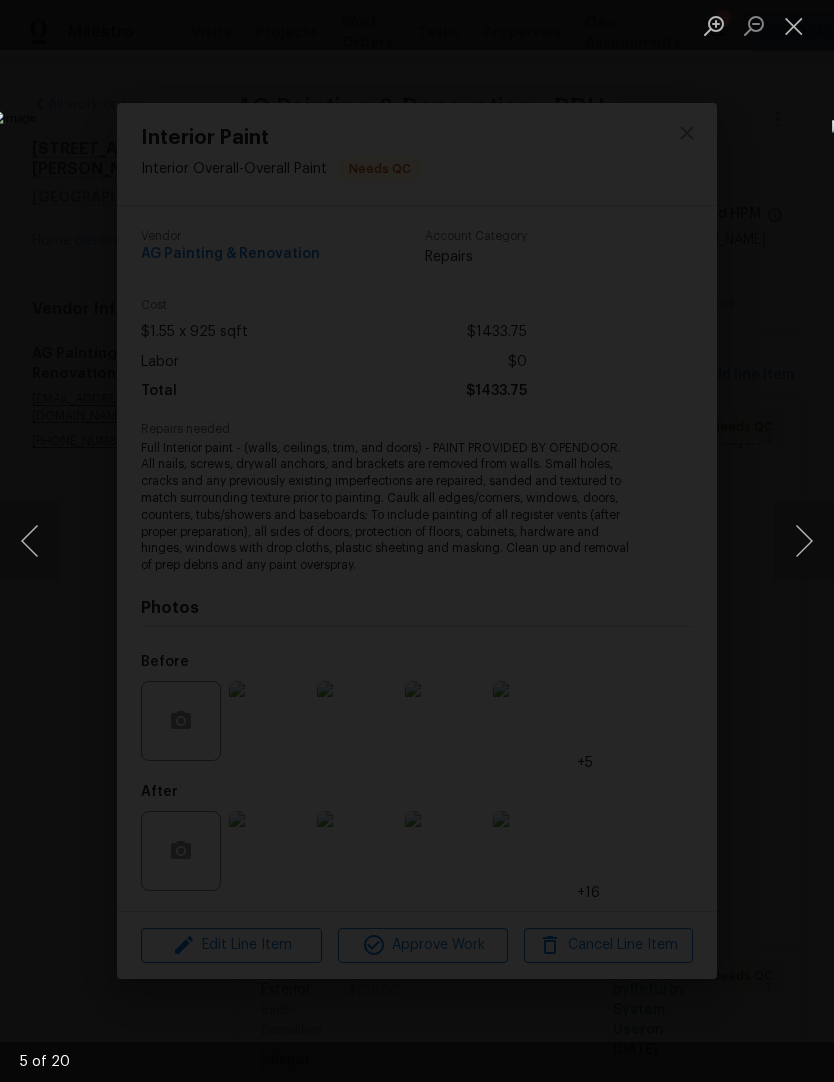 click at bounding box center [804, 541] 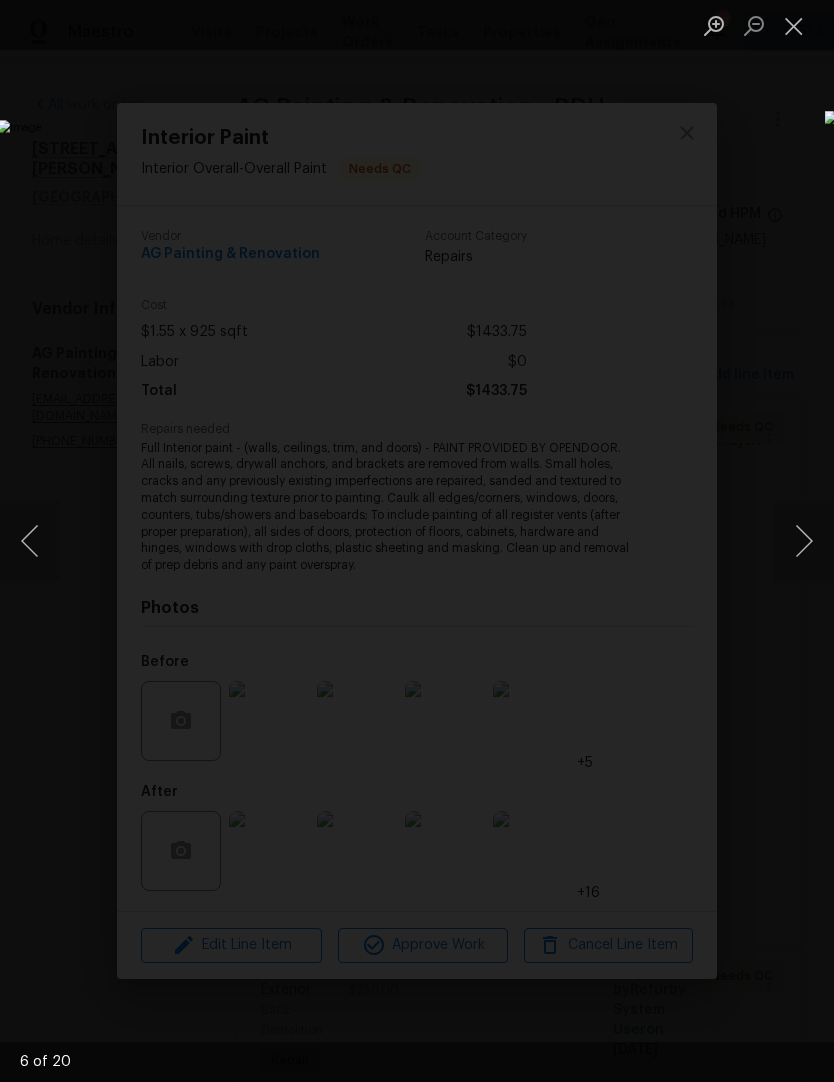 click at bounding box center [804, 541] 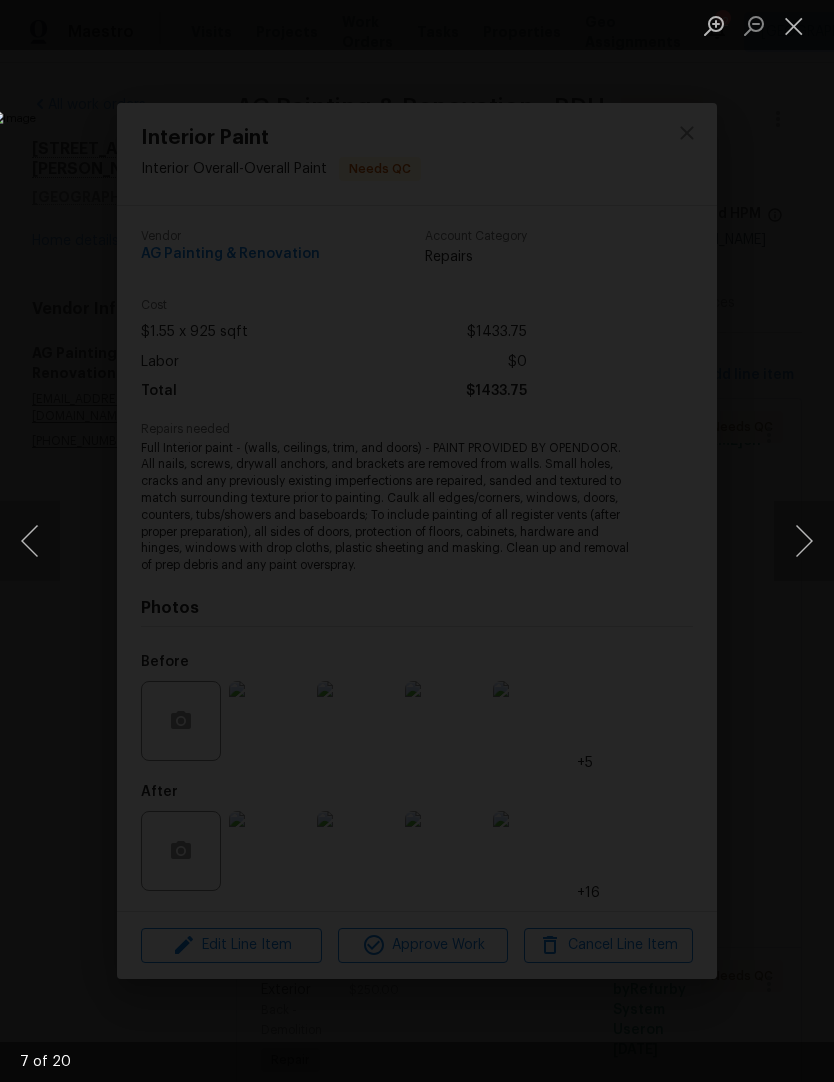click at bounding box center [804, 541] 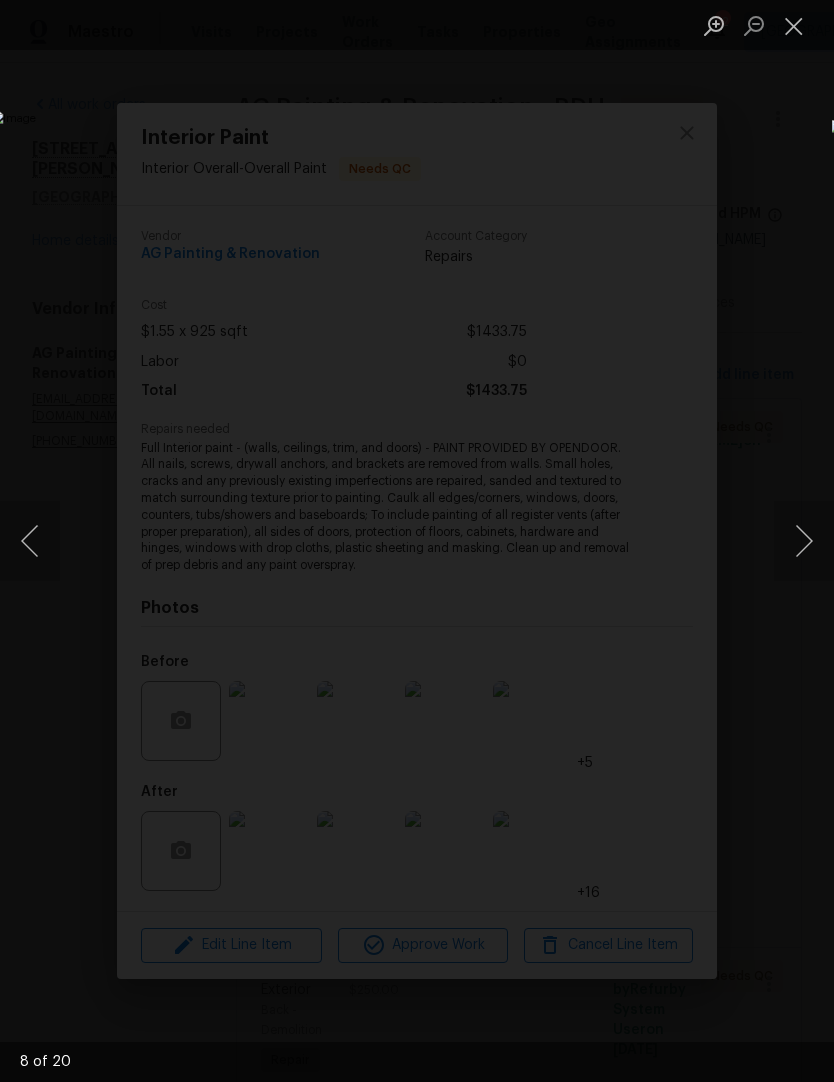 click at bounding box center (804, 541) 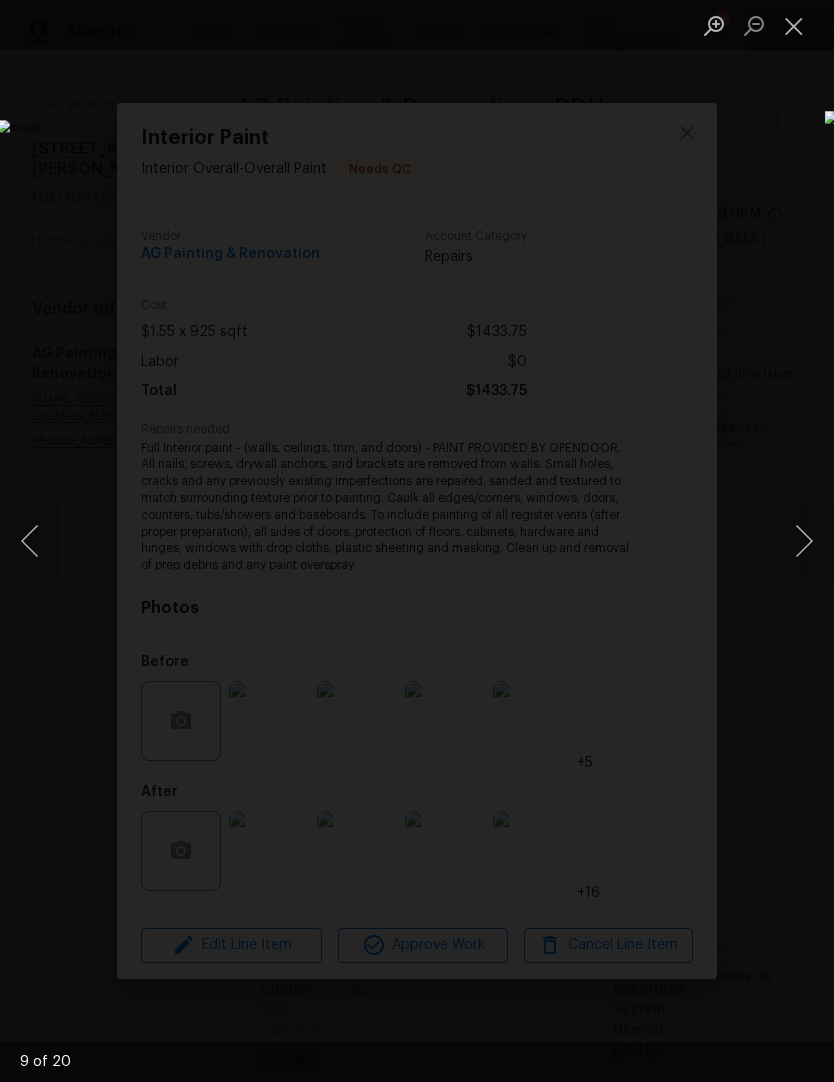 click at bounding box center [804, 541] 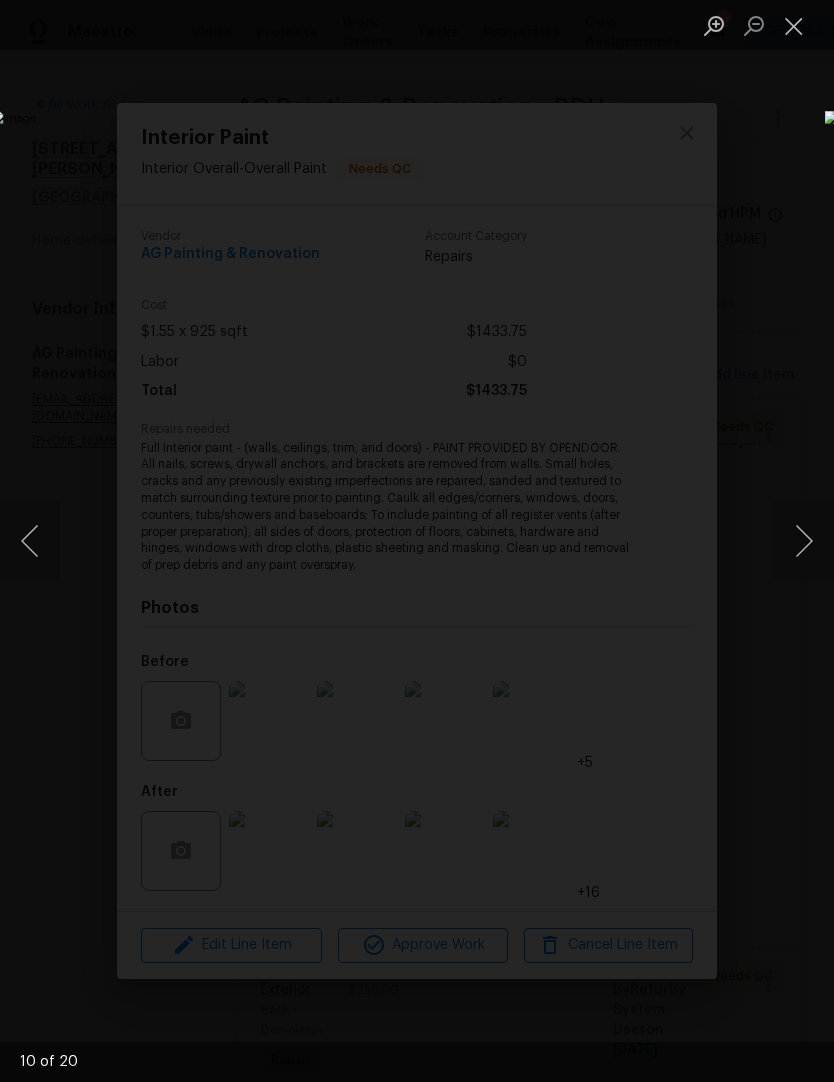 click at bounding box center (804, 541) 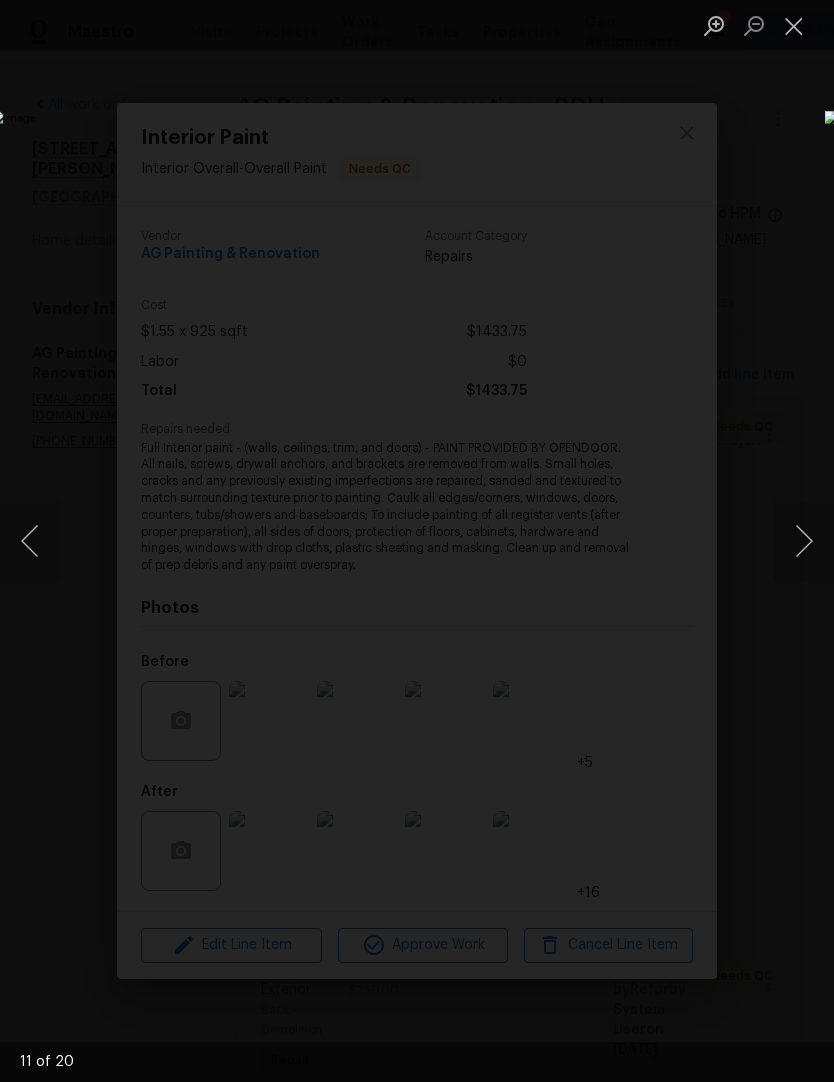 click at bounding box center (794, 25) 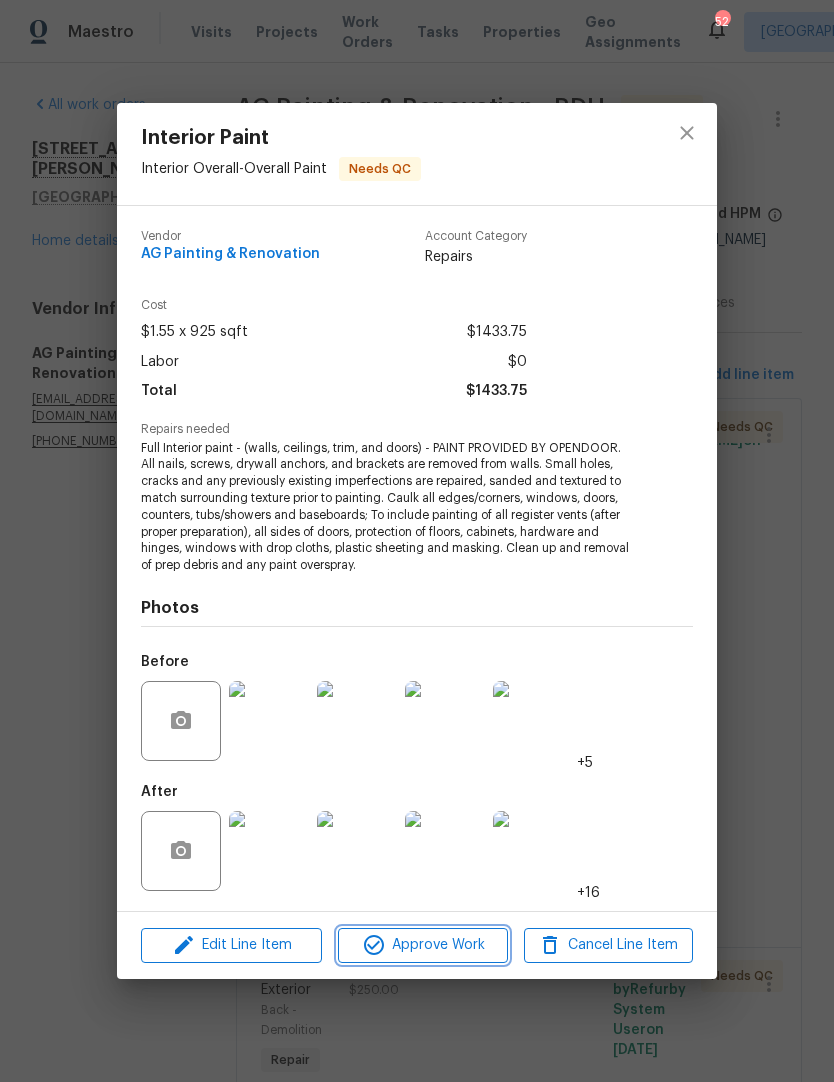 click on "Approve Work" at bounding box center [422, 945] 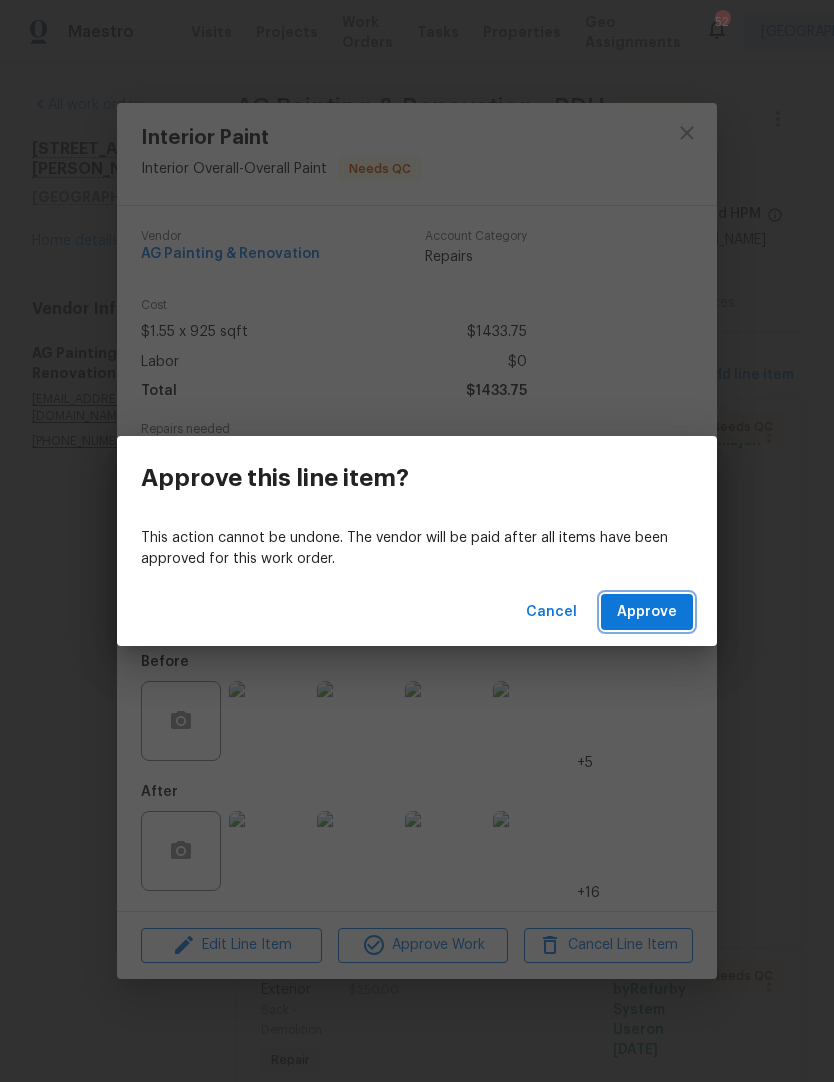 click on "Approve" at bounding box center [647, 612] 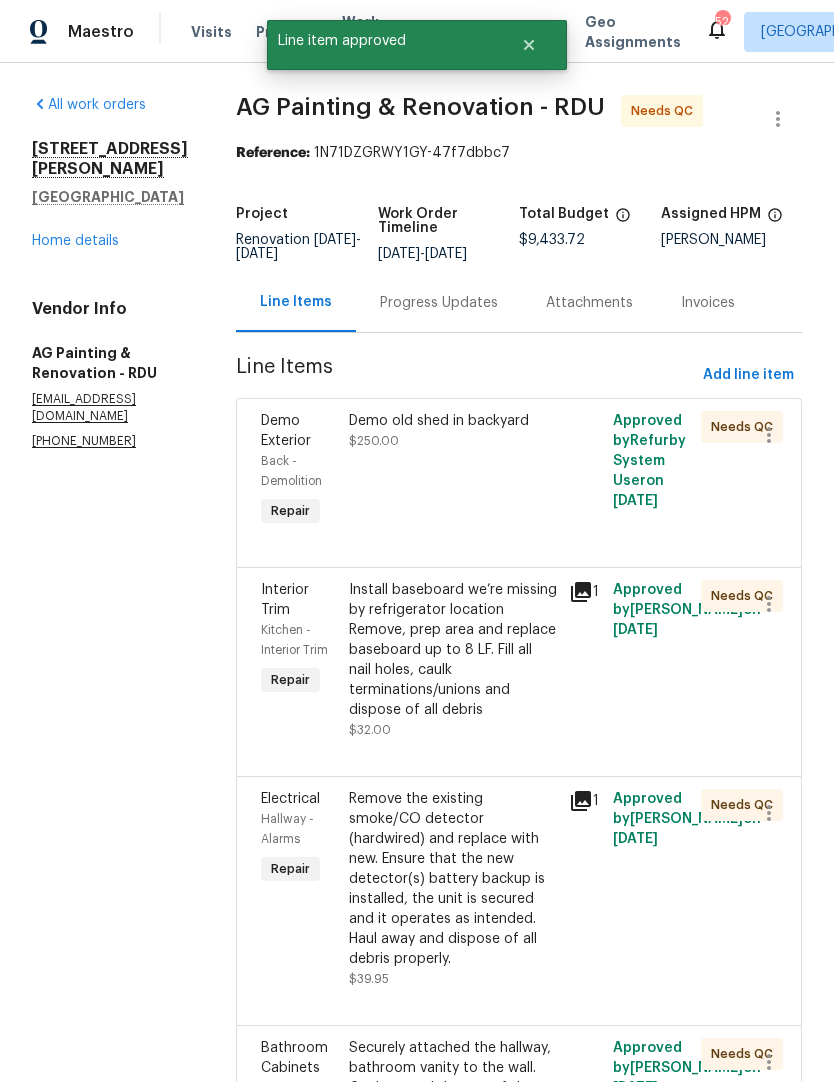 click on "Demo old shed in backyard $250.00" at bounding box center [453, 471] 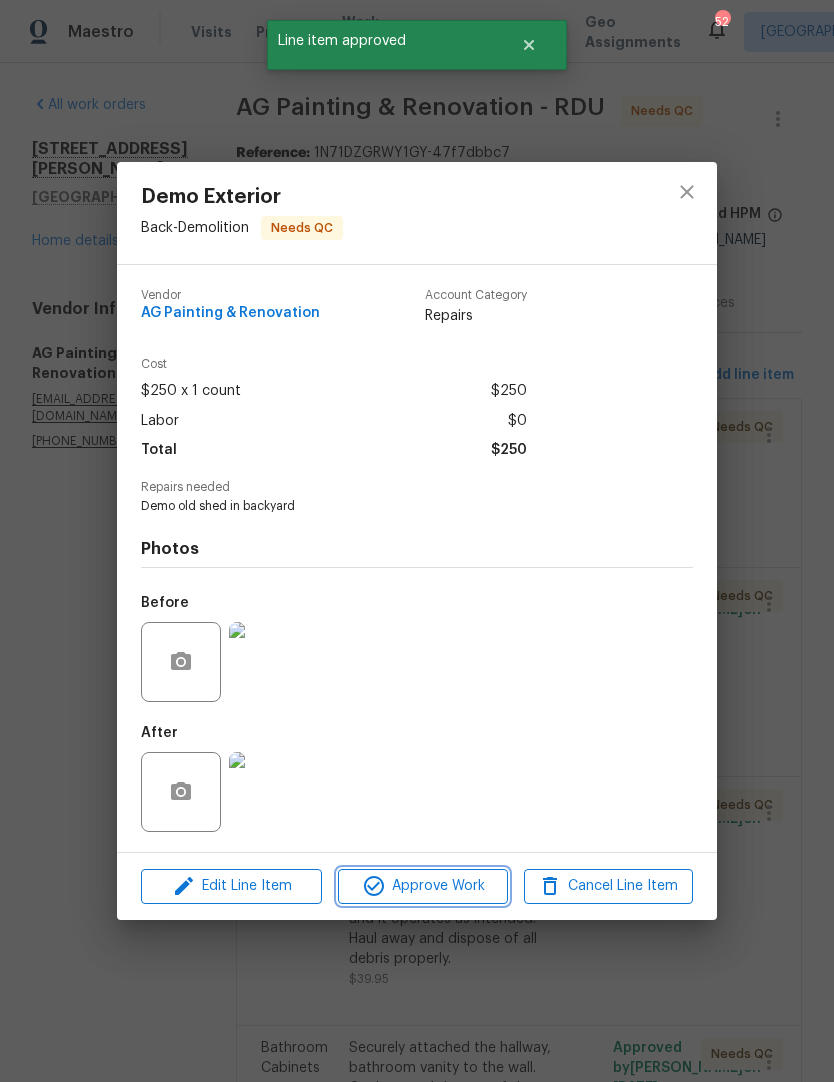 click on "Approve Work" at bounding box center [422, 886] 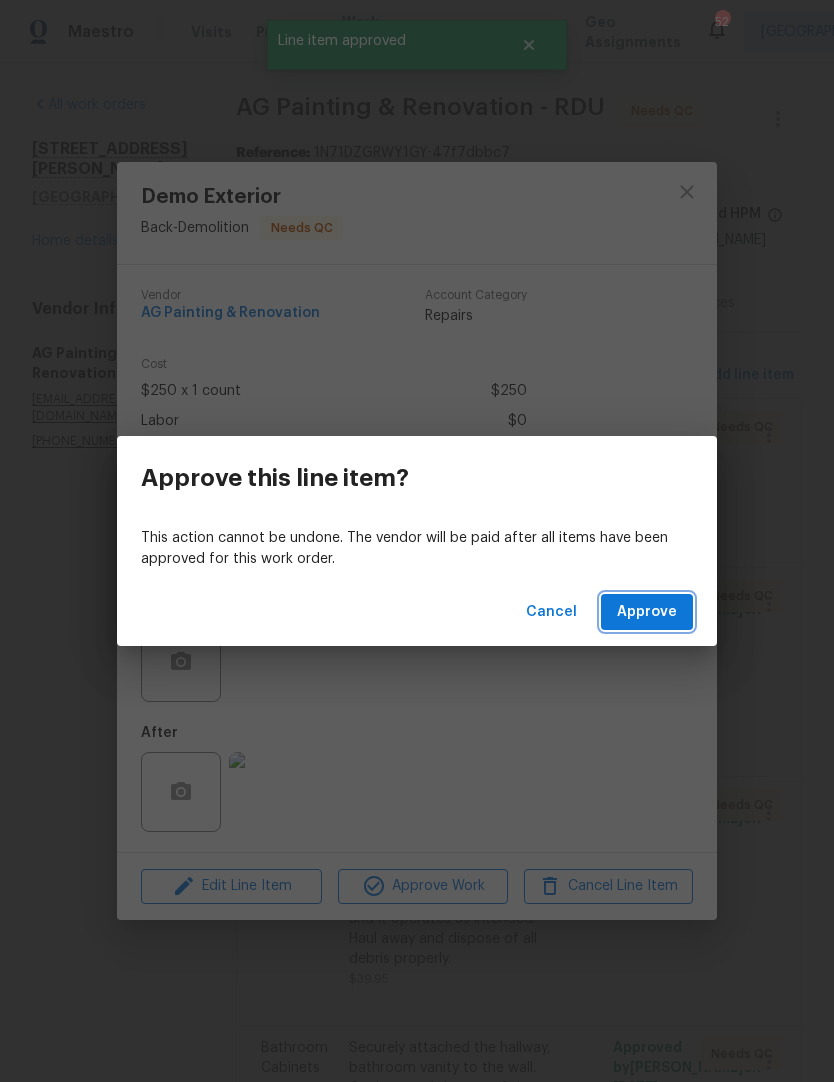 click on "Approve" at bounding box center (647, 612) 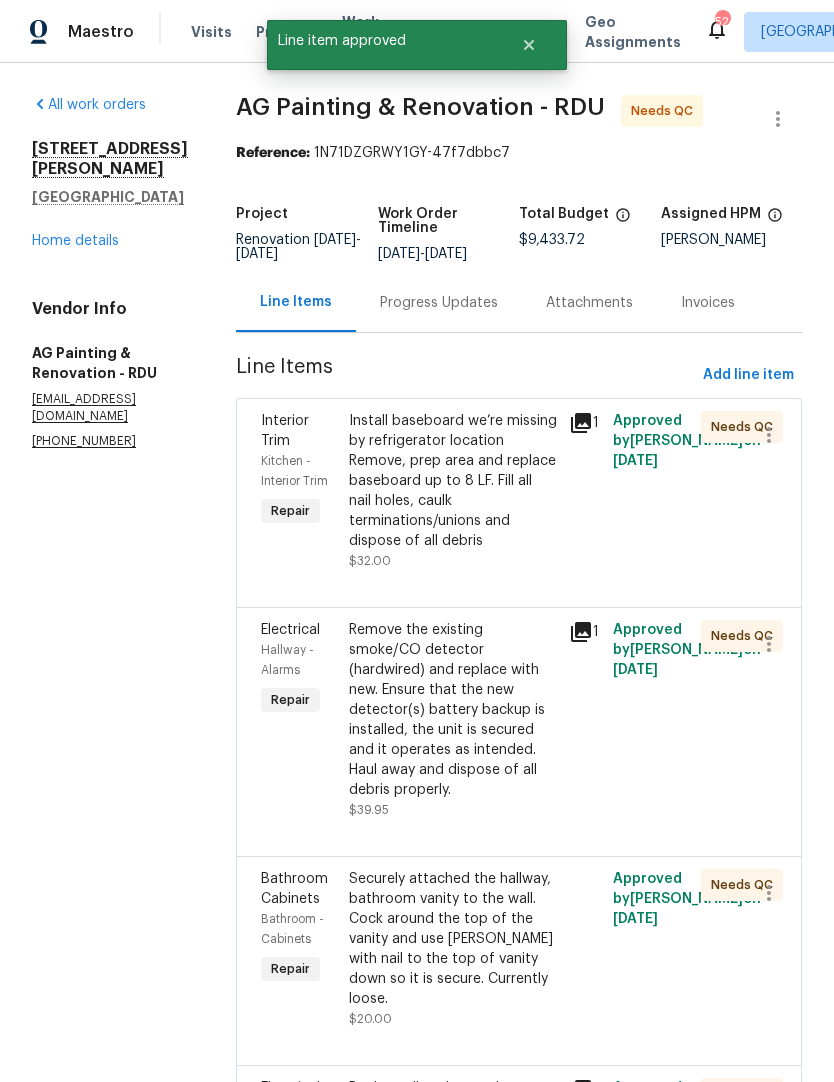 click on "Install baseboard we’re missing by refrigerator location
Remove, prep area and replace baseboard up to 8 LF. Fill all nail holes, caulk terminations/unions and dispose of all debris" at bounding box center [453, 481] 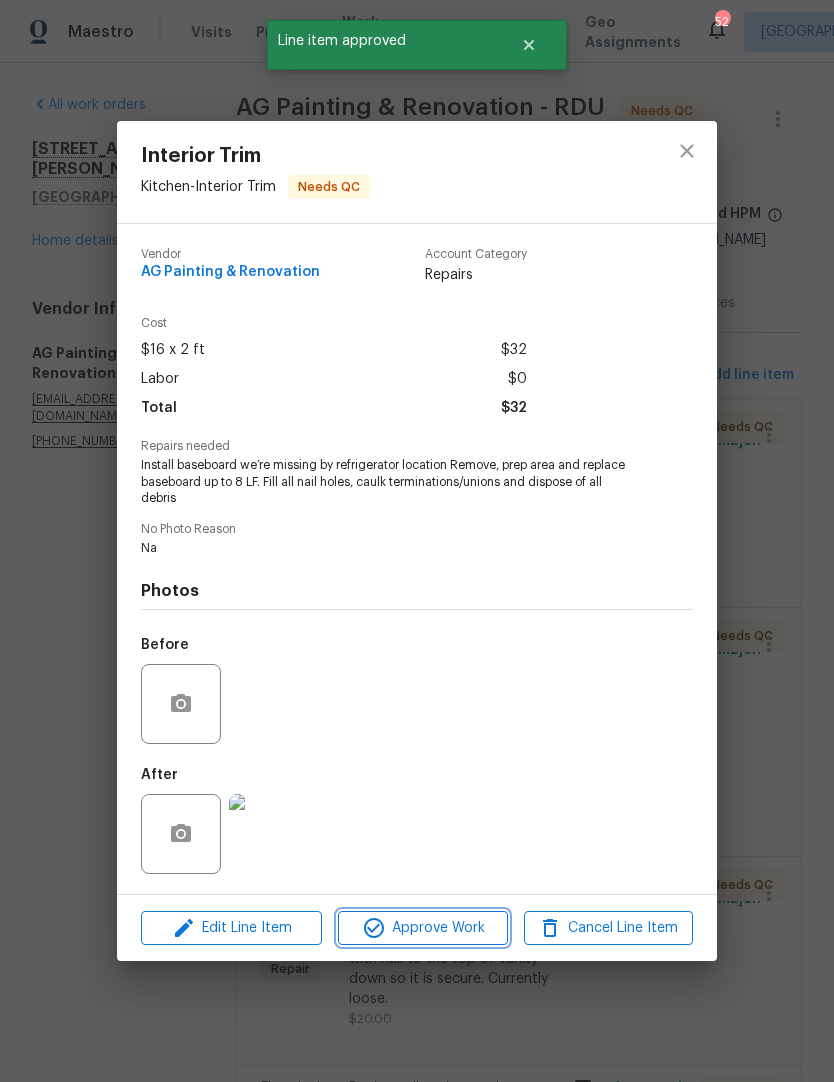 click on "Approve Work" at bounding box center [422, 928] 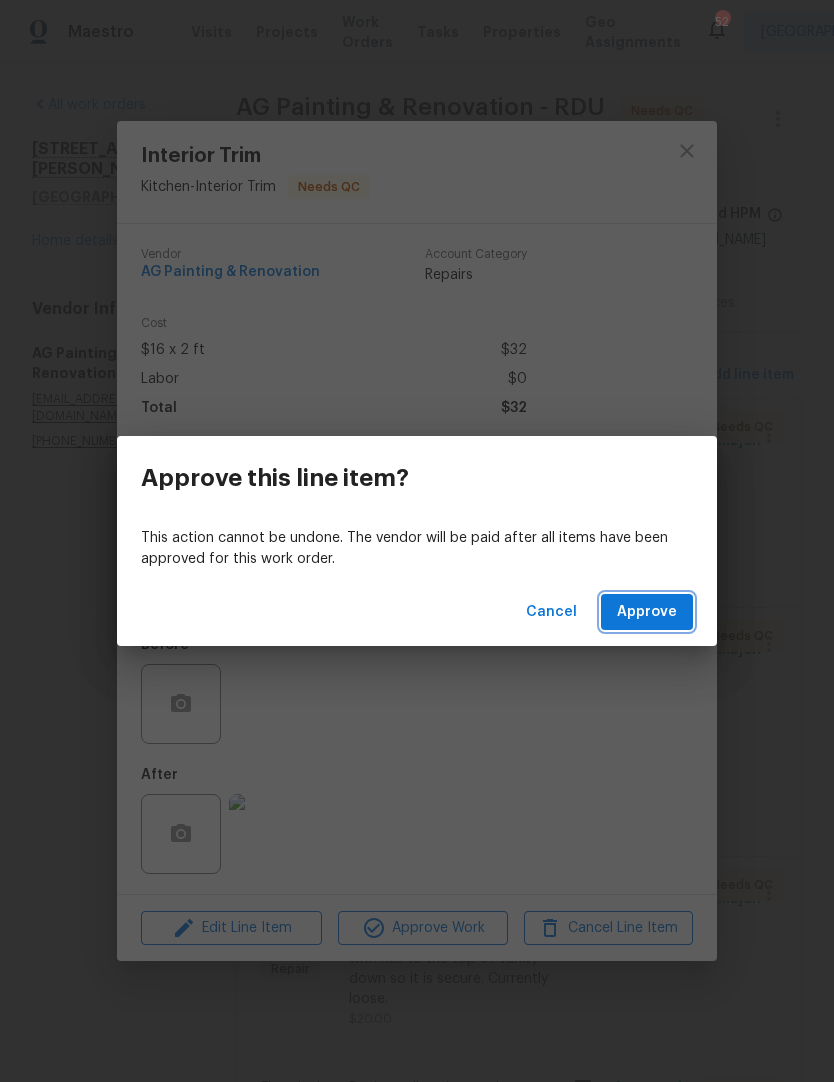 click on "Approve" at bounding box center [647, 612] 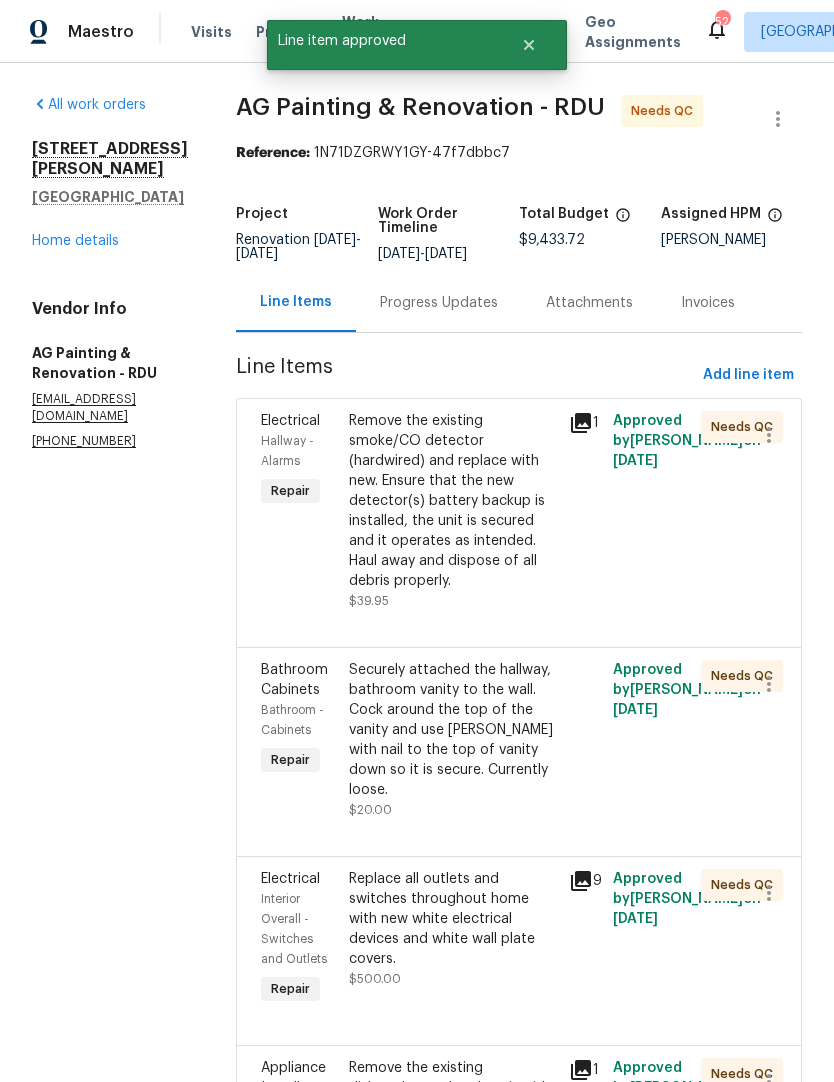 click on "Remove the existing smoke/CO detector (hardwired) and replace with new. Ensure that the new detector(s) battery backup is installed, the unit is secured and it operates as intended. Haul away and dispose of all debris properly." at bounding box center (453, 501) 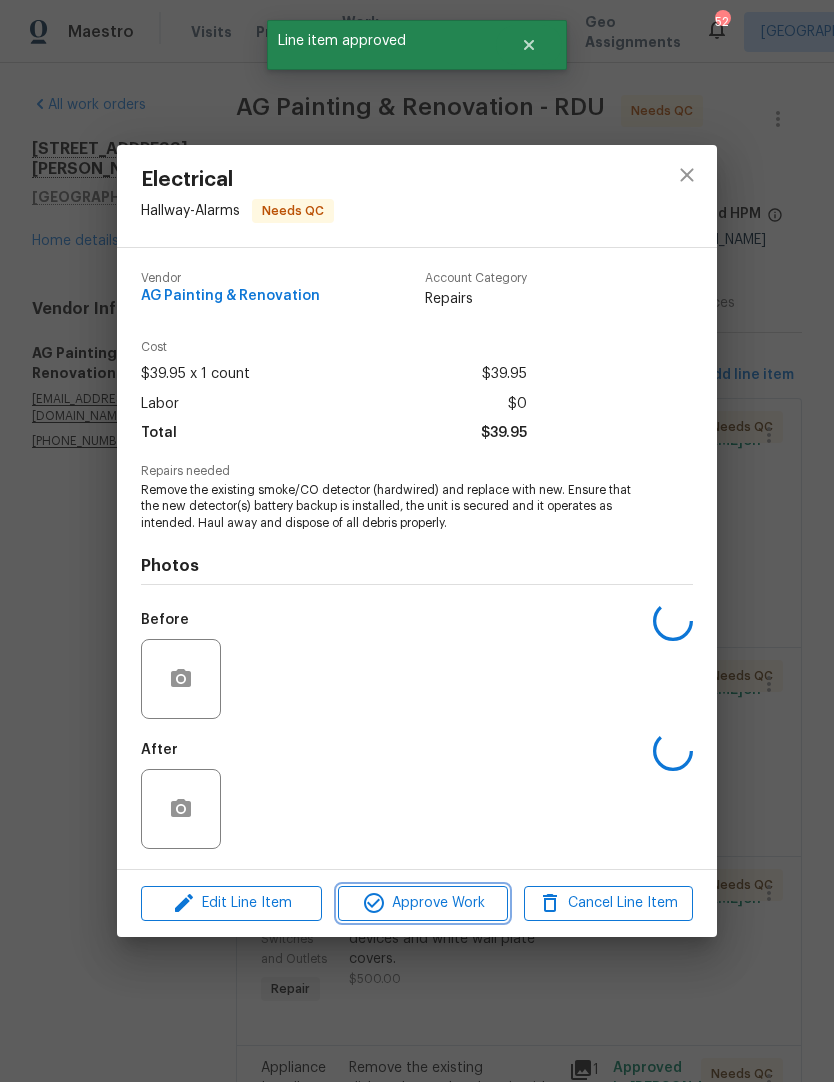 click on "Approve Work" at bounding box center (422, 903) 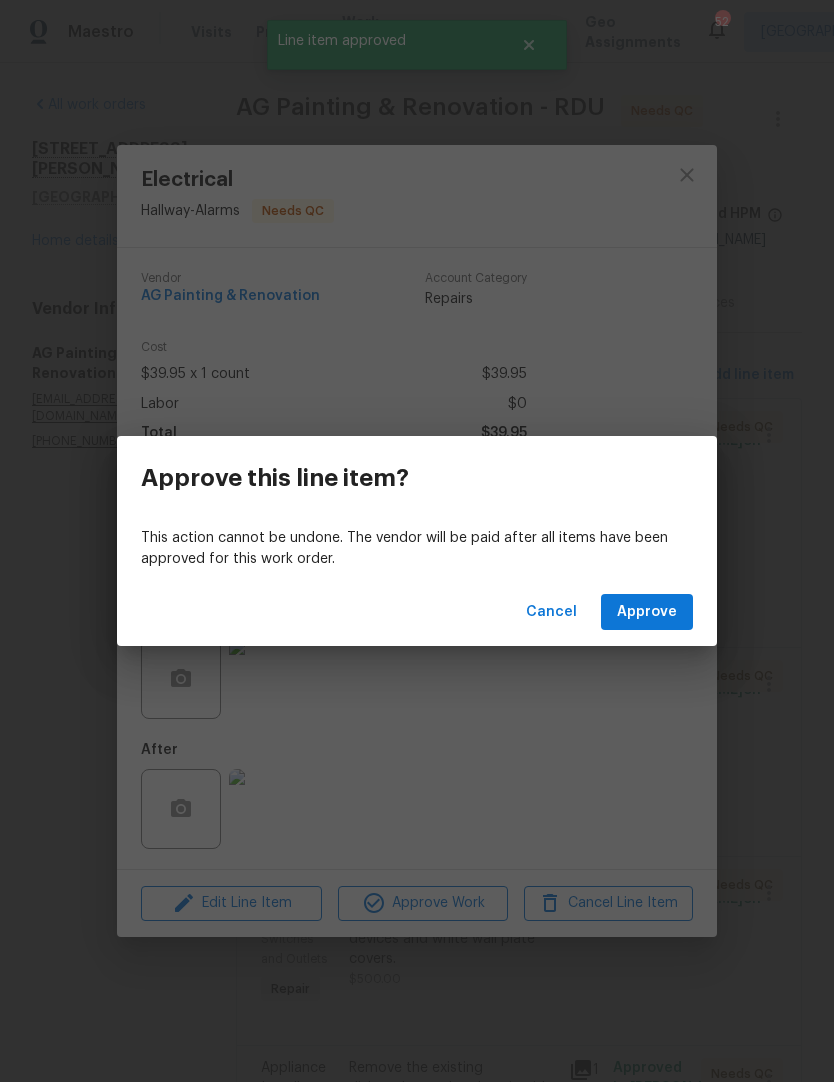 click on "Approve" at bounding box center (647, 612) 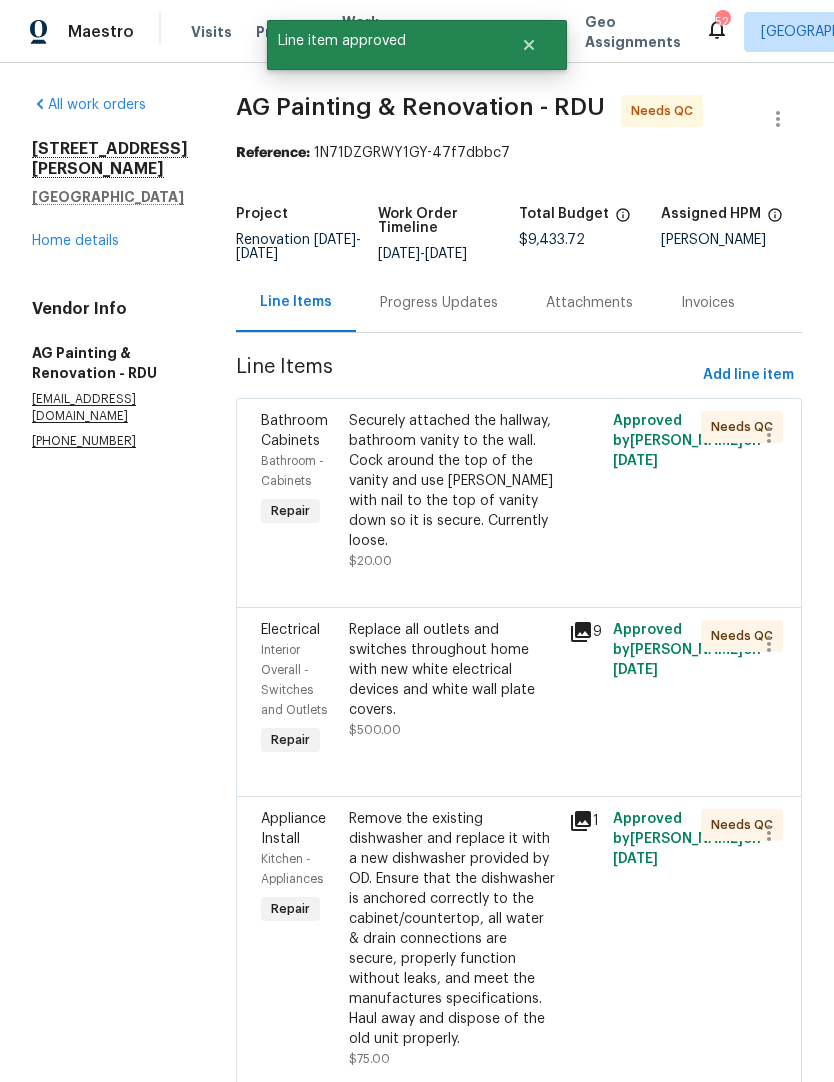click on "Securely attached the hallway, bathroom vanity to the wall. Cock around the top of the vanity and use [PERSON_NAME] with nail to the top of vanity down so it is secure. Currently loose." at bounding box center (453, 481) 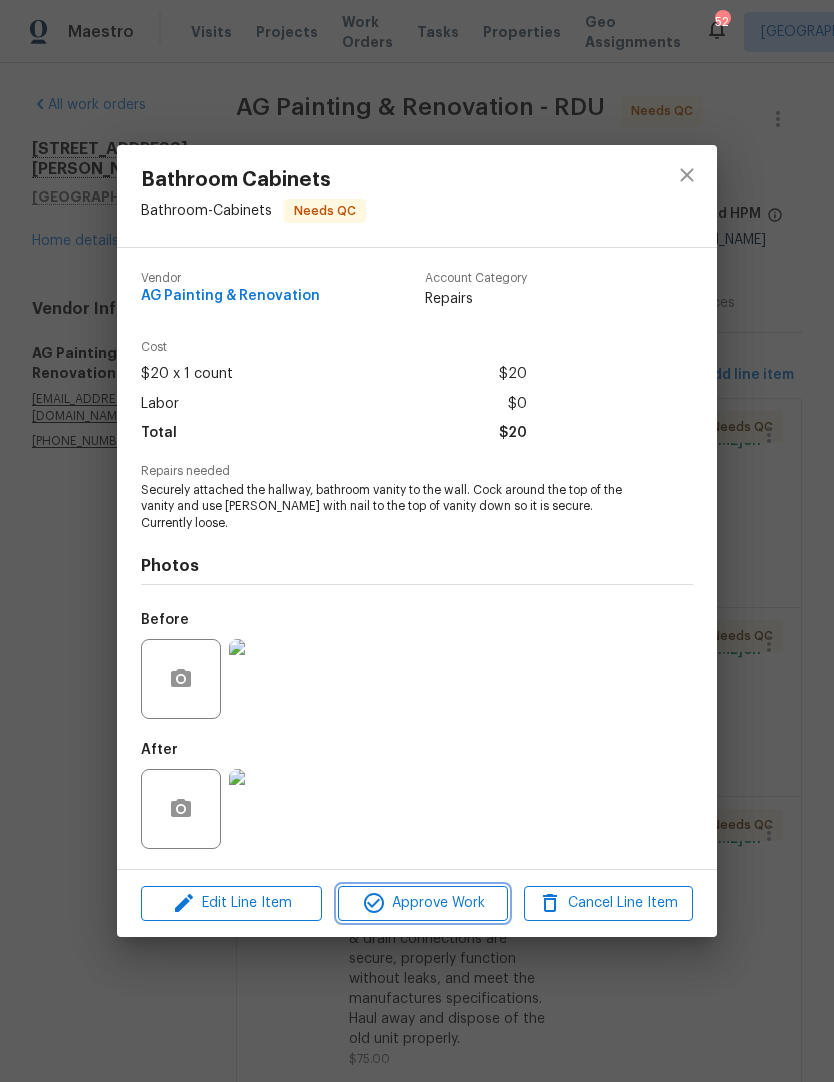 click on "Approve Work" at bounding box center (422, 903) 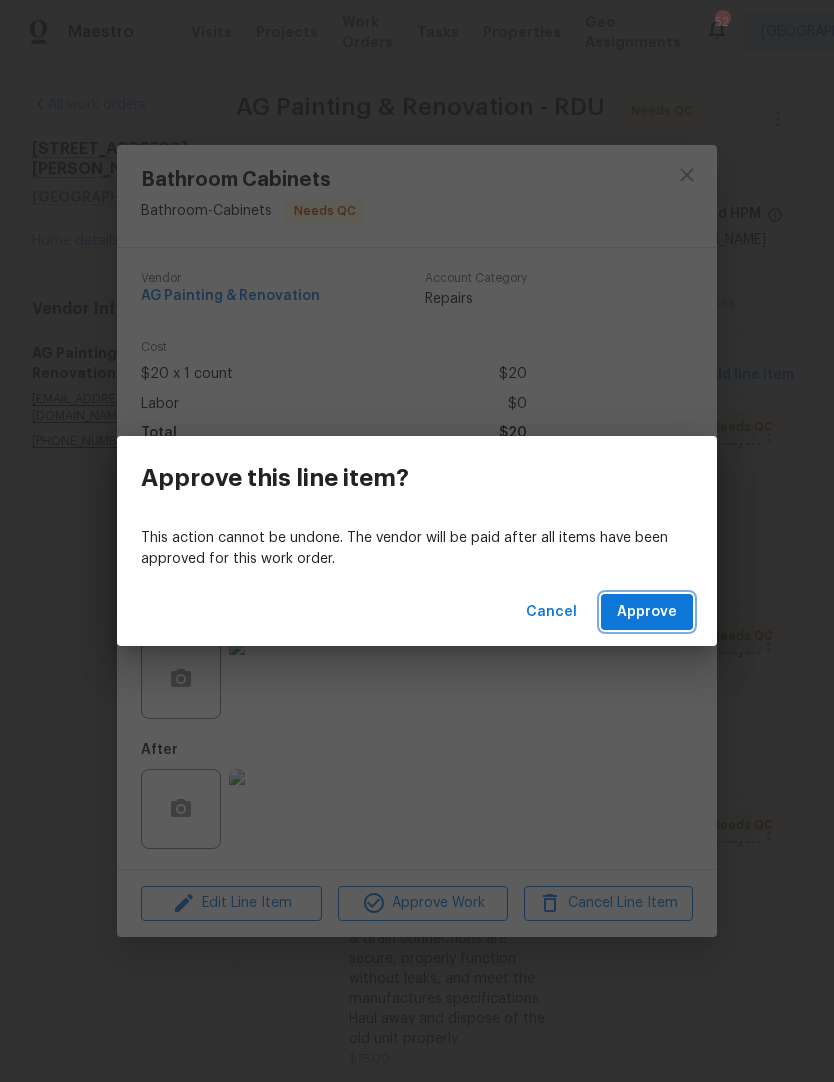 click on "Approve" at bounding box center (647, 612) 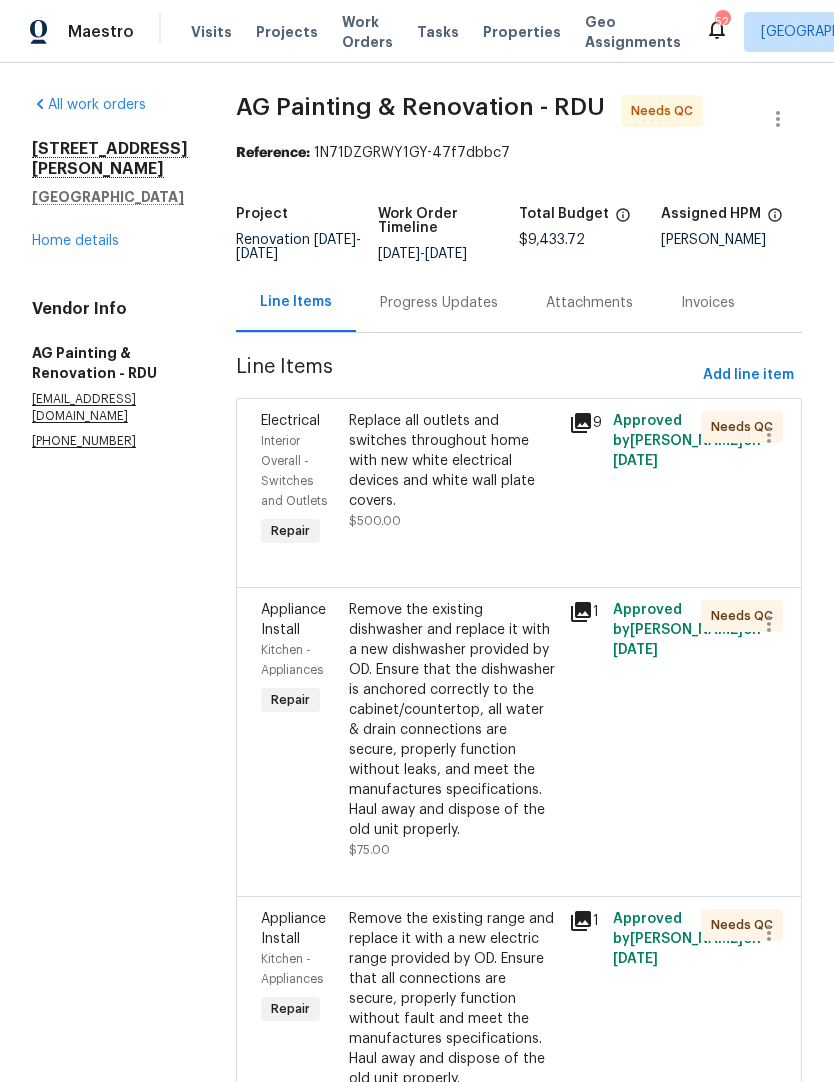 click on "Replace all outlets and switches throughout home with new white electrical devices and white wall plate covers." at bounding box center [453, 461] 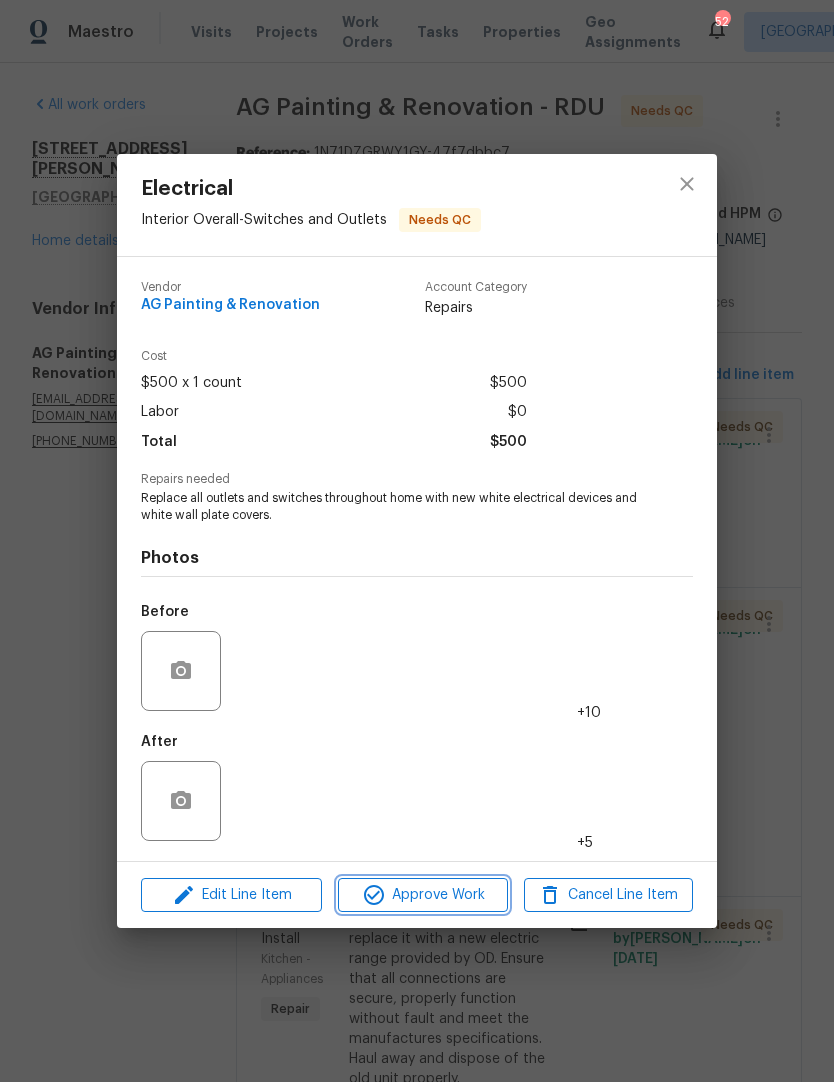 click on "Approve Work" at bounding box center [422, 895] 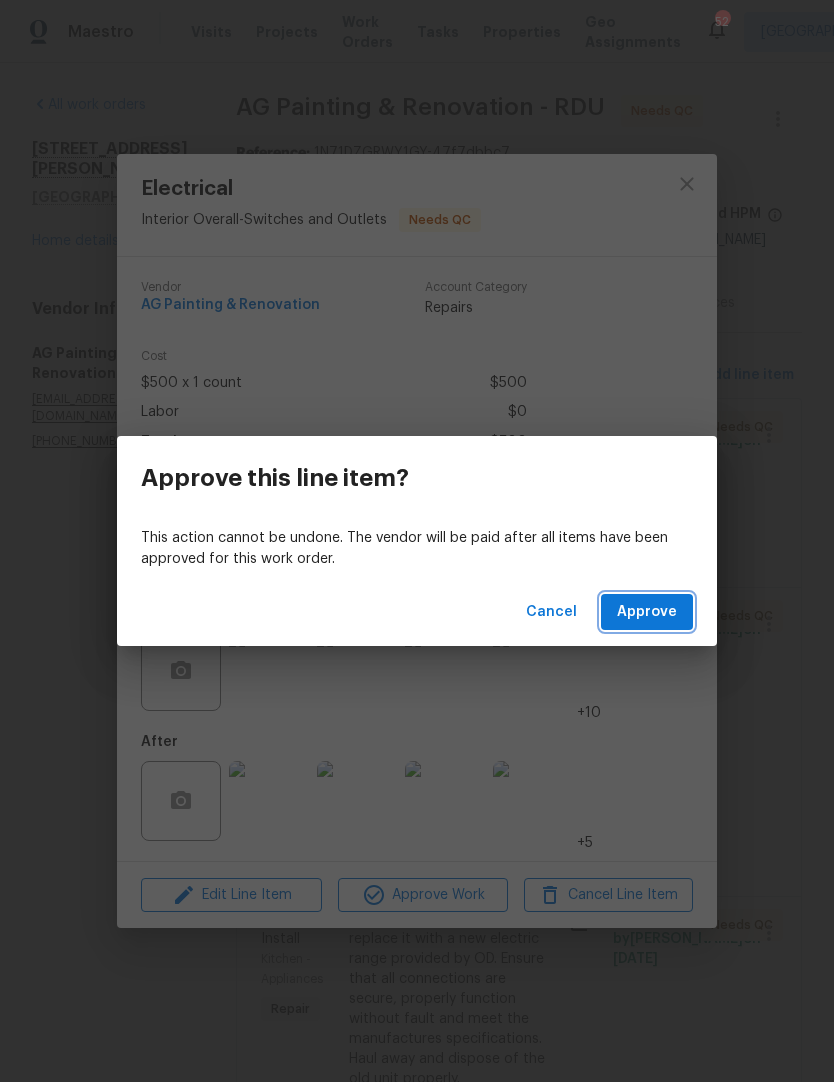 click on "Approve" at bounding box center (647, 612) 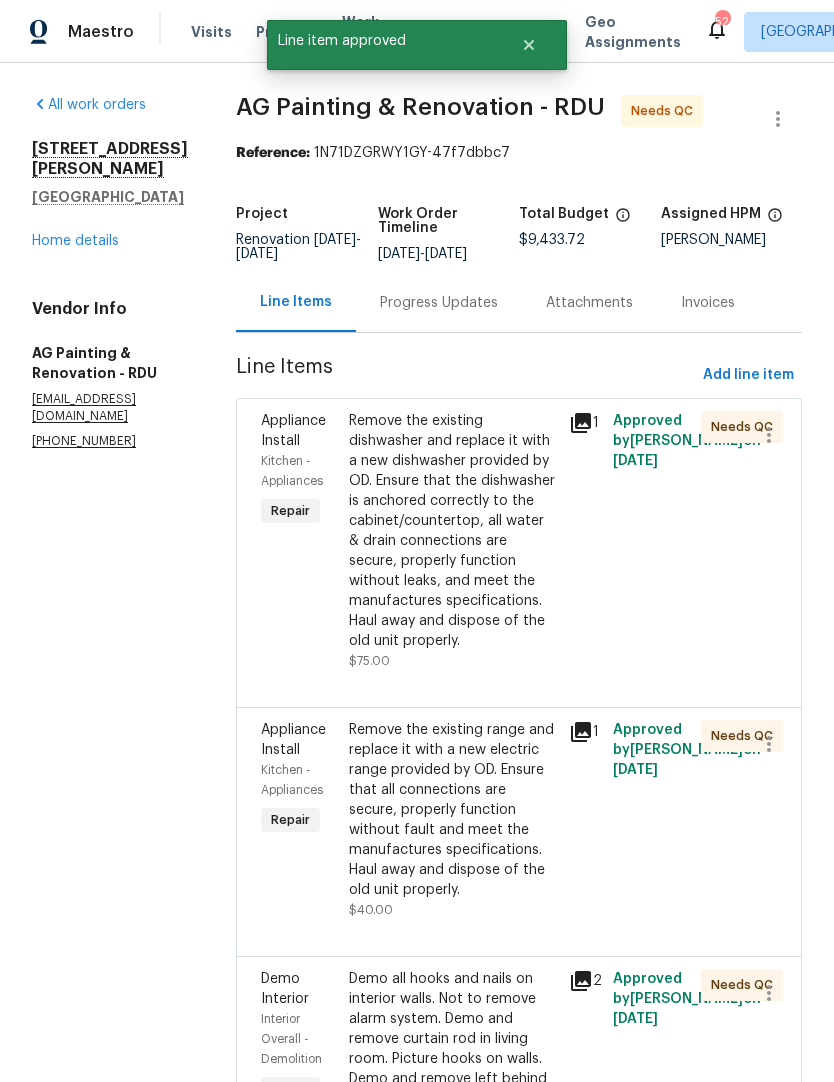 click on "Remove the existing dishwasher and replace it with a new dishwasher provided by OD. Ensure that the dishwasher is anchored correctly to the cabinet/countertop, all water & drain connections are secure, properly function without leaks, and meet the manufactures specifications. Haul away and dispose of the old unit properly." at bounding box center [453, 531] 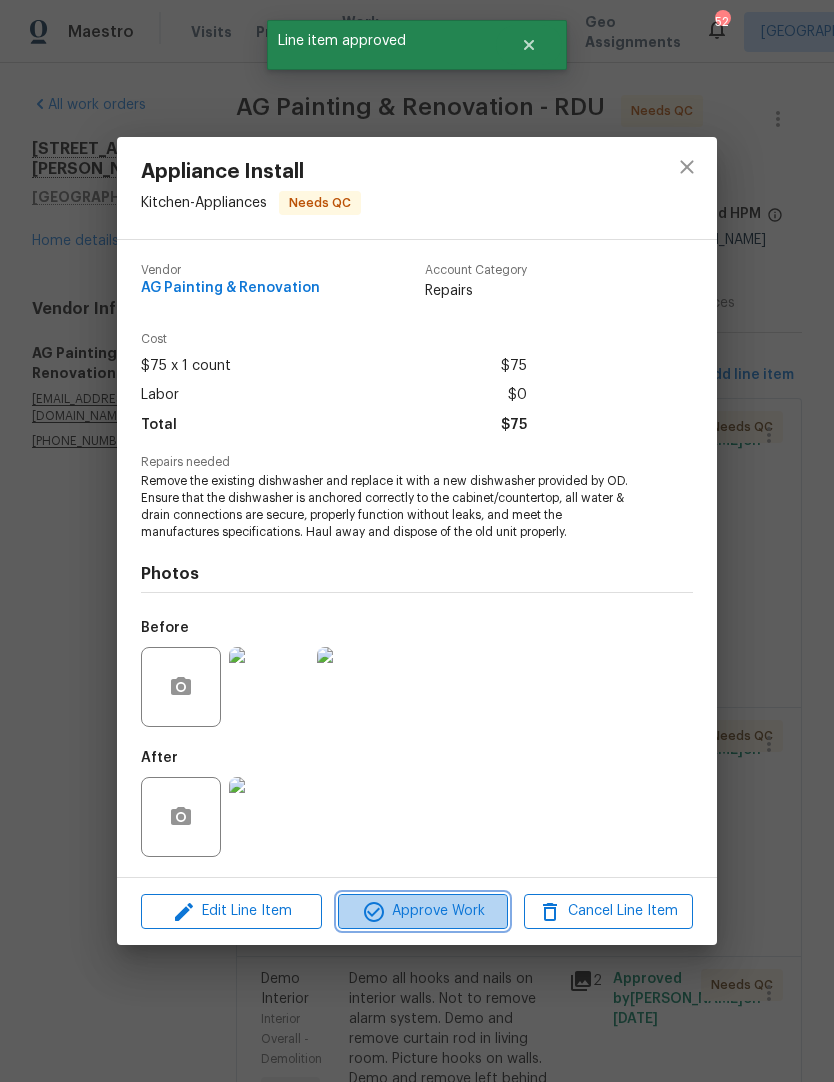 click on "Approve Work" at bounding box center [422, 911] 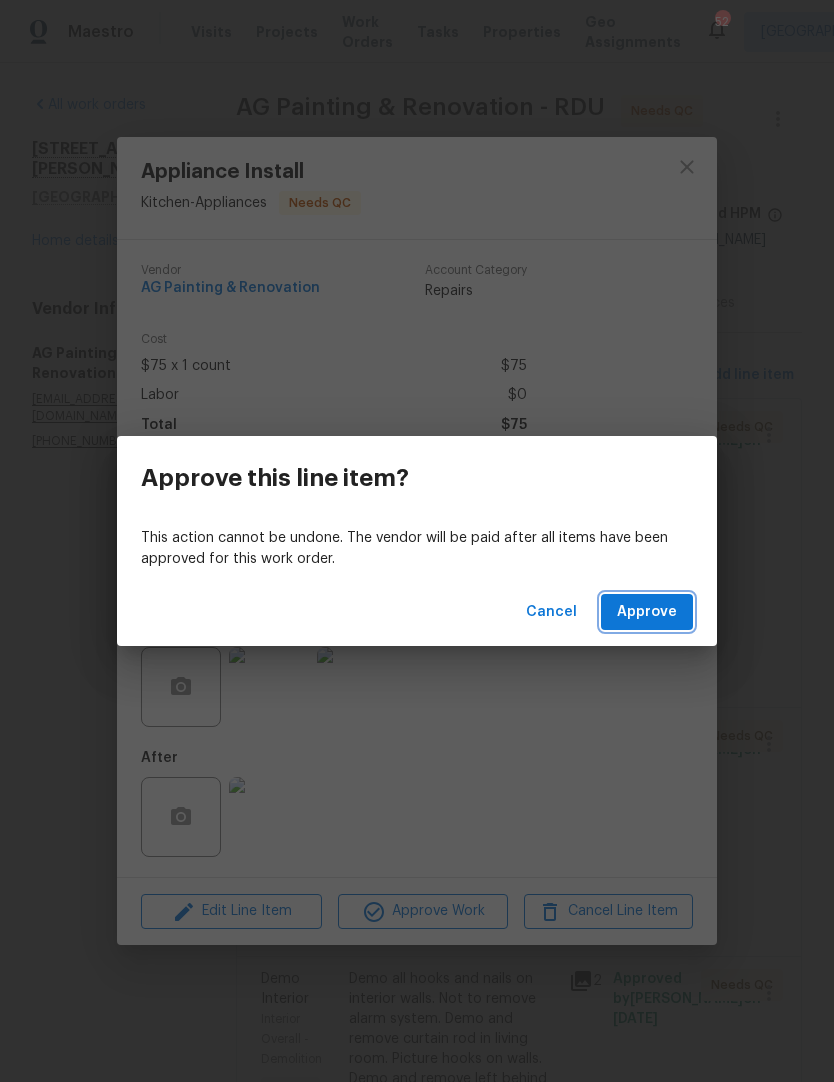 click on "Approve" at bounding box center [647, 612] 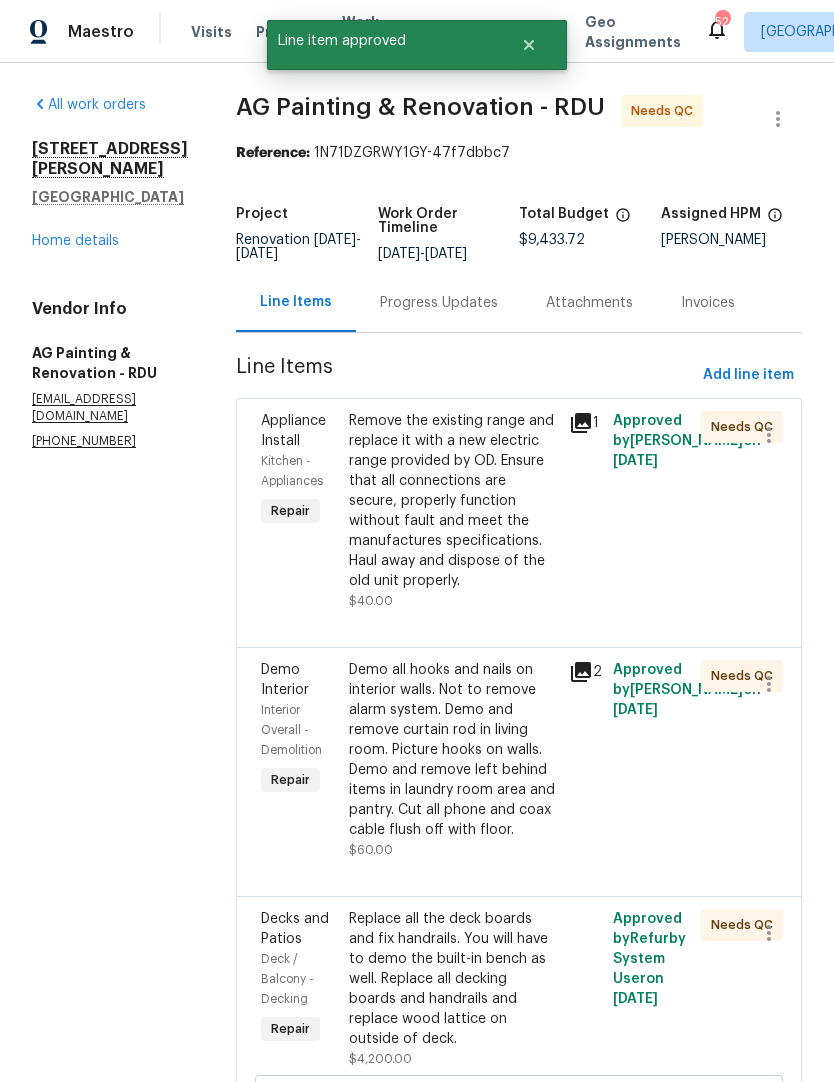 click on "Remove the existing range and replace it with a new electric range provided by OD. Ensure that all  connections are secure, properly function without fault and meet the manufactures specifications. Haul away and dispose of the old unit properly." at bounding box center [453, 501] 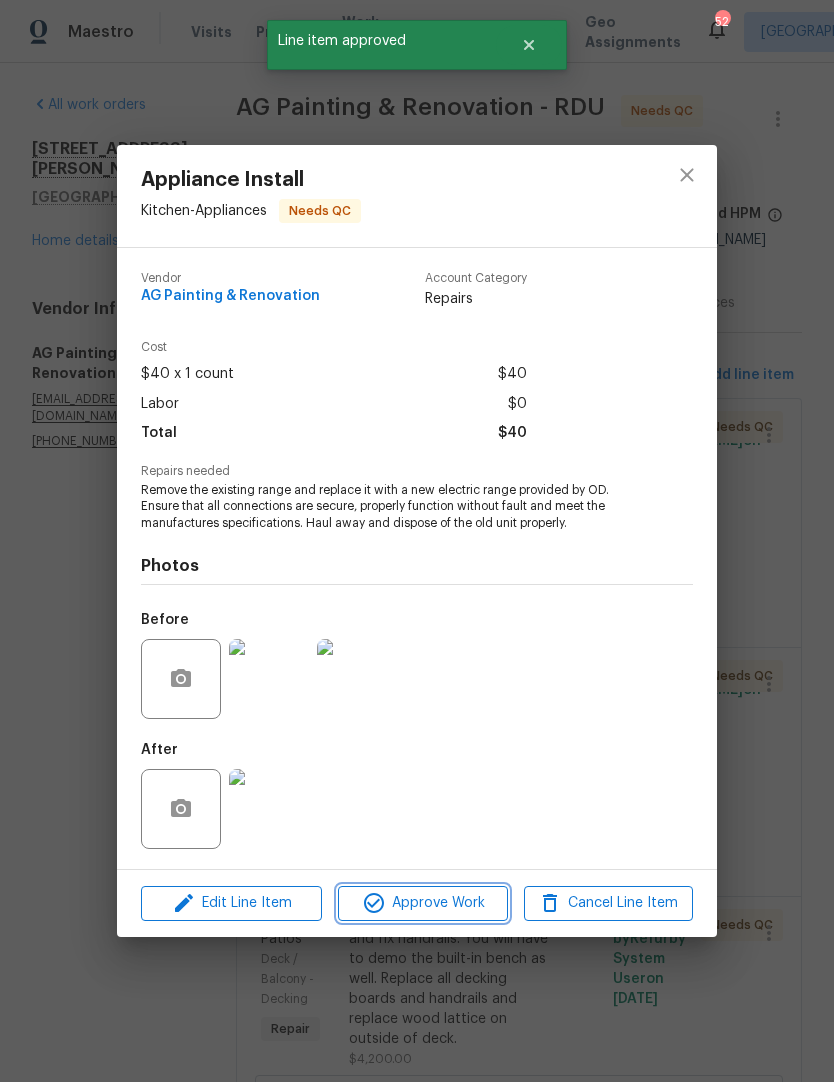 click on "Approve Work" at bounding box center [422, 903] 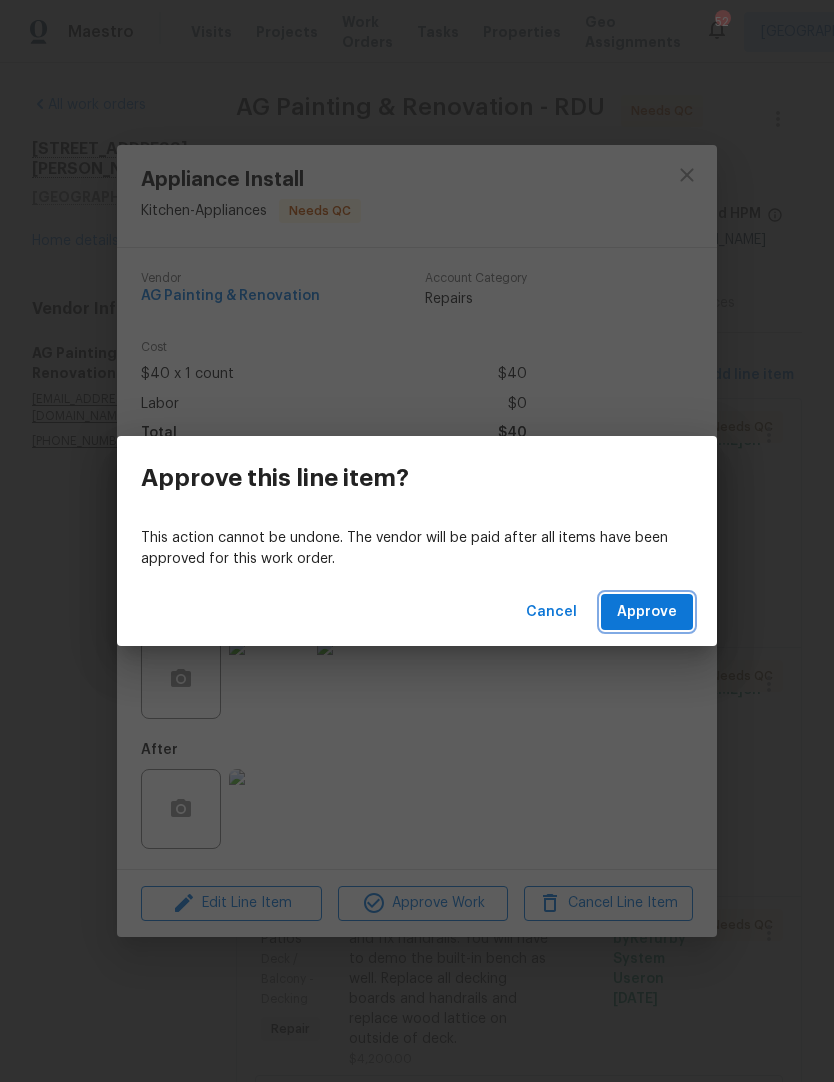 click on "Approve" at bounding box center [647, 612] 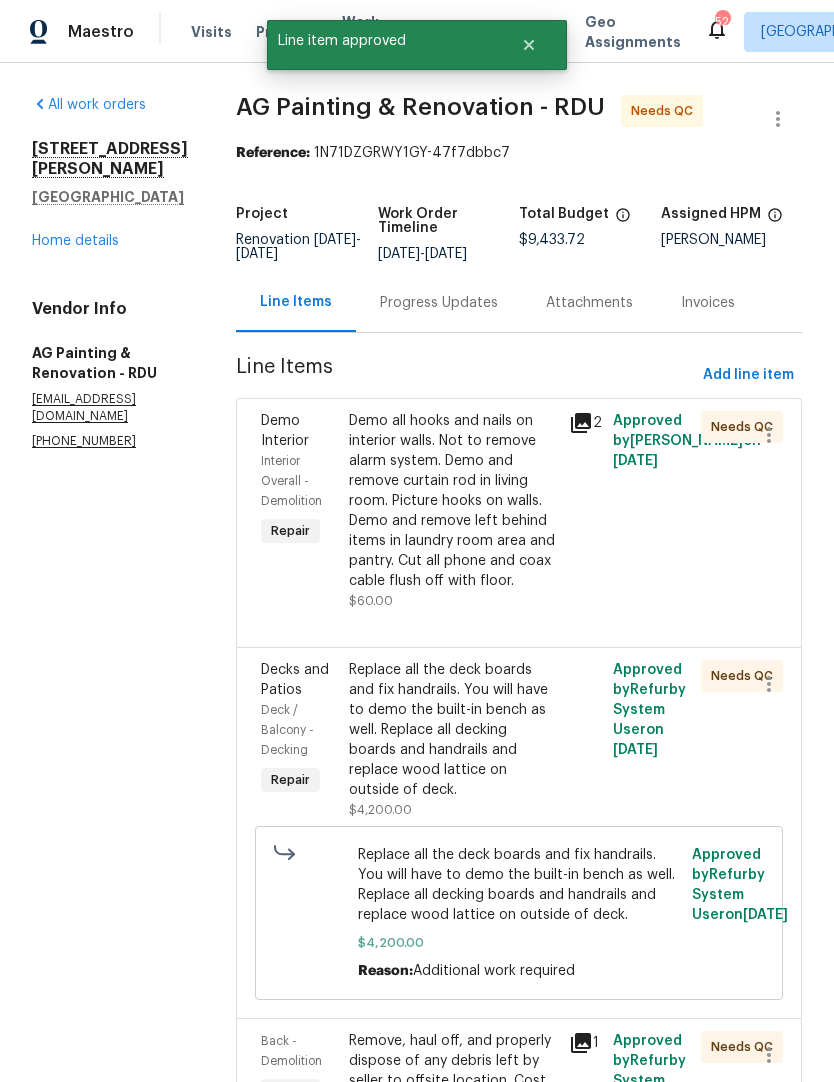 click on "Demo all hooks and nails on interior walls. Not to remove alarm system. Demo and remove curtain rod in living room. Picture hooks on walls. Demo and remove left behind items in laundry room area and pantry. Cut all phone and coax cable flush off with floor." at bounding box center [453, 501] 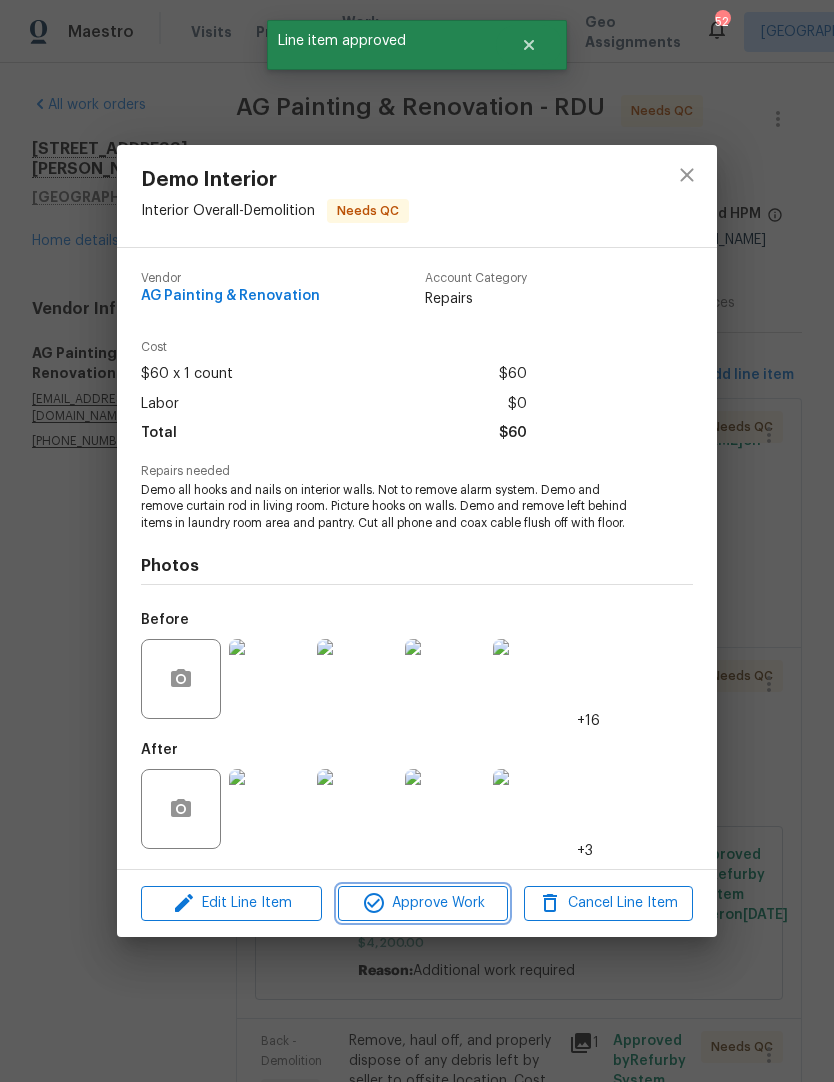 click on "Approve Work" at bounding box center (422, 903) 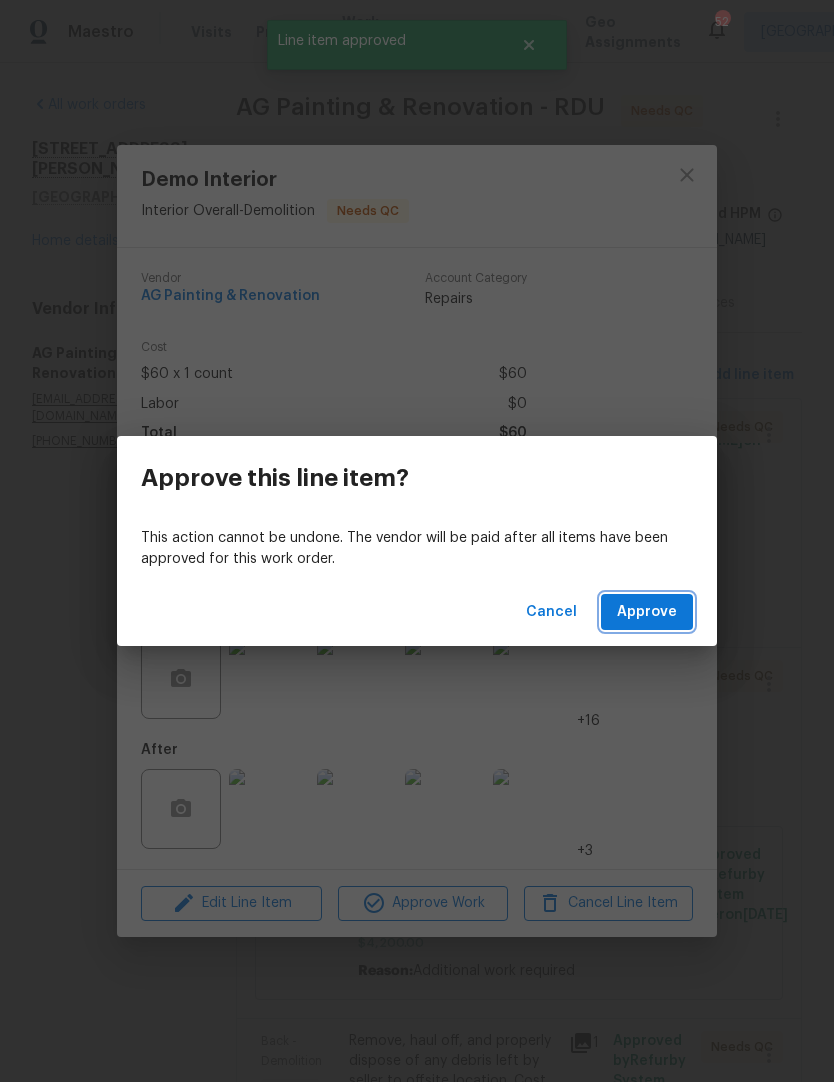 click on "Approve" at bounding box center (647, 612) 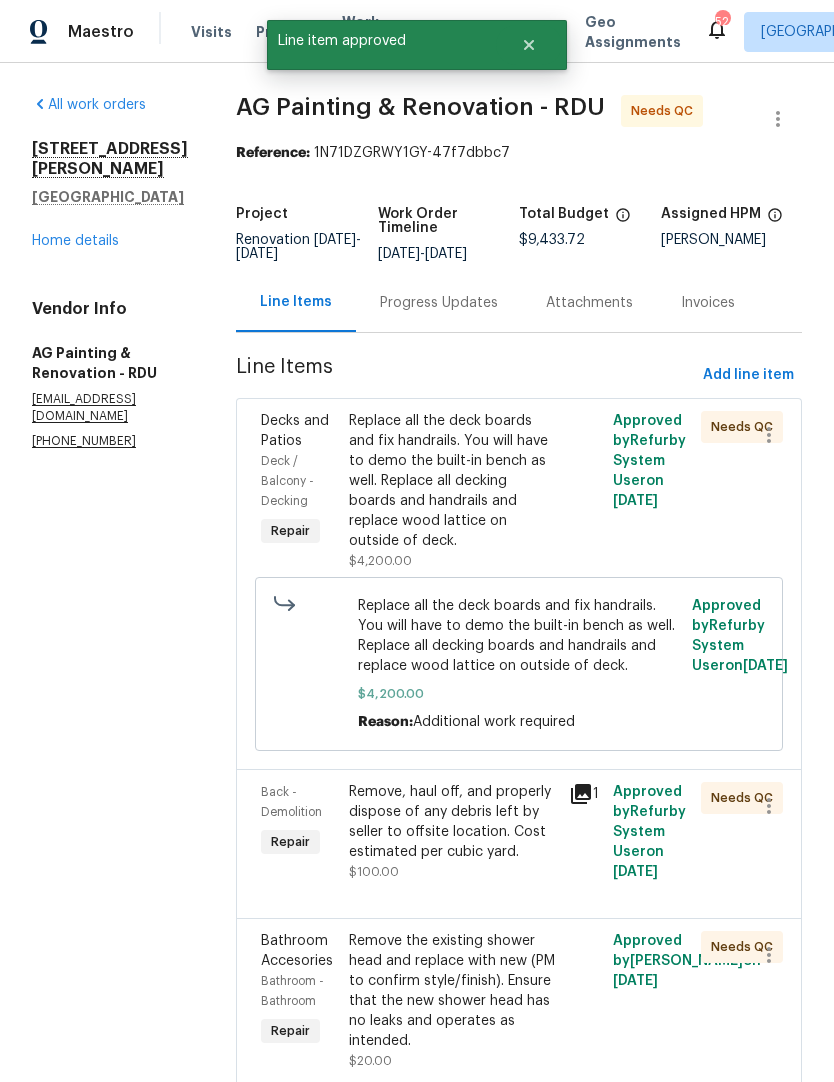 click on "Replace all the deck boards and fix handrails. You will have to demo the built-in bench as well. Replace all decking boards and handrails and replace wood lattice on outside of deck." at bounding box center [453, 481] 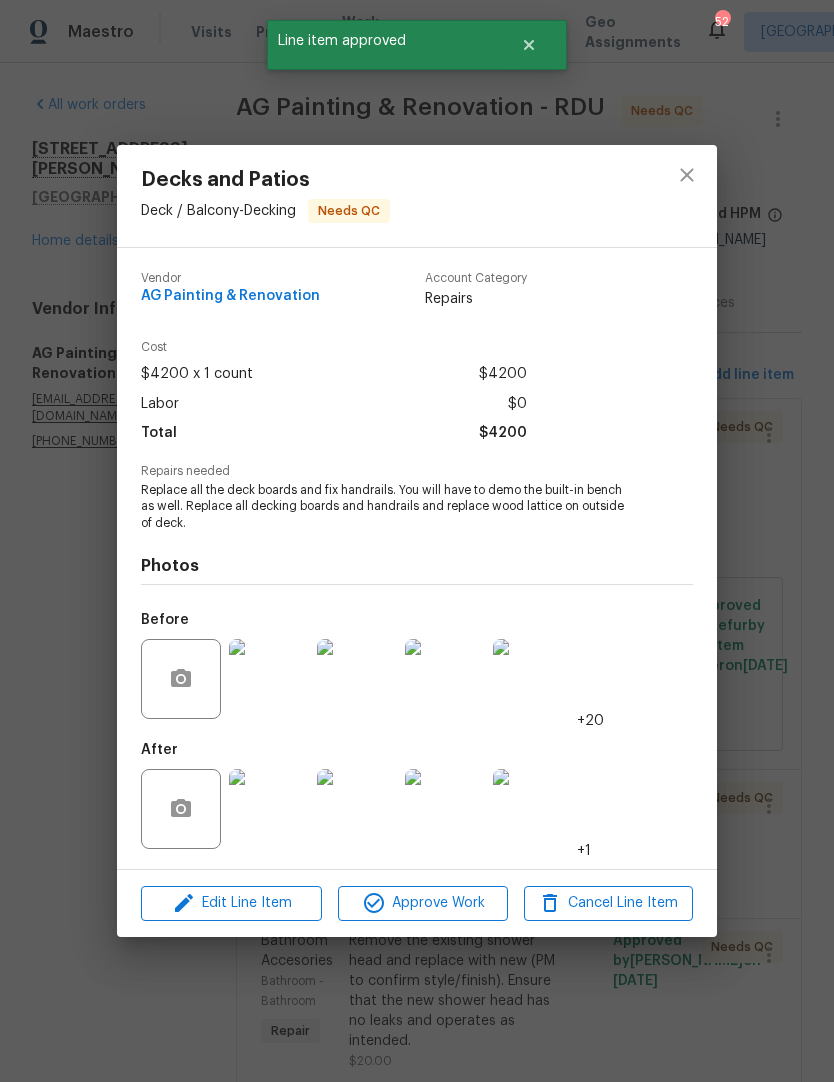 click at bounding box center [269, 809] 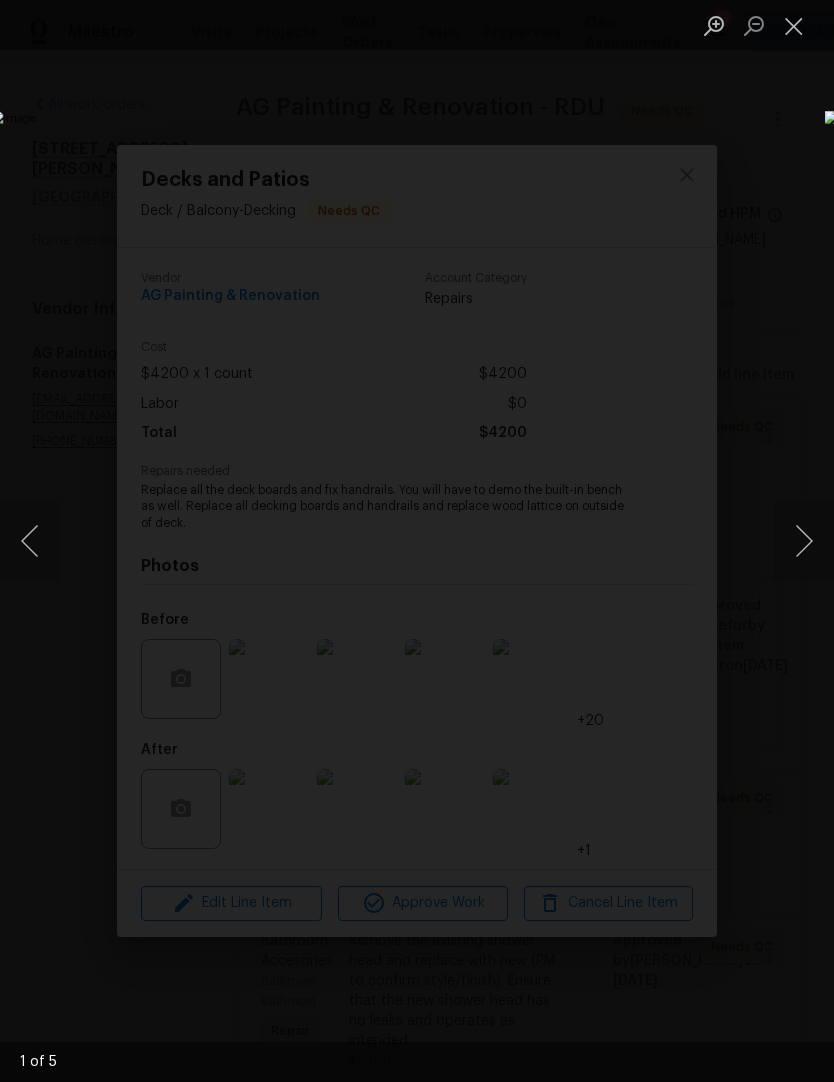 click at bounding box center (804, 541) 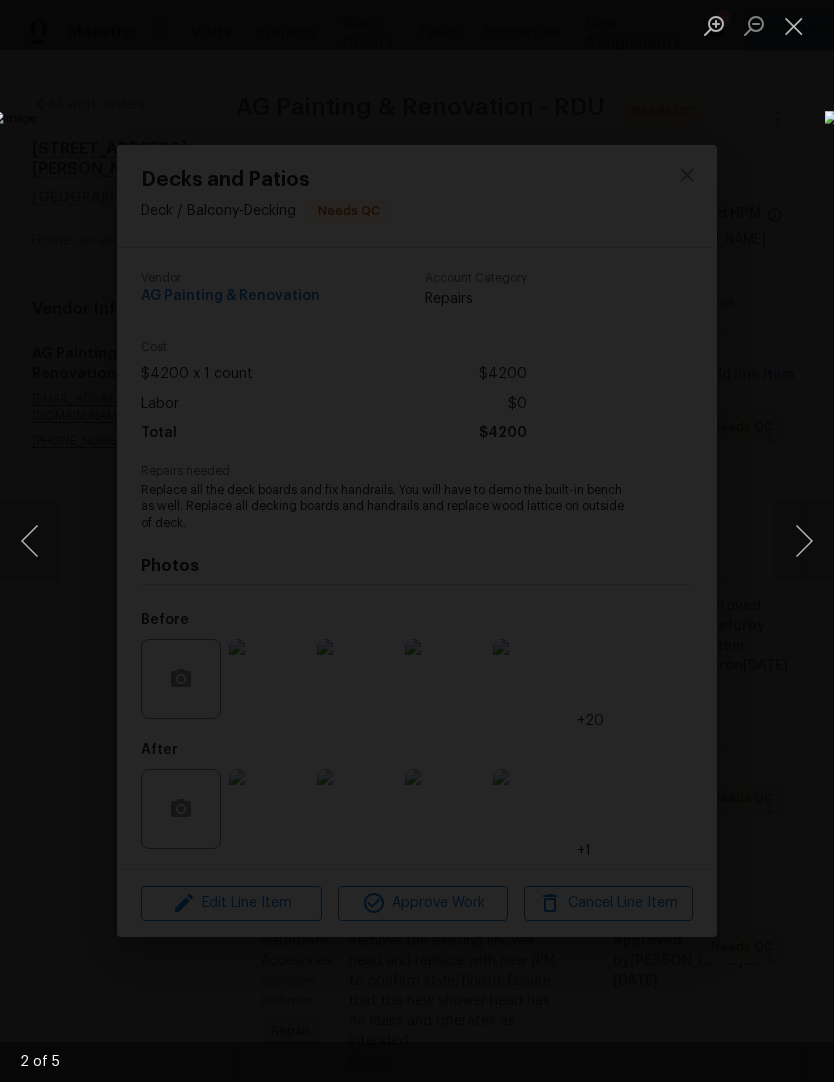 click at bounding box center [804, 541] 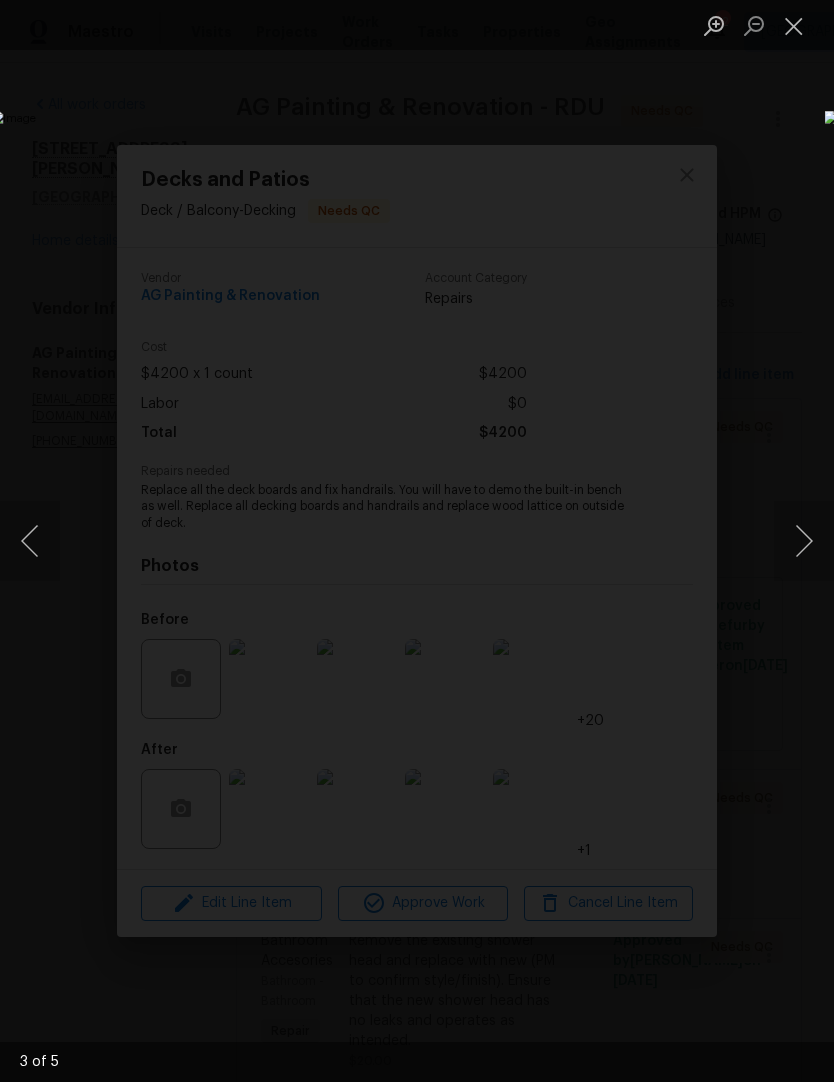 click at bounding box center (804, 541) 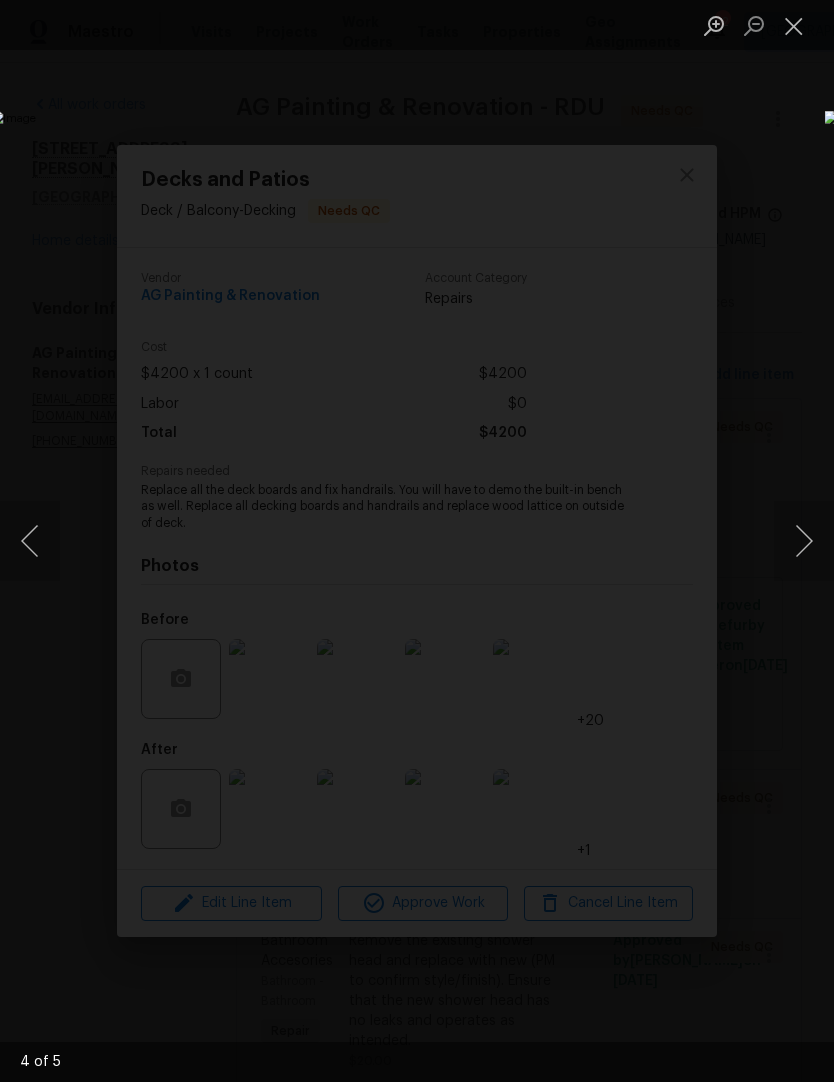 click at bounding box center [804, 541] 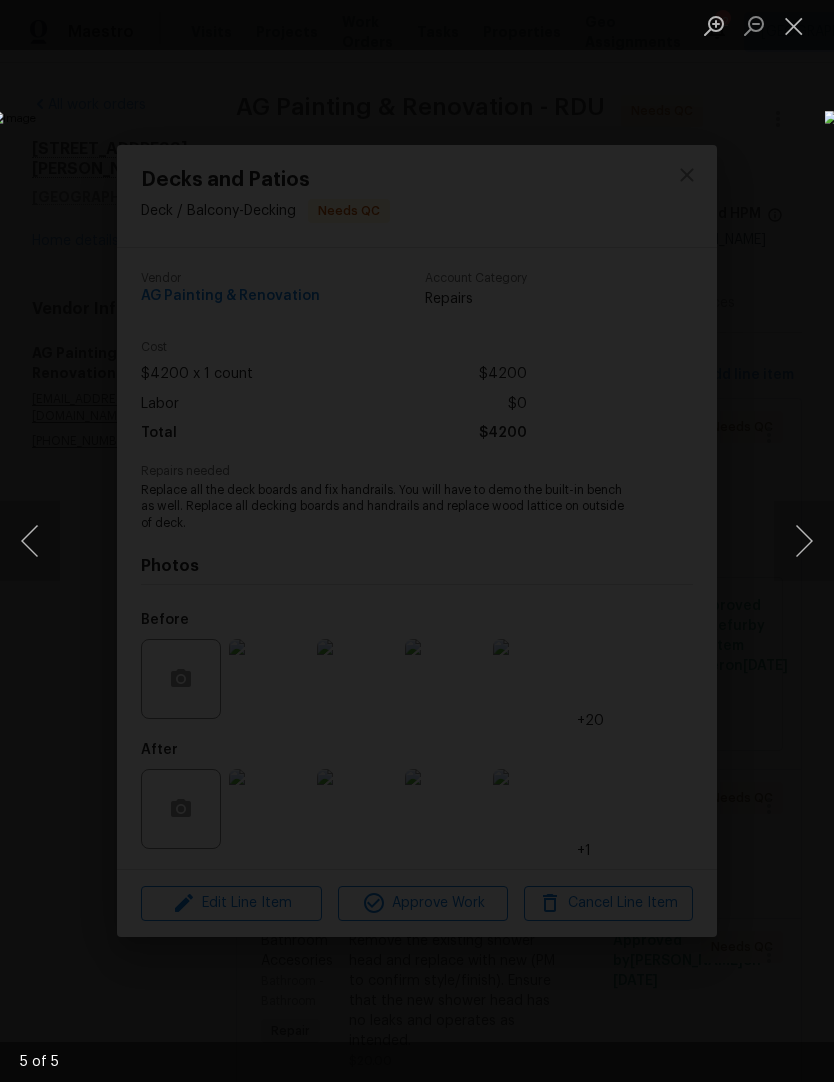 click at bounding box center [804, 541] 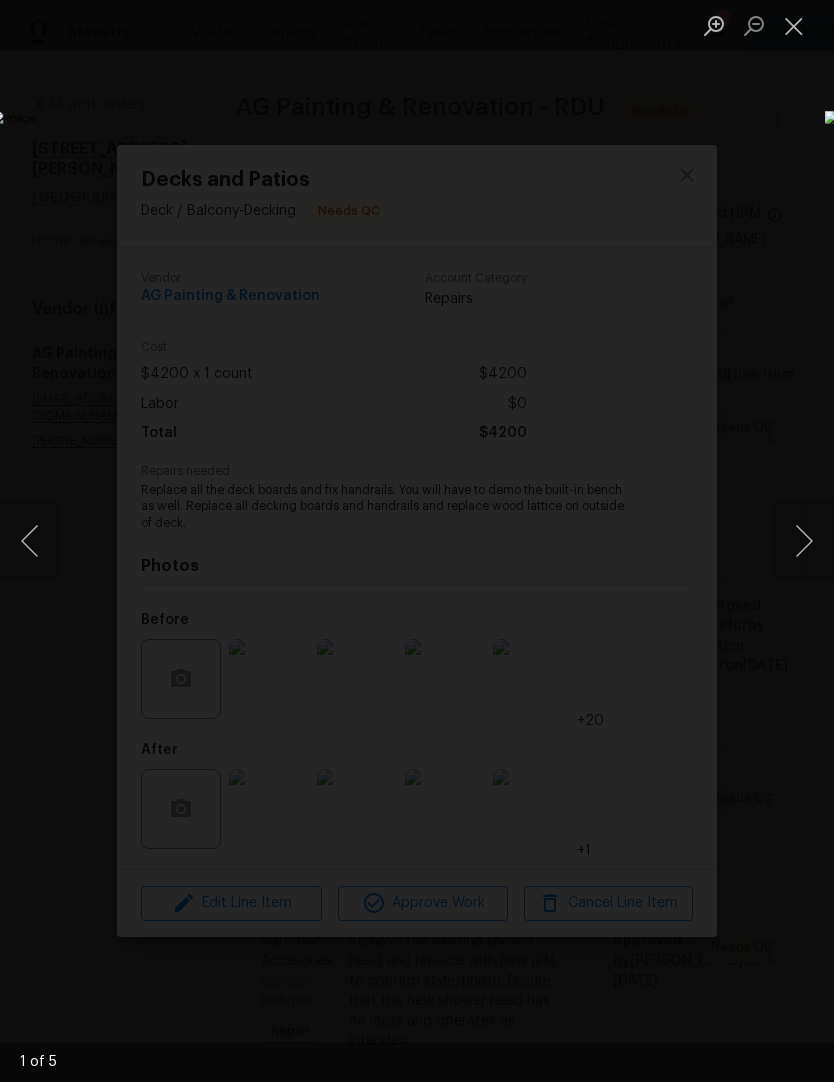 click at bounding box center [794, 25] 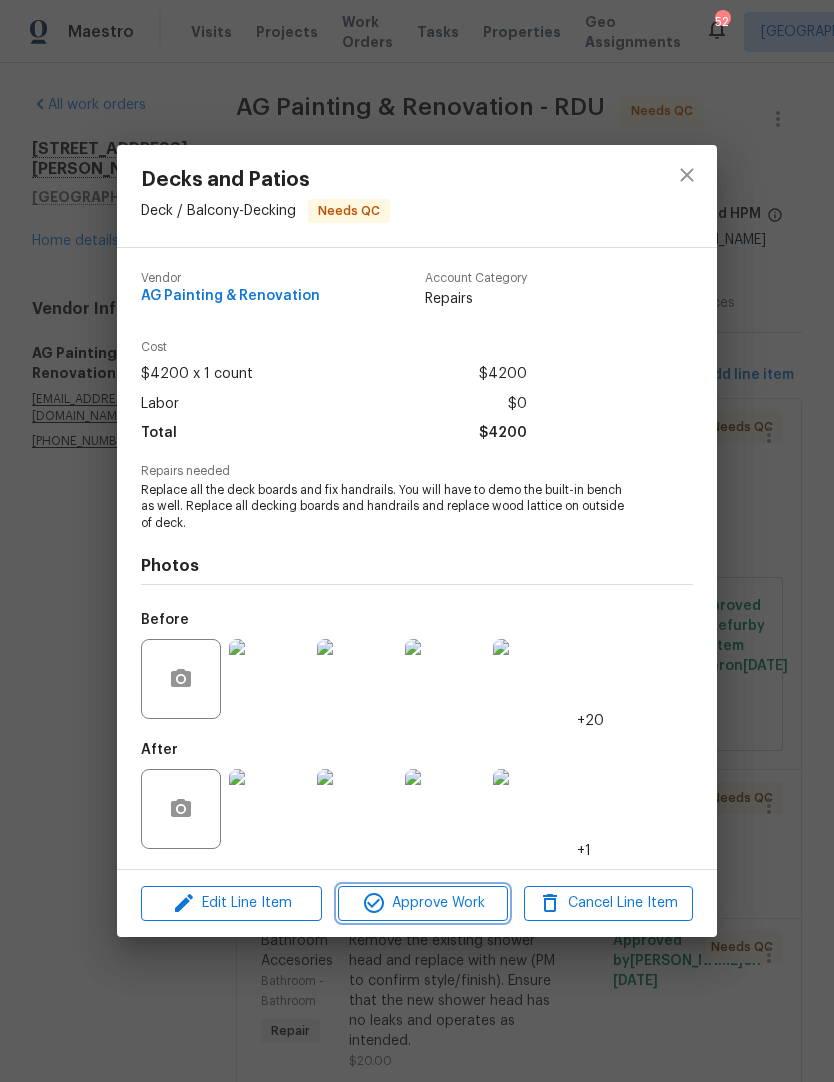 click on "Approve Work" at bounding box center (422, 903) 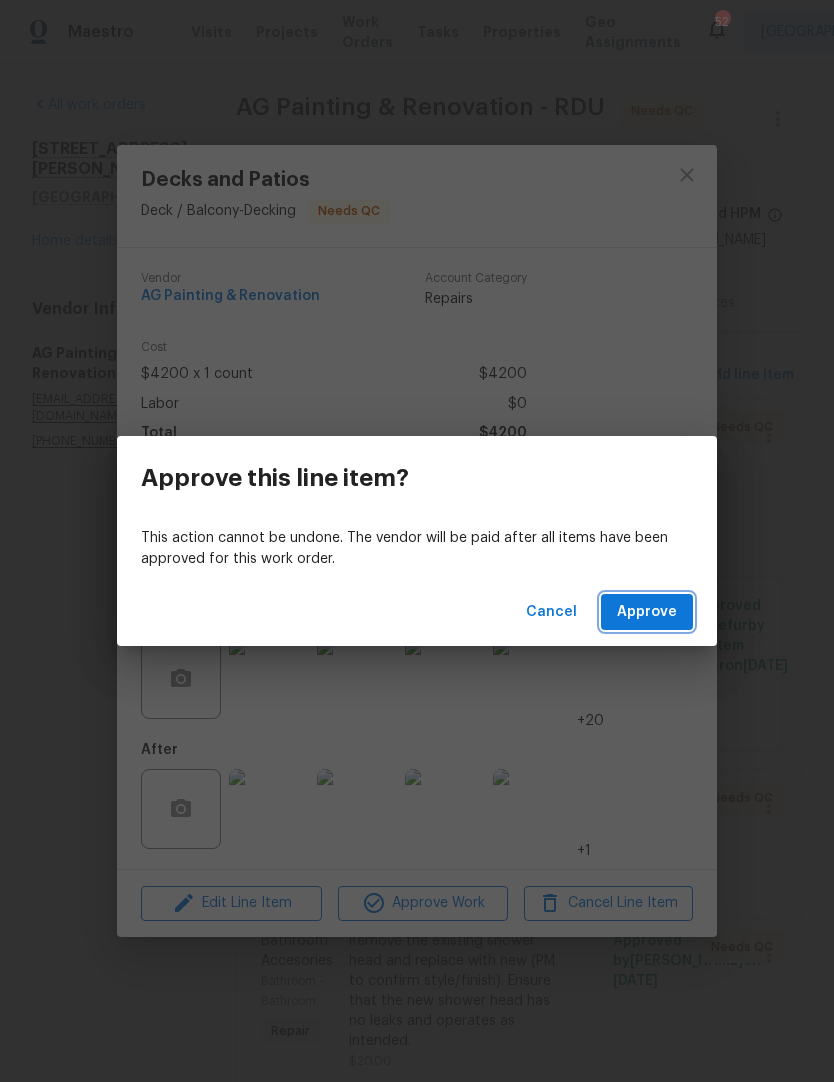 click on "Approve" at bounding box center (647, 612) 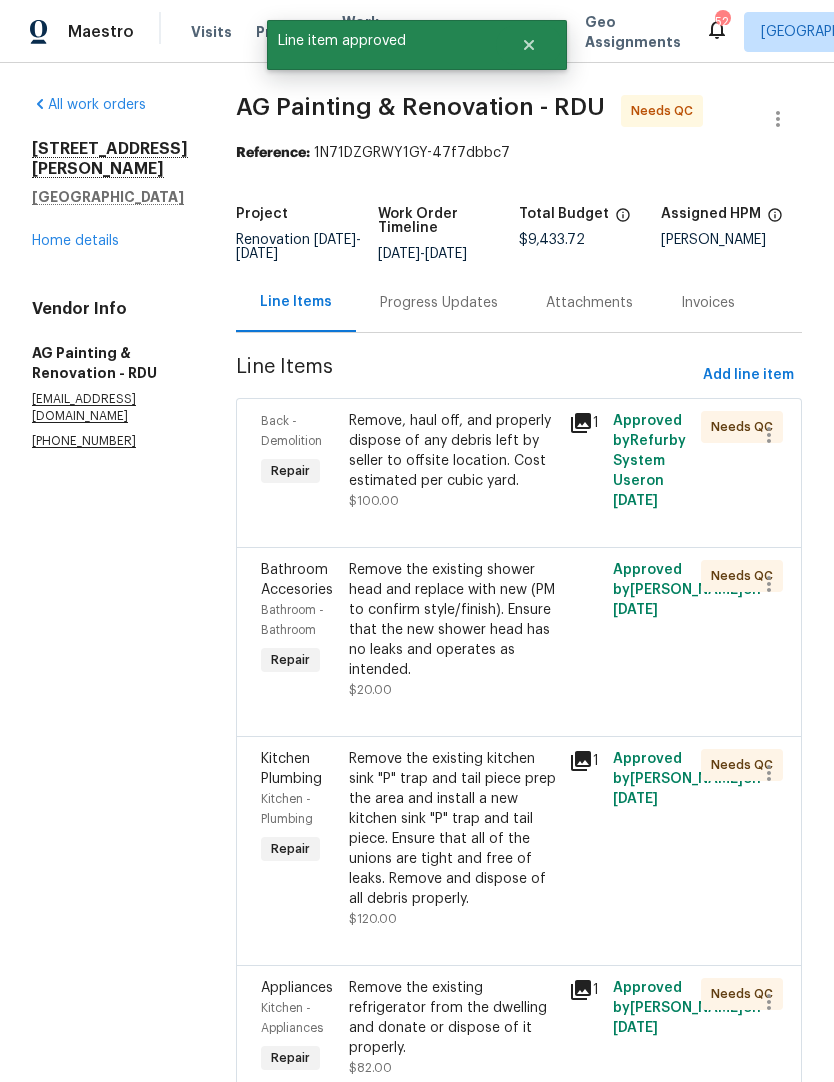 click on "Remove, haul off, and properly dispose of any debris left by seller to offsite location. Cost estimated per cubic yard." at bounding box center [453, 451] 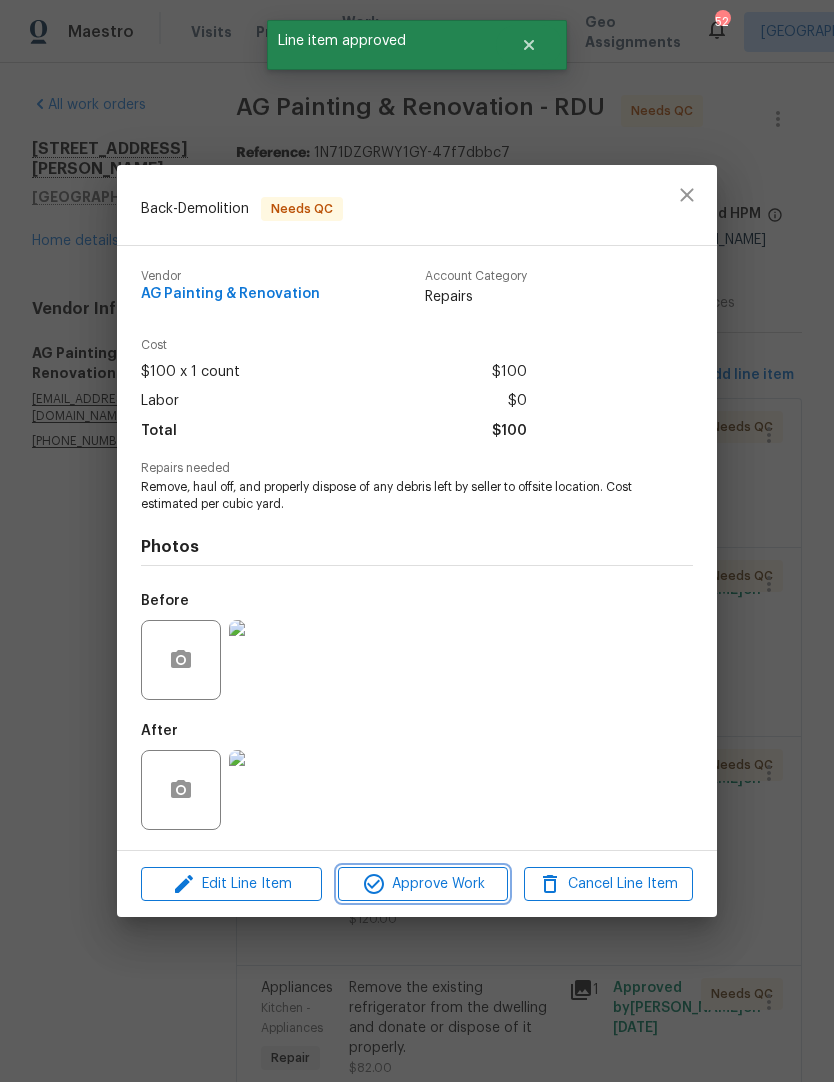 click on "Approve Work" at bounding box center (422, 884) 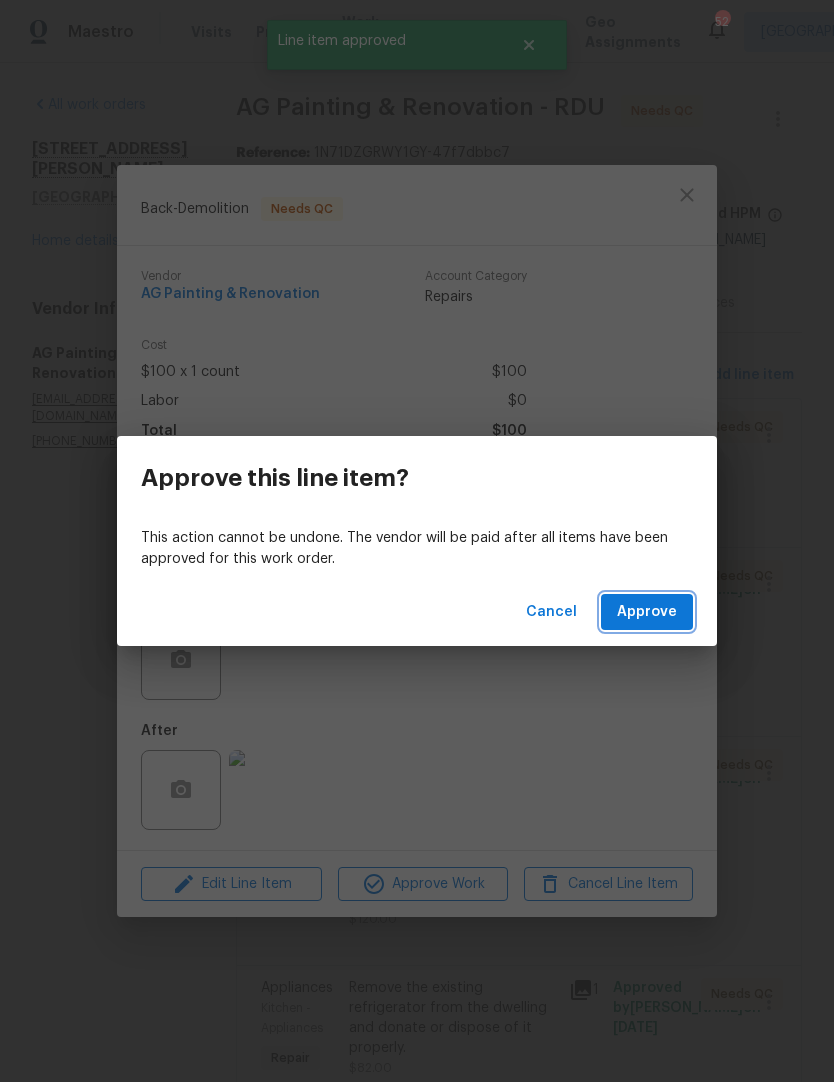 click on "Approve" at bounding box center (647, 612) 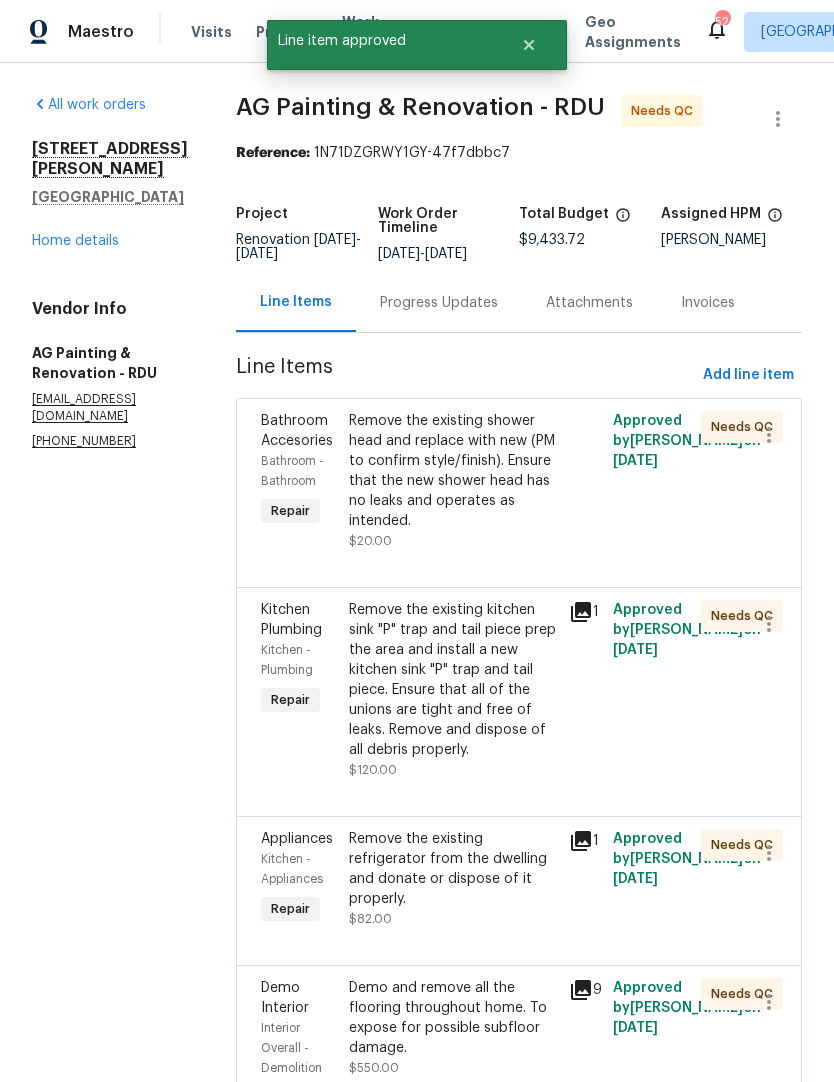 click on "Remove the existing shower head and replace with new (PM to confirm style/finish). Ensure that the new shower head has no leaks and operates as intended." at bounding box center [453, 471] 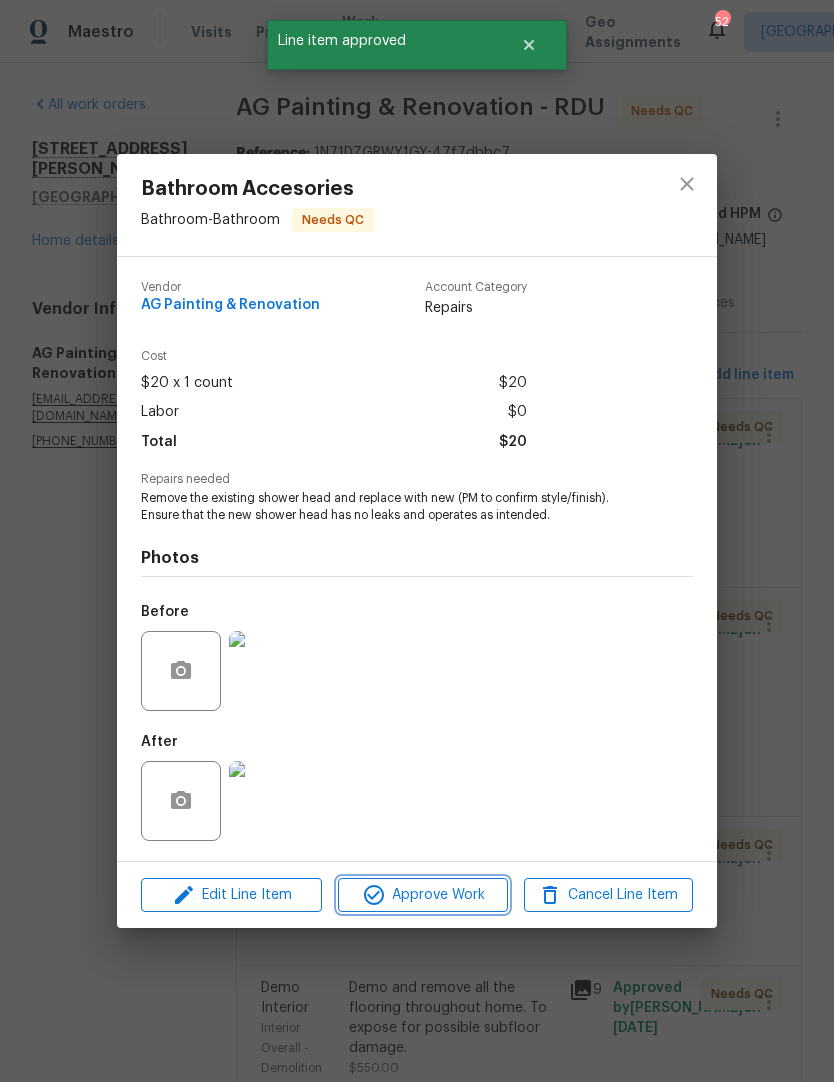 click on "Approve Work" at bounding box center [422, 895] 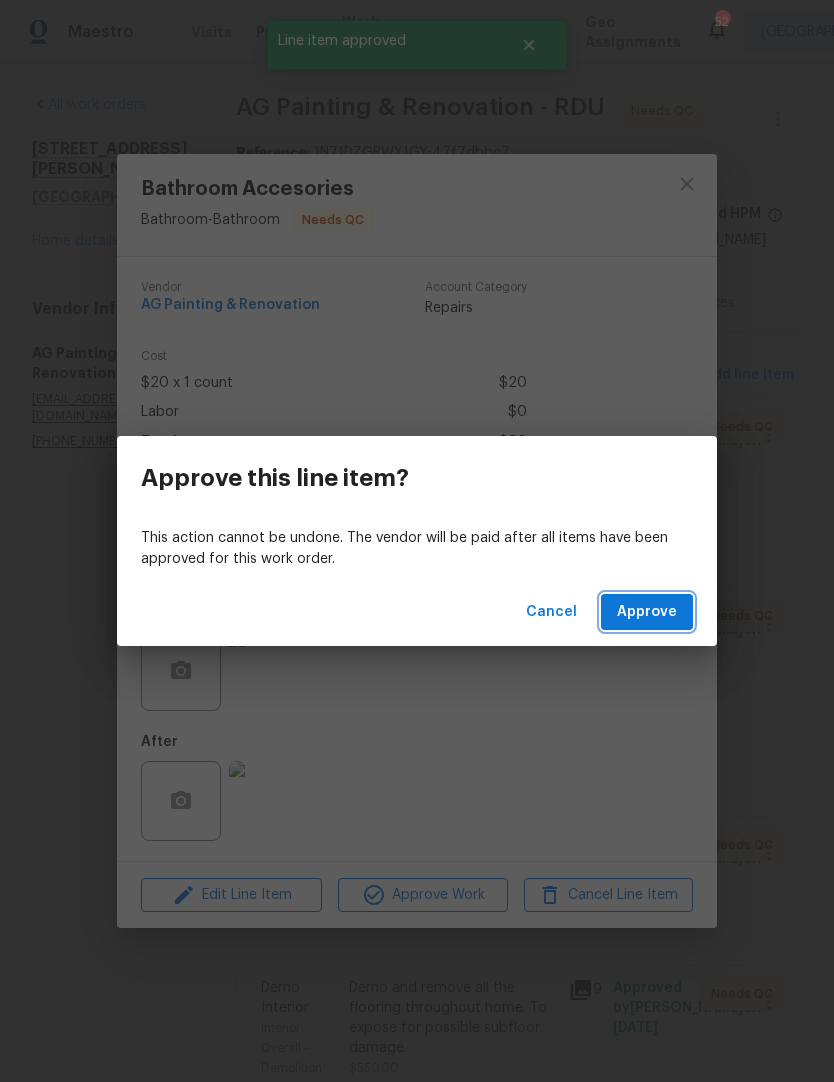 click on "Approve" at bounding box center (647, 612) 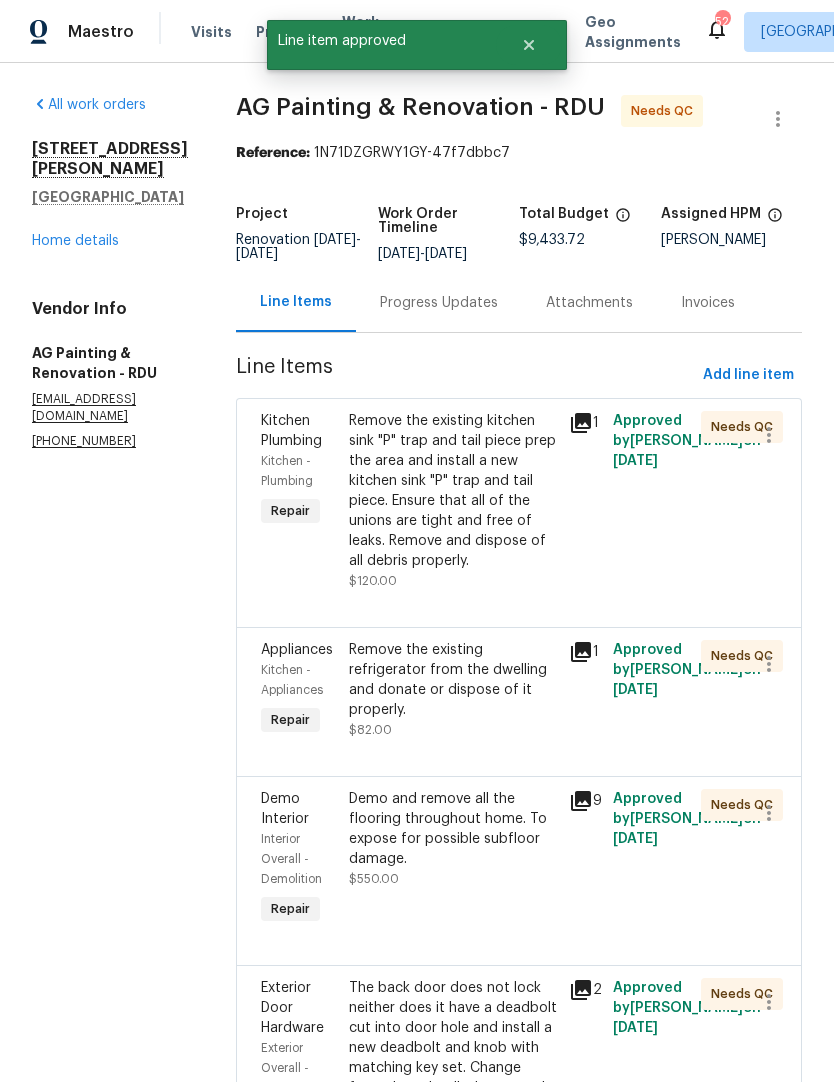 click on "Remove the existing kitchen sink "P" trap and tail piece prep the area and install a new kitchen sink "P" trap and tail piece. Ensure that all of the unions are tight and free of leaks. Remove and dispose of all debris properly." at bounding box center (453, 491) 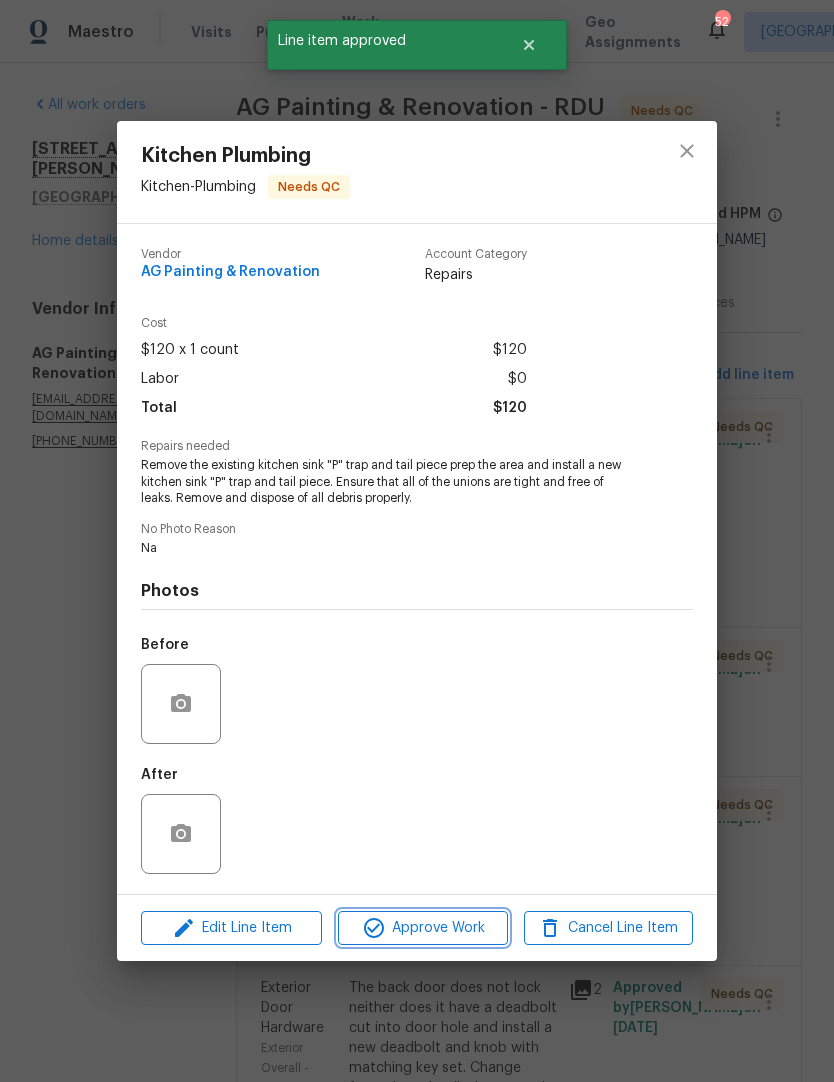click on "Approve Work" at bounding box center (422, 928) 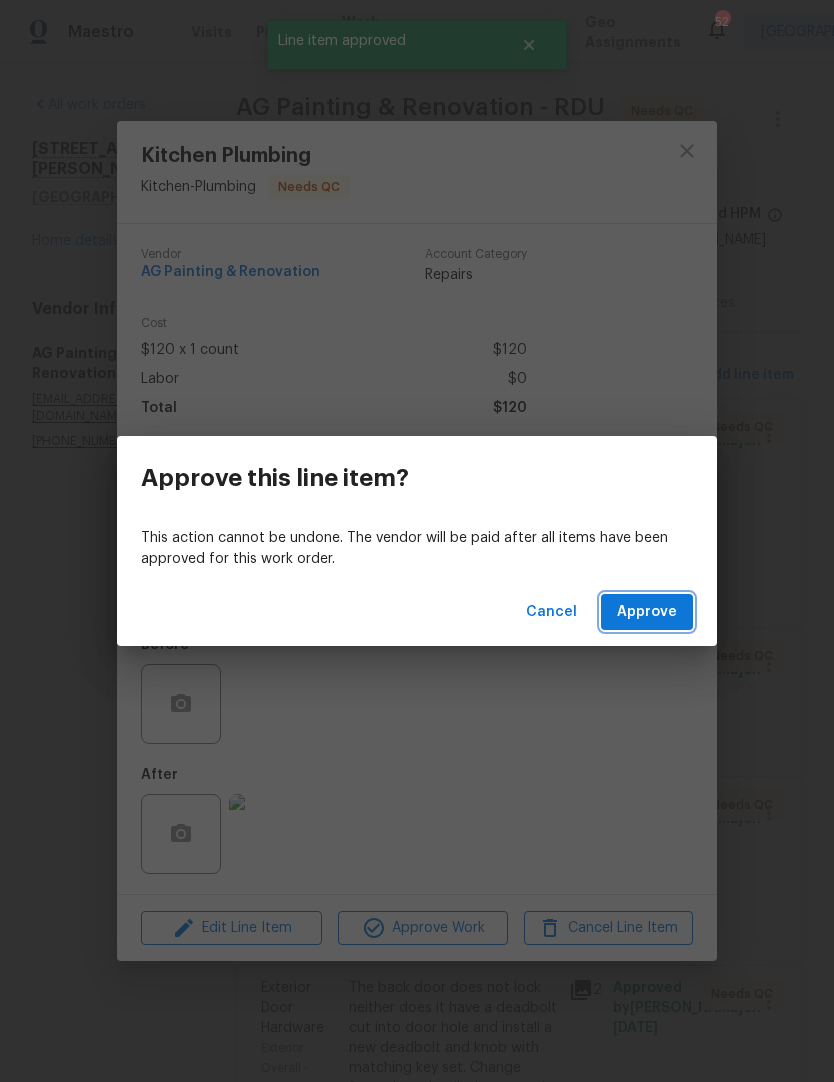click on "Approve" at bounding box center [647, 612] 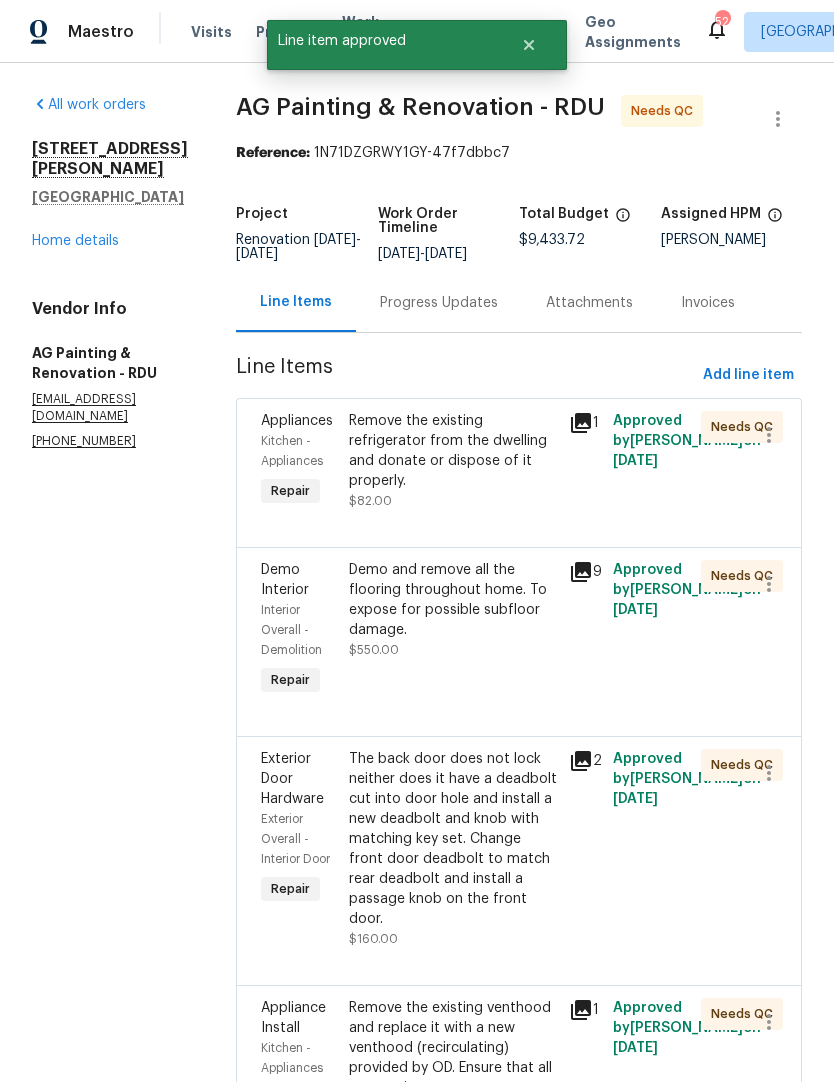 click on "Remove the existing refrigerator from the dwelling and donate or dispose of it properly." at bounding box center [453, 451] 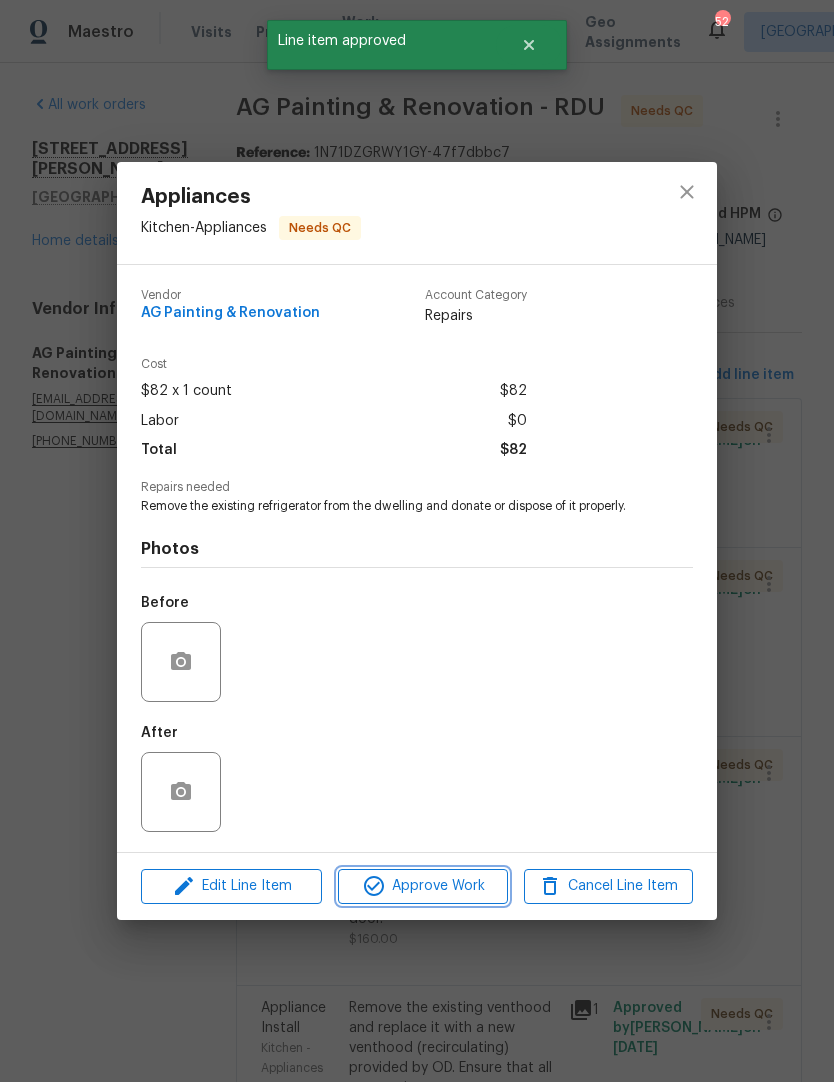 click on "Approve Work" at bounding box center [422, 886] 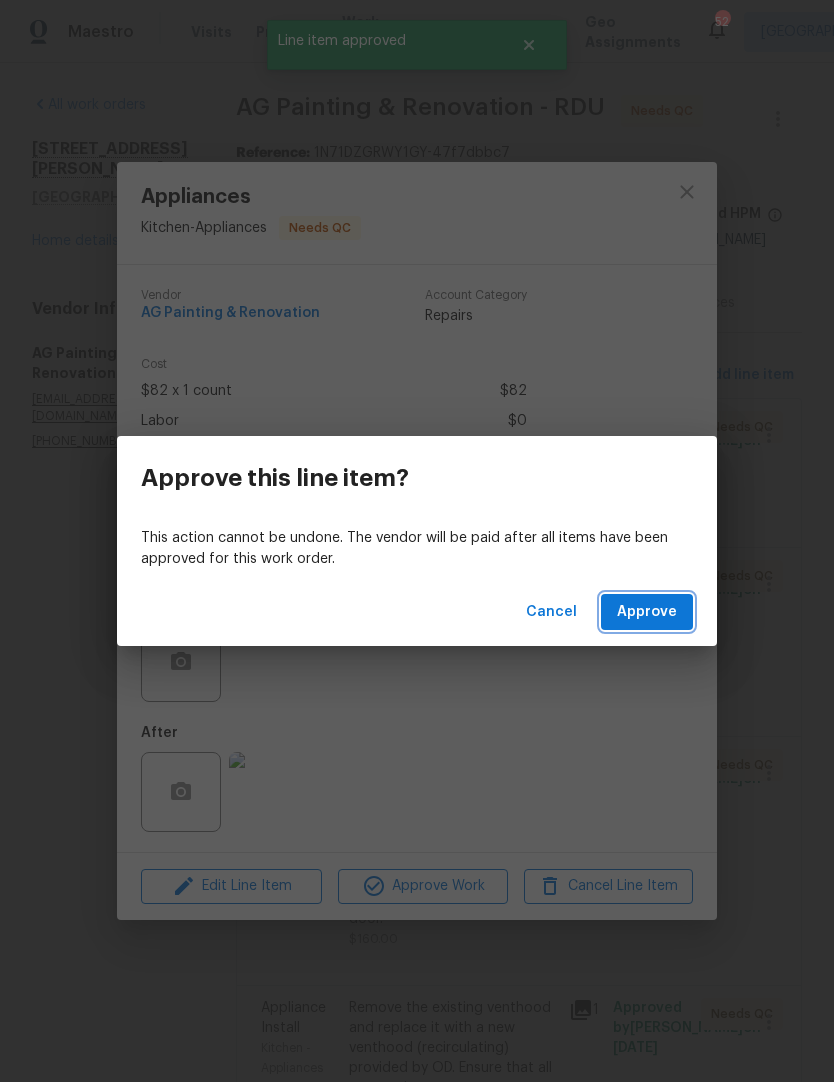 click on "Approve" at bounding box center [647, 612] 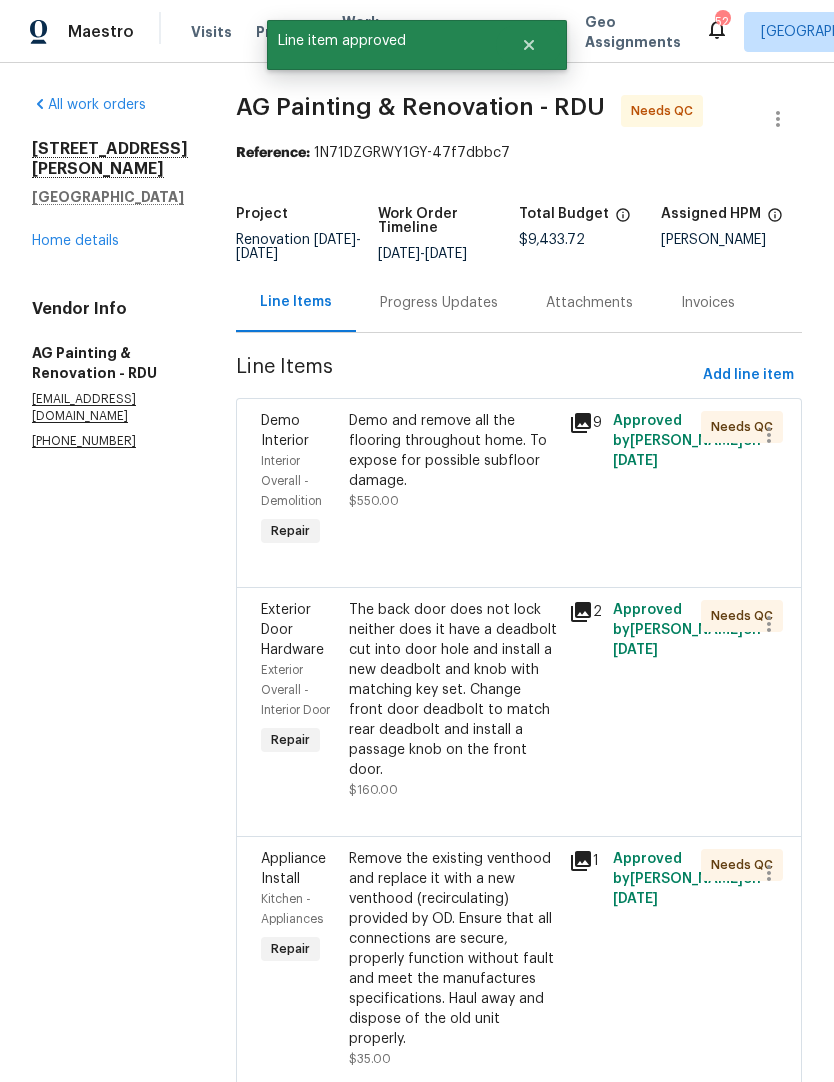 click on "Demo and remove all the flooring throughout home. To expose for possible subfloor damage." at bounding box center (453, 451) 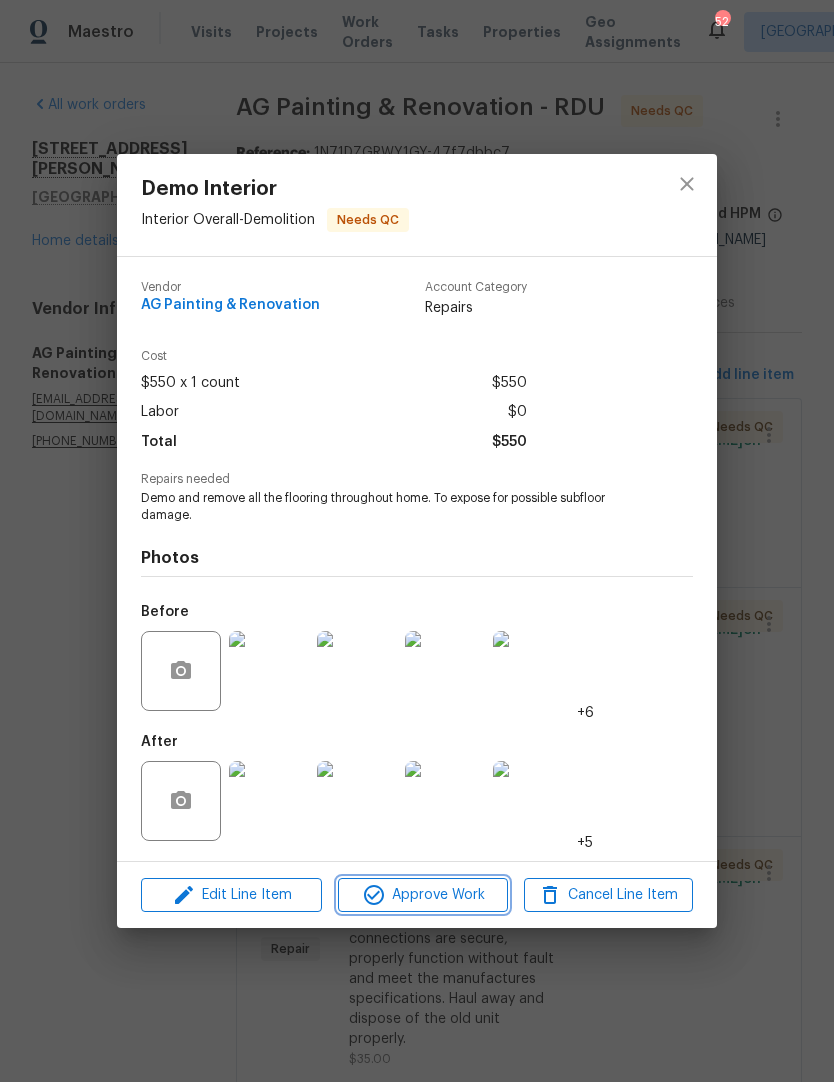 click on "Approve Work" at bounding box center (422, 895) 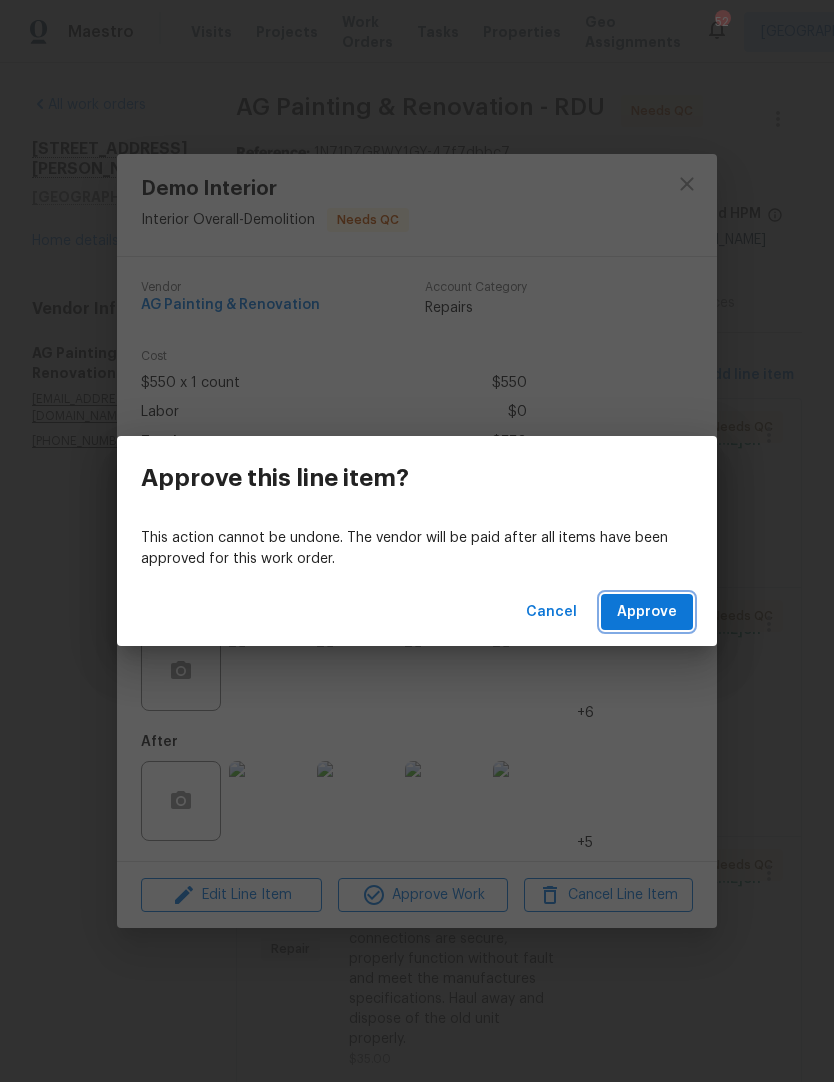 click on "Approve" at bounding box center (647, 612) 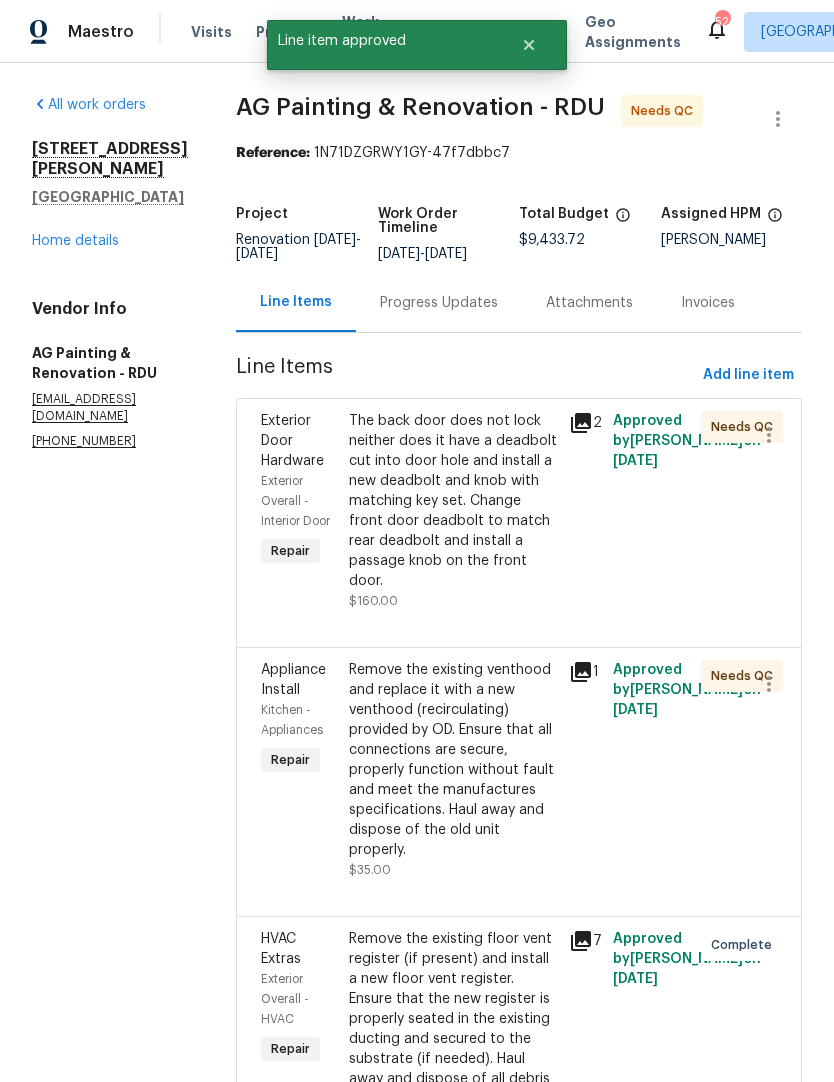 click on "The back door does not lock neither does it have a deadbolt cut into door hole and install a new deadbolt and knob with matching key set. Change front door deadbolt to match rear deadbolt and install a passage knob on the front door." at bounding box center [453, 501] 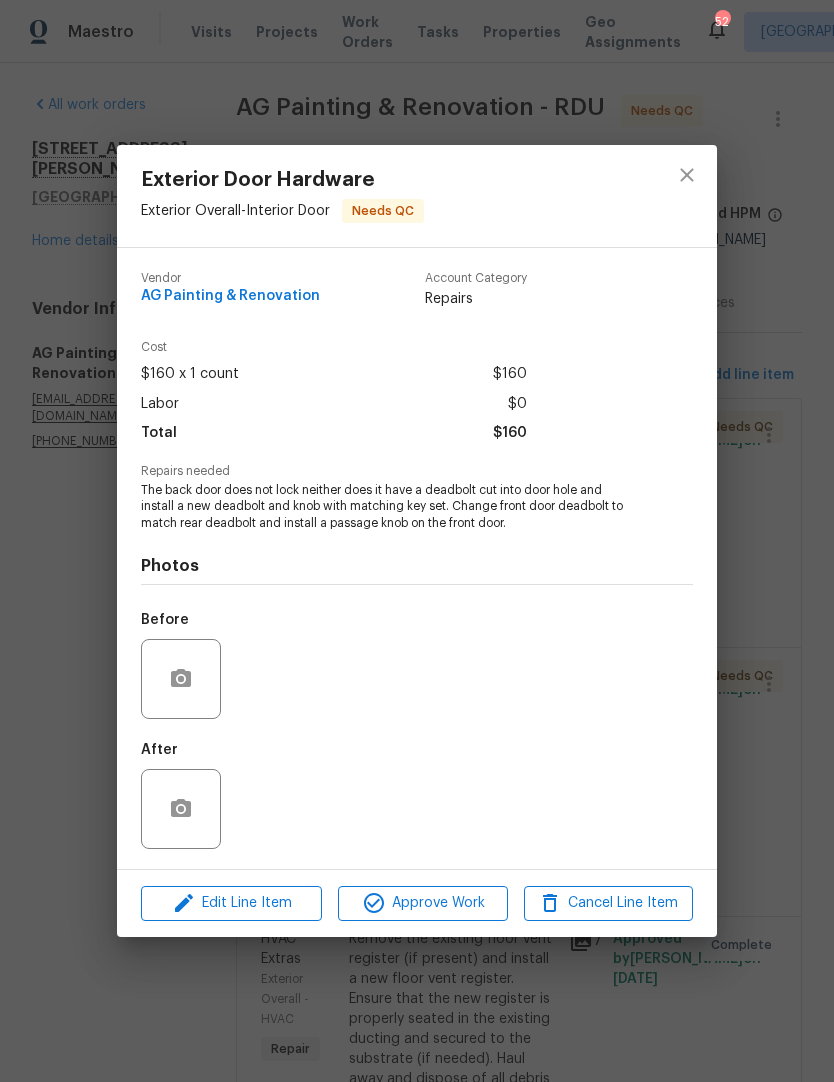 click at bounding box center [269, 809] 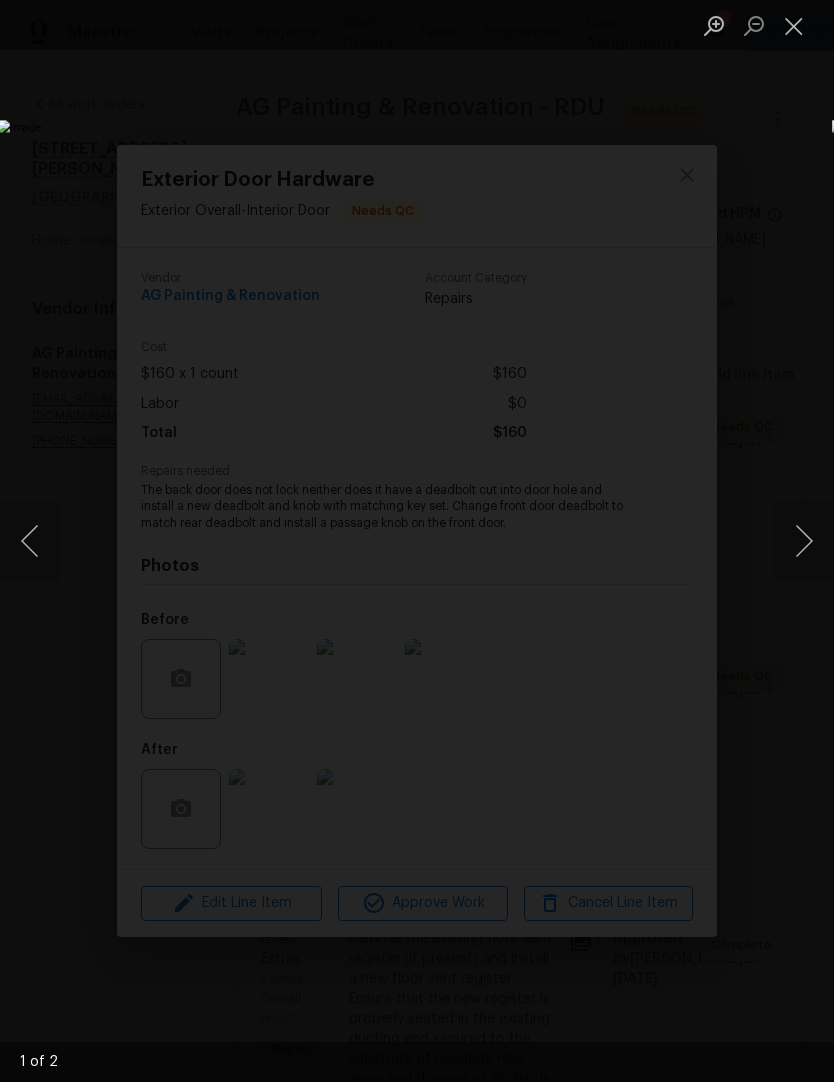 click at bounding box center [322, 541] 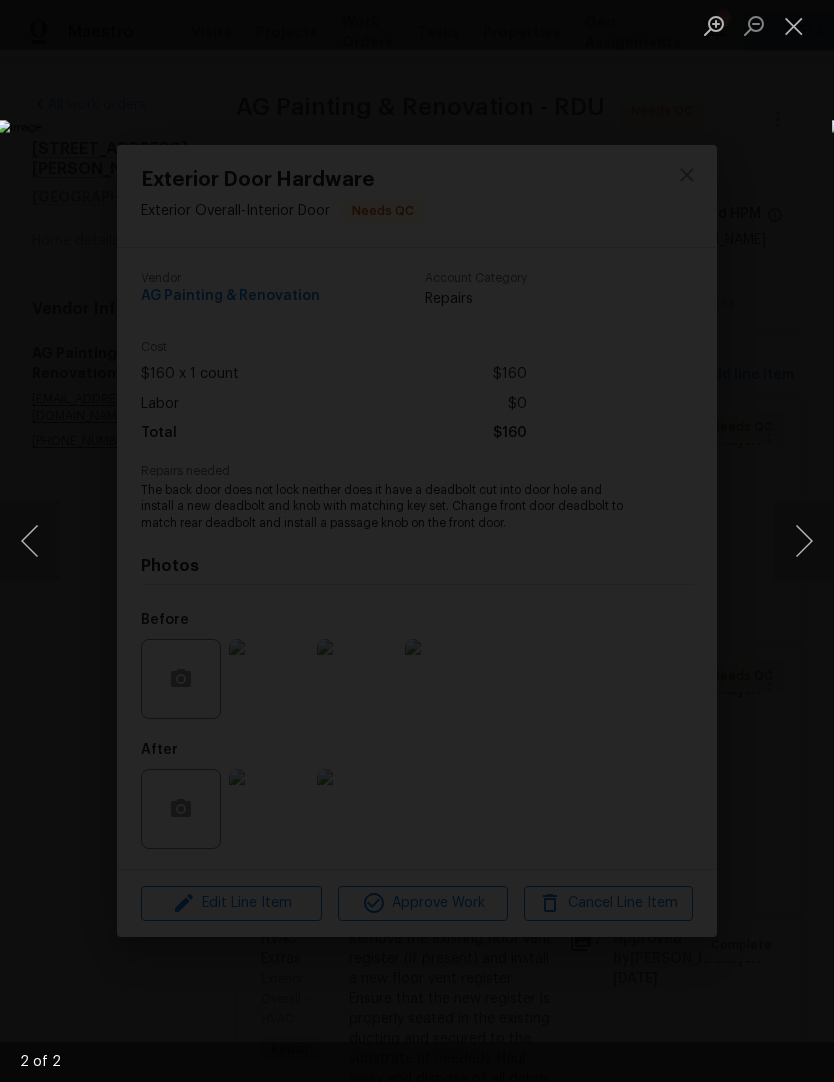 click at bounding box center (804, 541) 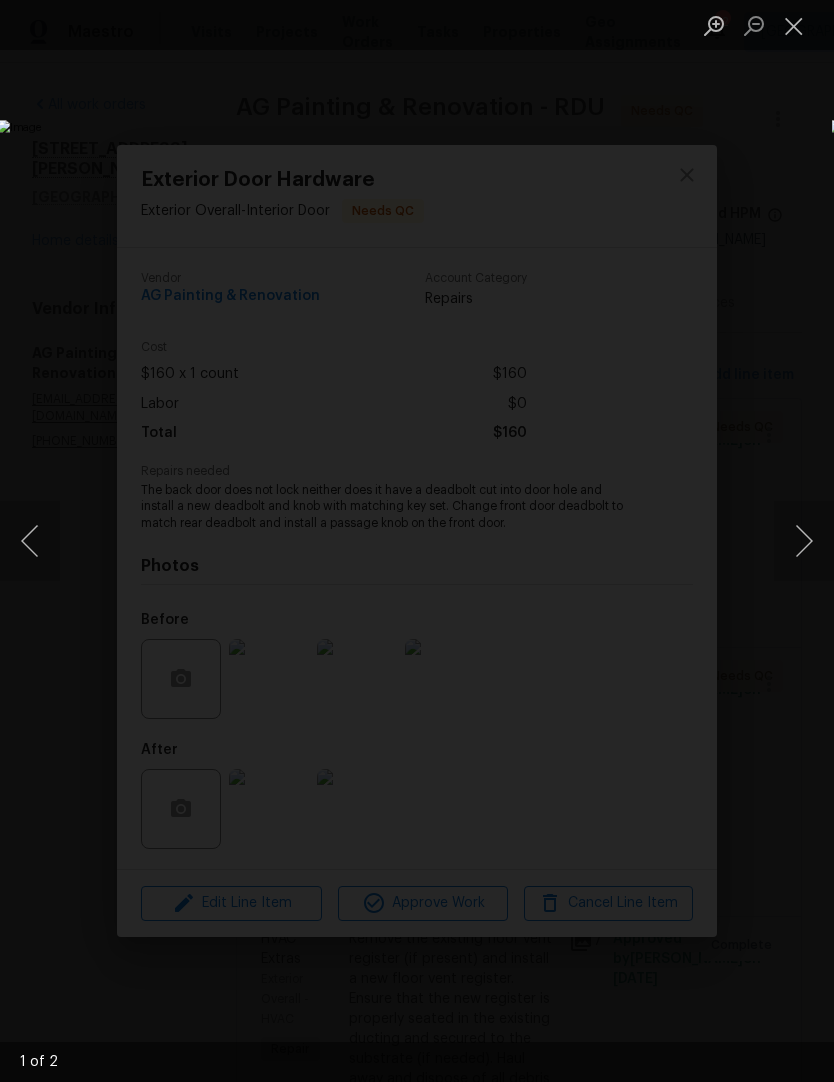 click at bounding box center [794, 25] 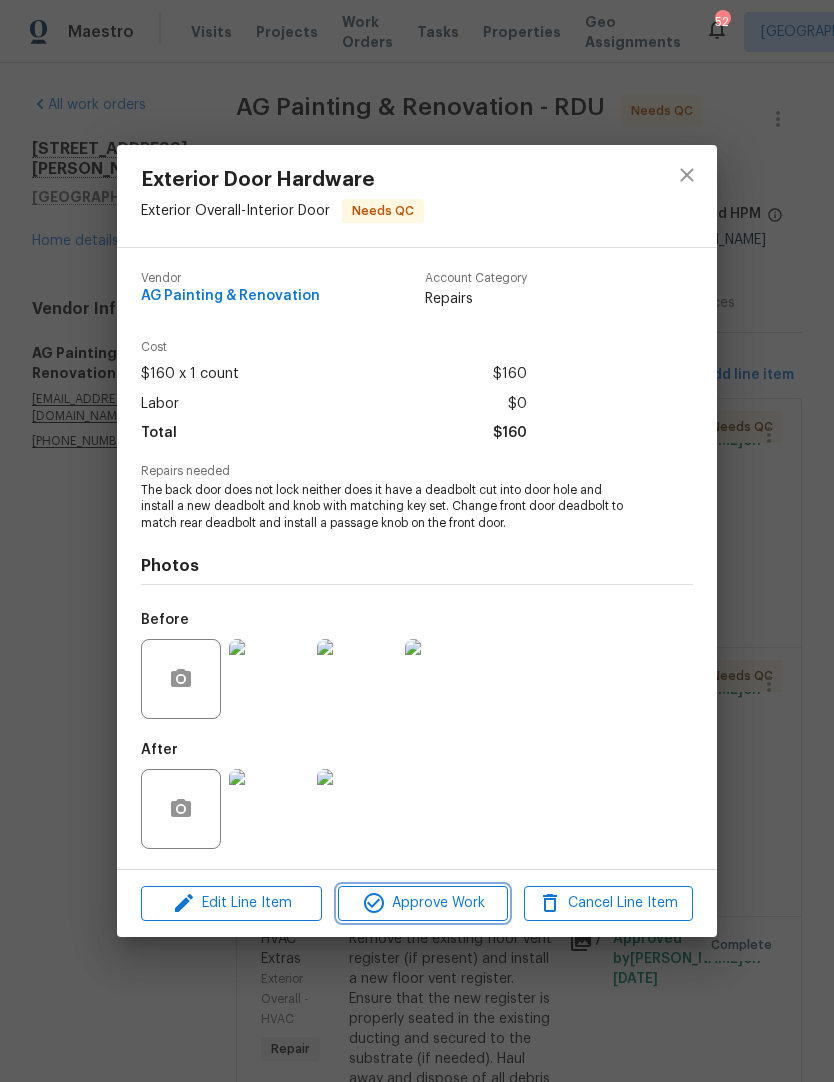 click on "Approve Work" at bounding box center [422, 903] 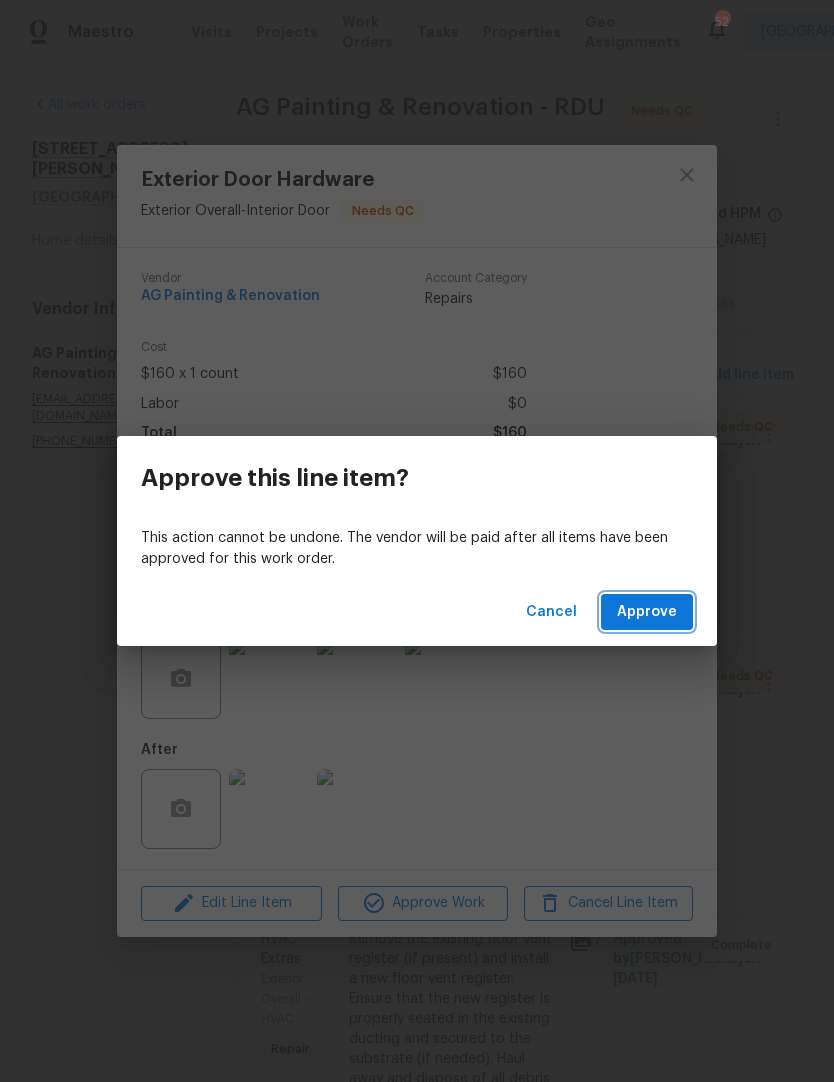 click on "Approve" at bounding box center [647, 612] 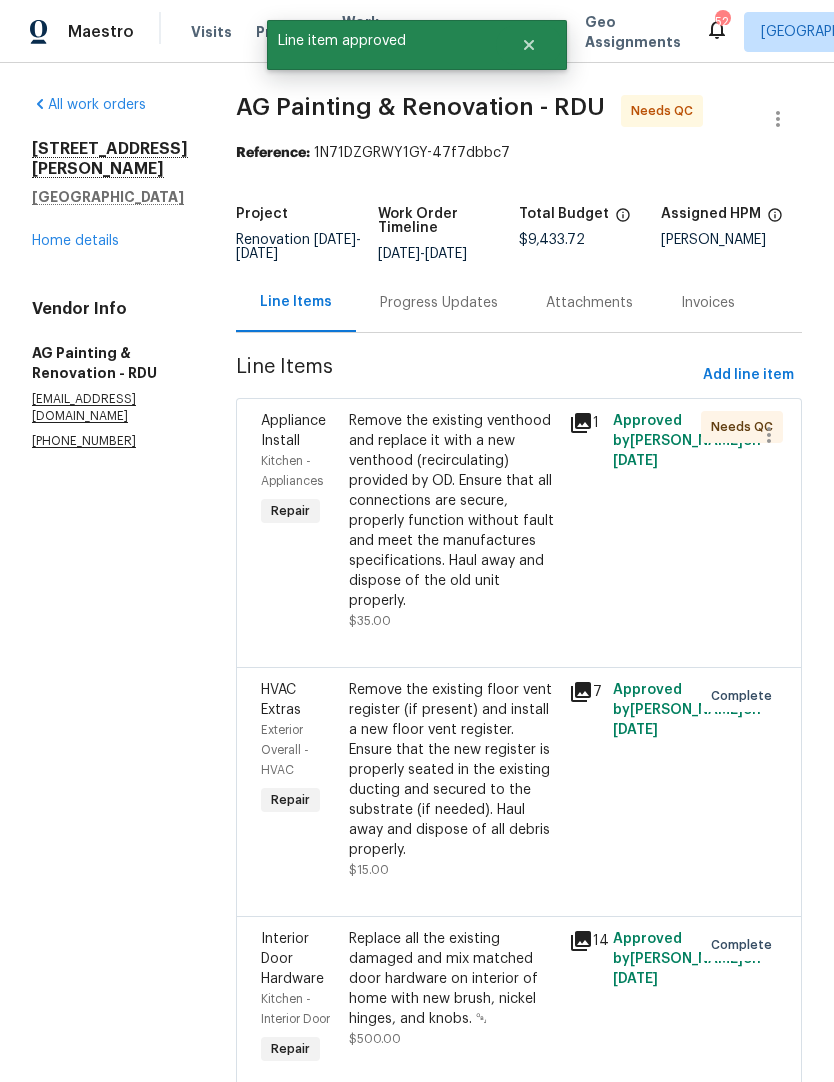 click on "Remove the existing venthood and replace it with a new venthood (recirculating) provided by OD. Ensure that all connections are secure, properly function without fault and meet the manufactures specifications. Haul away and dispose of the old unit properly." at bounding box center [453, 511] 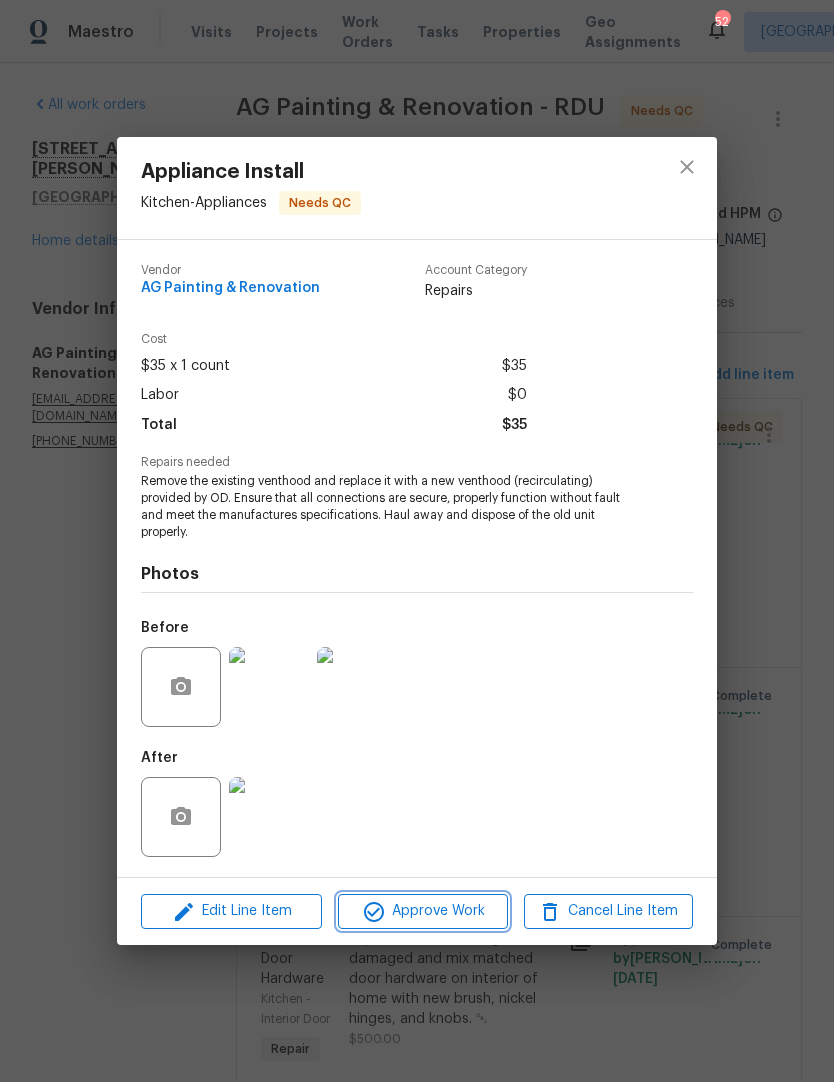 click on "Approve Work" at bounding box center (422, 911) 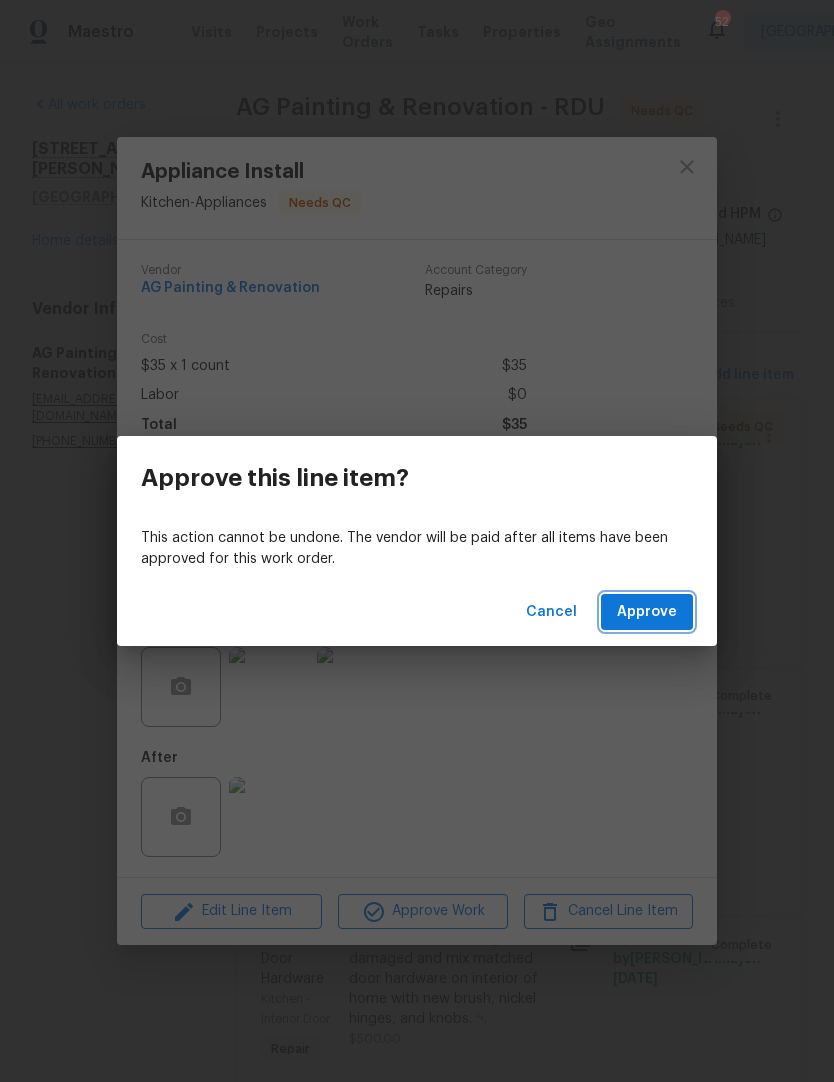 click on "Approve" at bounding box center [647, 612] 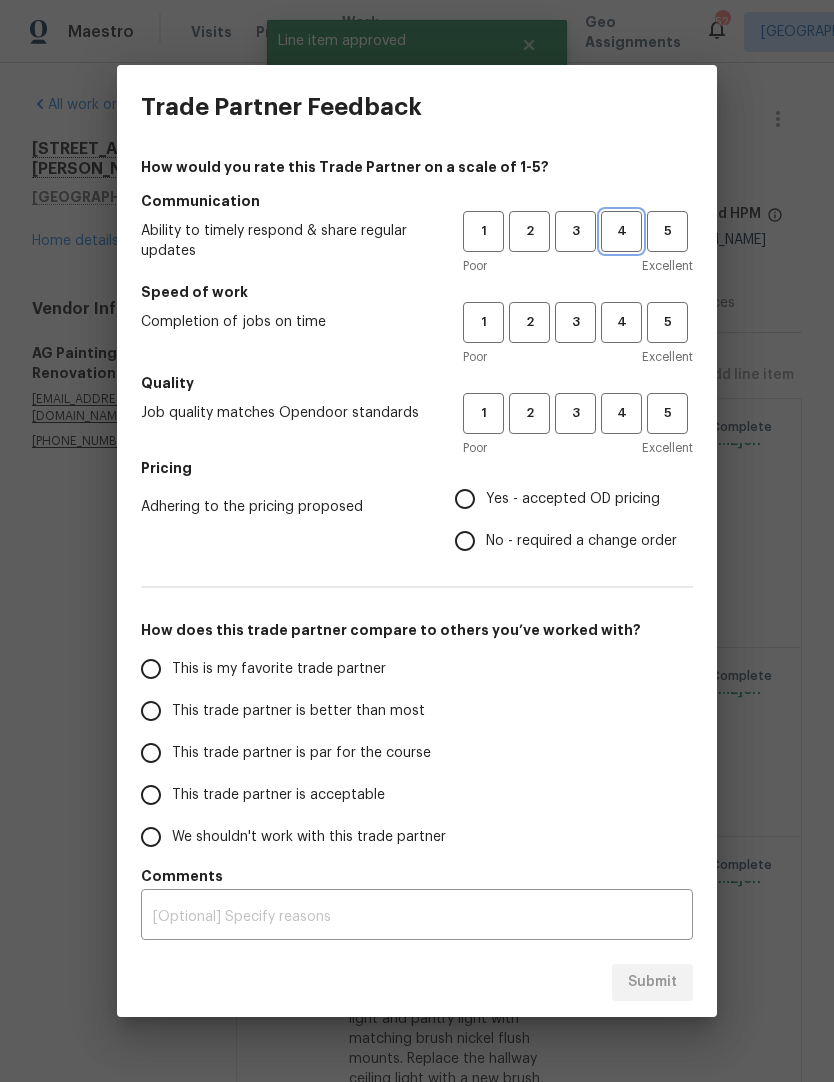 click on "4" at bounding box center [621, 231] 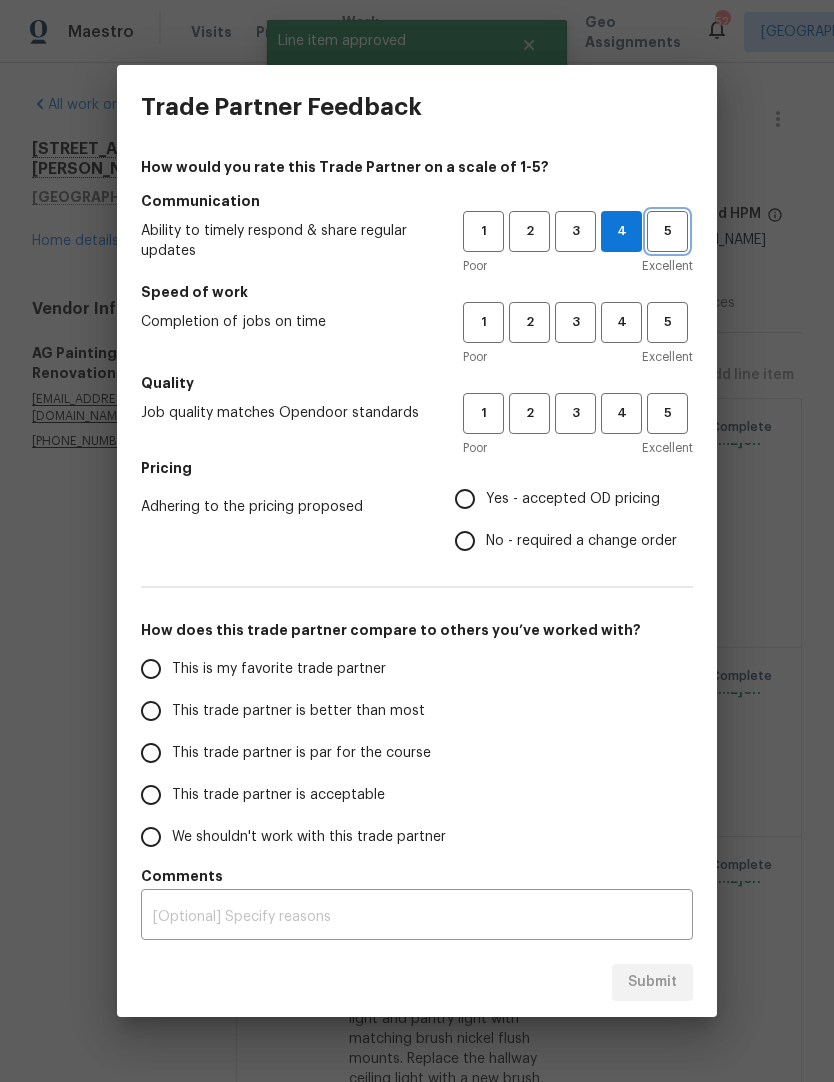 click on "5" at bounding box center (667, 231) 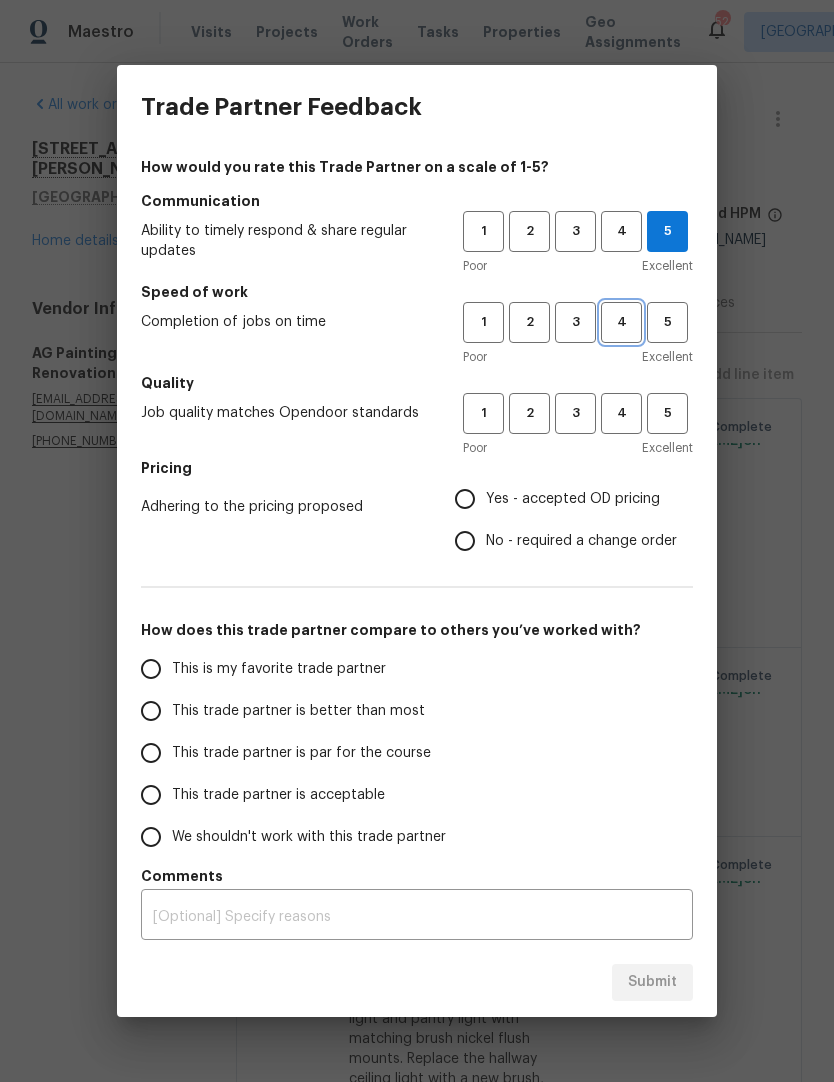 click on "4" at bounding box center [621, 322] 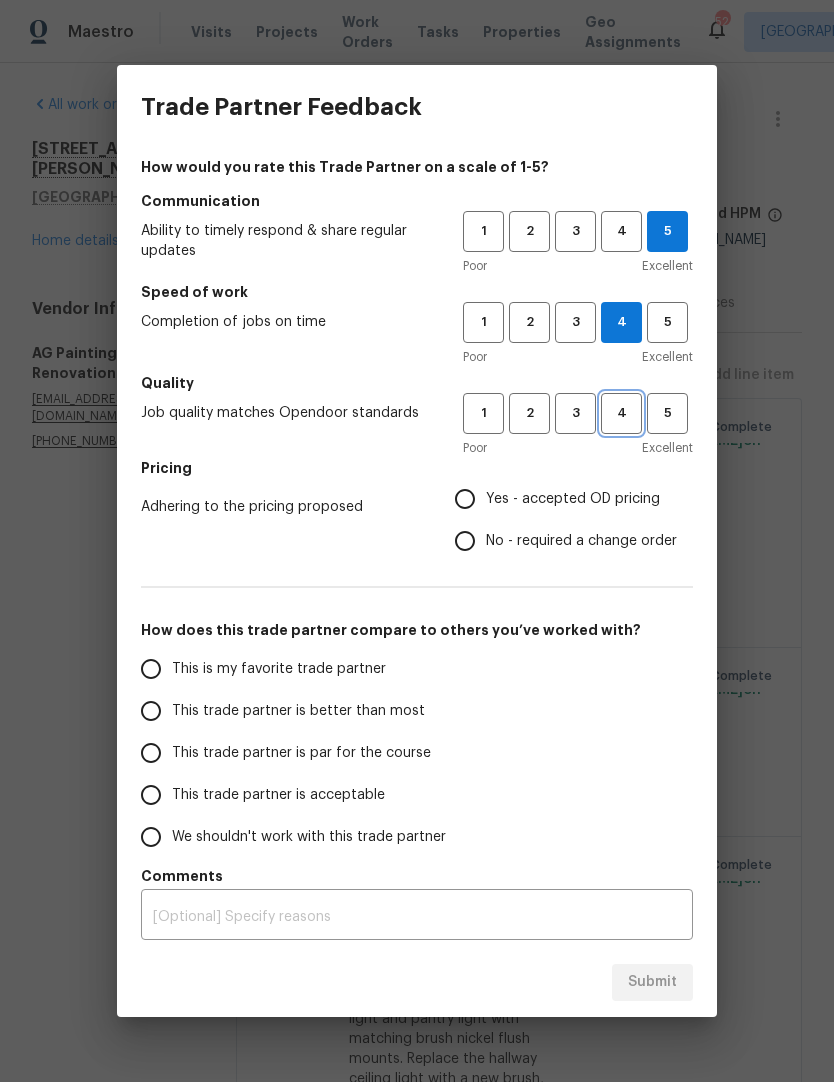 click on "4" at bounding box center (621, 413) 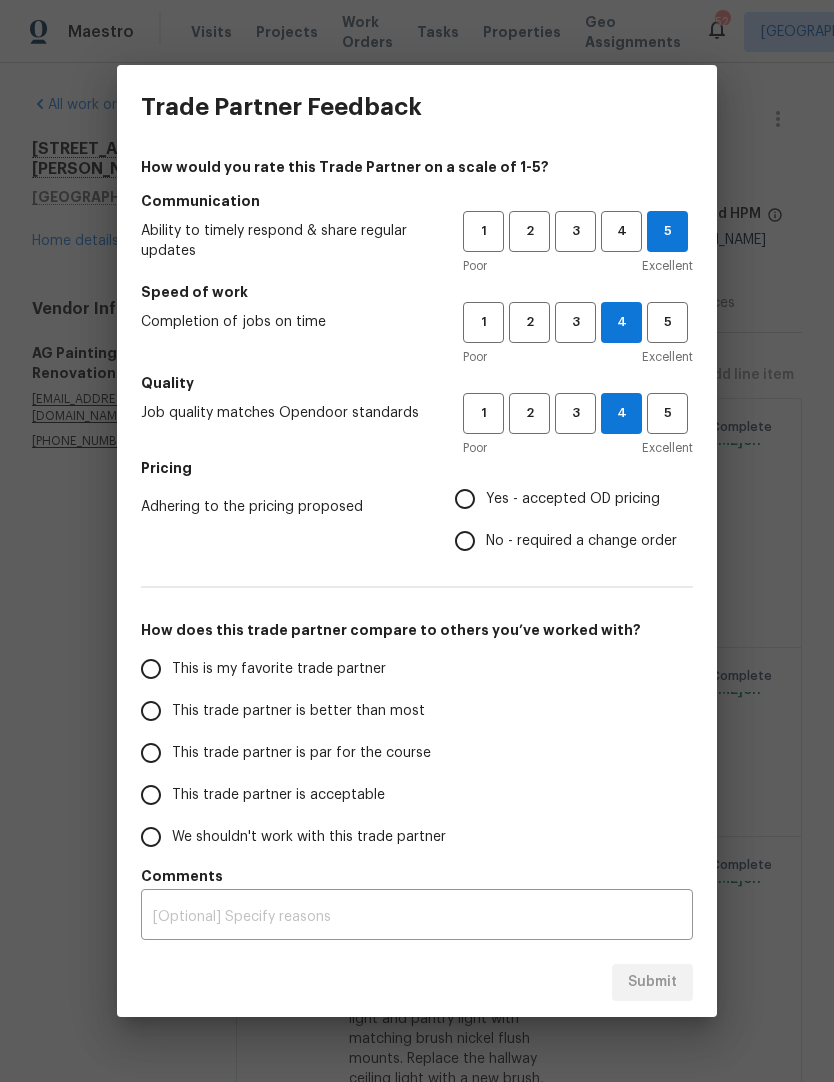 click on "Yes - accepted OD pricing" at bounding box center (465, 499) 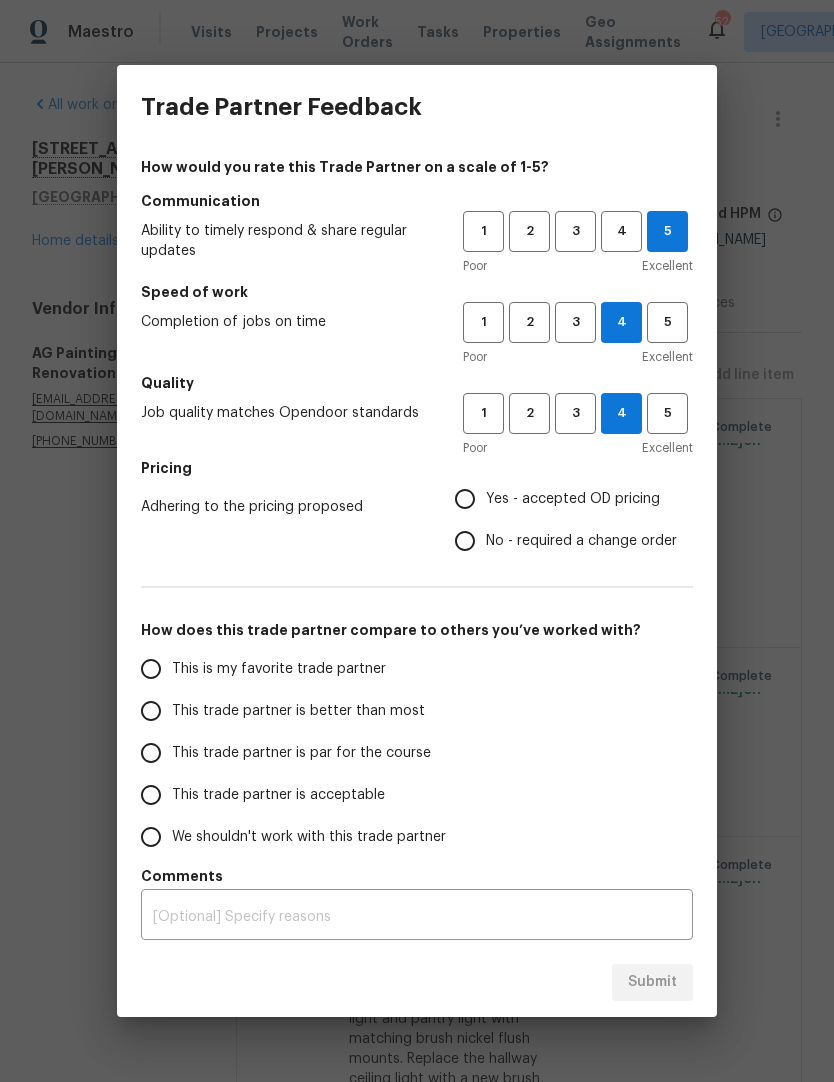 radio on "true" 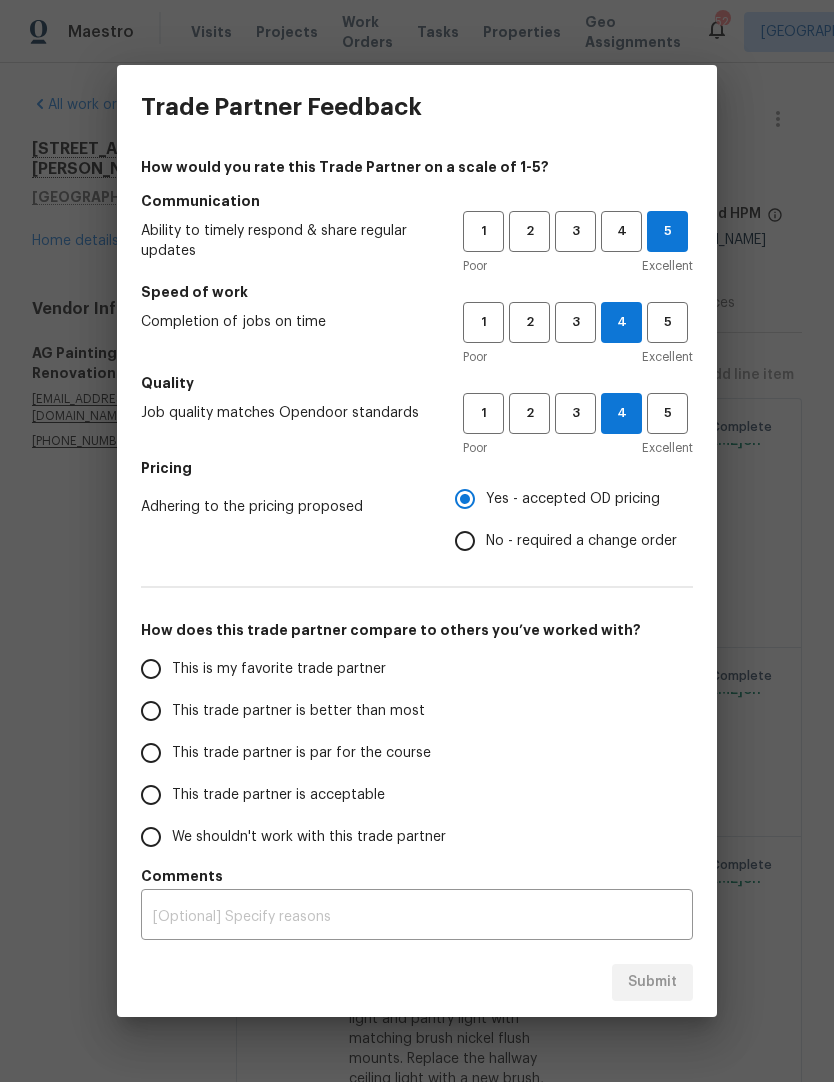 click on "This trade partner is better than most" at bounding box center (151, 711) 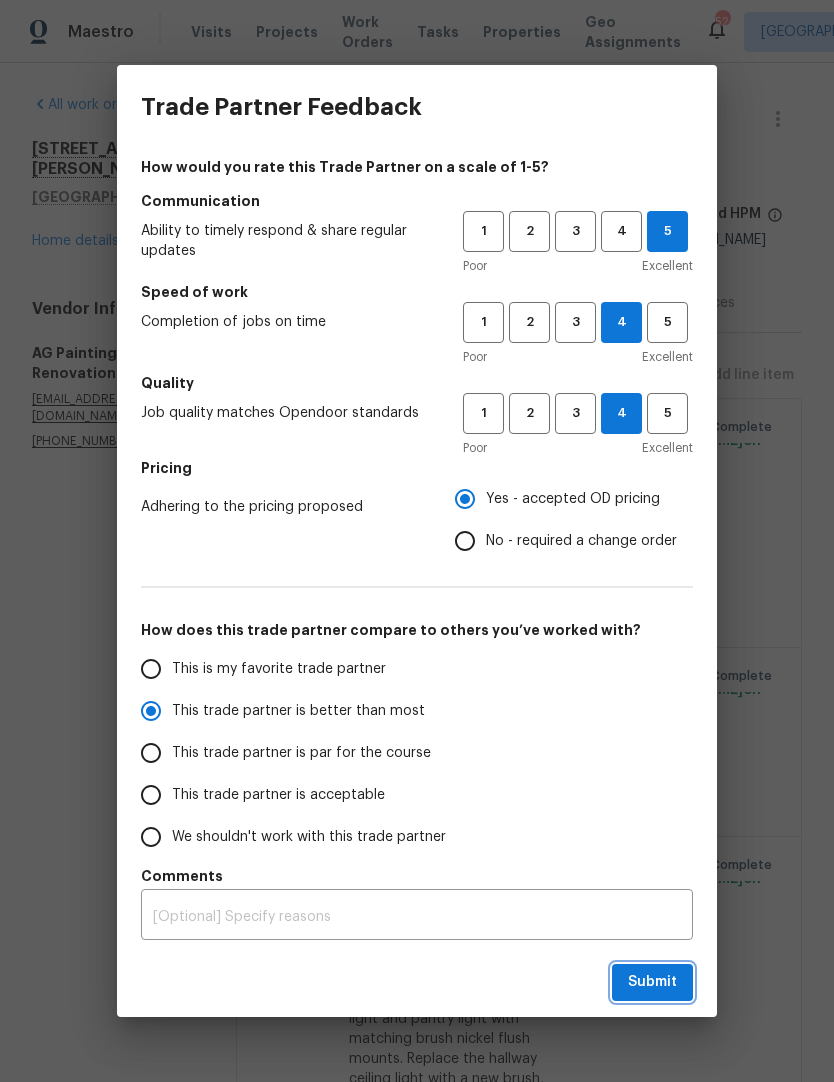 click on "Submit" at bounding box center [652, 982] 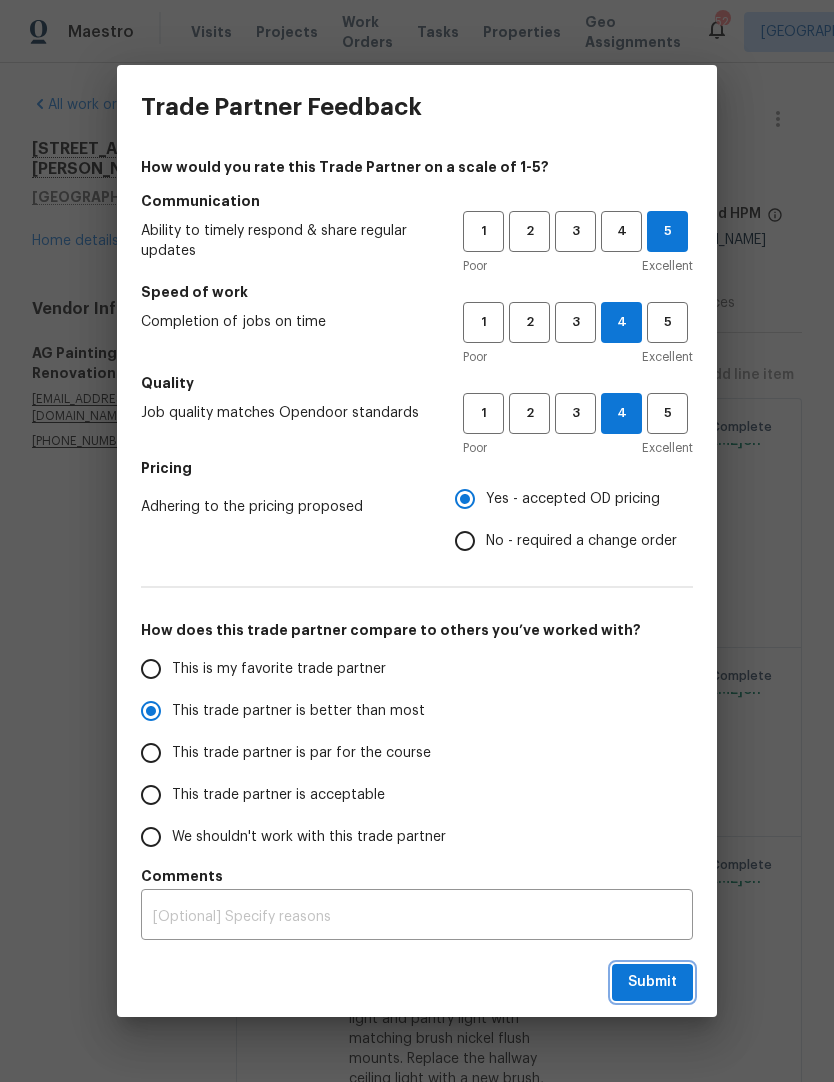 radio on "true" 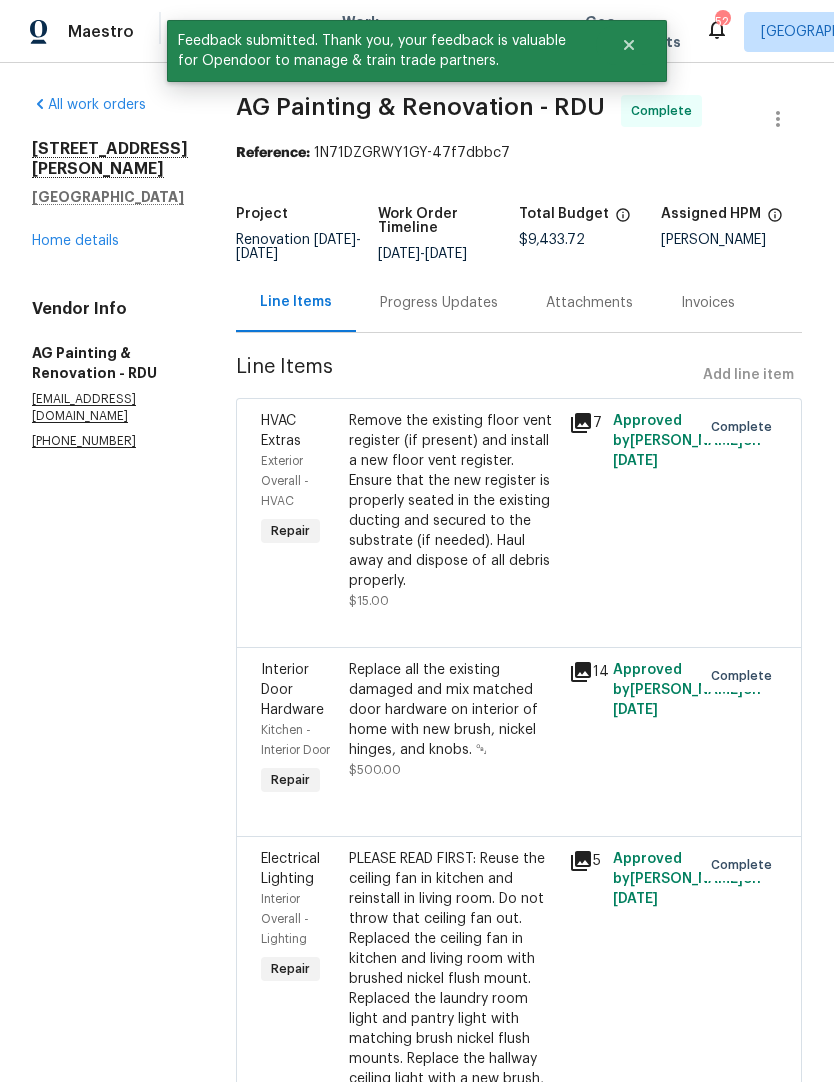 click on "Home details" at bounding box center [75, 241] 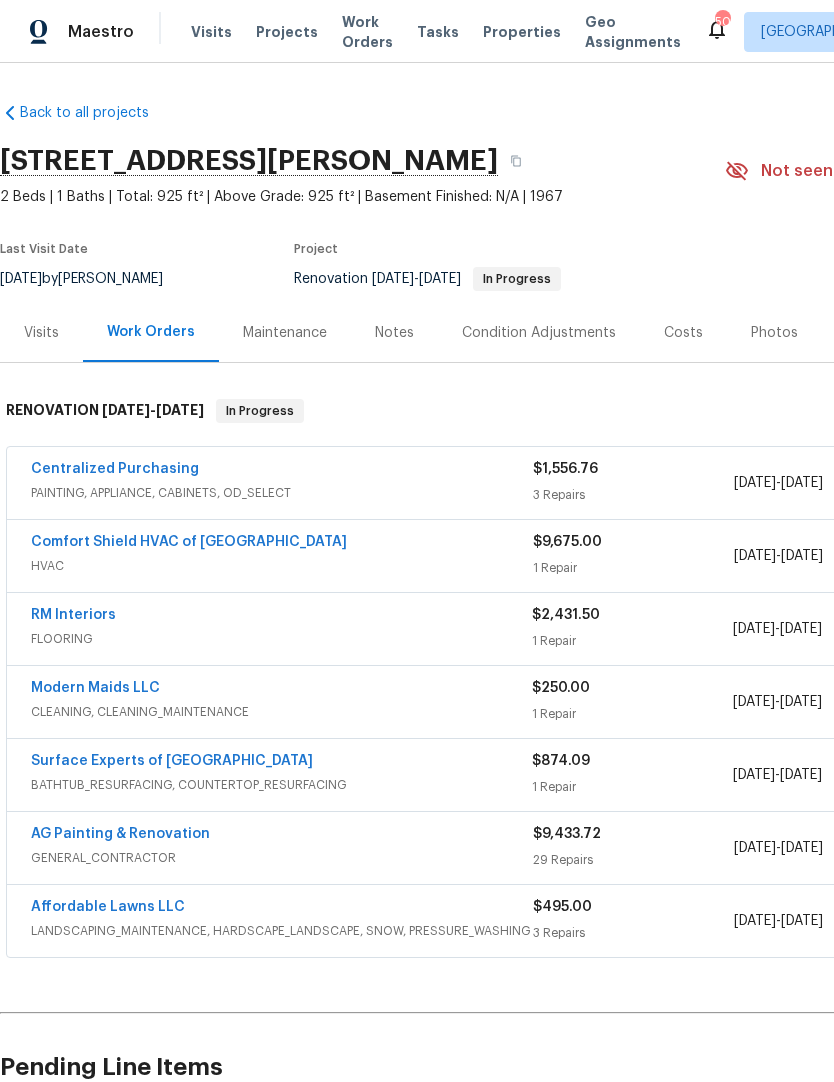scroll, scrollTop: 0, scrollLeft: 0, axis: both 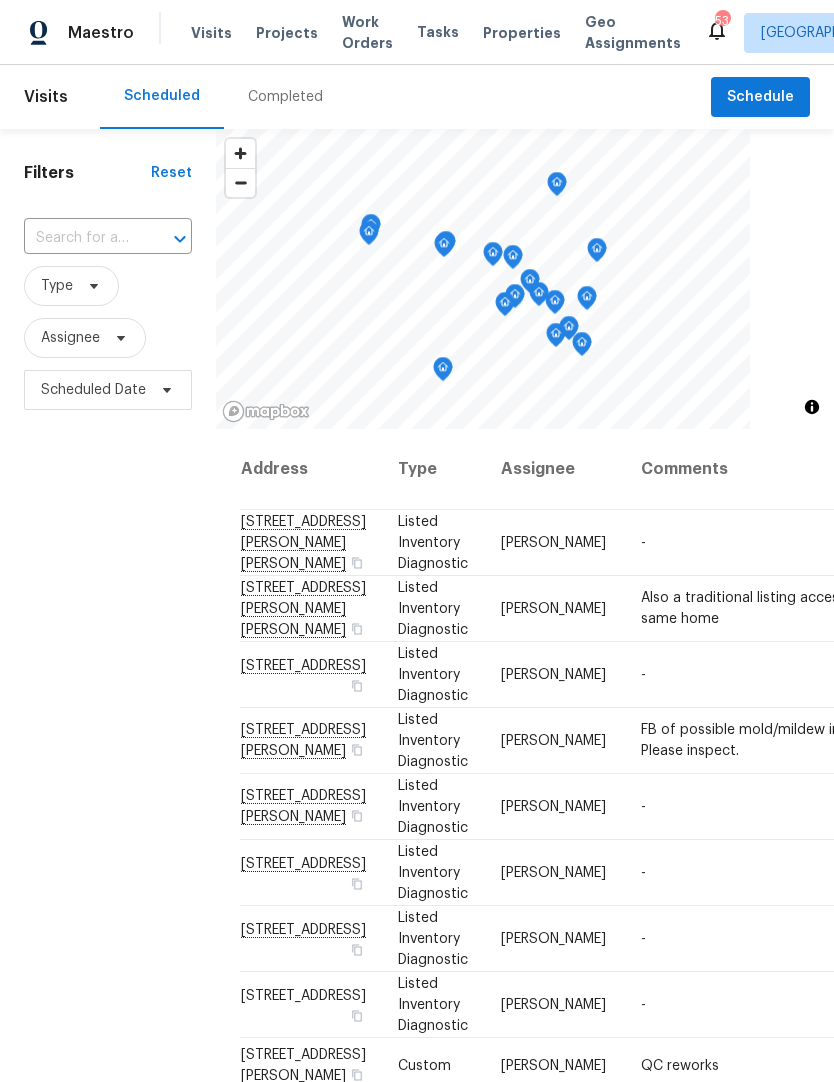 click on "Visits" at bounding box center [211, 33] 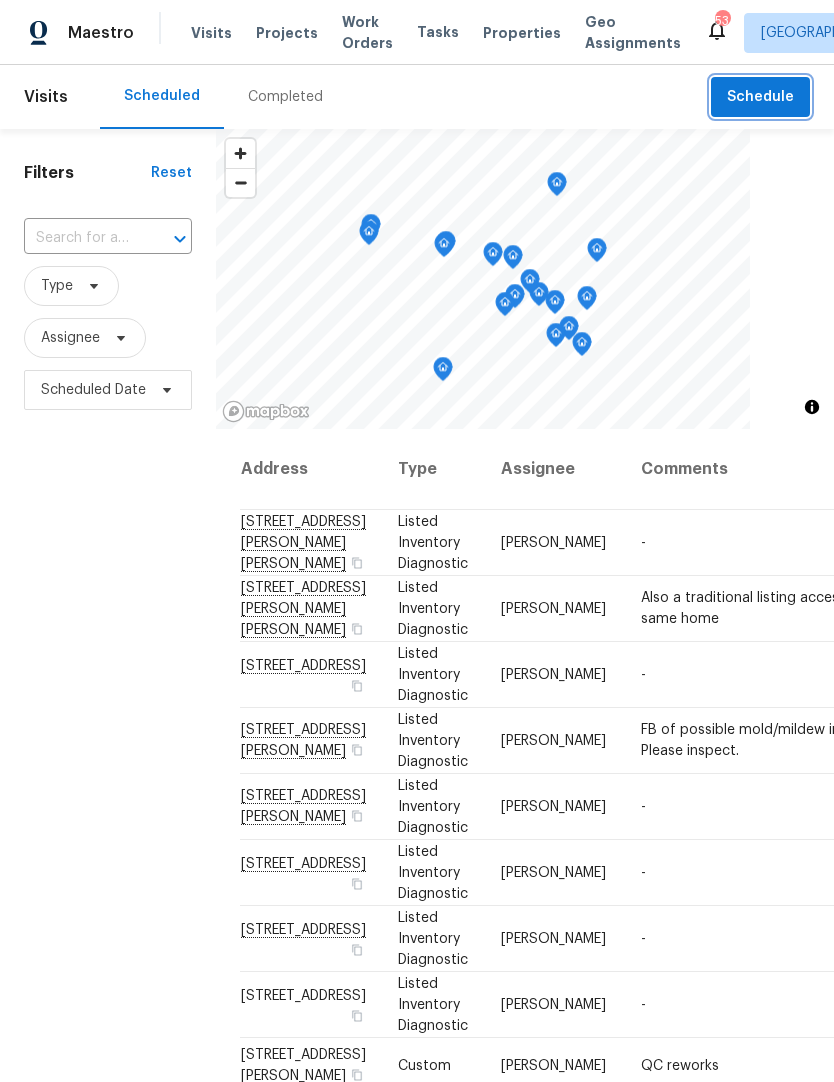 click on "Schedule" at bounding box center (760, 97) 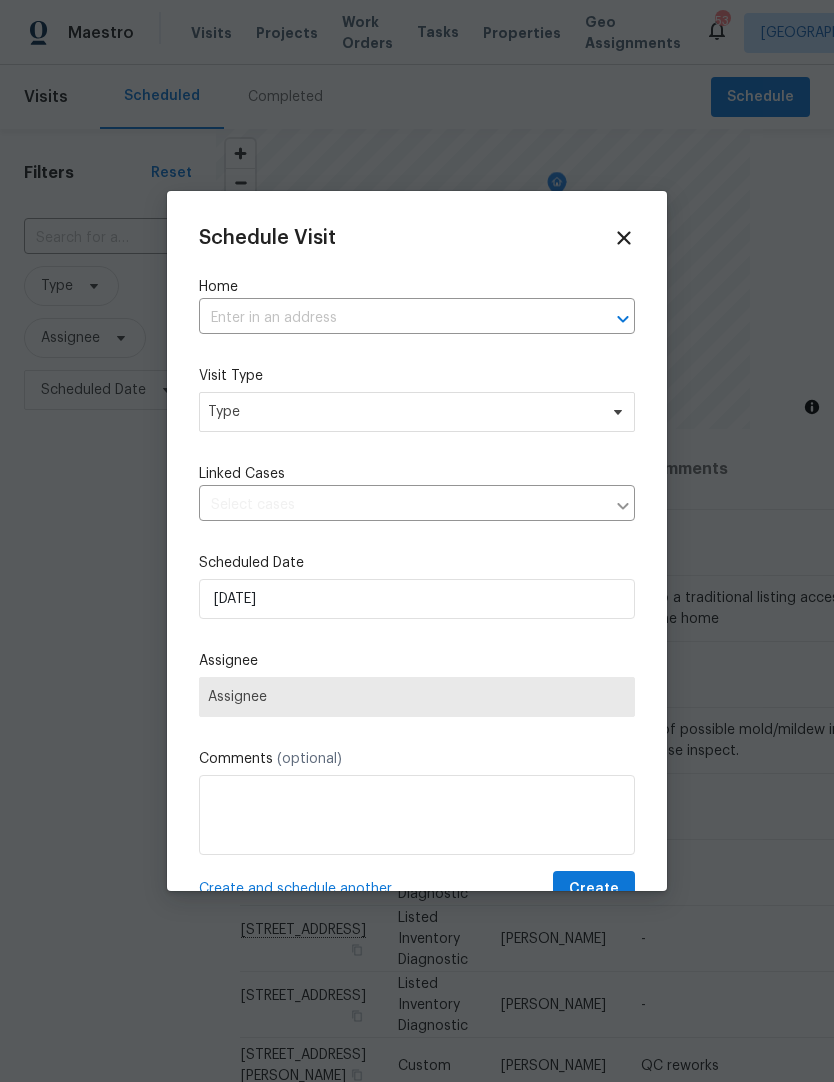 click at bounding box center (389, 318) 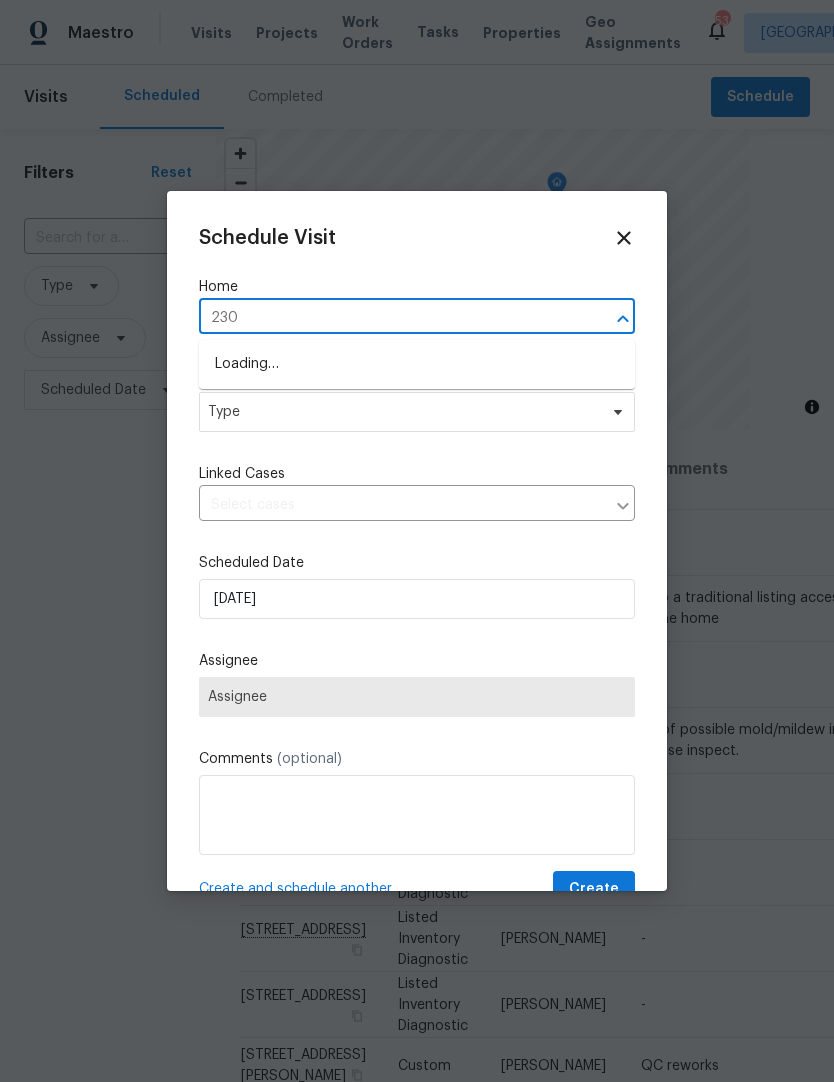 type on "2301" 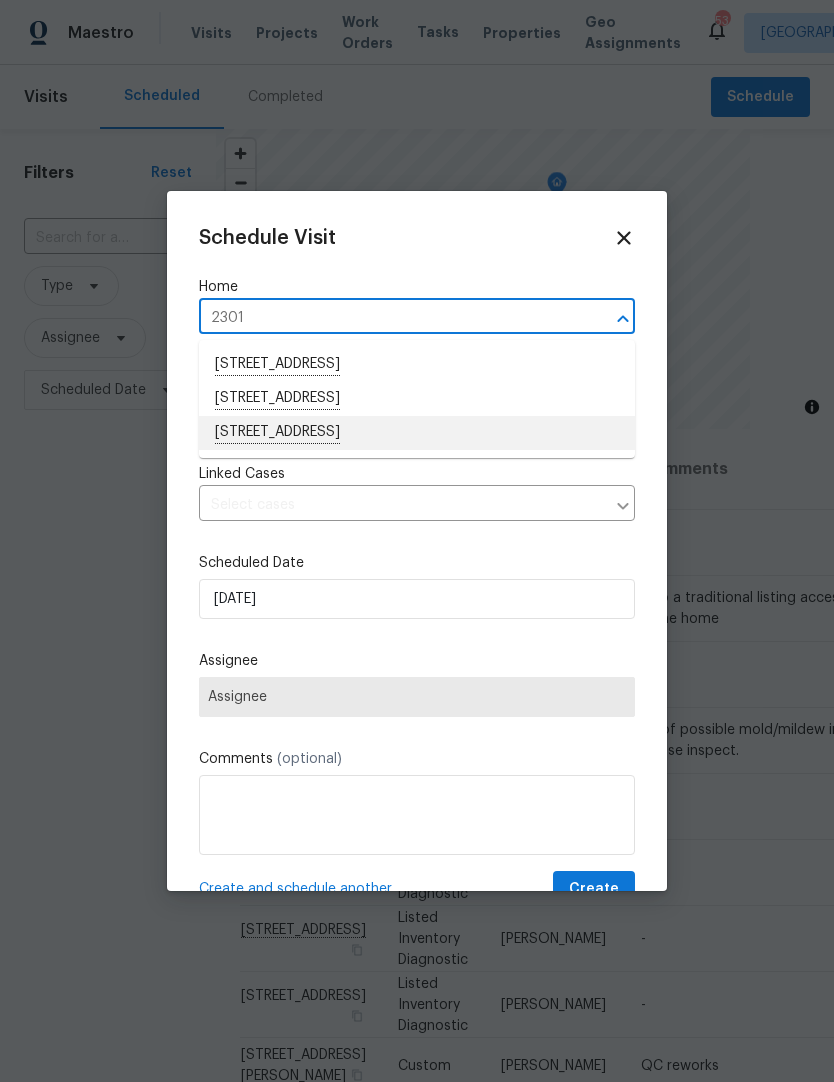 click on "2301 Declaration Dr, Raleigh, NC 27615" at bounding box center [417, 433] 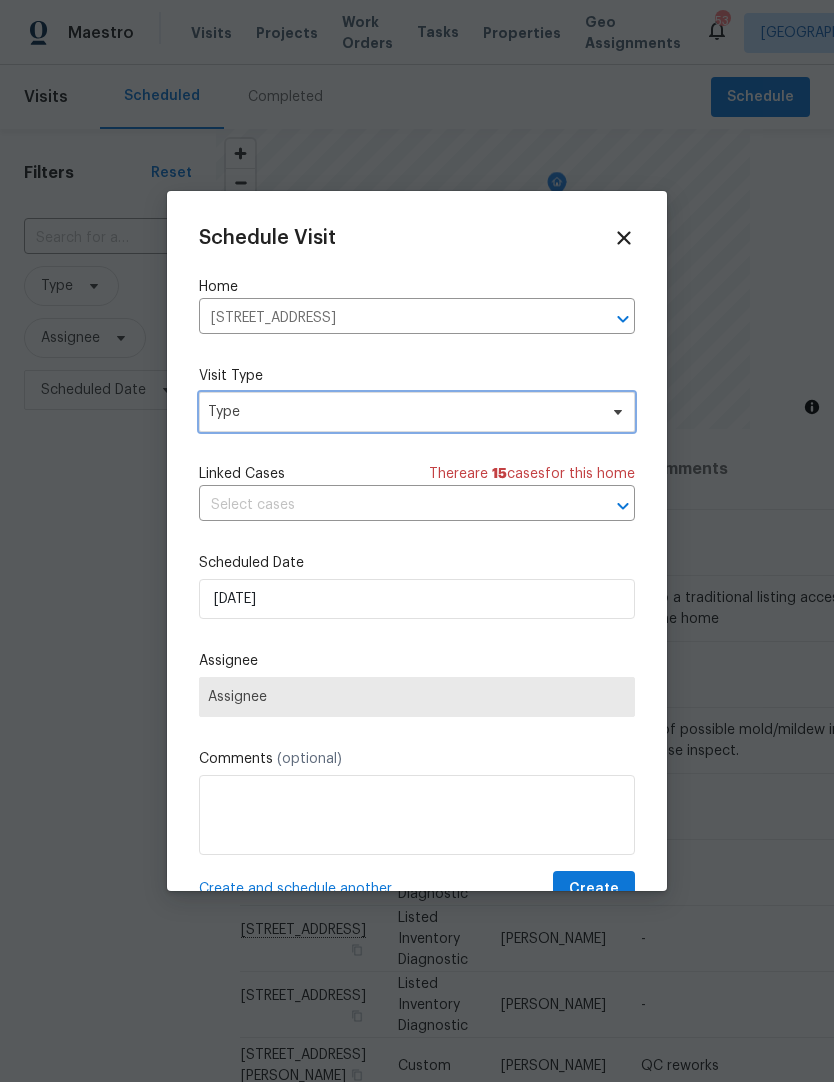 click on "Type" at bounding box center (417, 412) 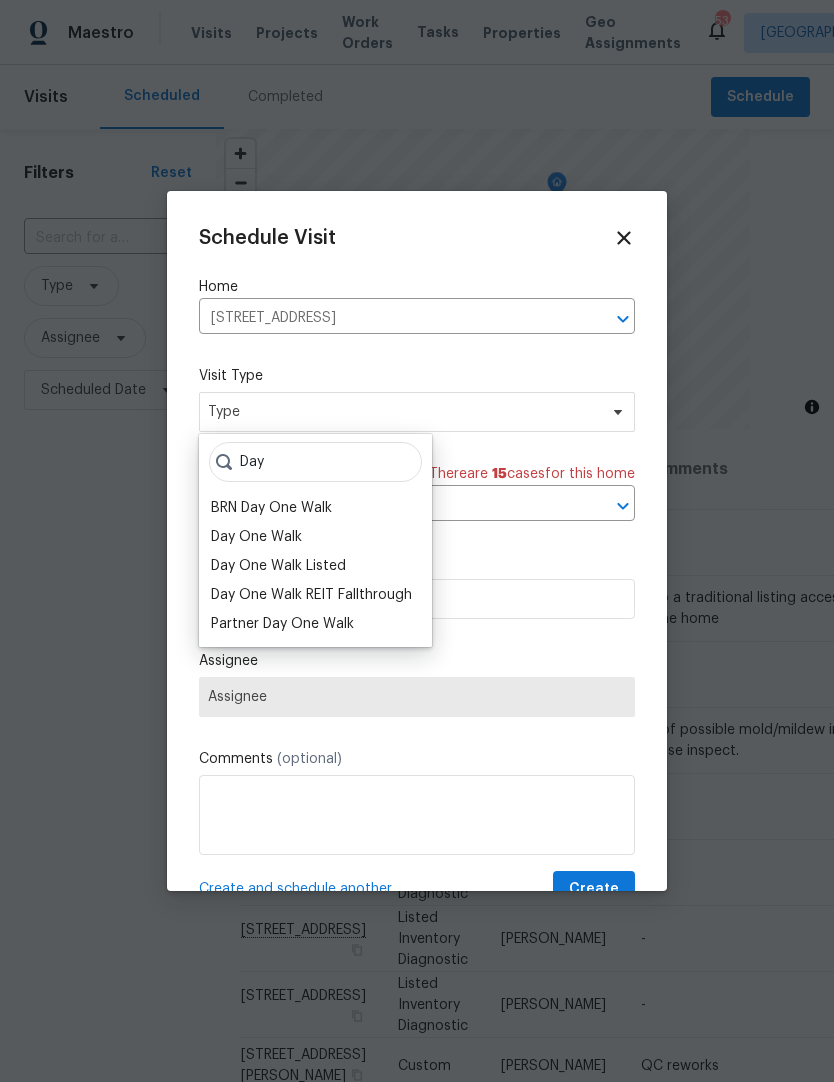 type on "Day" 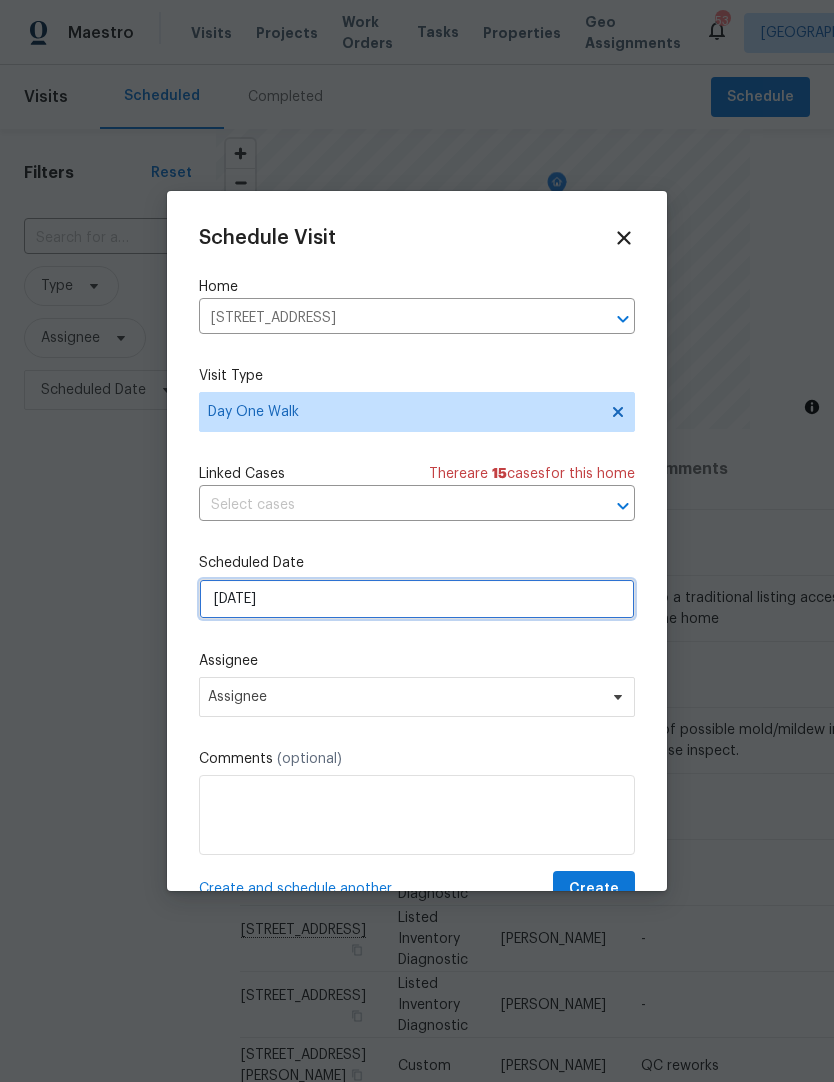 click on "[DATE]" at bounding box center [417, 599] 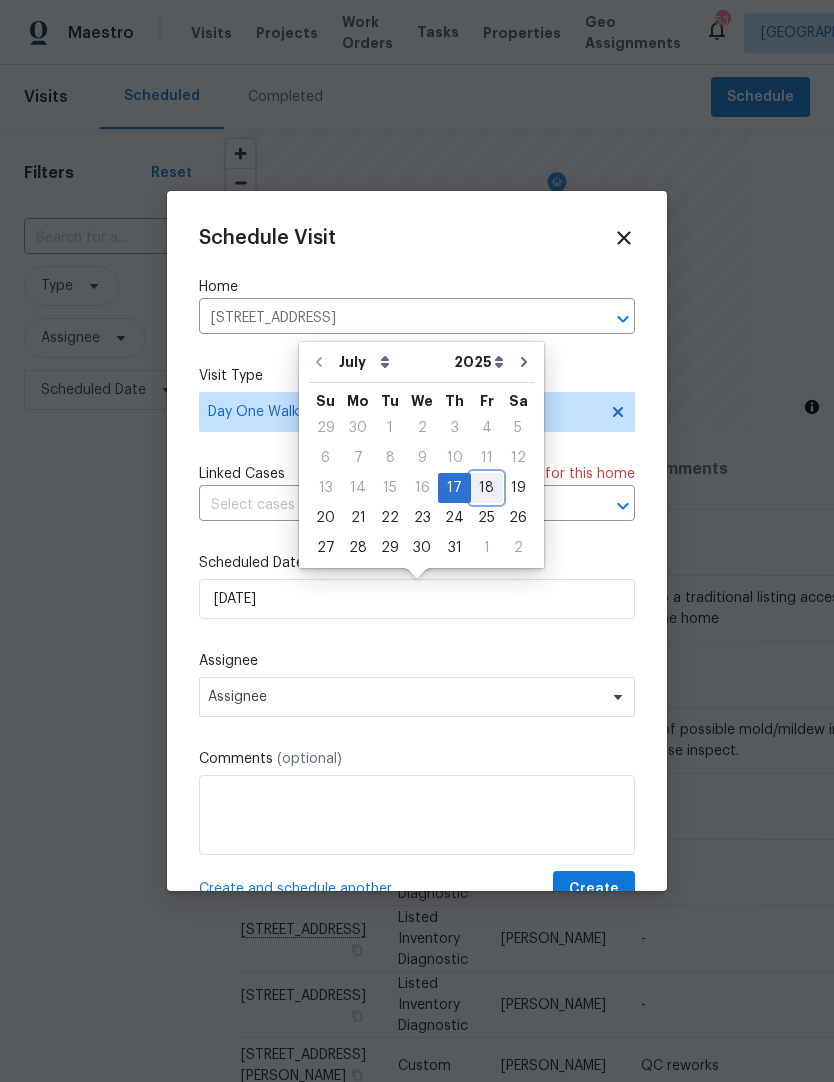 click on "18" at bounding box center (486, 488) 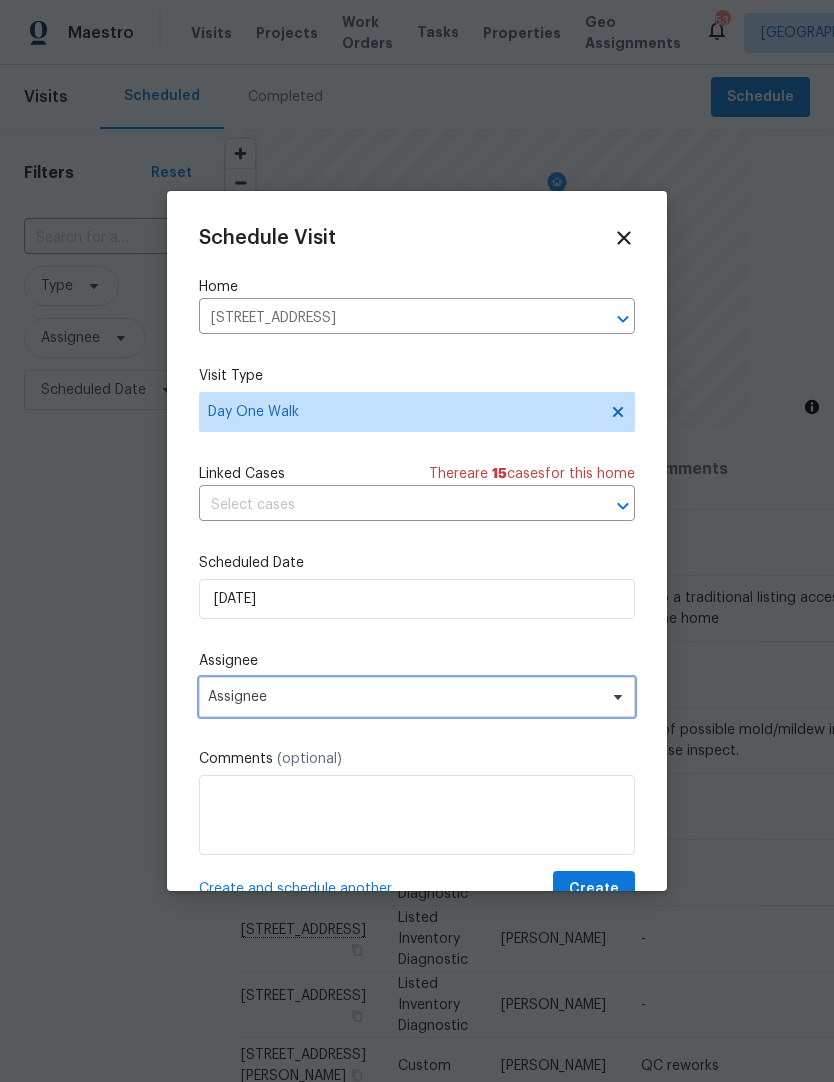 click on "Assignee" at bounding box center (404, 697) 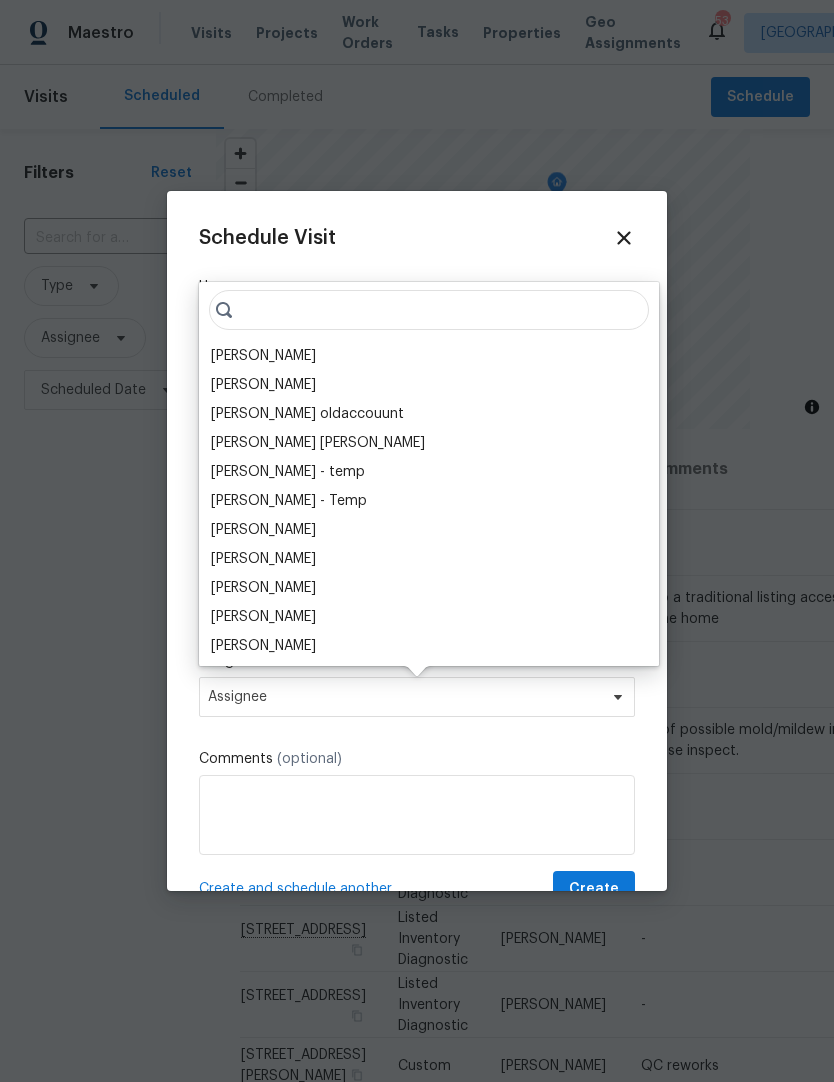 click on "[PERSON_NAME]" at bounding box center [263, 356] 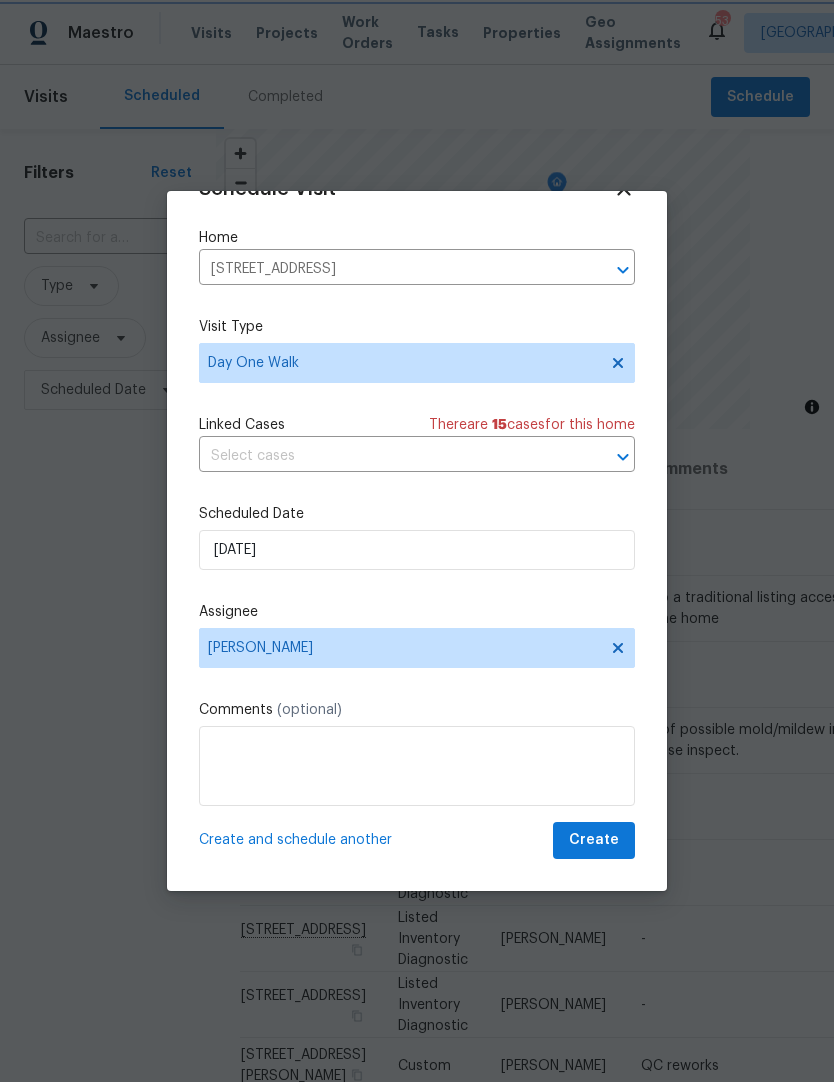 scroll, scrollTop: 52, scrollLeft: 0, axis: vertical 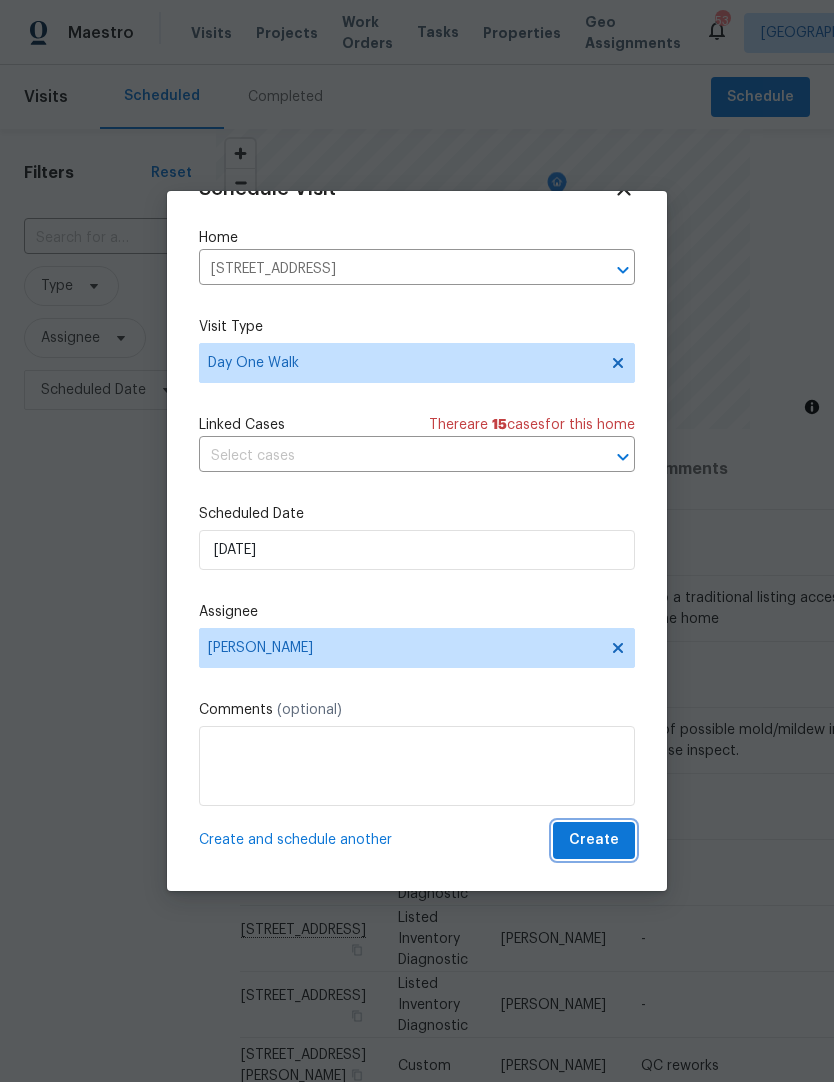 click on "Create" at bounding box center (594, 840) 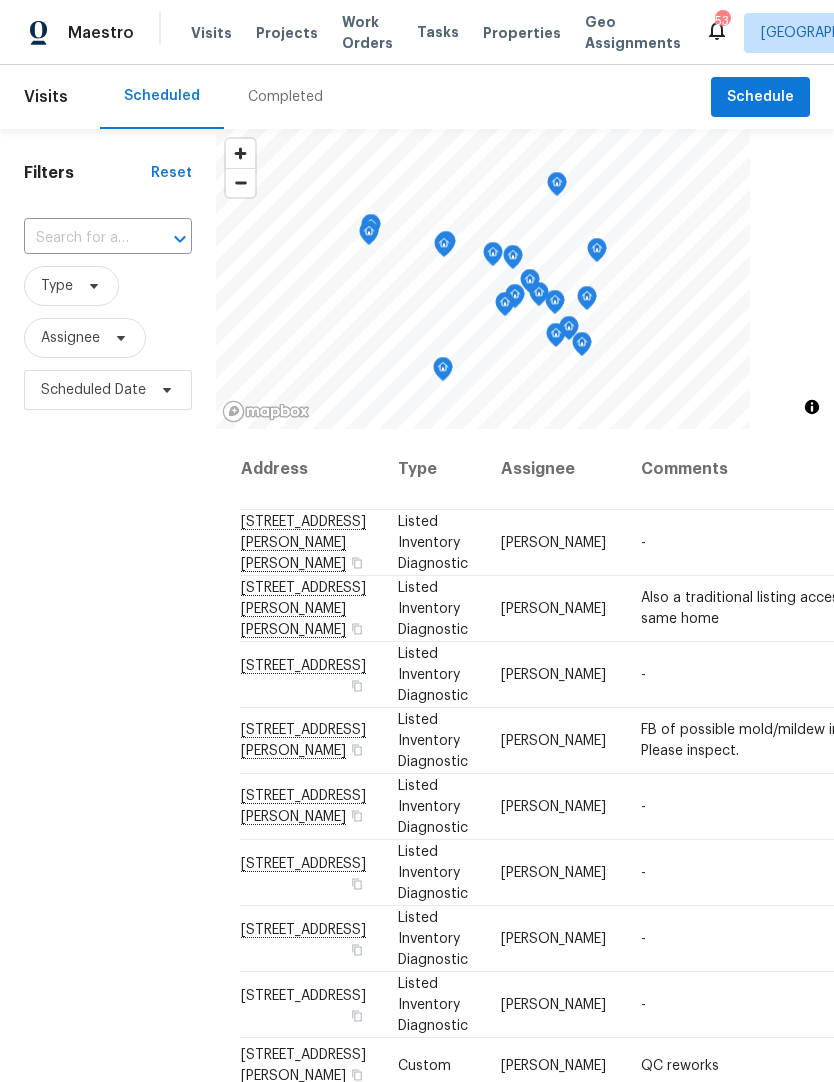 click on "Visits" at bounding box center (211, 33) 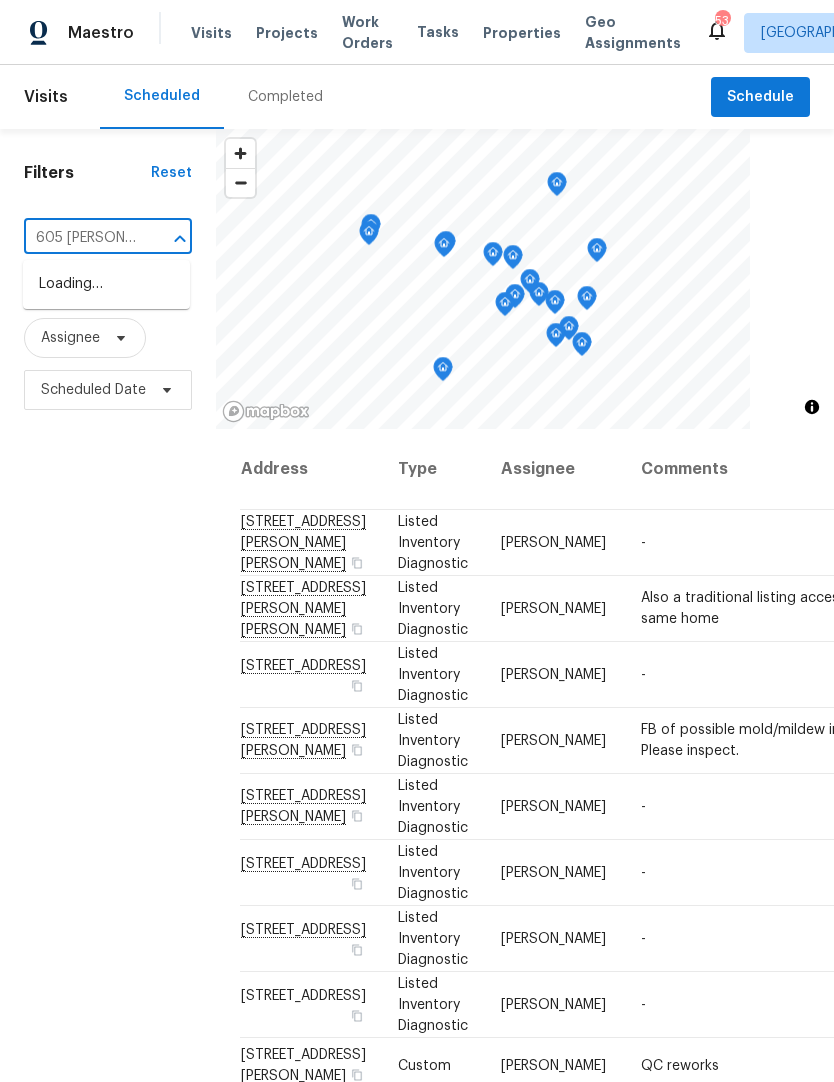 type on "605 mitchell" 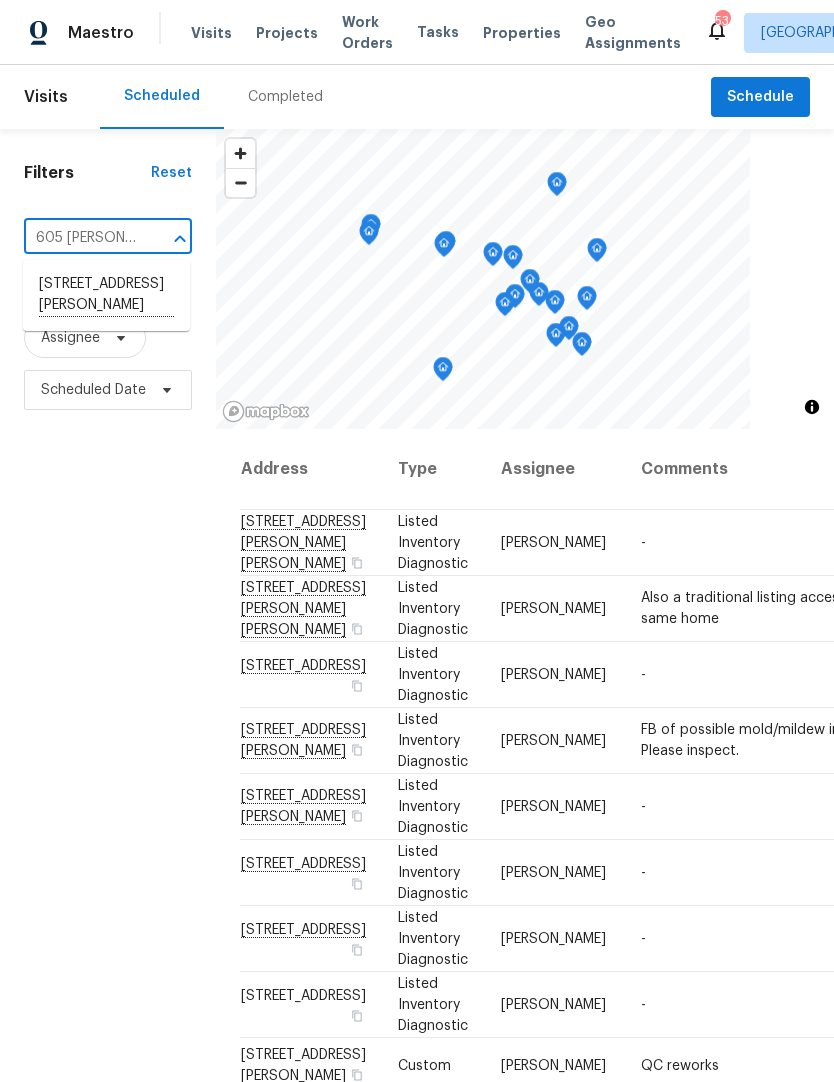 click on "[STREET_ADDRESS][PERSON_NAME]" at bounding box center [106, 295] 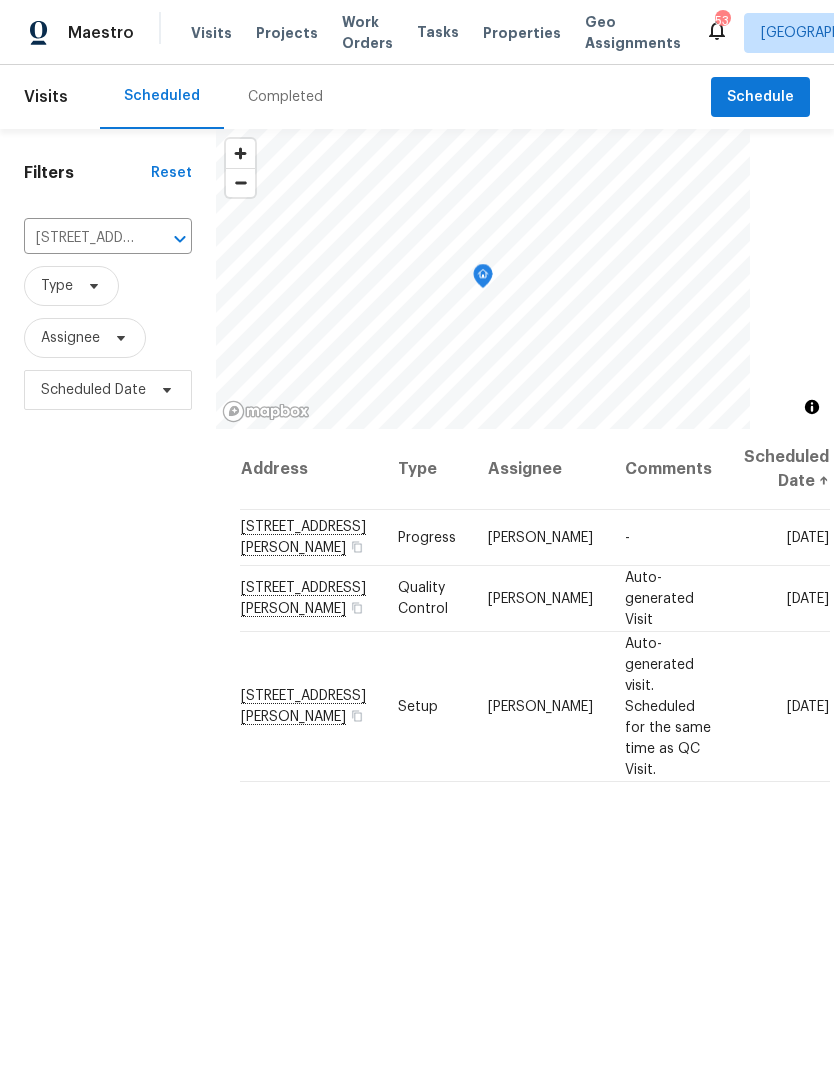 click on "Address Type Assignee Comments Scheduled Date ↑ 605 Mitchell Ave, Franklinton, NC 27525 Progress Joseph White - Thu, Jul 17 605 Mitchell Ave, Franklinton, NC 27525 Quality Control Joseph White Auto-generated Visit Thu, Jul 31 605 Mitchell Ave, Franklinton, NC 27525 Setup Joseph White Auto-generated visit. Scheduled for the same time as QC Visit. Thu, Jul 31" at bounding box center (525, 862) 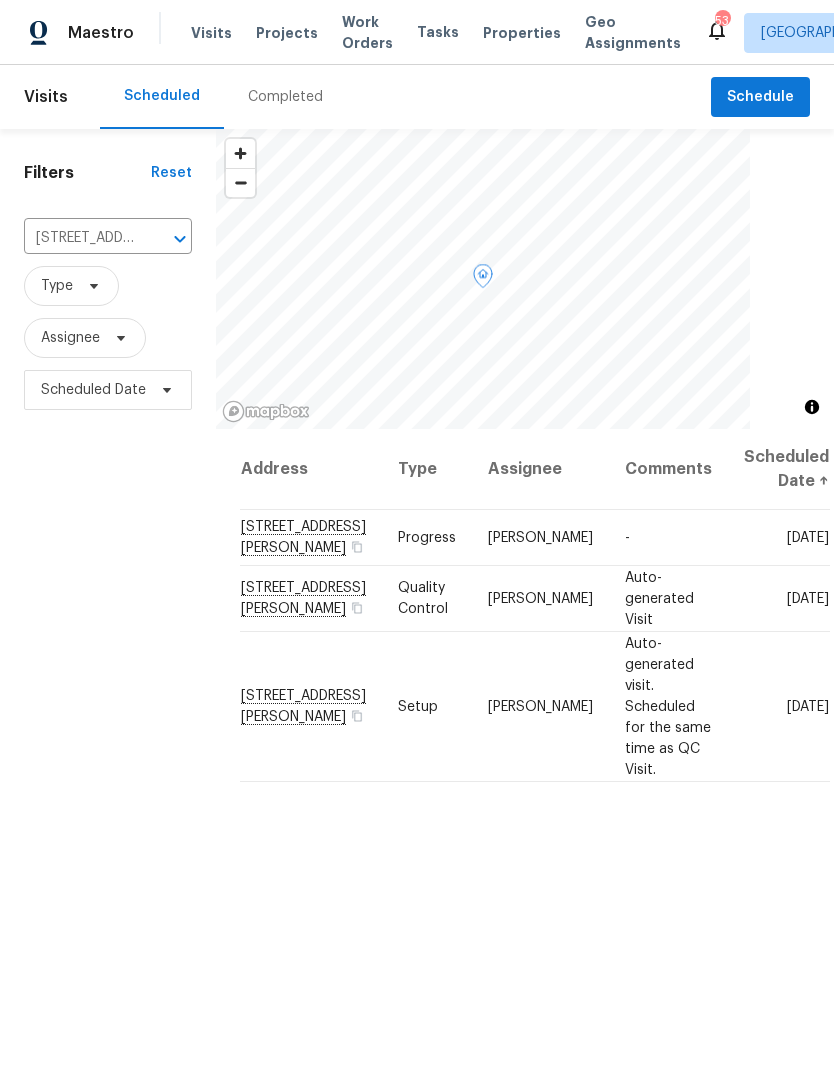 click 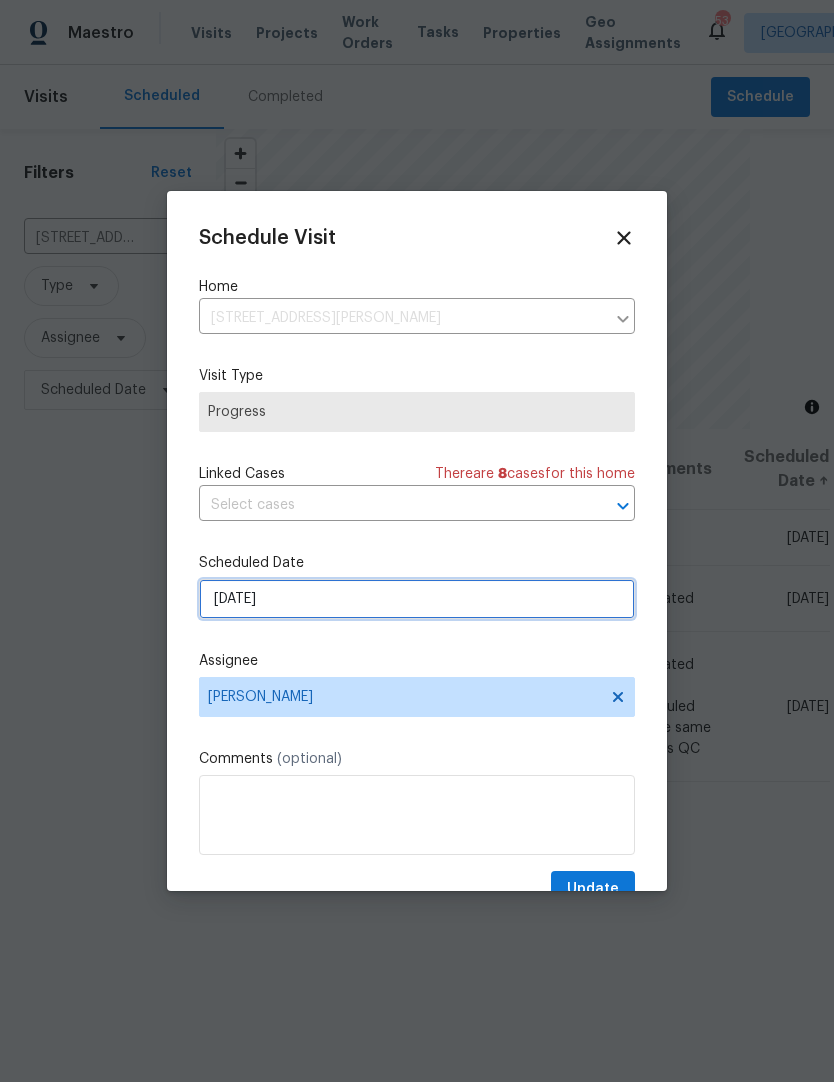 click on "7/17/2025" at bounding box center [417, 599] 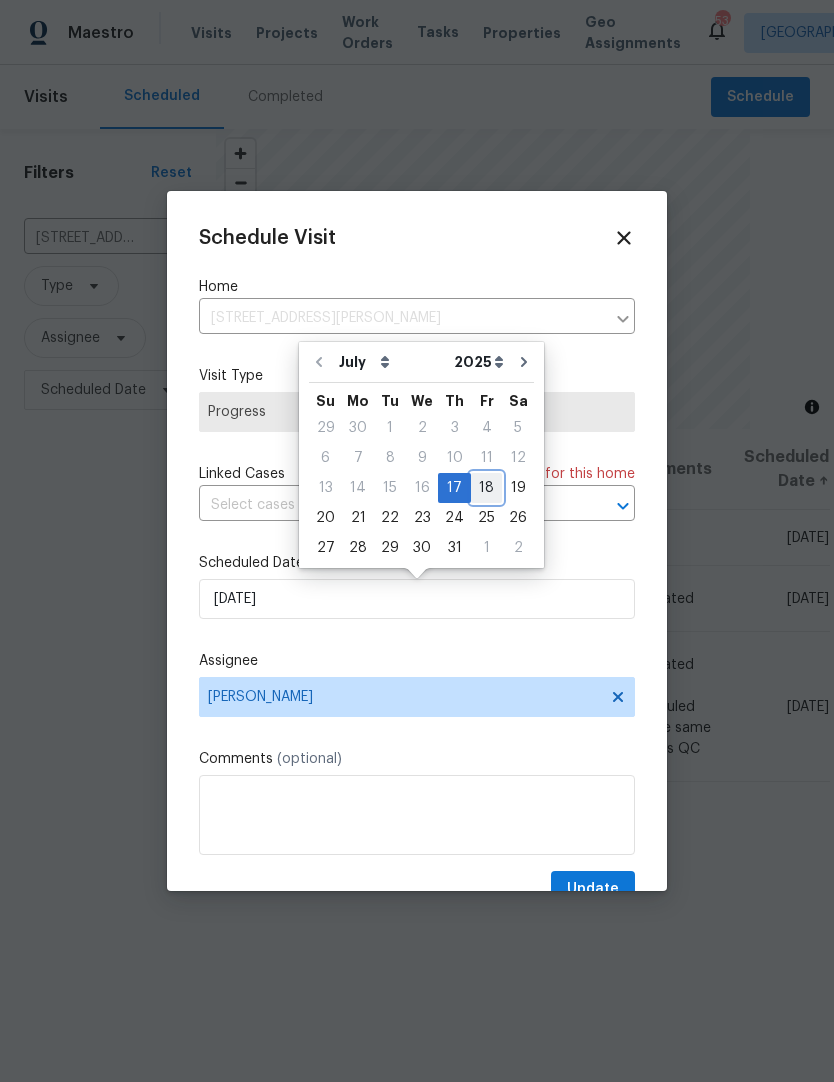 click on "18" at bounding box center [486, 488] 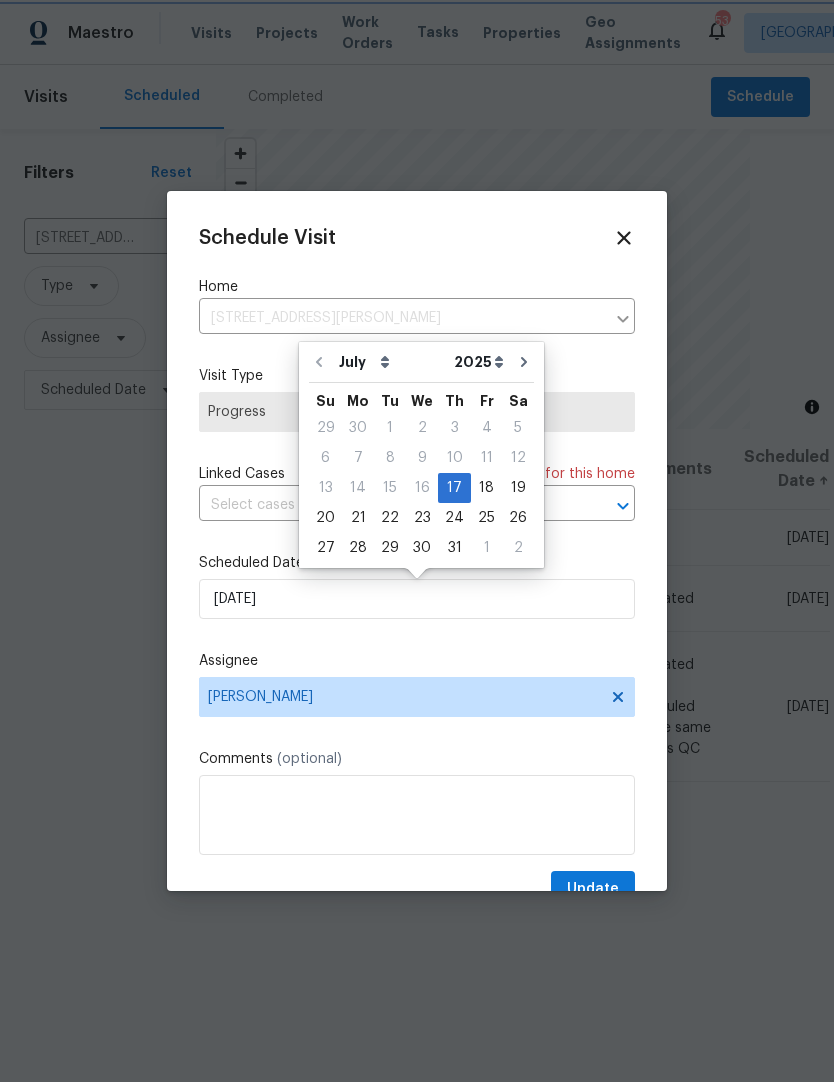 type on "[DATE]" 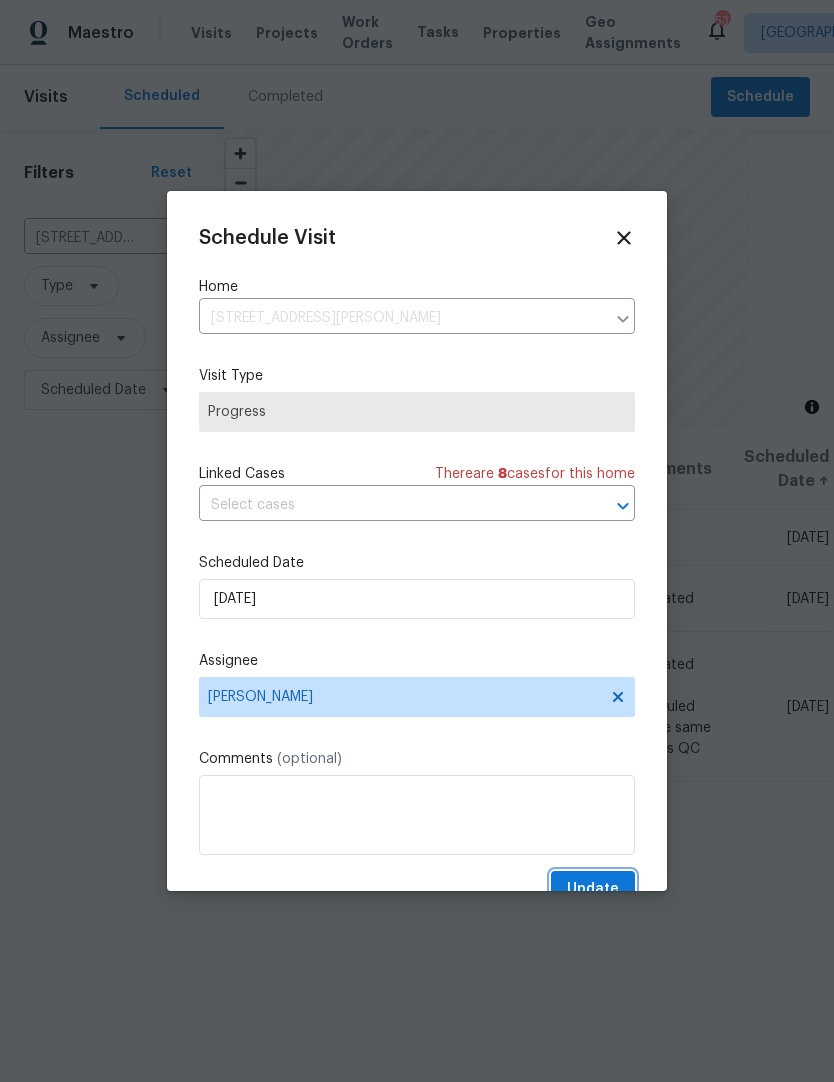 click on "Update" at bounding box center (593, 889) 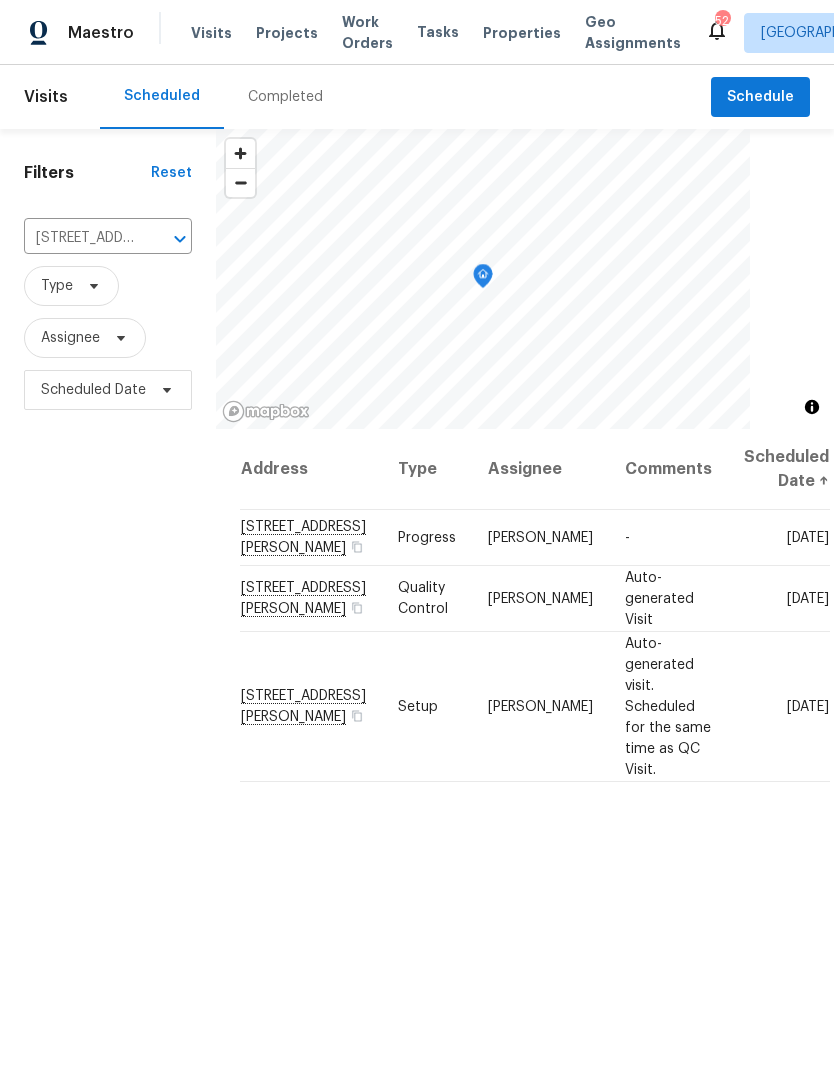click on "Projects" at bounding box center (287, 33) 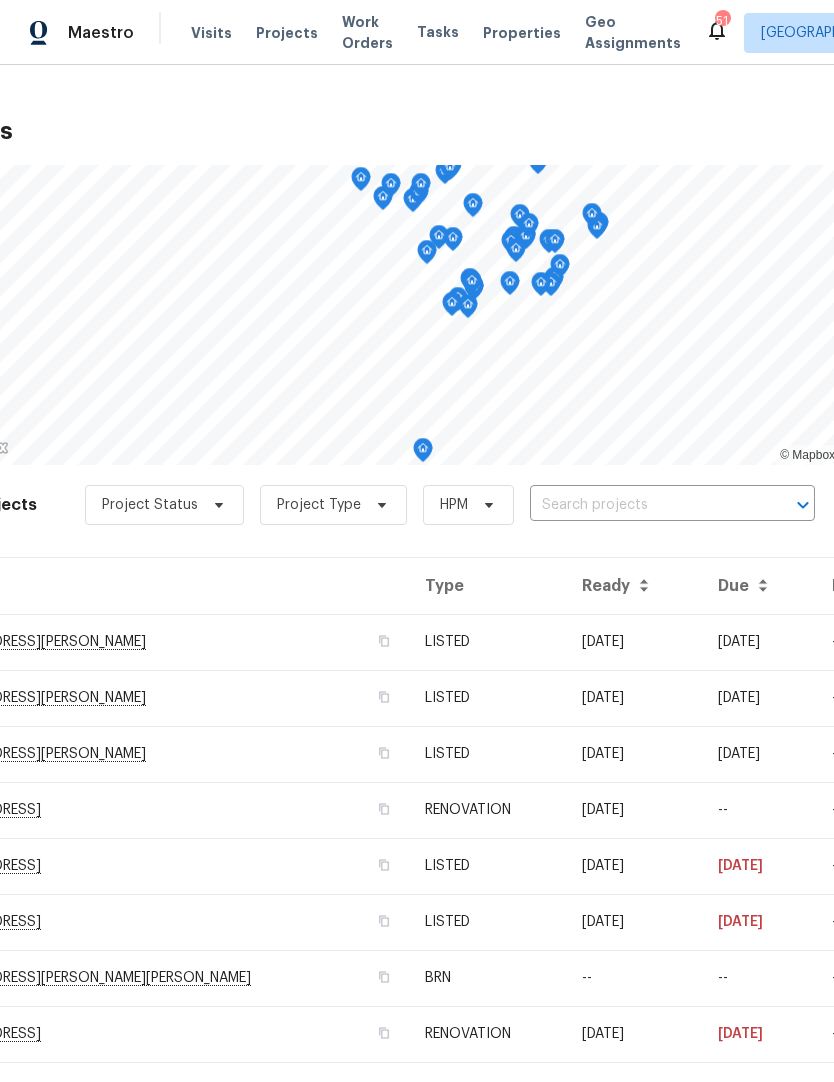 scroll, scrollTop: 0, scrollLeft: 86, axis: horizontal 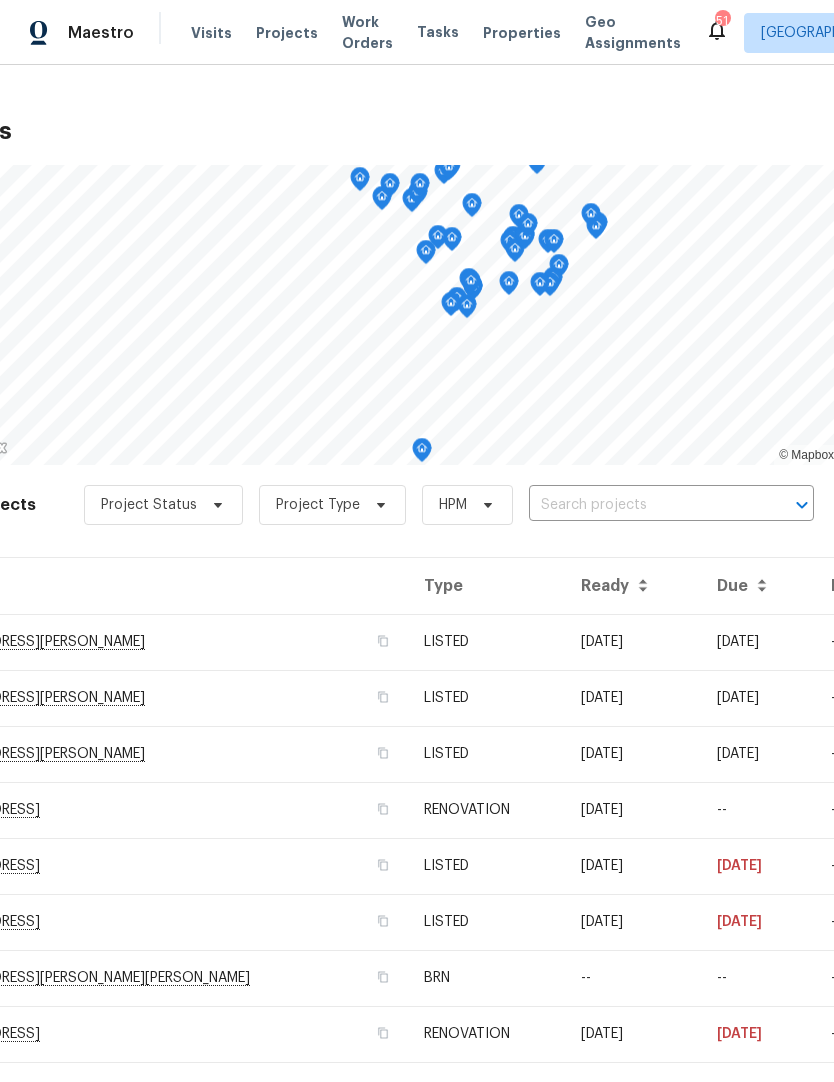 click at bounding box center (643, 505) 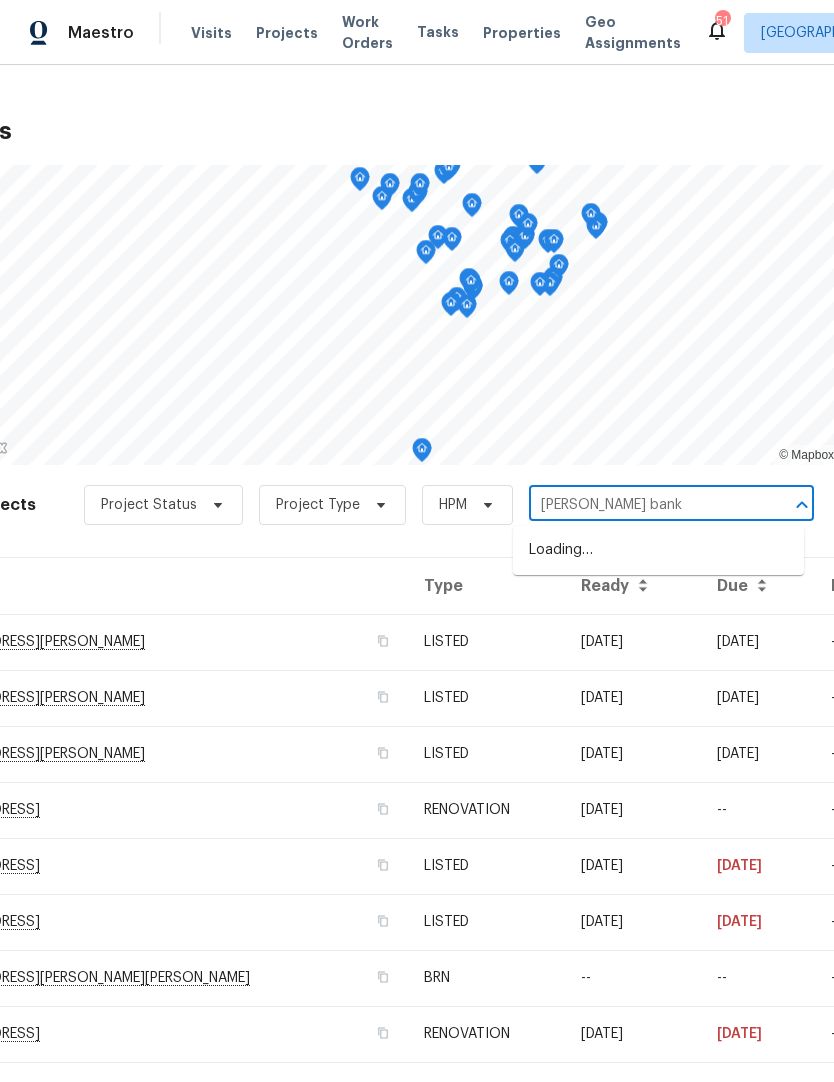 type on "sandy banks" 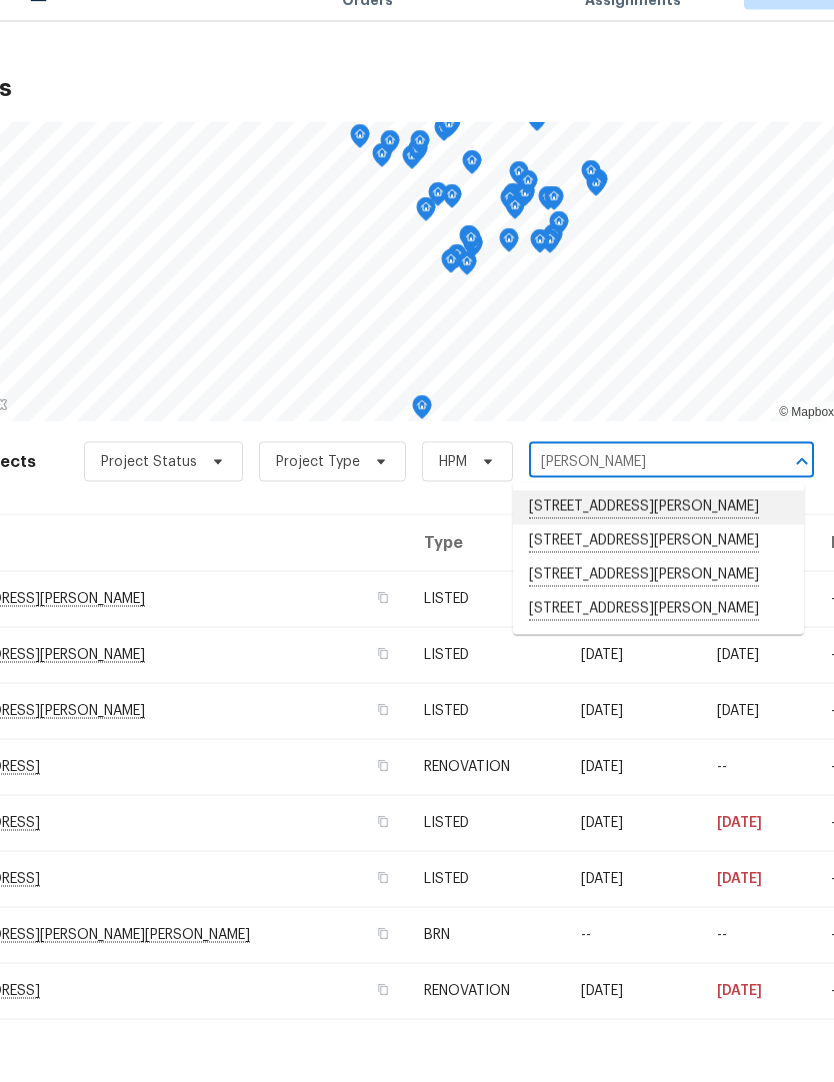 click on "5163 Sandy Banks Rd, Raleigh, NC 27616" at bounding box center [658, 551] 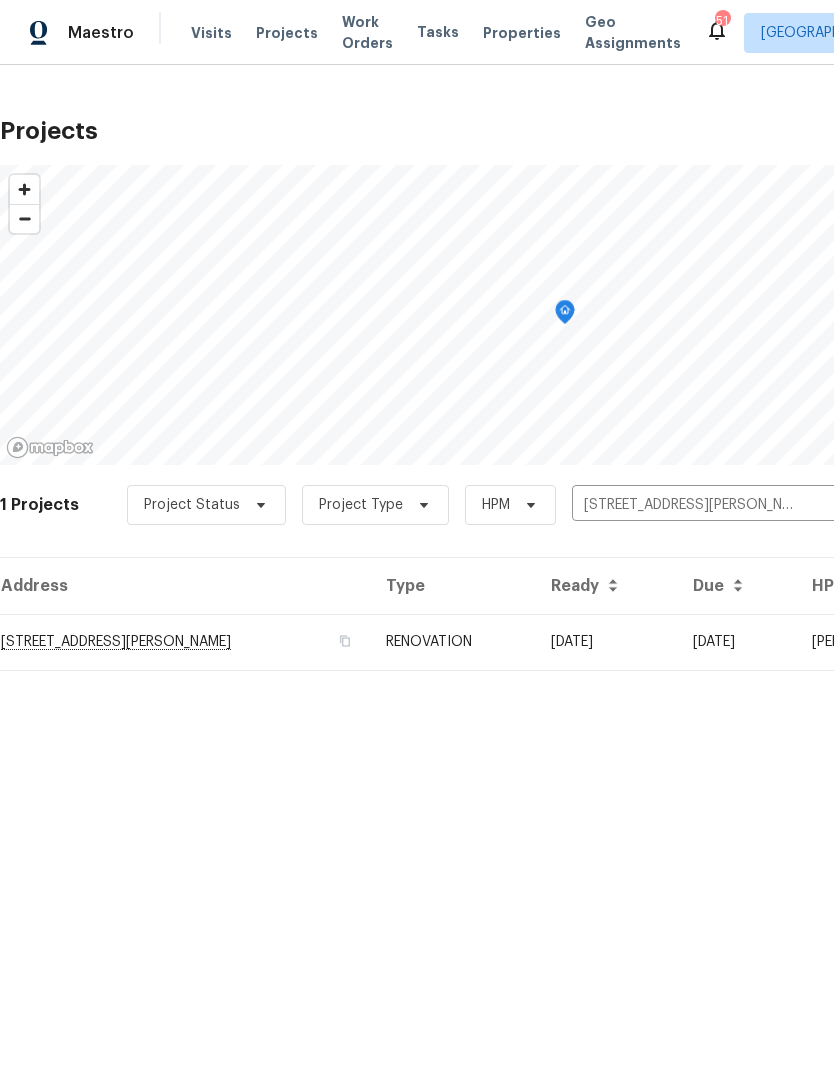 scroll, scrollTop: 0, scrollLeft: 0, axis: both 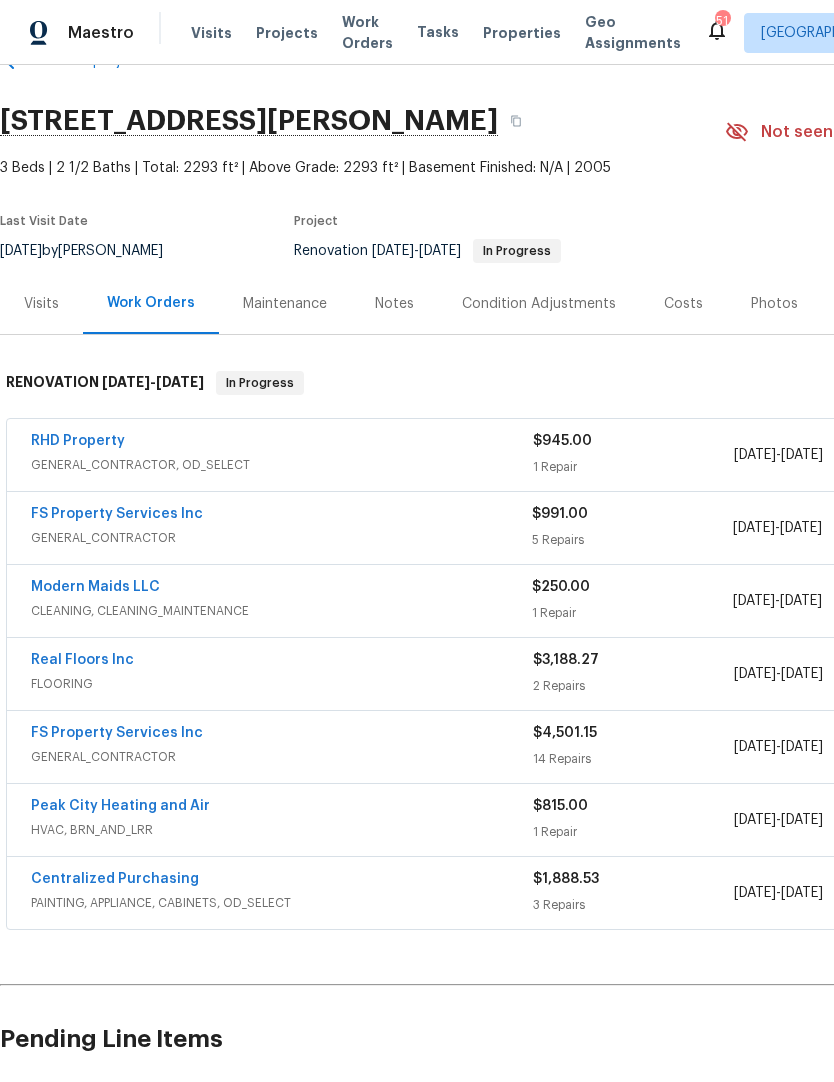 click on "RHD Property" at bounding box center (78, 441) 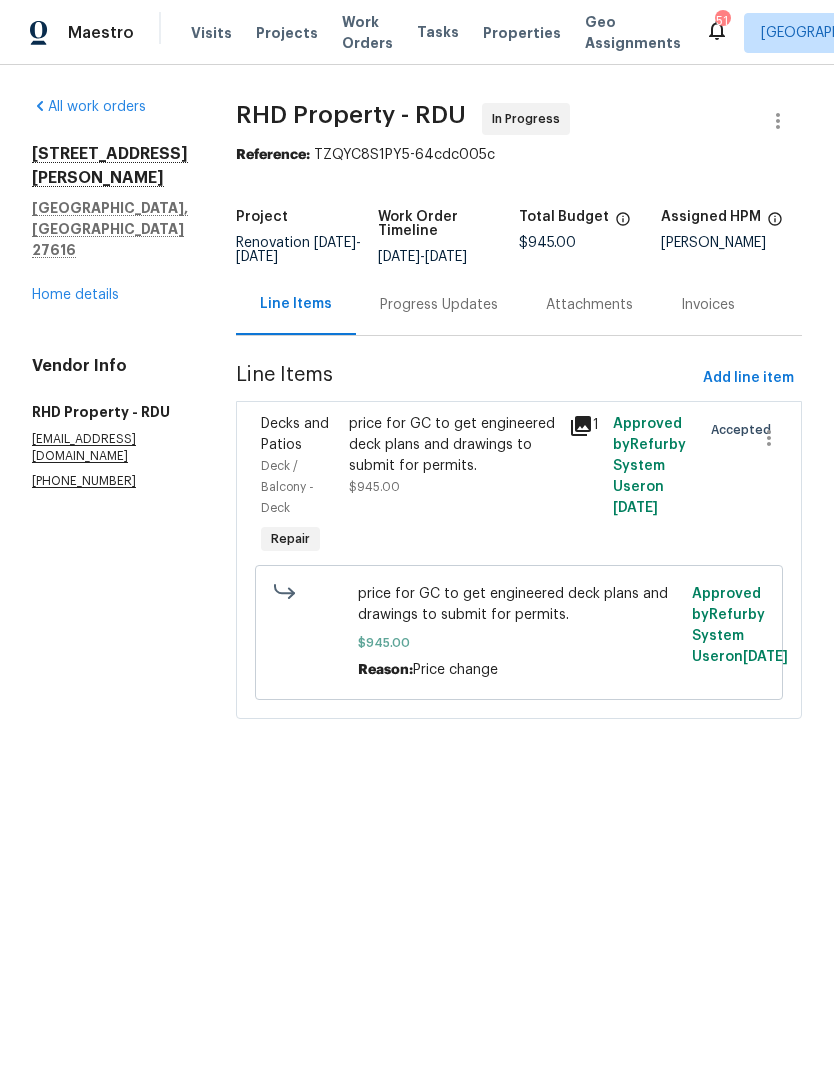 click on "Progress Updates" at bounding box center (439, 305) 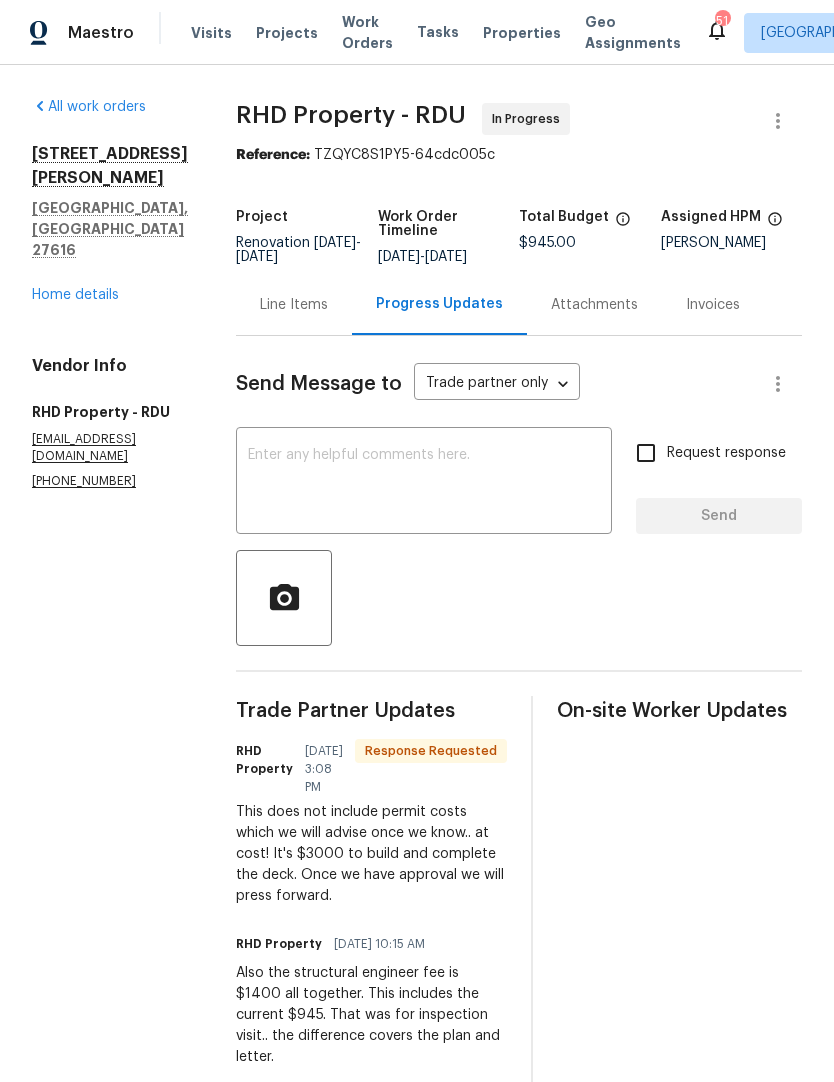 scroll, scrollTop: 0, scrollLeft: 0, axis: both 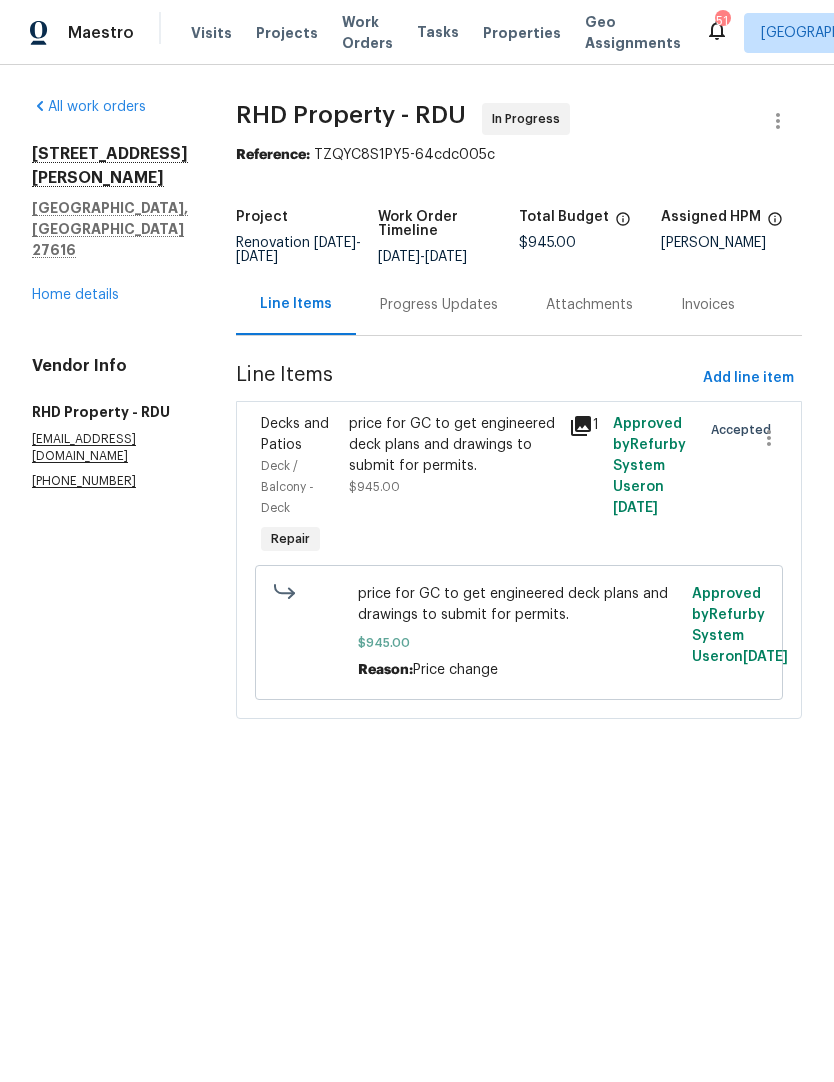 click on "price for GC to get engineered deck plans and drawings to submit for permits." at bounding box center (453, 445) 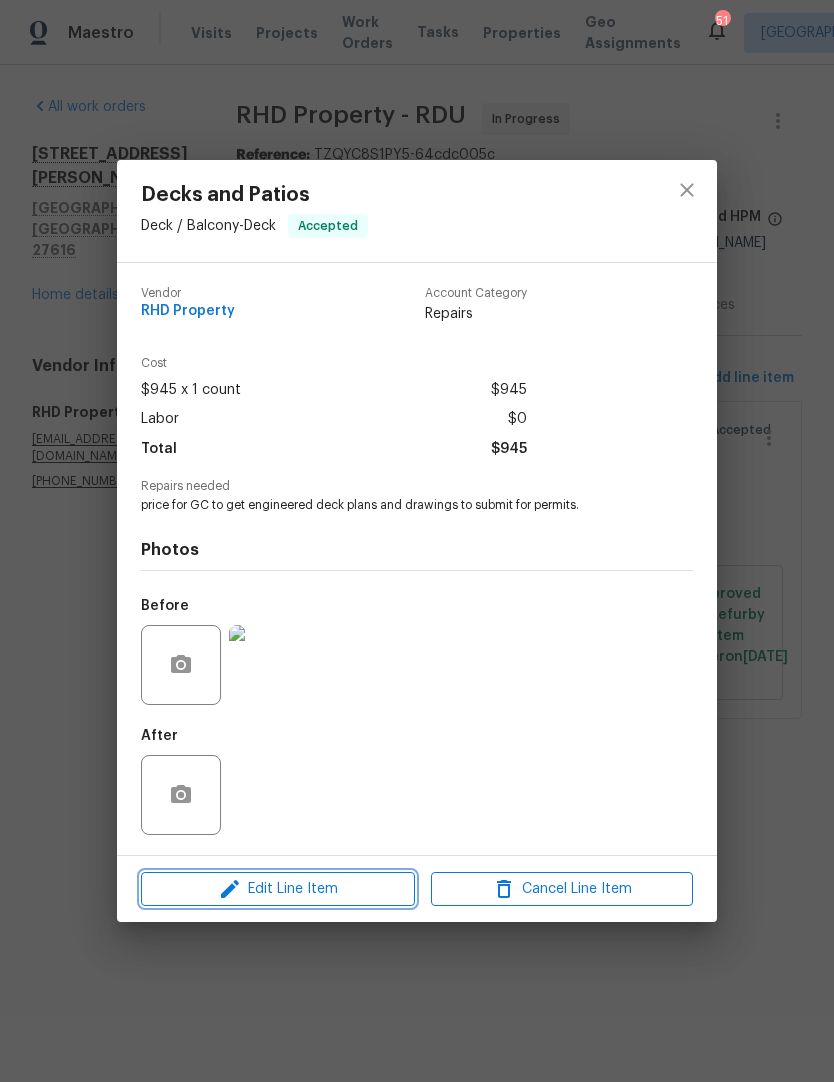 click on "Edit Line Item" at bounding box center (278, 889) 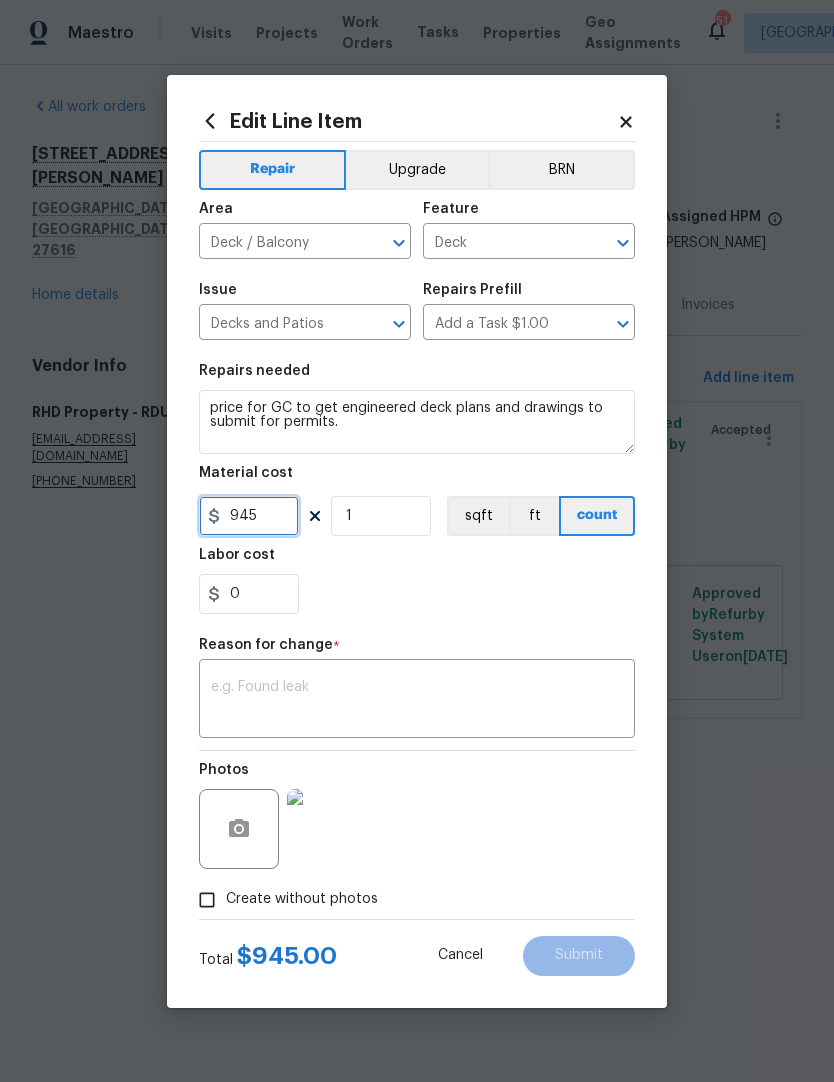 click on "945" at bounding box center (249, 516) 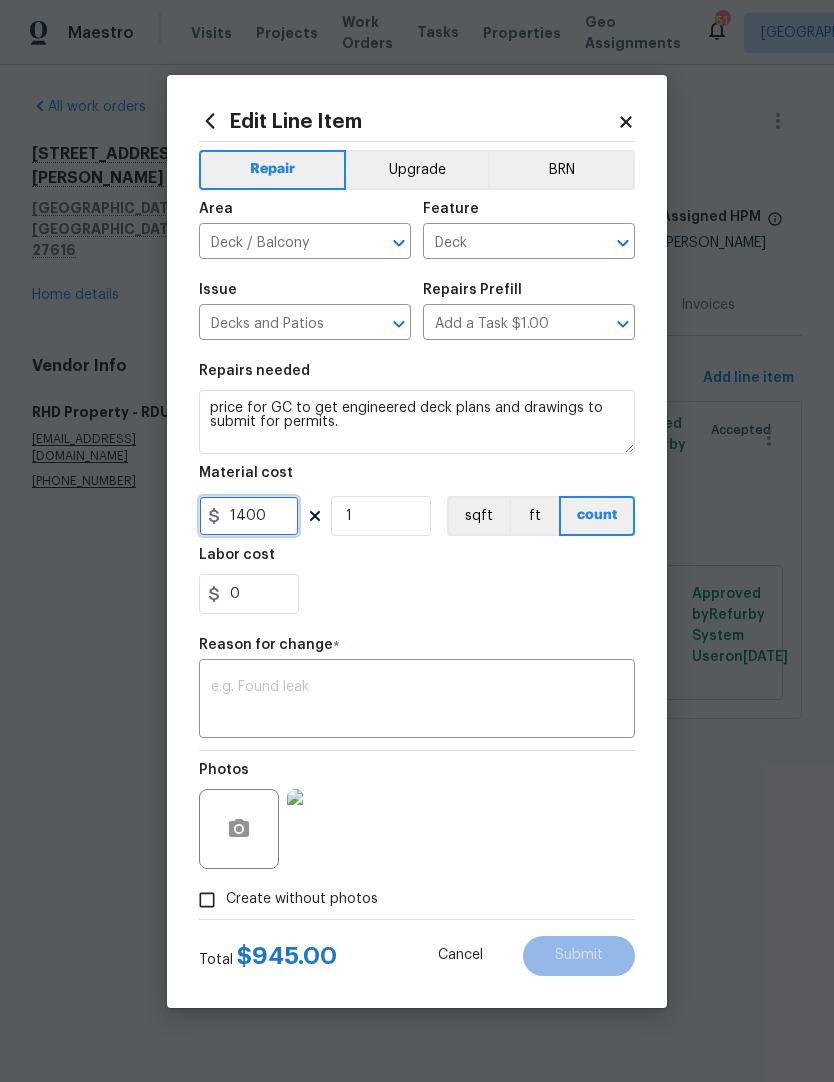 type on "1400" 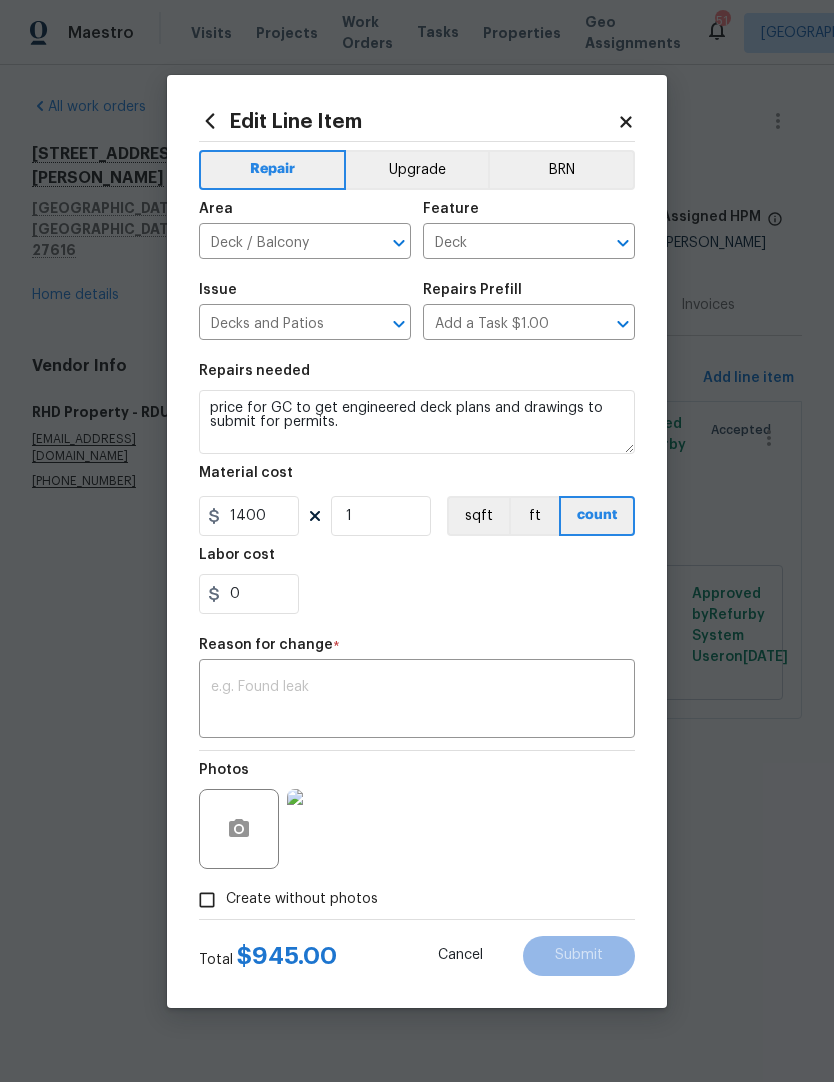 click on "Repairs needed price for GC to get engineered deck plans and drawings to submit for permits. Material cost 1400 1 sqft ft count Labor cost 0" at bounding box center [417, 489] 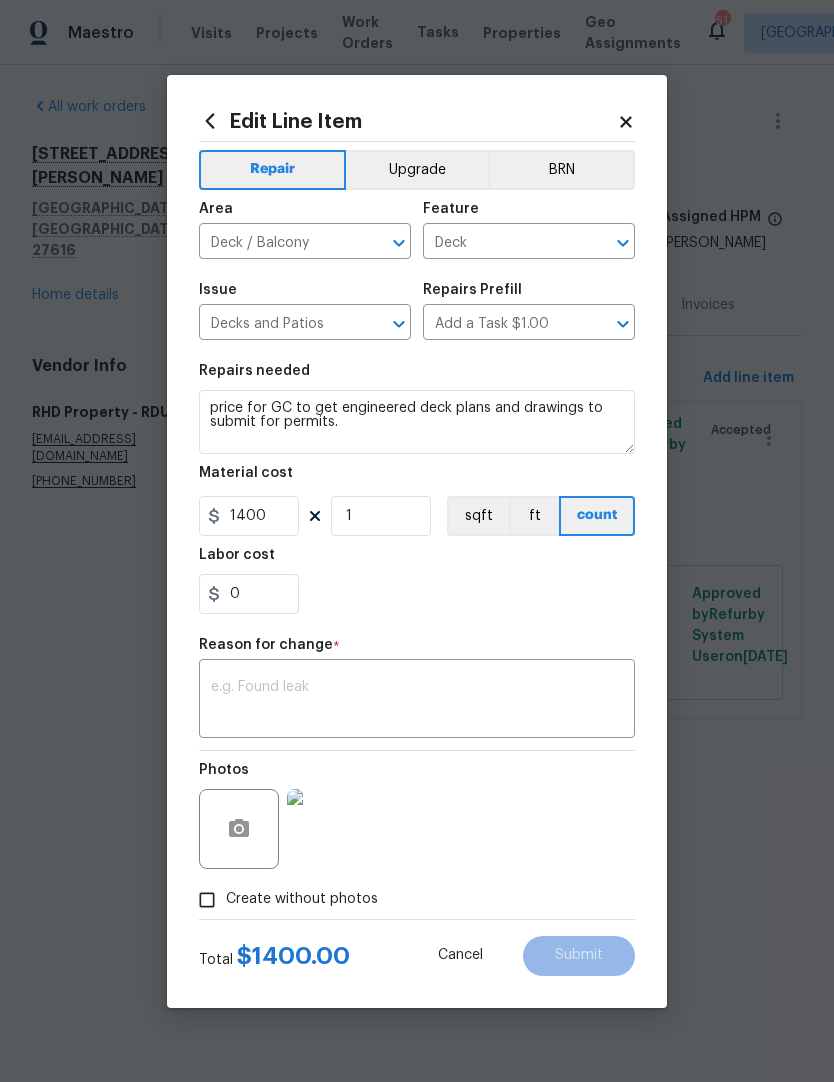 click at bounding box center [417, 701] 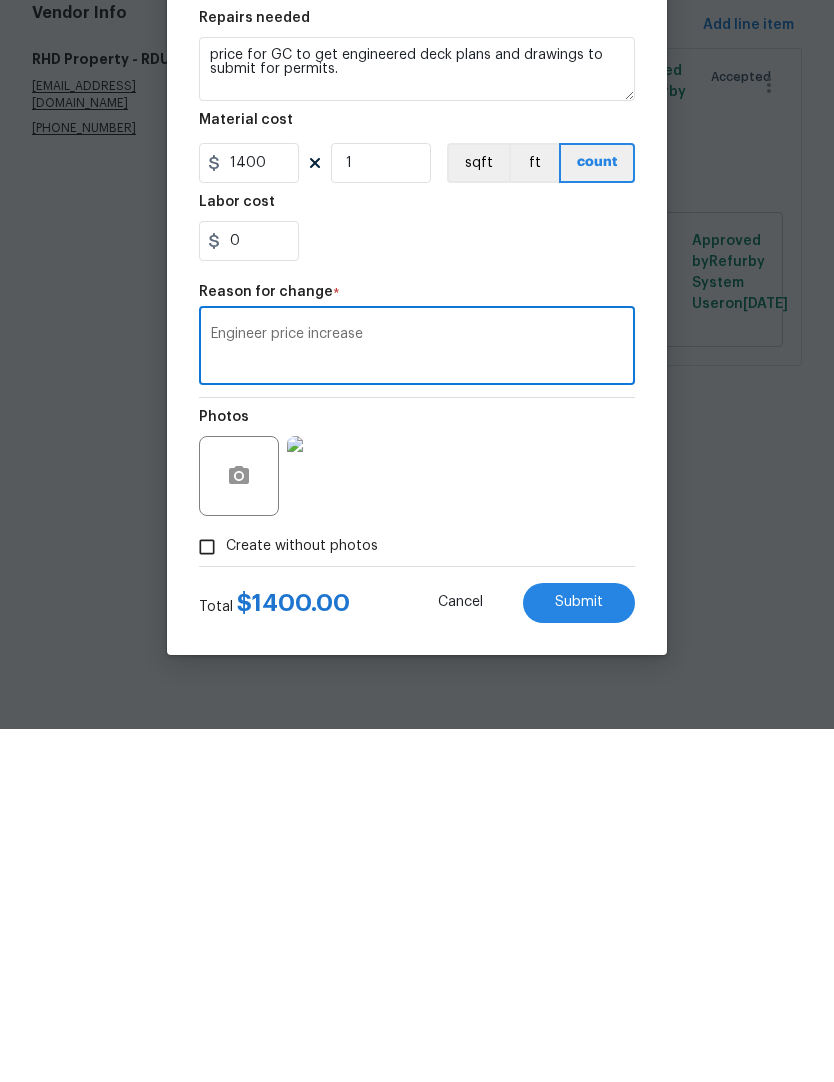 type on "Engineer price increase" 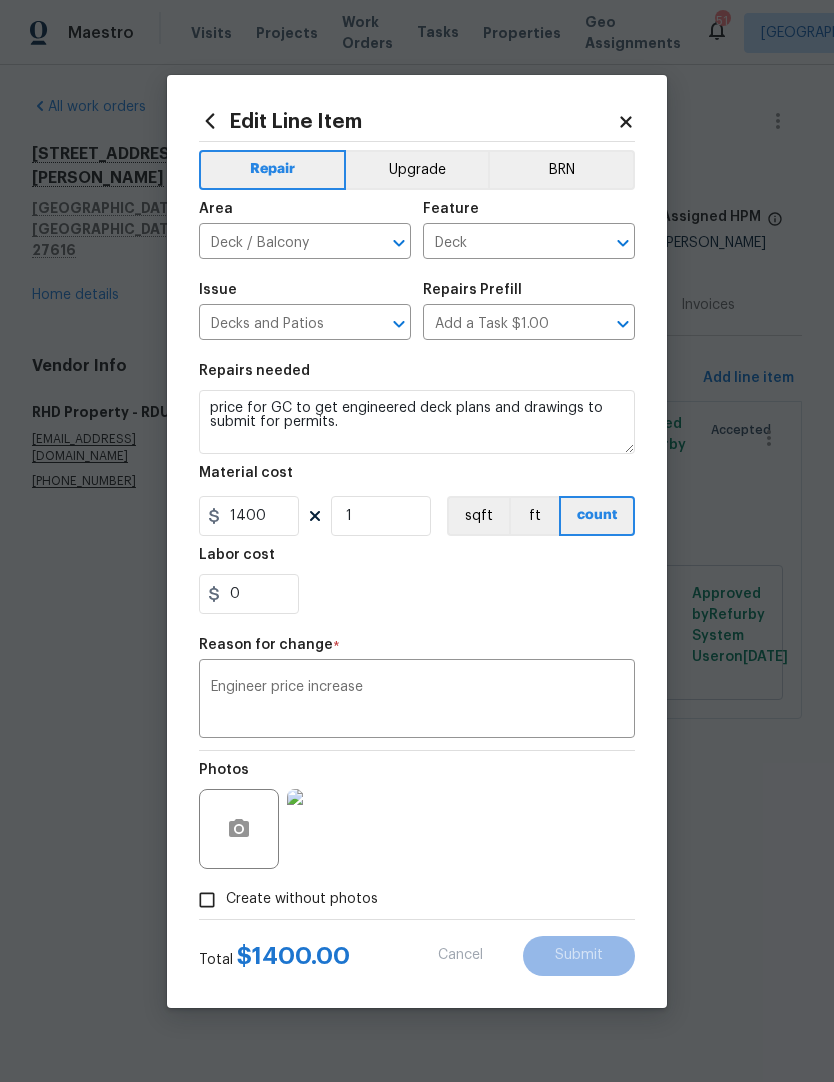 type on "945" 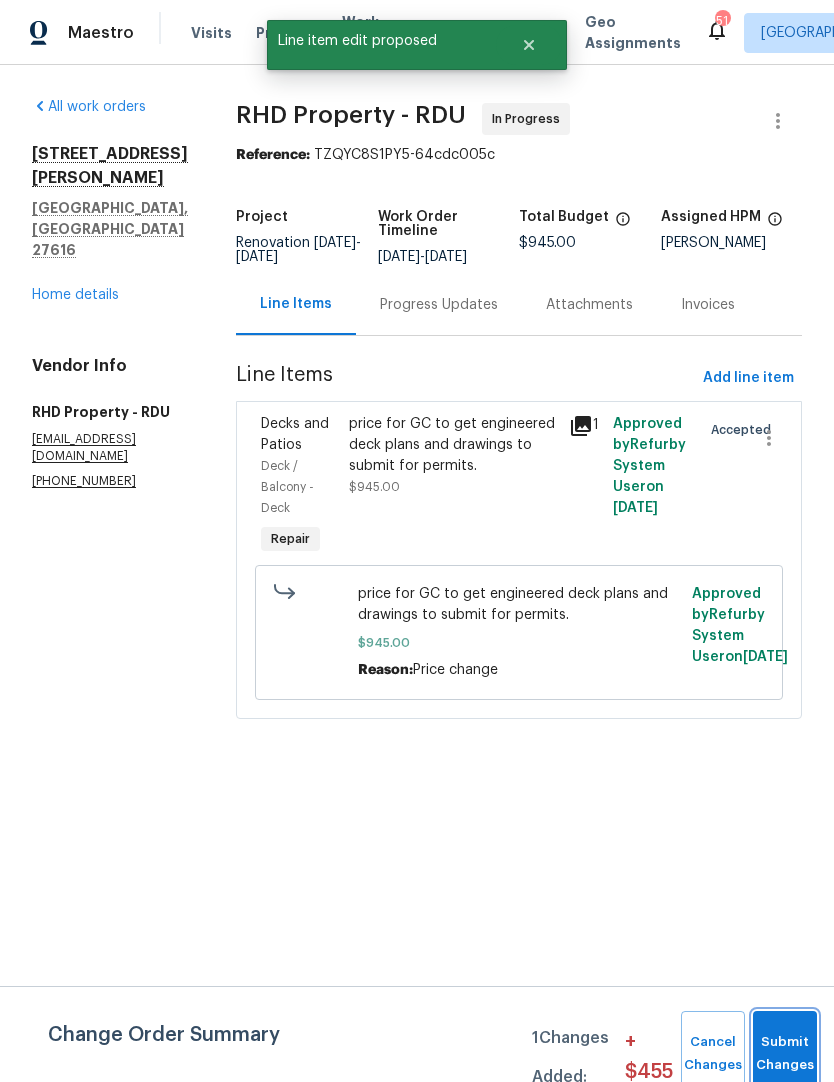 click on "Submit Changes" at bounding box center [785, 1054] 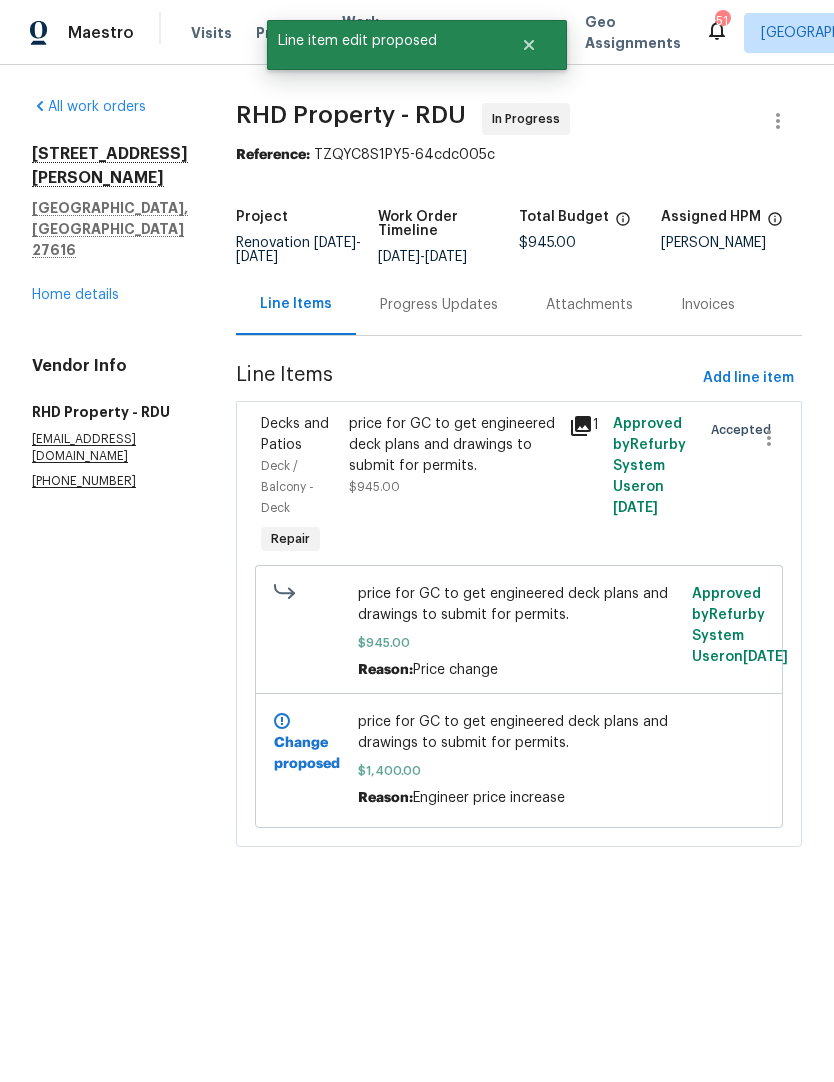 click on "All work orders 5163 Sandy Banks Rd Raleigh, NC 27616 Home details Vendor Info RHD Property - RDU Rhdopendoor@rhdproperty.com (919) 424-7516 RHD Property - RDU In Progress Reference:   TZQYC8S1PY5-64cdc005c Project Renovation   6/24/2025  -  7/30/2025 Work Order Timeline 7/1/2025  -  7/30/2025 Total Budget $945.00 Assigned HPM Joseph White Line Items Progress Updates Attachments Invoices Line Items Add line item Decks and Patios Deck / Balcony - Deck Repair price for GC to get engineered deck plans and drawings to submit for permits. $945.00   1 Approved by  Refurby System User  on   7/3/2025 Accepted price for GC to get engineered deck plans and drawings to submit for permits. $945.00 Reason:  Price change Approved by  Refurby System User  on  7/3/2025 Change proposed price for GC to get engineered deck plans and drawings to submit for permits. $1,400.00 Reason:  Engineer price increase" at bounding box center (417, 484) 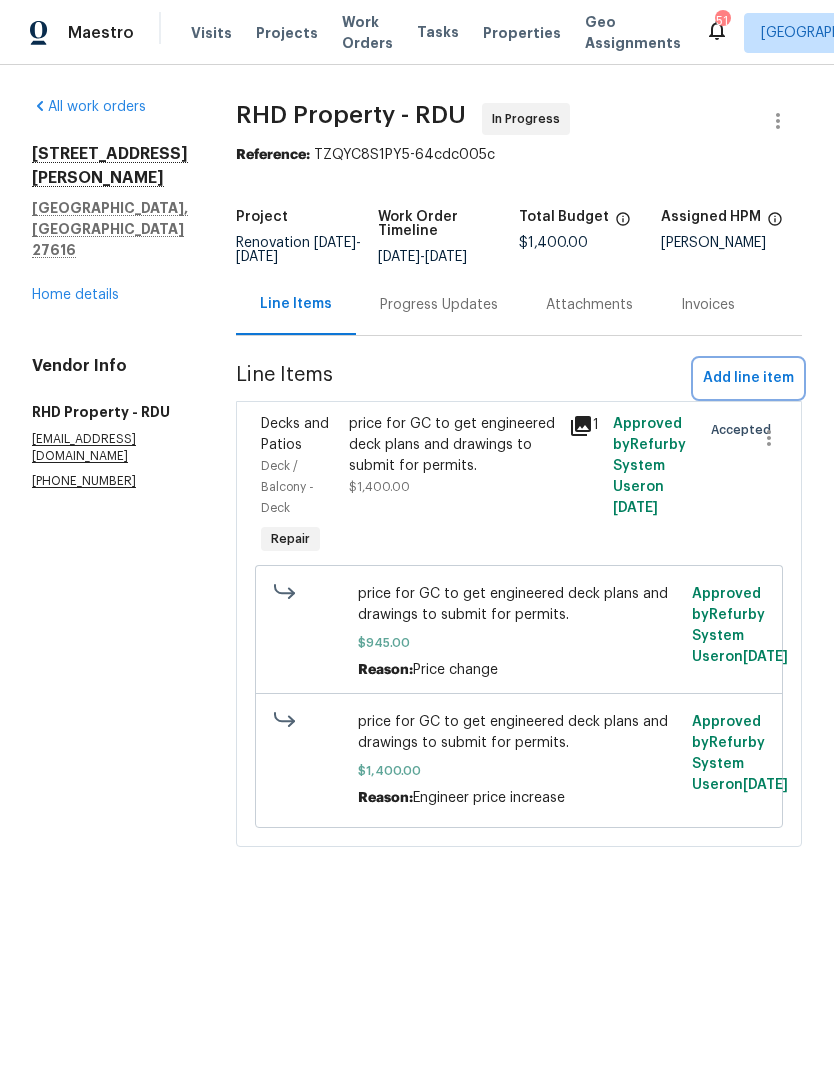 click on "Add line item" at bounding box center (748, 378) 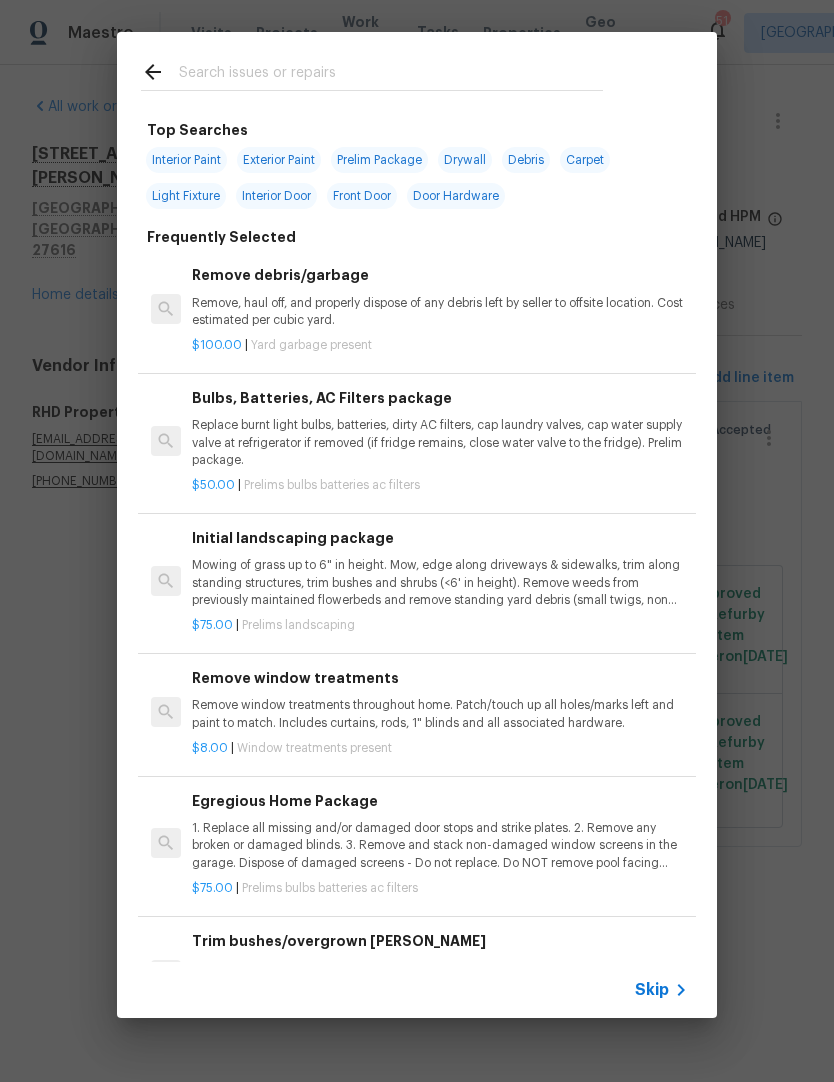 click at bounding box center [391, 75] 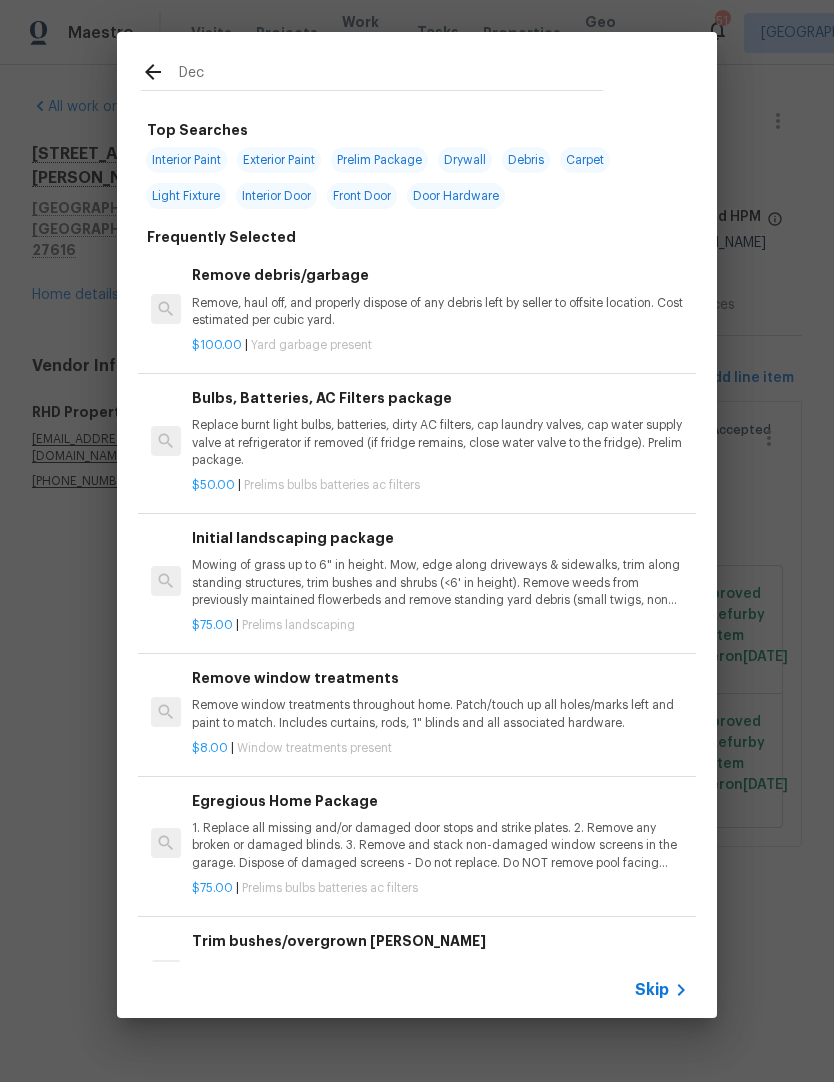 type on "Deck" 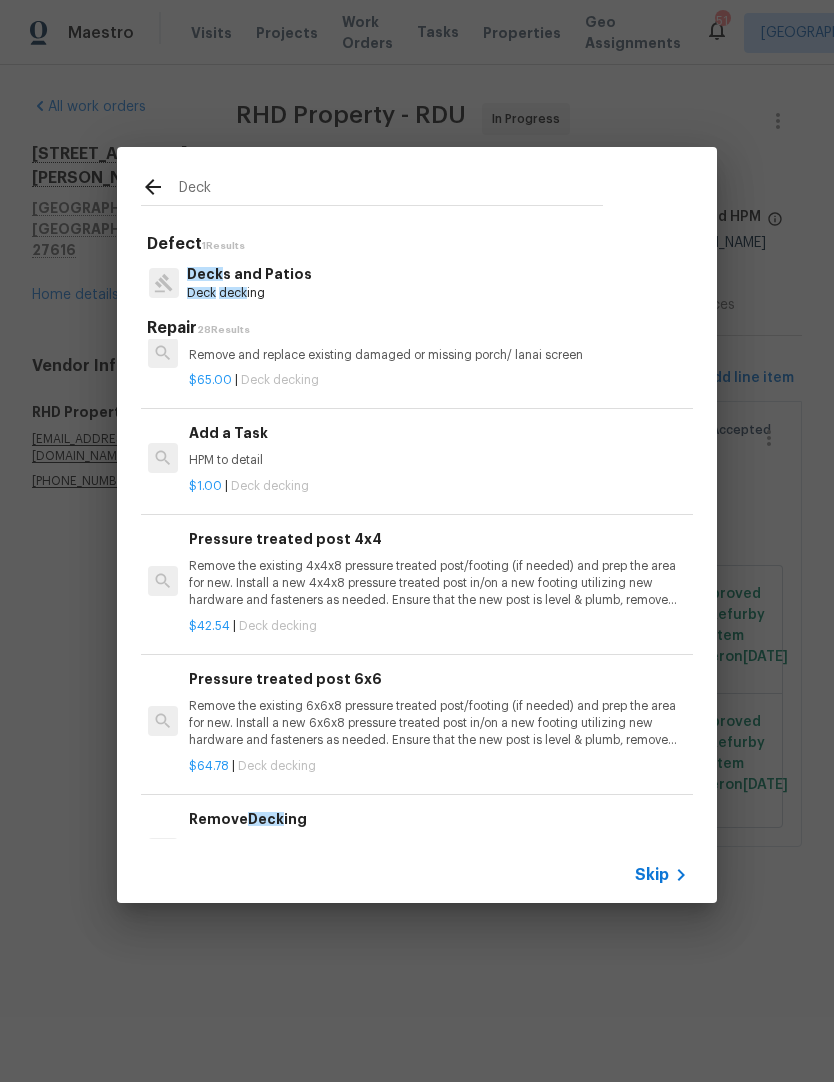 scroll, scrollTop: 1999, scrollLeft: 3, axis: both 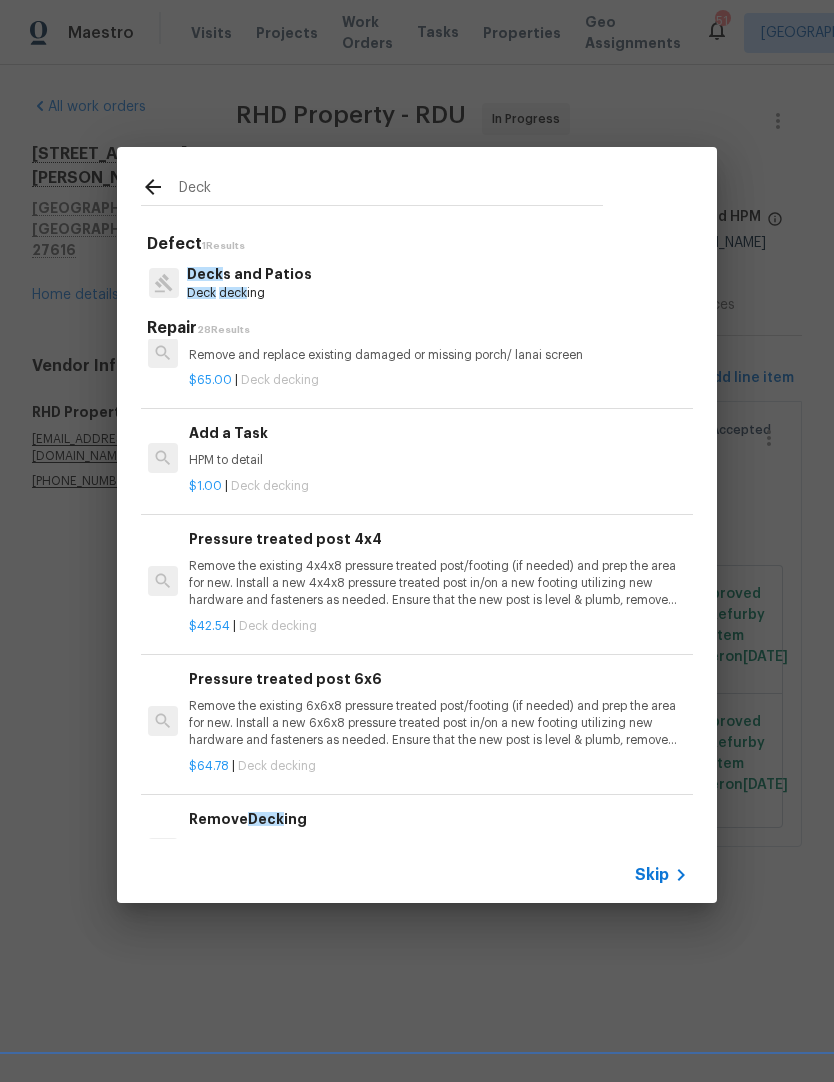 click on "HPM to detail" at bounding box center [437, 460] 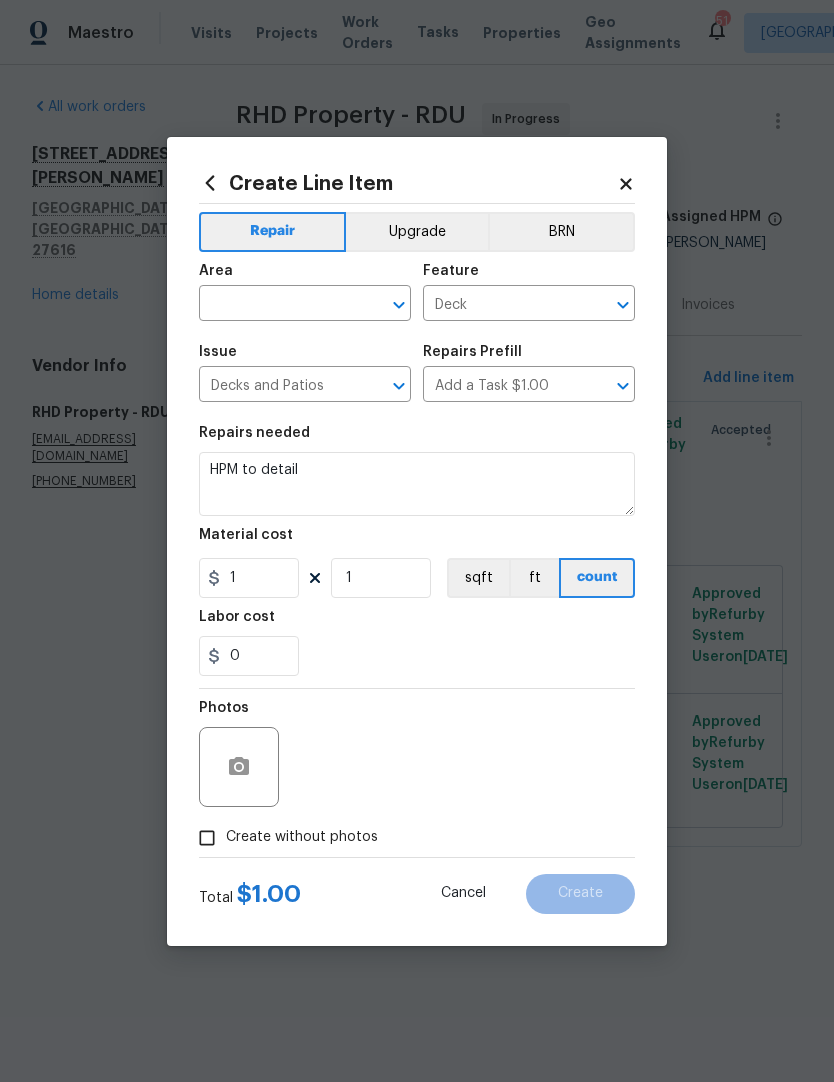 click at bounding box center (277, 305) 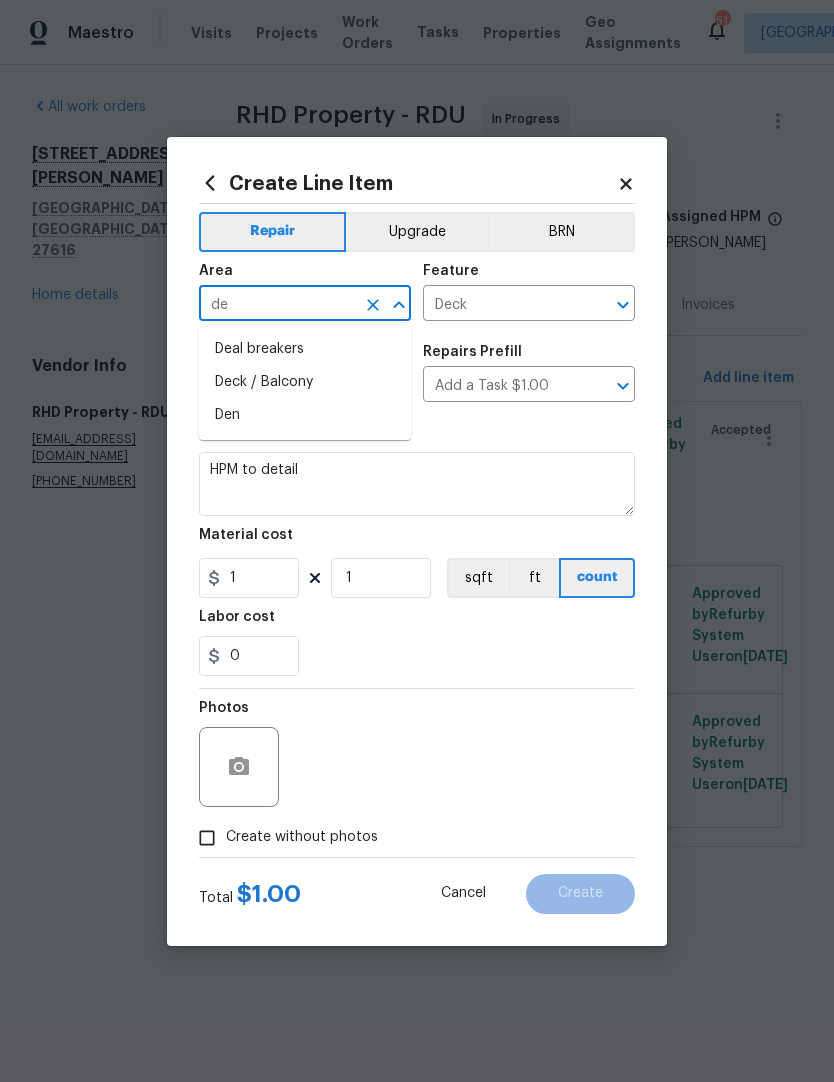 click on "Deck / Balcony" at bounding box center [305, 382] 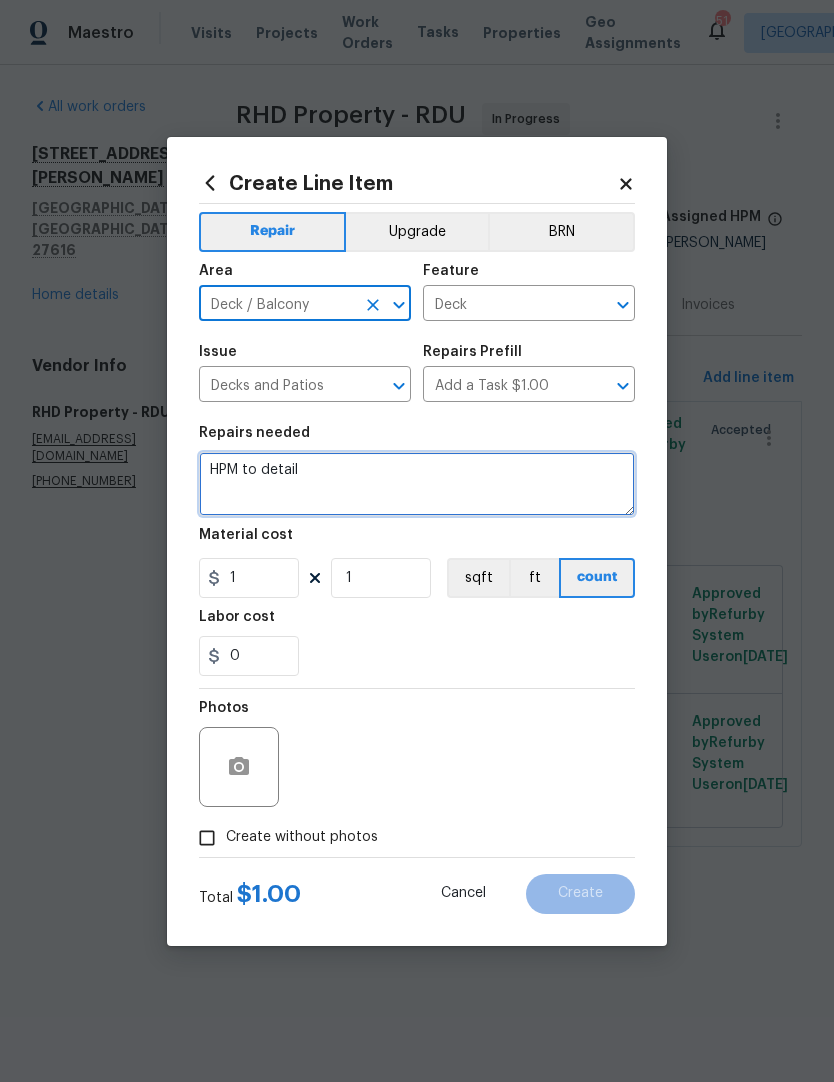 click on "HPM to detail" at bounding box center [417, 484] 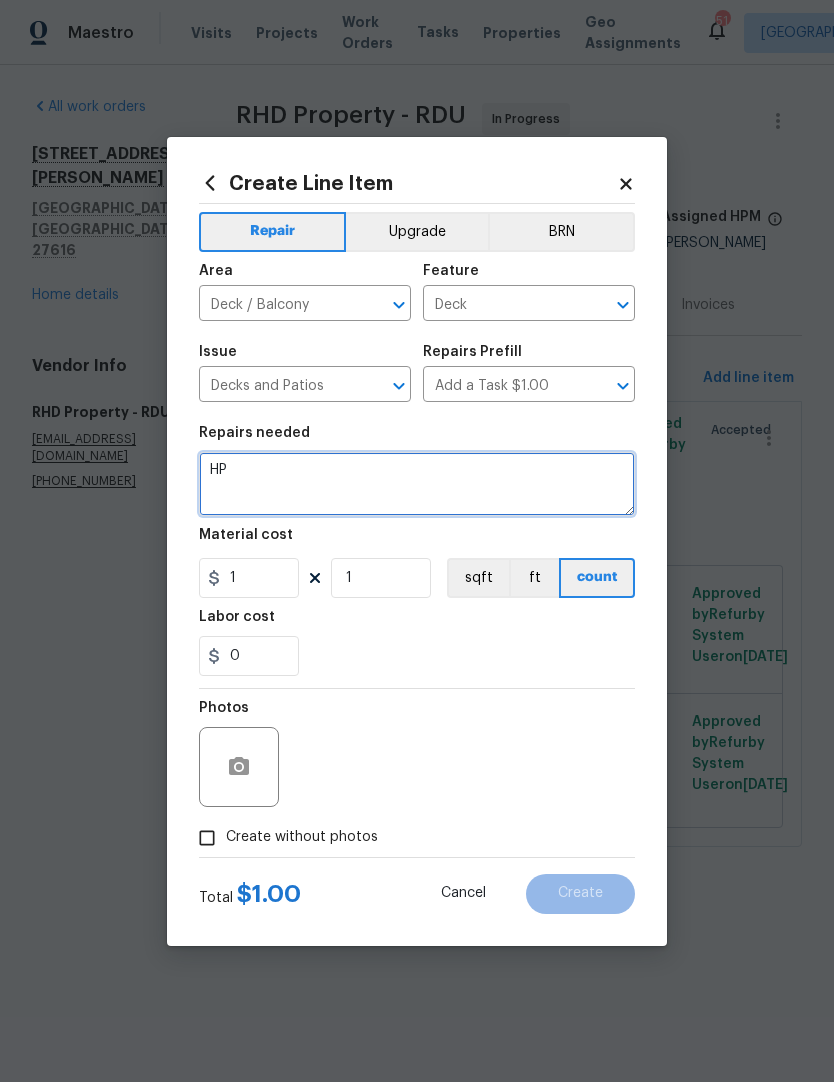 type on "H" 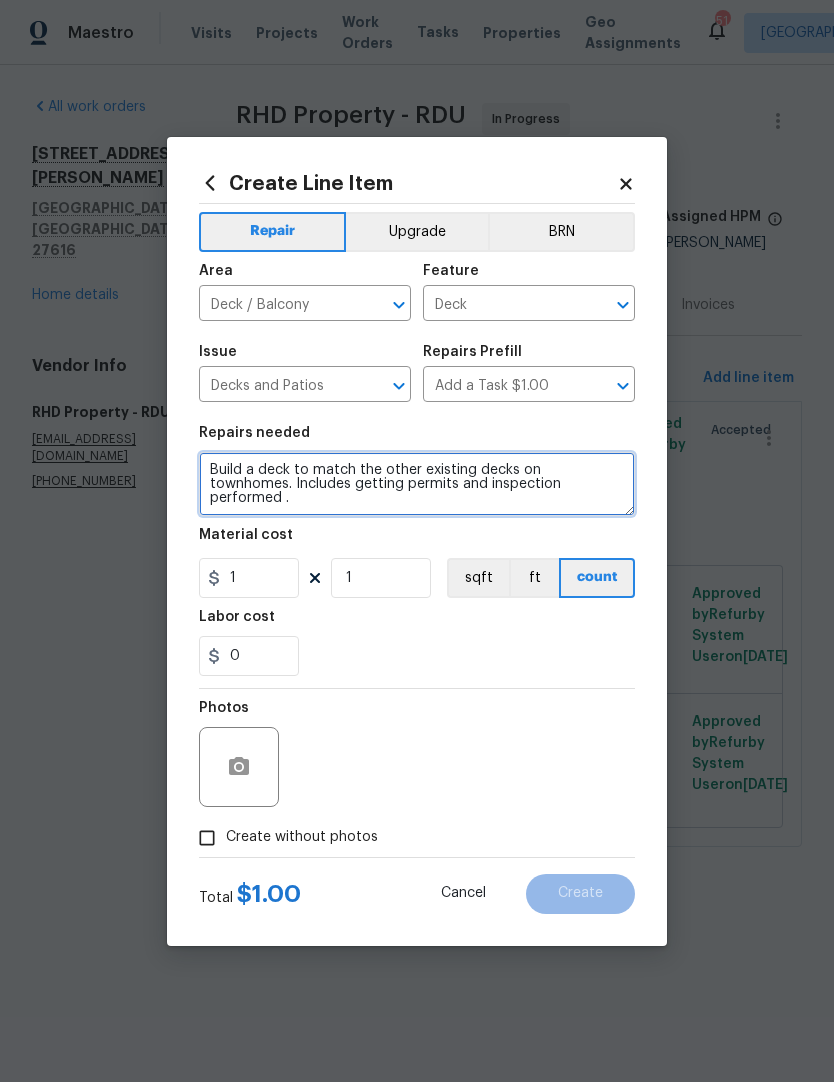 type on "Build a deck to match the other existing decks on townhomes. Includes getting permits and inspection performed ." 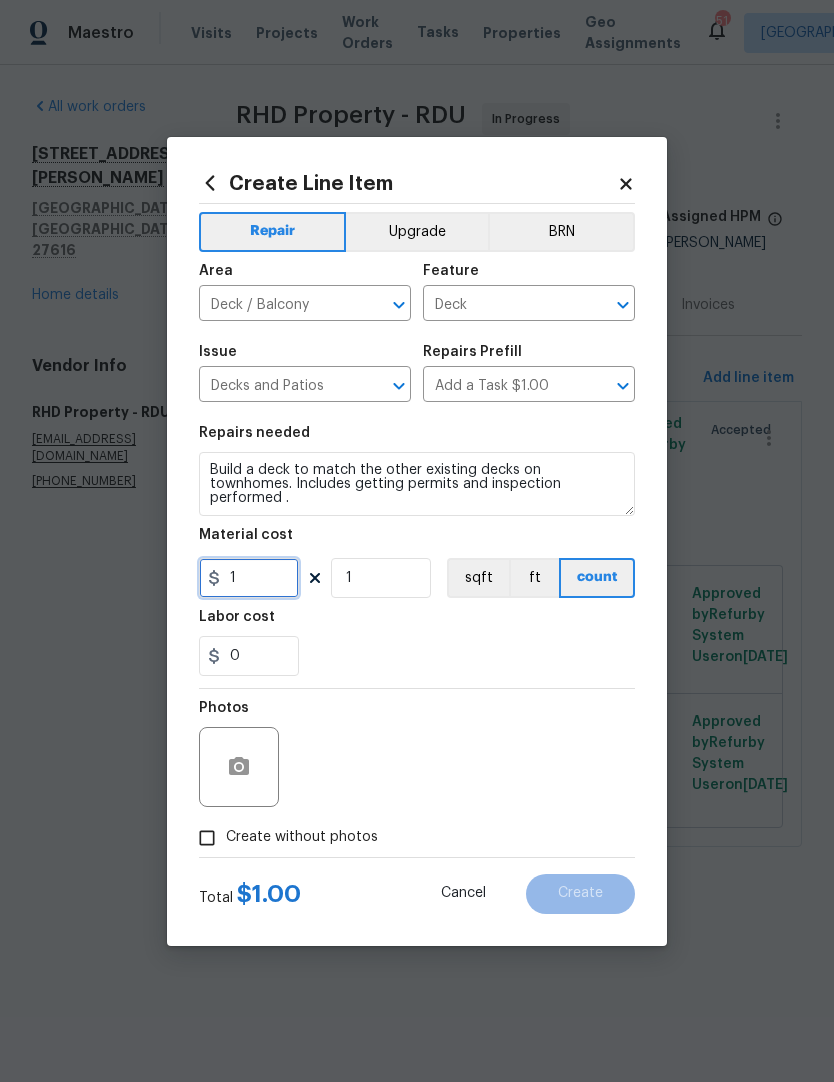 click on "1" at bounding box center [249, 578] 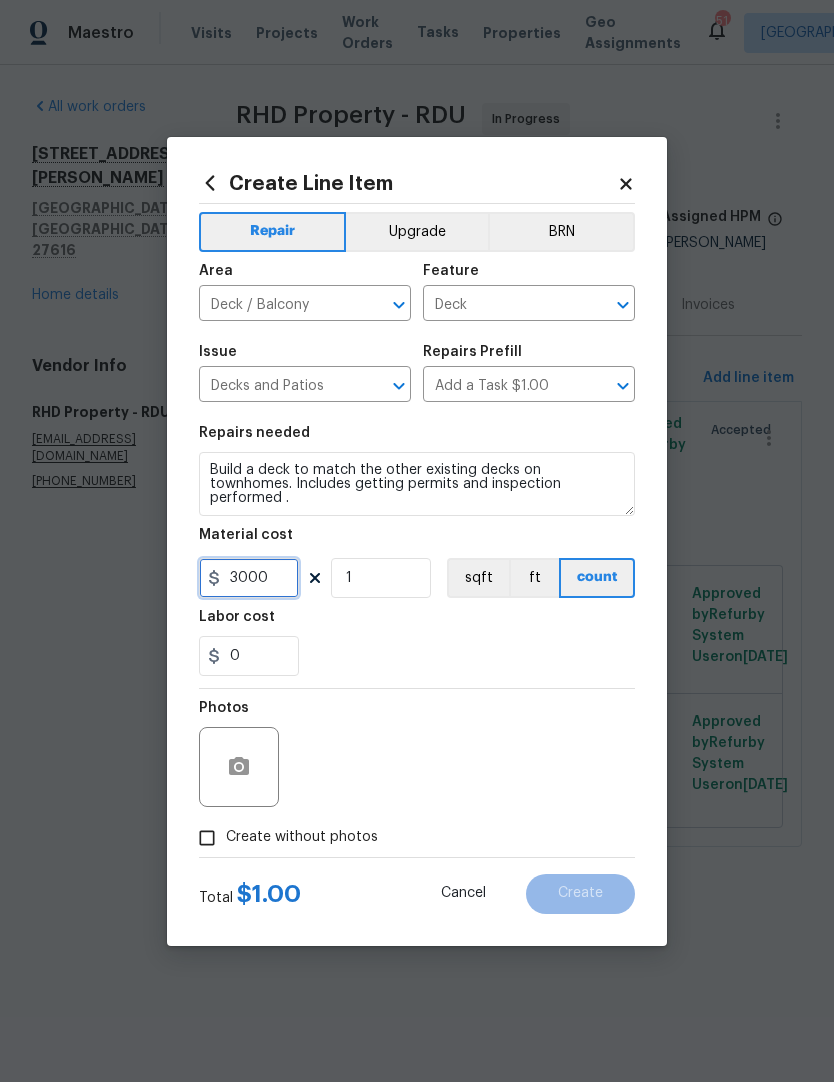 type on "3000" 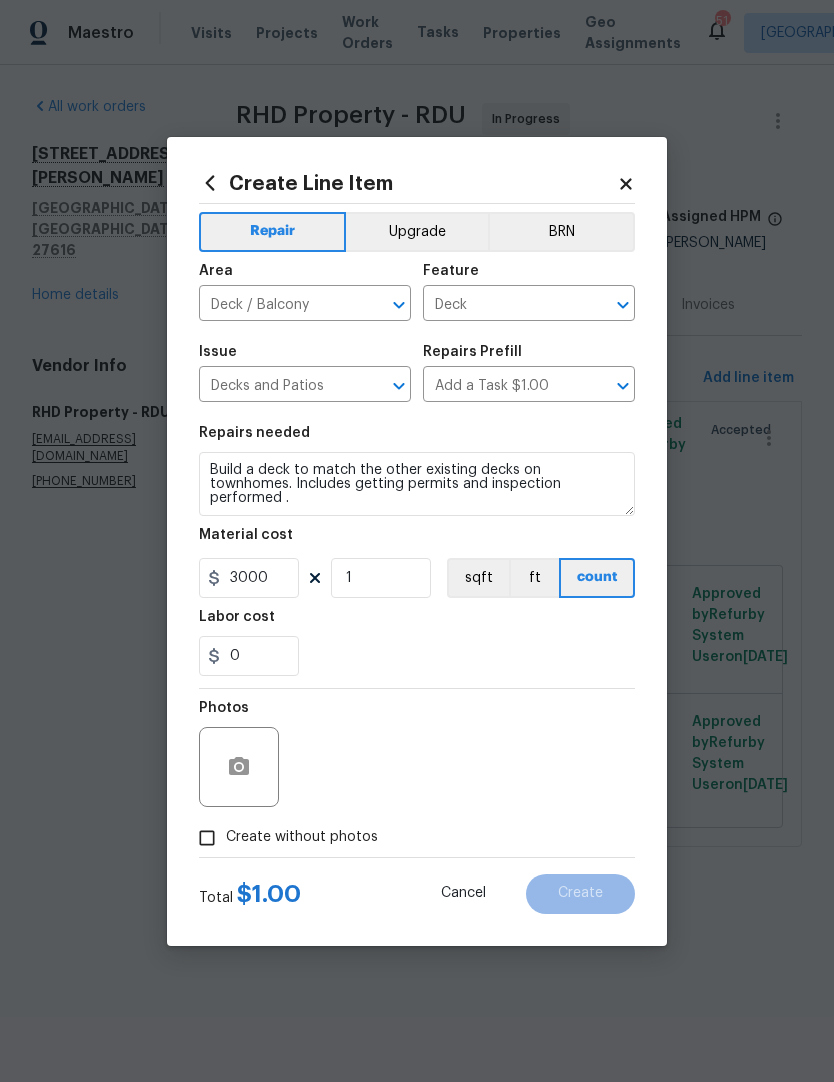 click on "0" at bounding box center [417, 656] 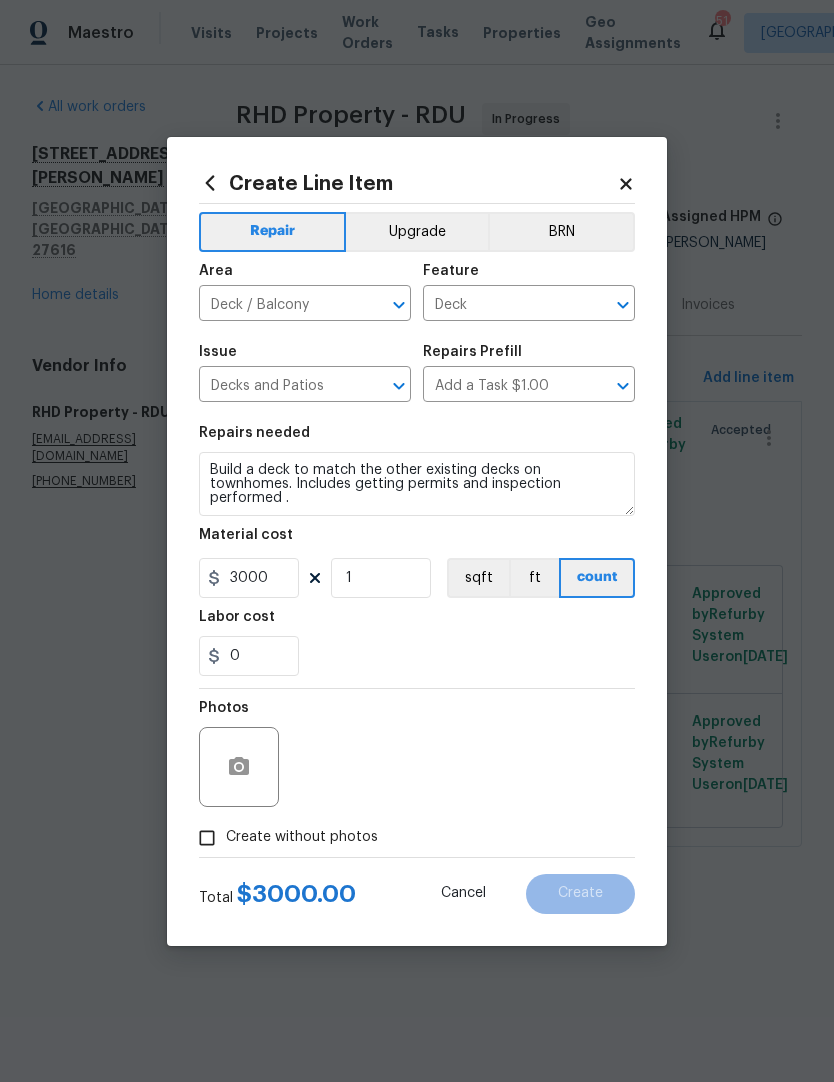 click on "Create without photos" at bounding box center (207, 838) 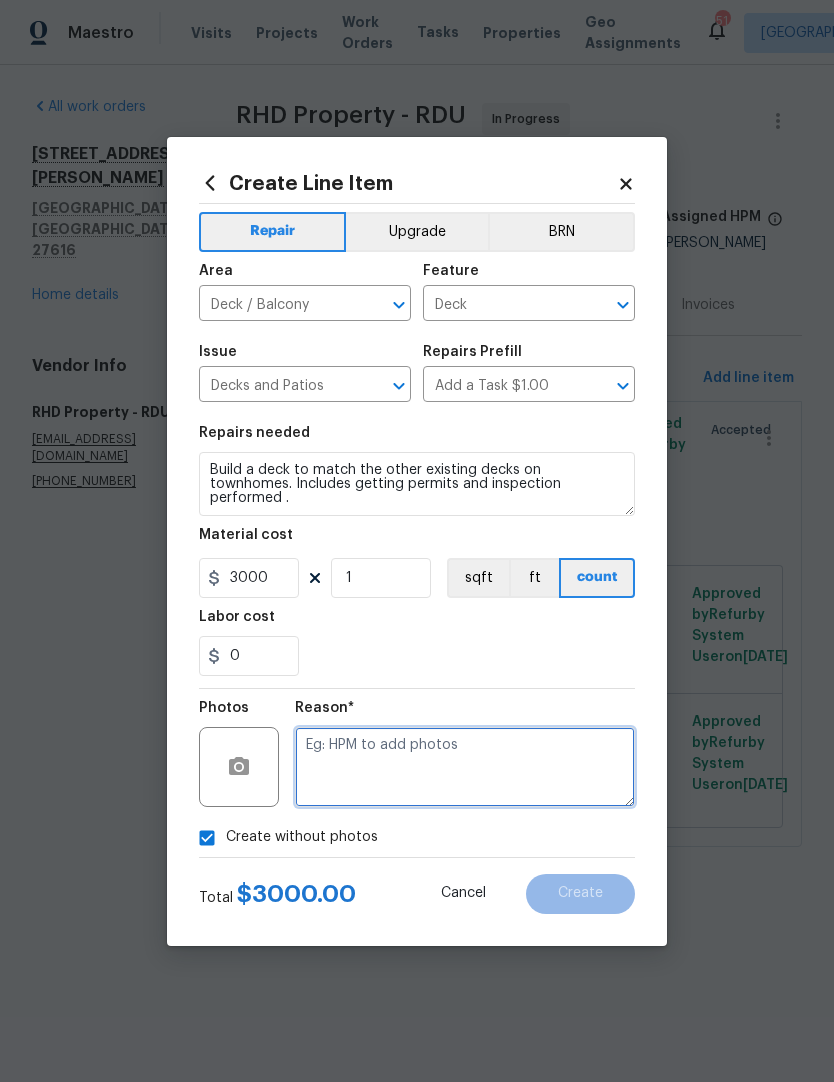 click at bounding box center [465, 767] 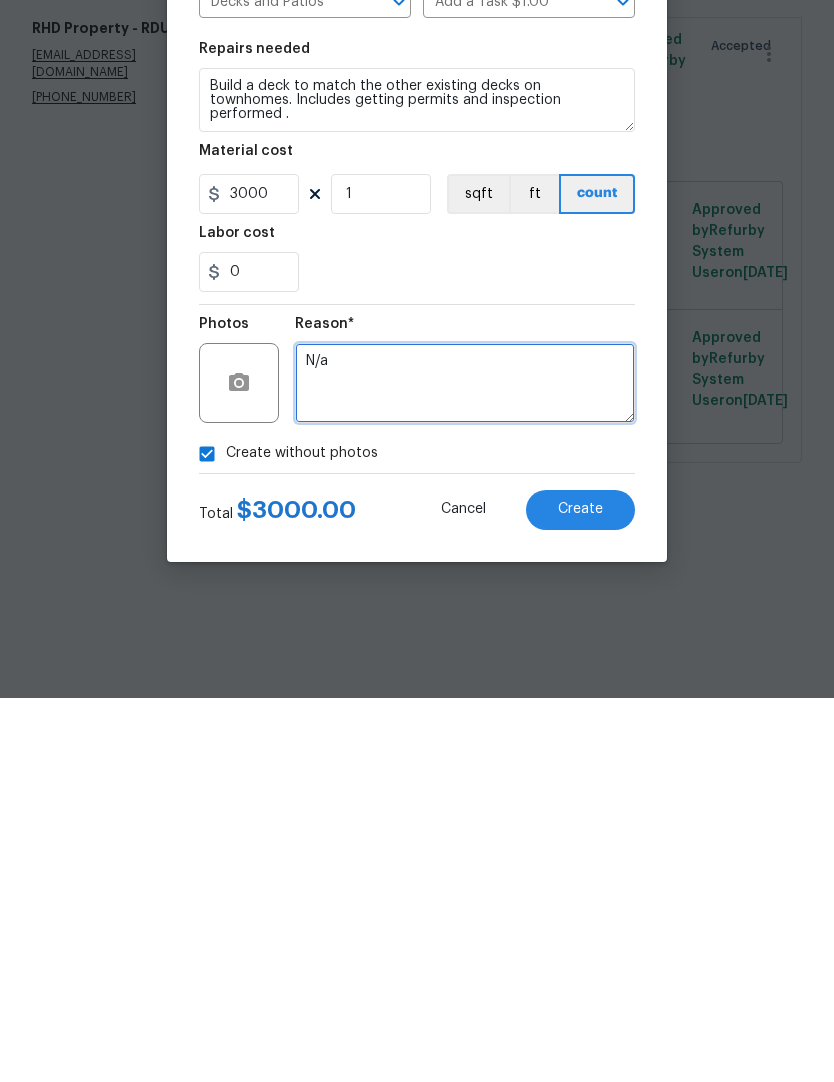 type on "N/a" 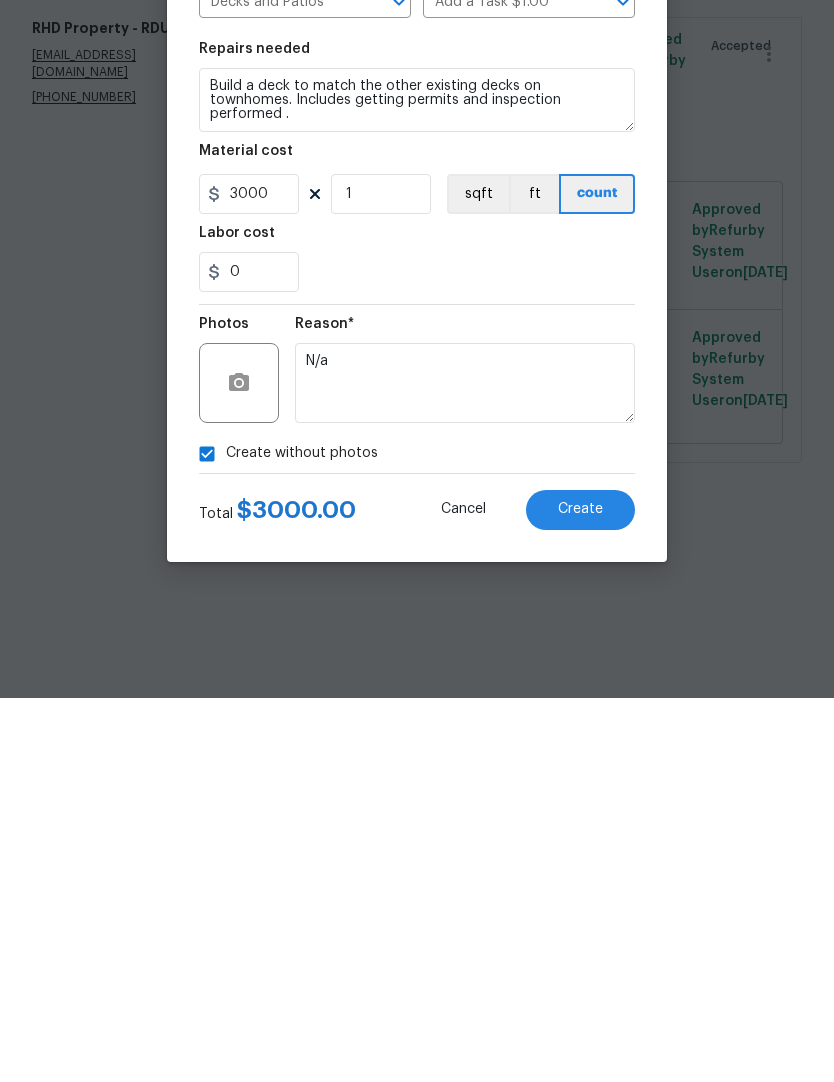 click on "Create" at bounding box center (580, 893) 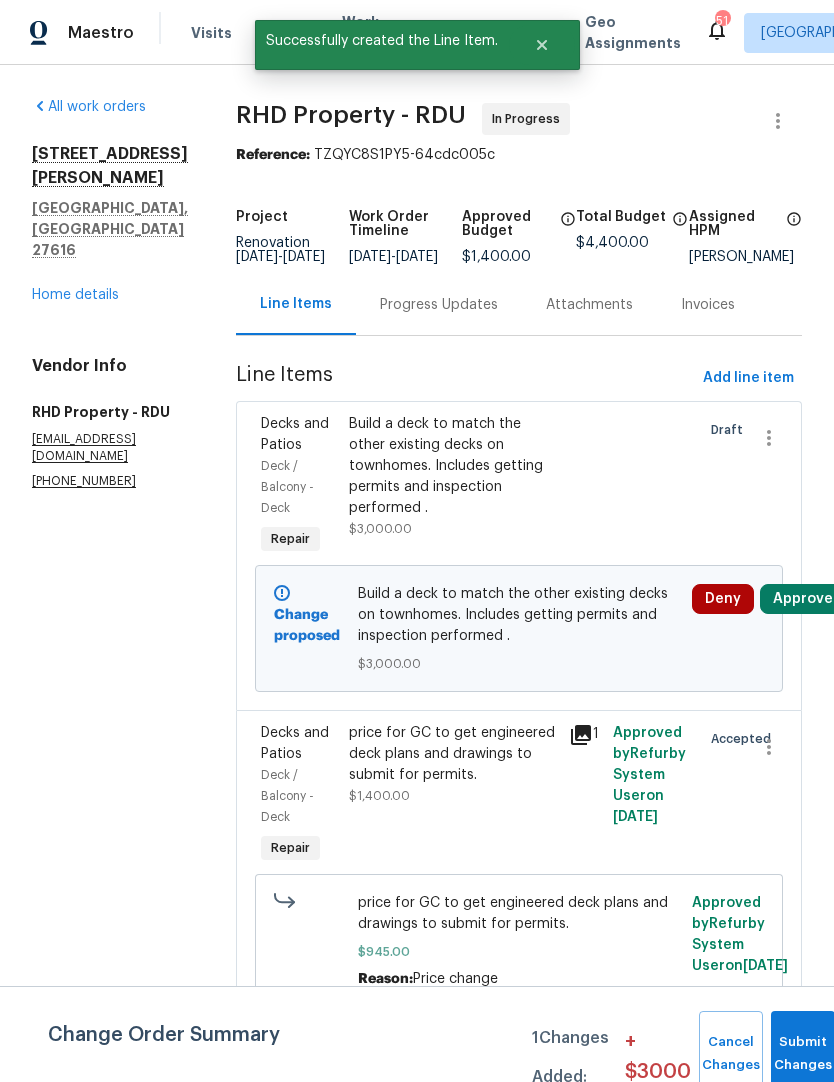 click on "Approve" at bounding box center (803, 599) 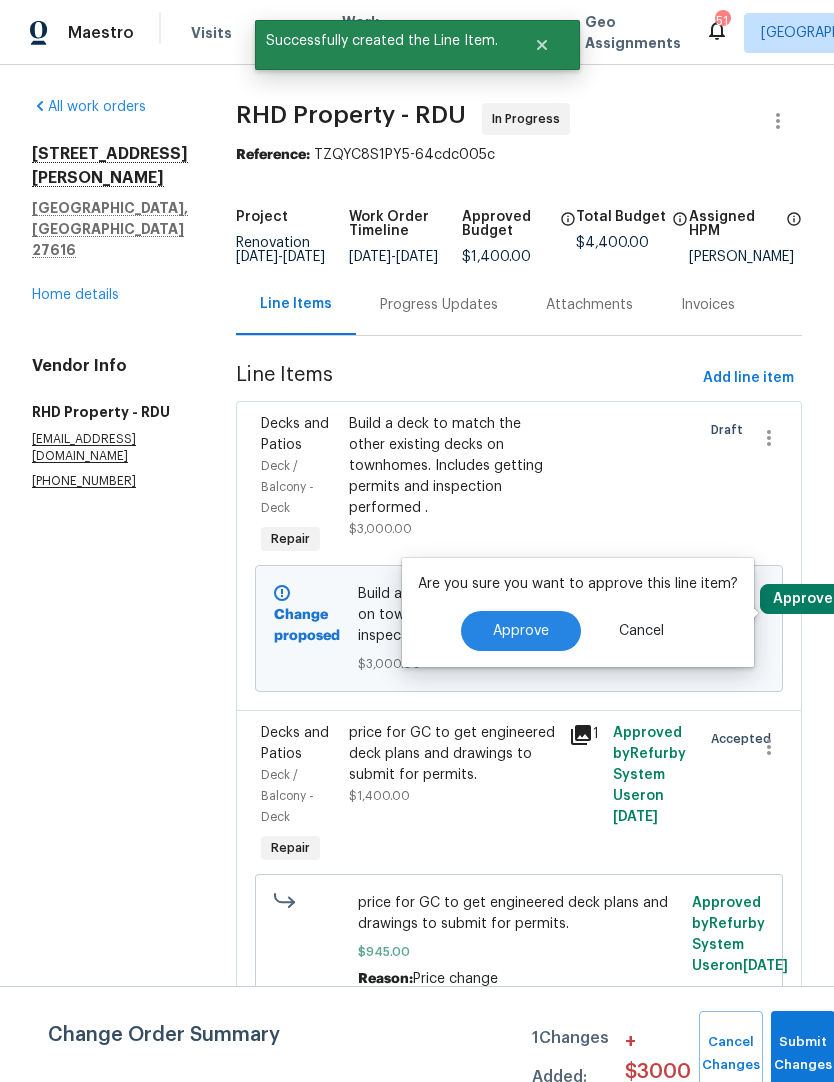 click on "Approve" at bounding box center (521, 631) 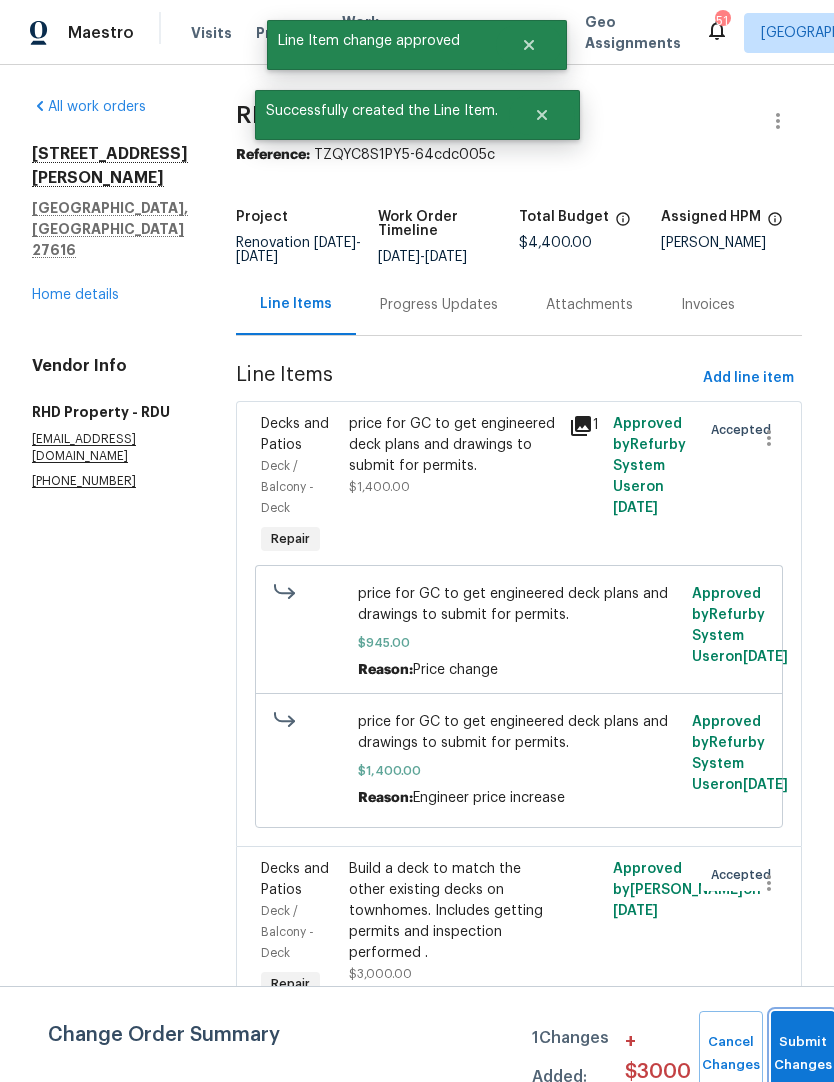 click on "Submit Changes" at bounding box center [803, 1054] 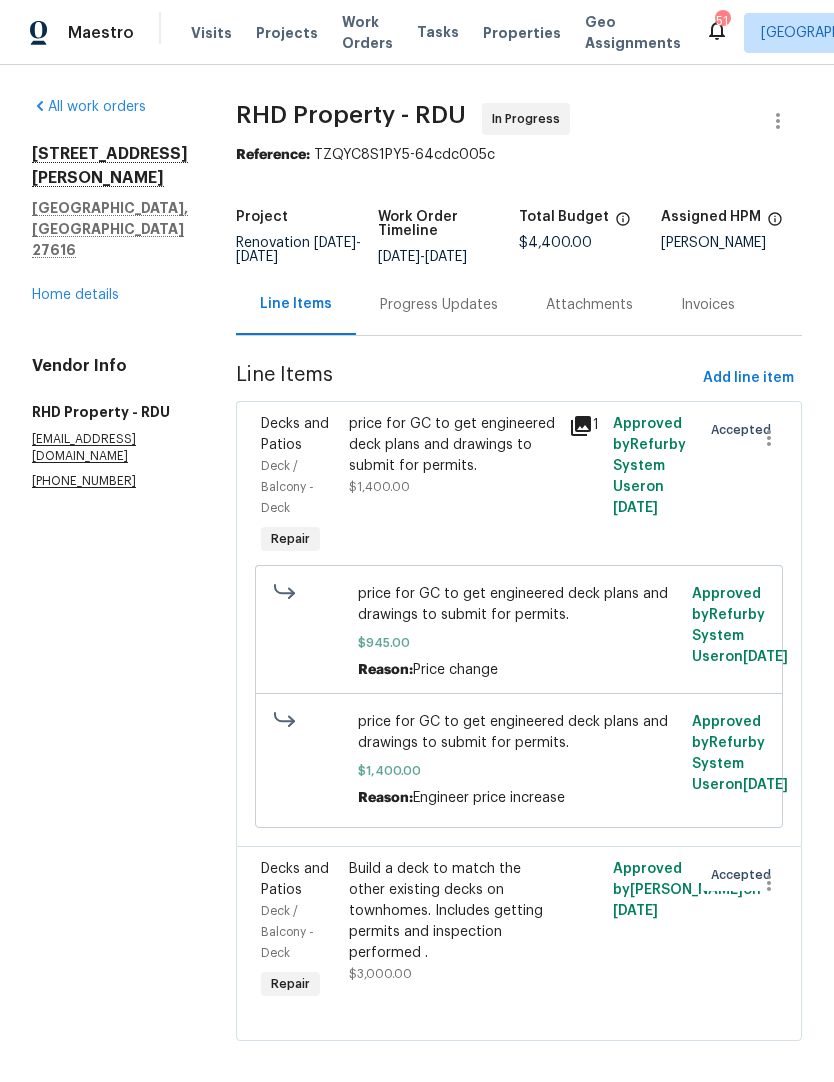 scroll, scrollTop: 0, scrollLeft: 0, axis: both 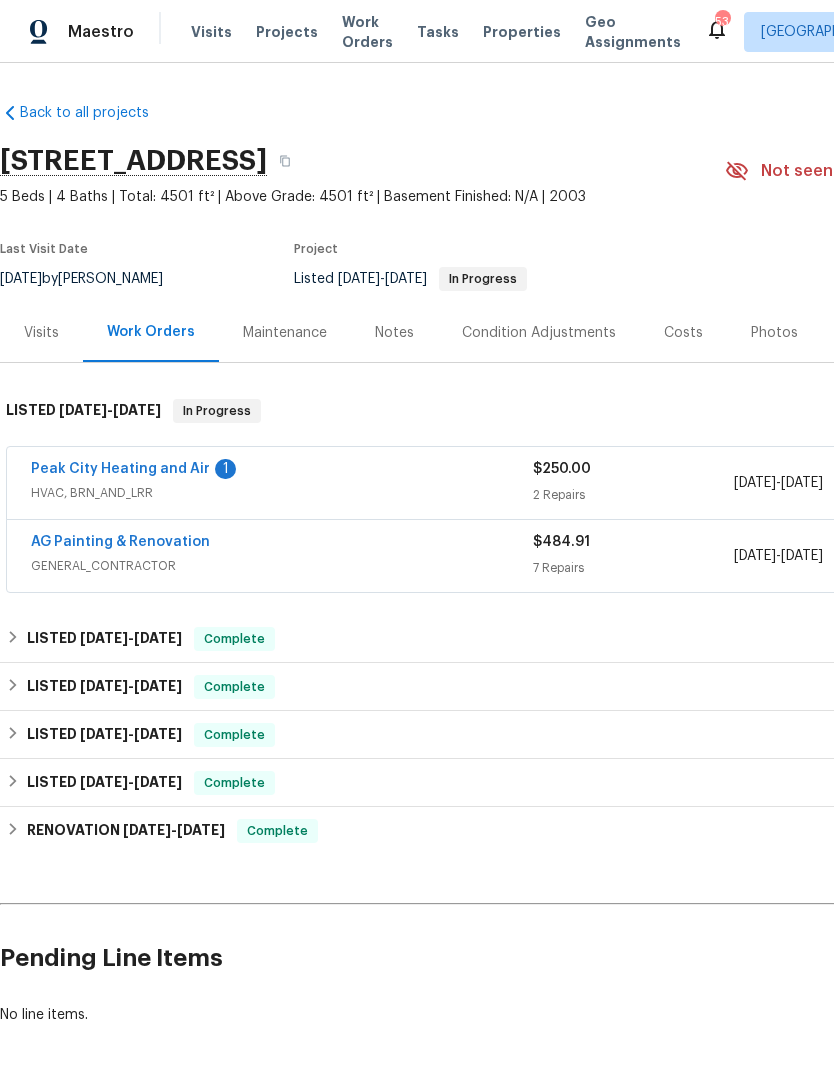 click on "Peak City Heating and Air" at bounding box center [120, 469] 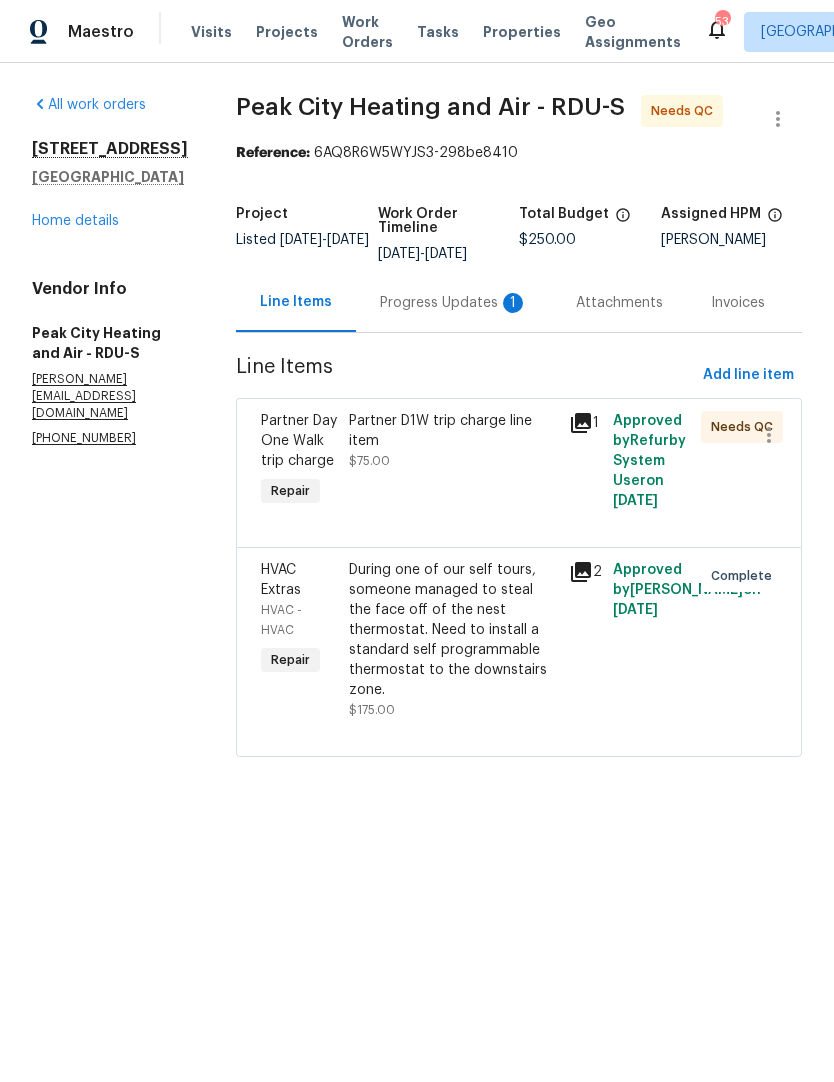 click on "Partner D1W trip charge line item $75.00" at bounding box center (453, 461) 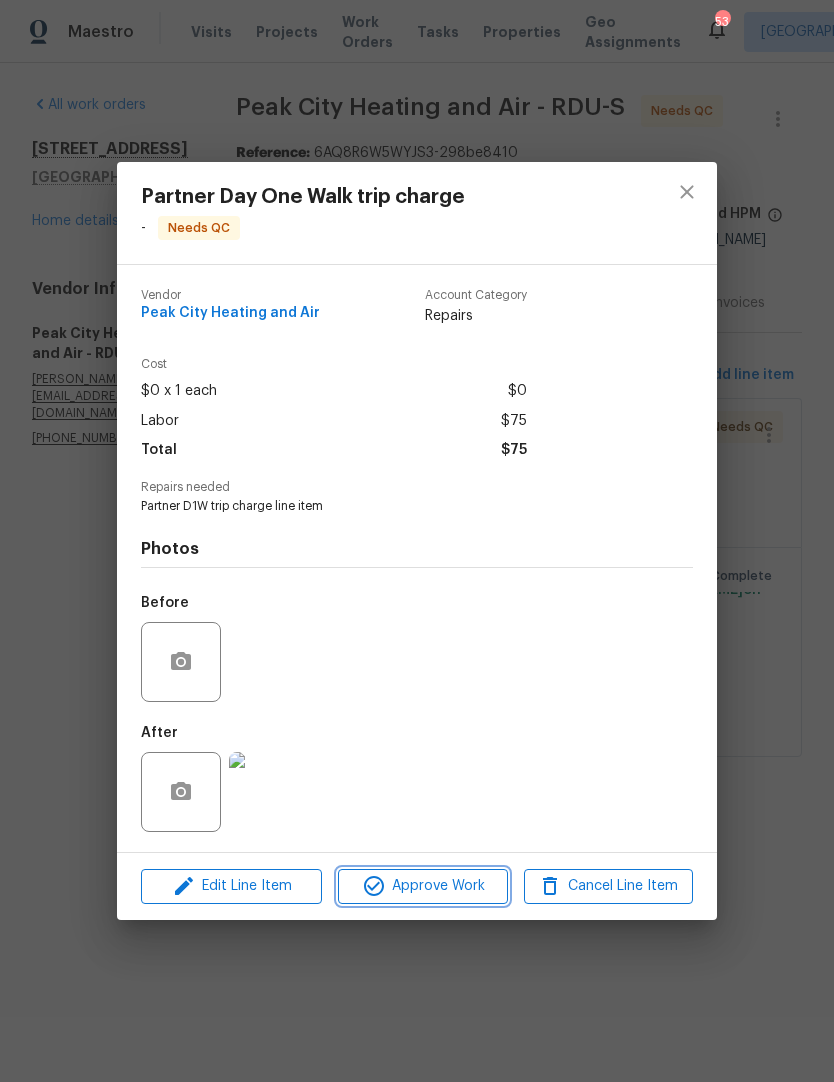 click on "Approve Work" at bounding box center (422, 886) 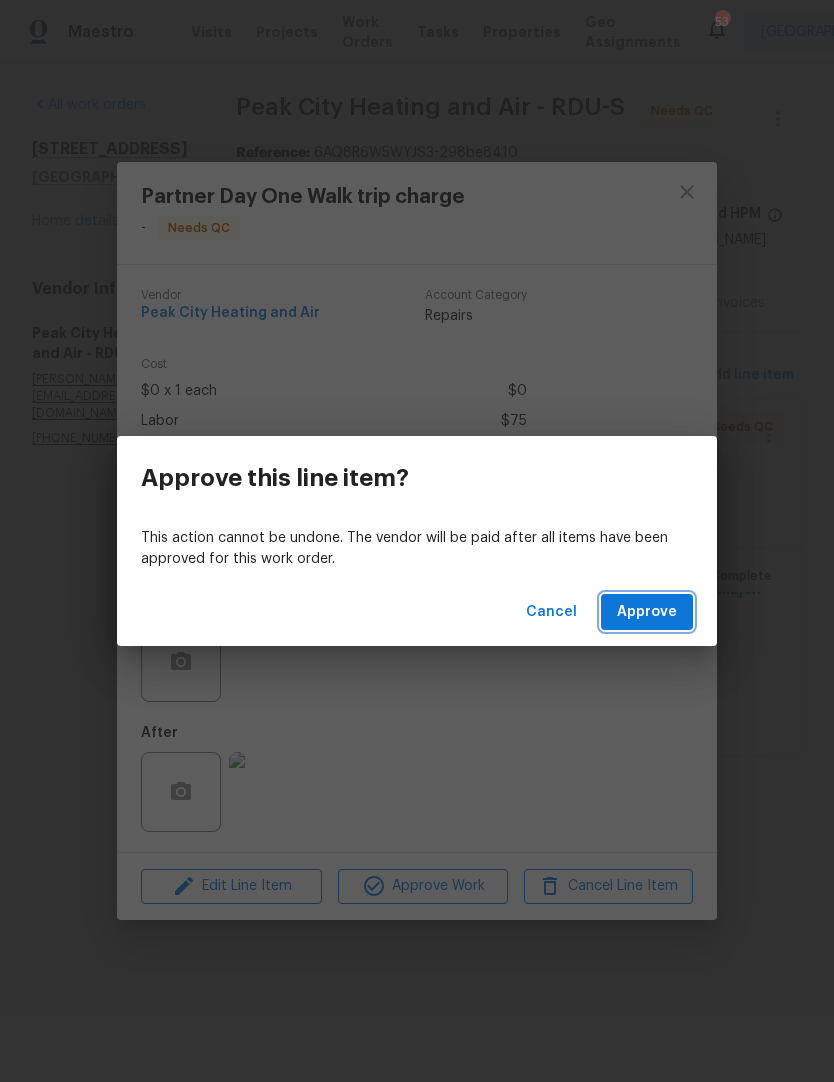 click on "Approve" at bounding box center (647, 612) 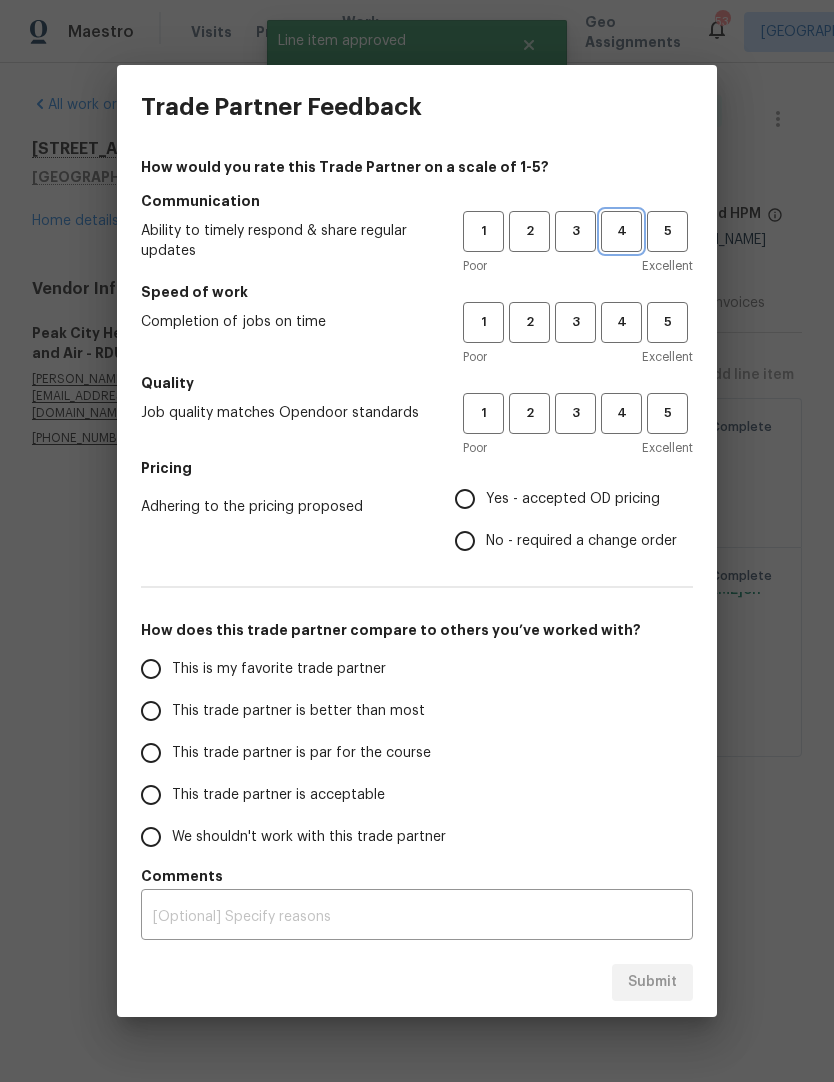click on "4" at bounding box center [621, 231] 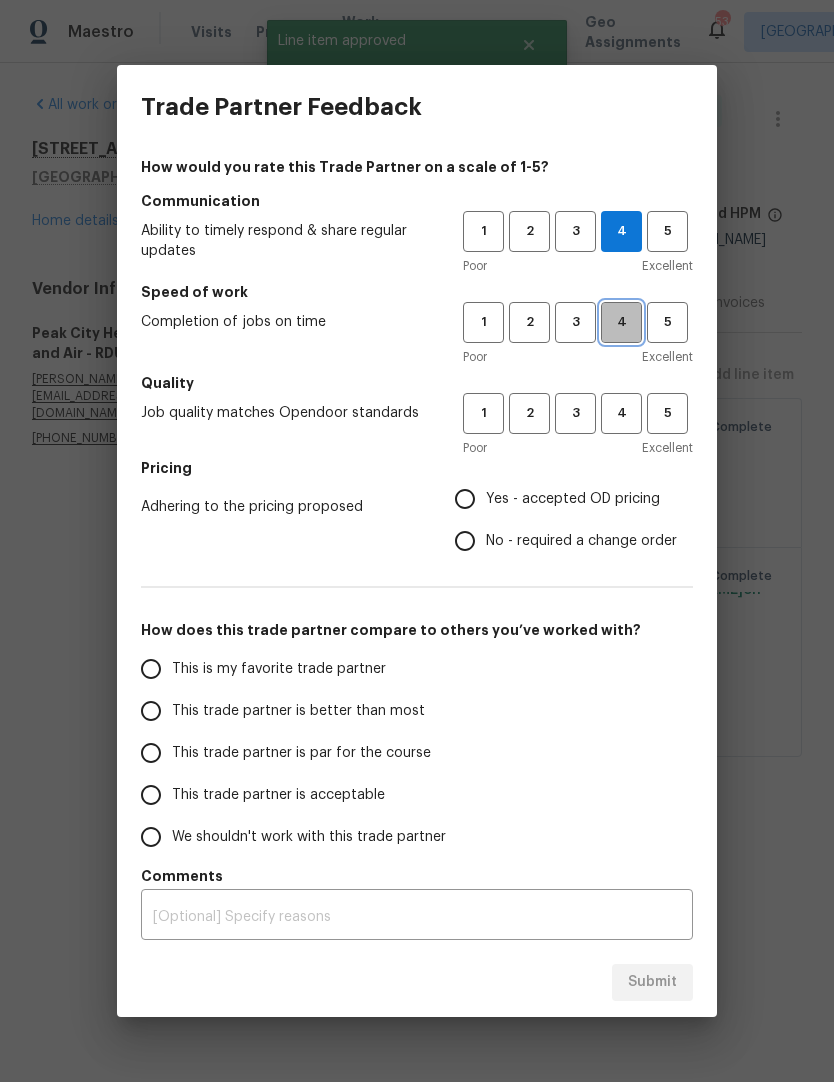 click on "4" at bounding box center [621, 322] 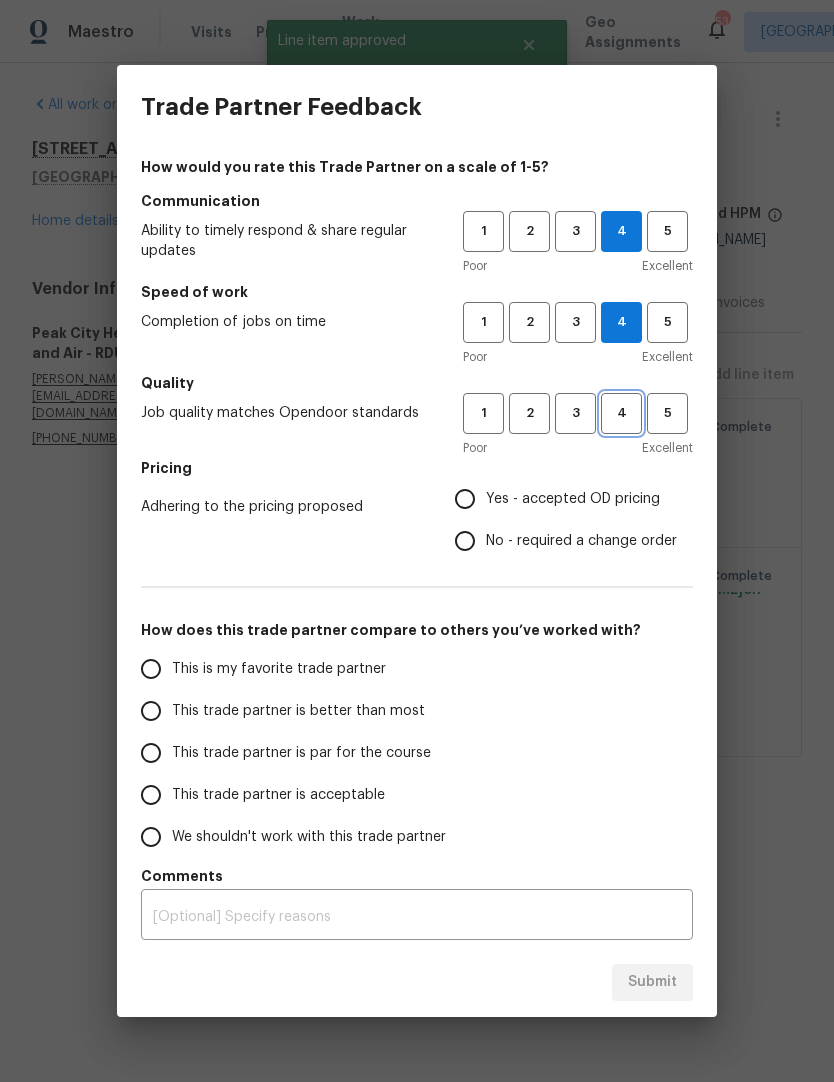 click on "4" at bounding box center (621, 413) 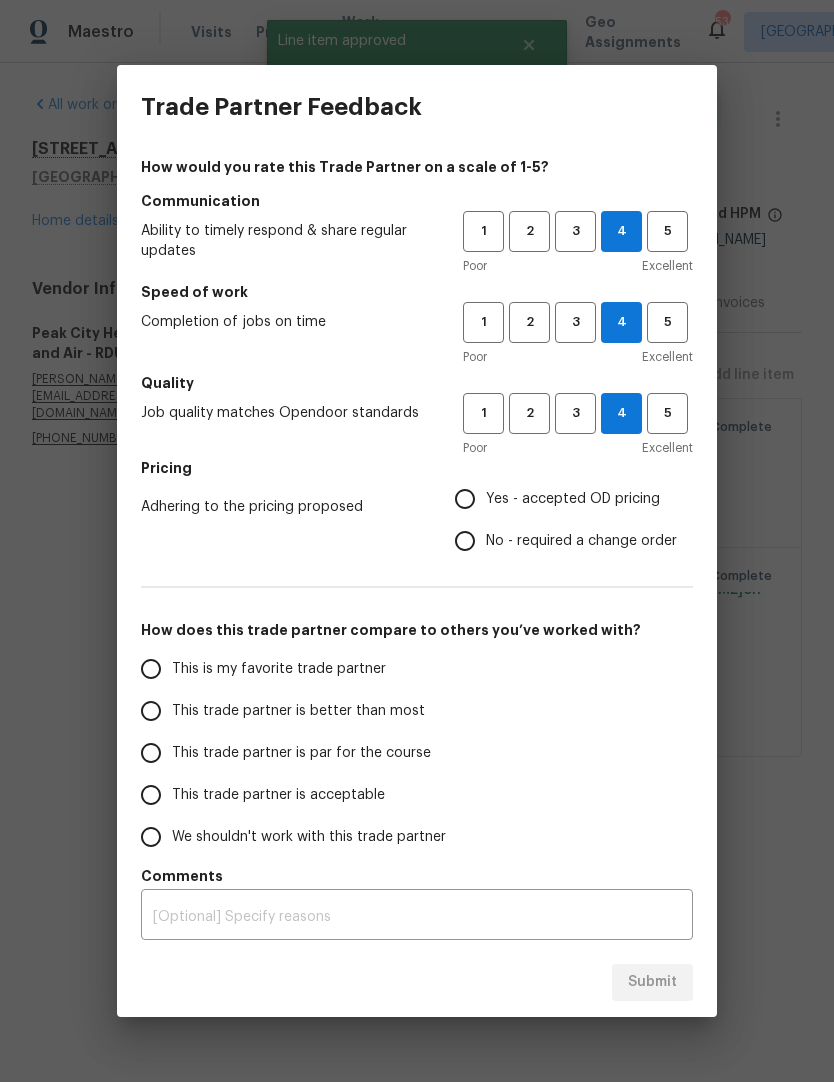 click on "Yes - accepted OD pricing" at bounding box center (560, 499) 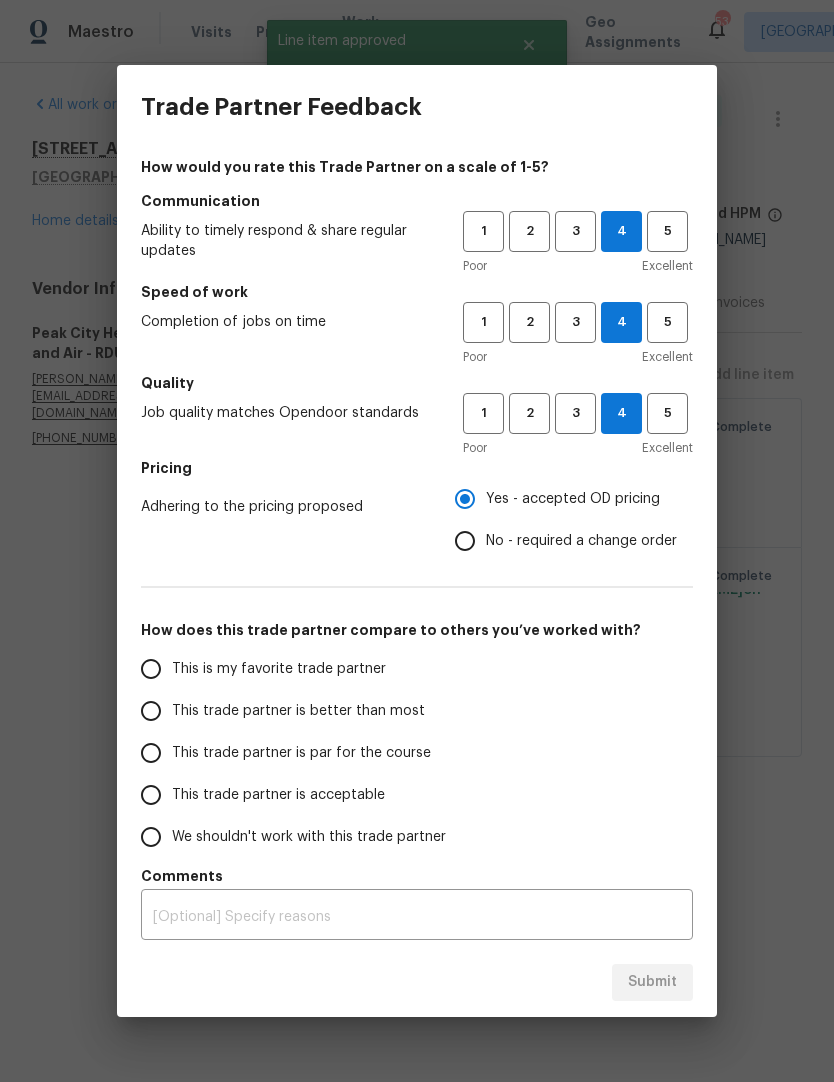 click on "This trade partner is par for the course" at bounding box center (301, 753) 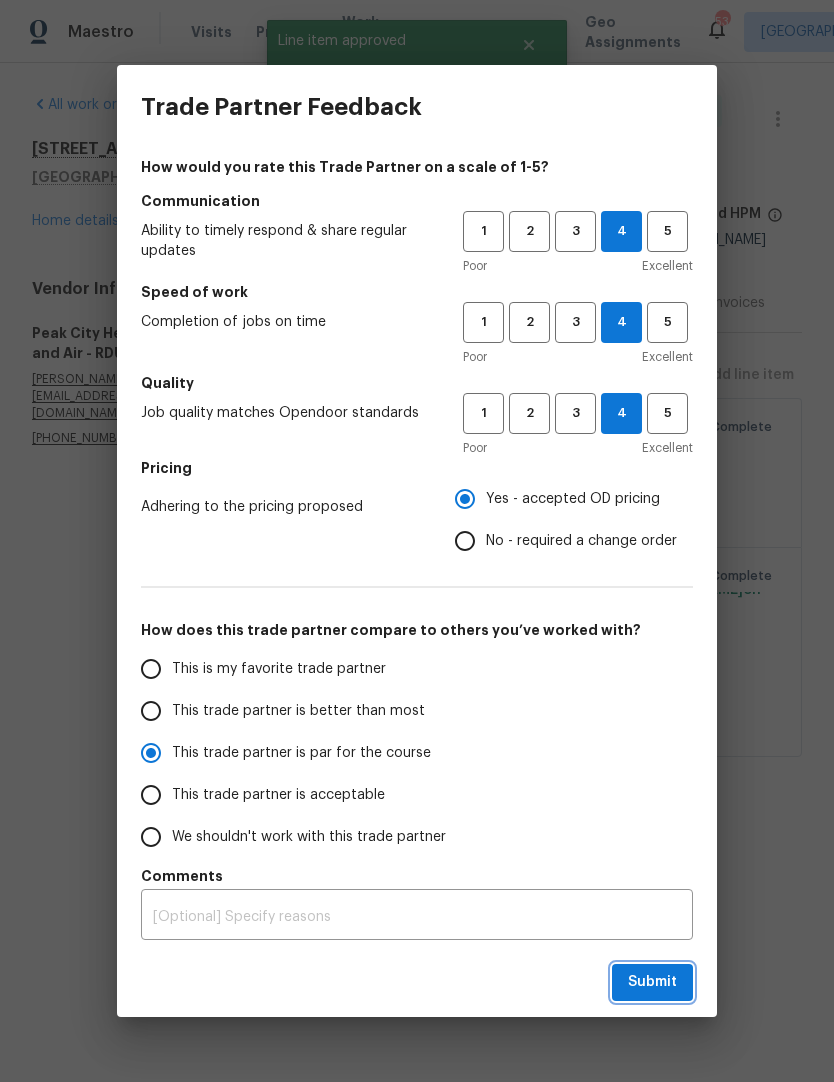 click on "Submit" at bounding box center [652, 982] 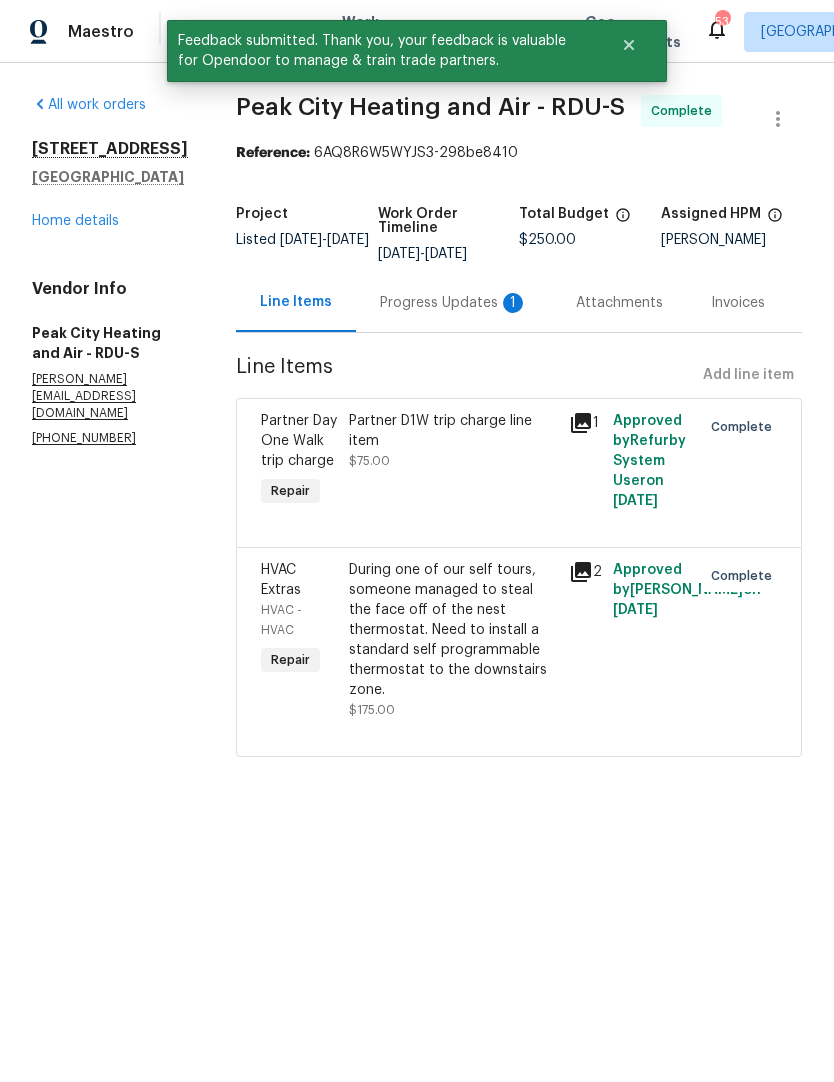 click on "Progress Updates 1" at bounding box center [454, 303] 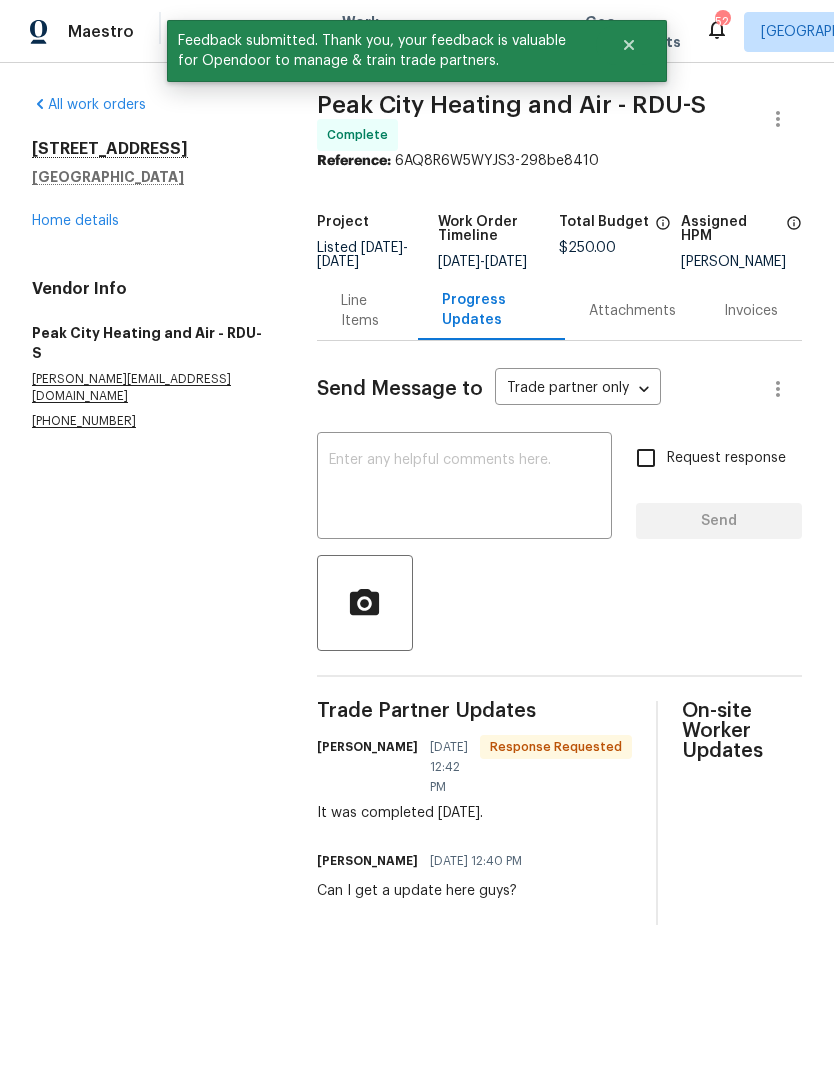 click at bounding box center (464, 488) 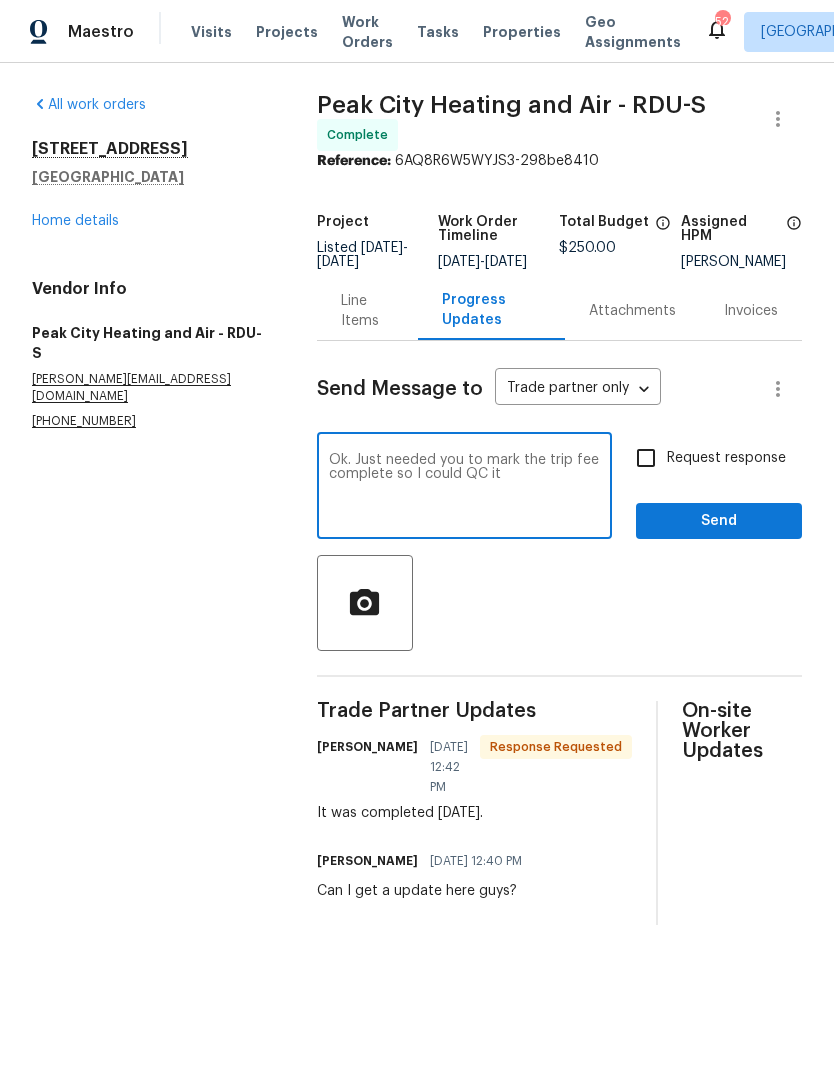 type on "Ok. Just needed you to mark the trip fee complete so I could QC it" 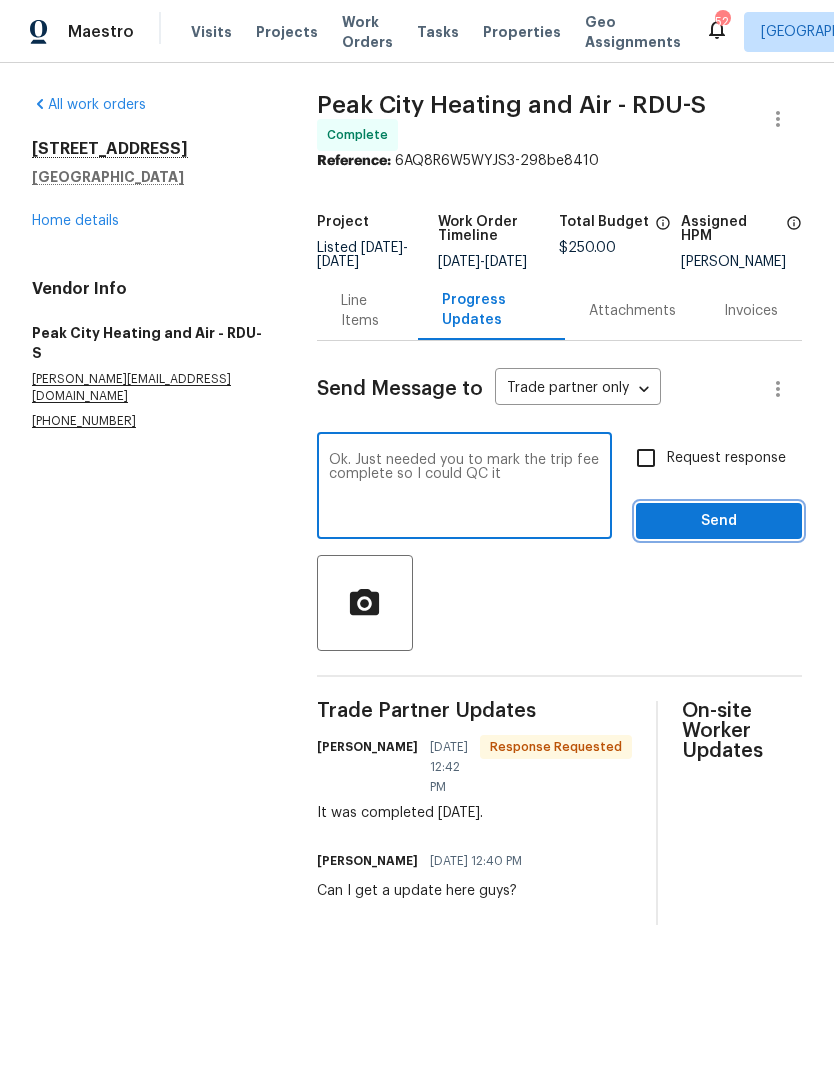 click on "Send" at bounding box center (719, 521) 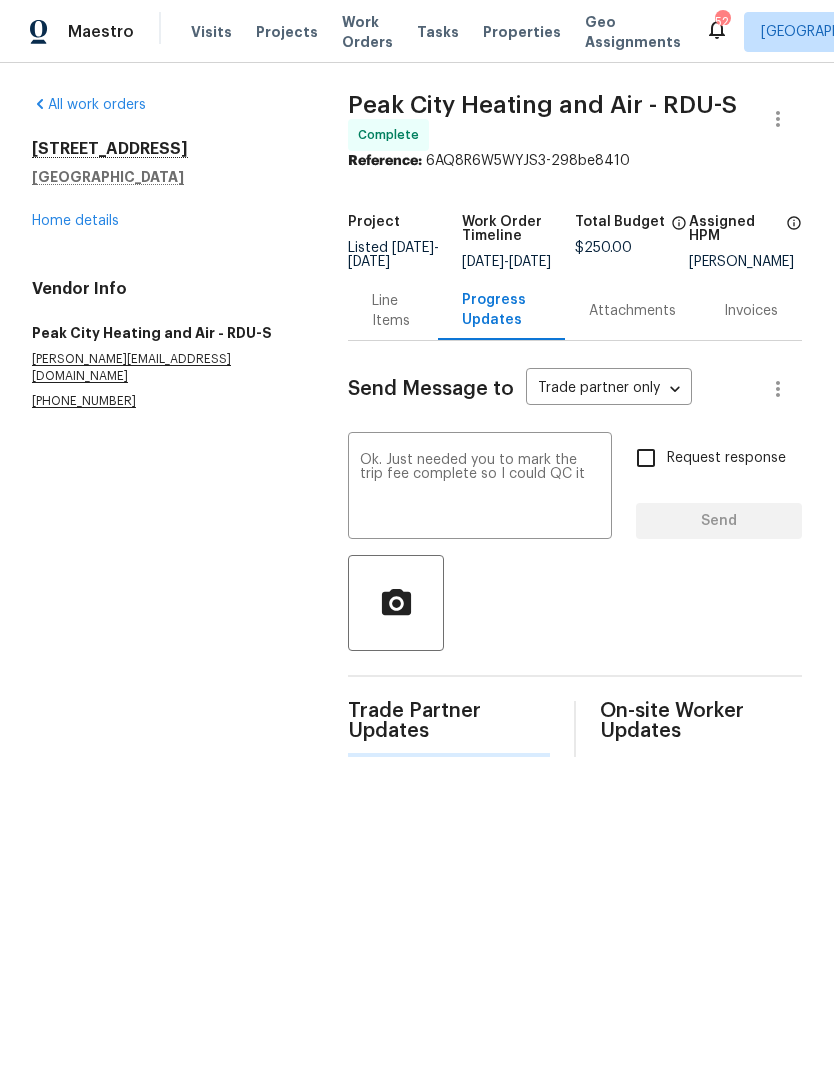 type 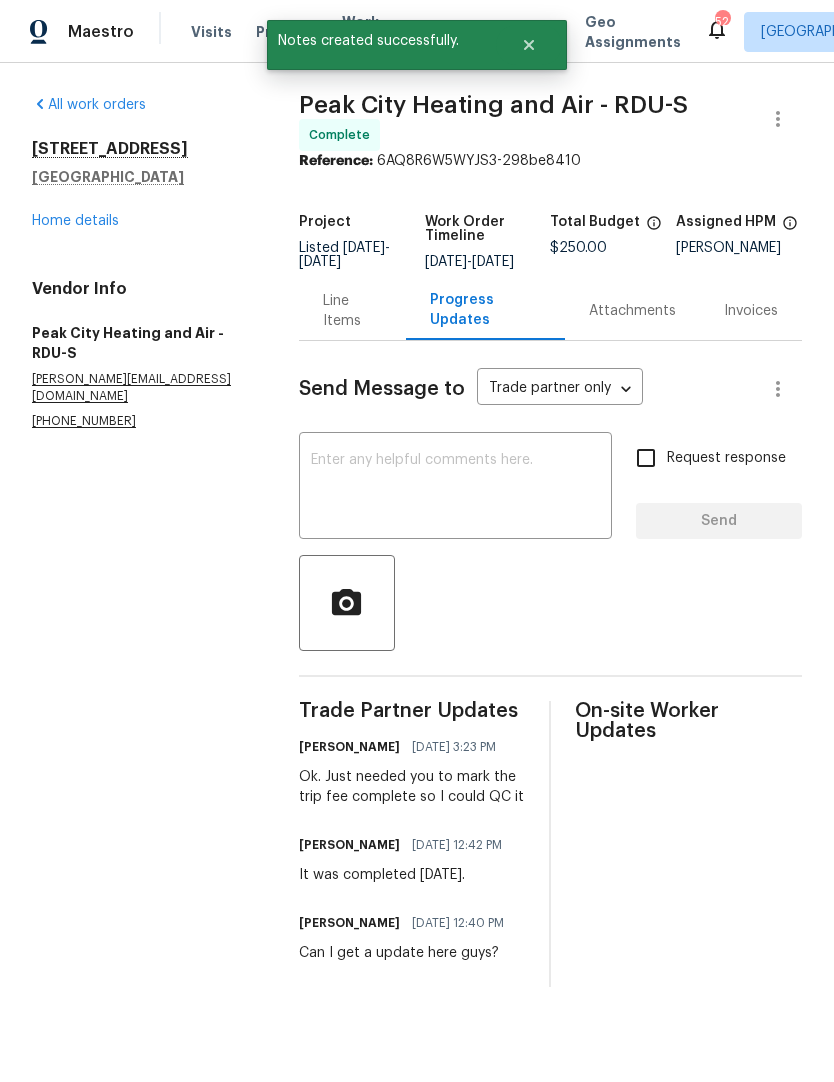 click on "All work orders [STREET_ADDRESS] Home details Vendor Info Peak City Heating and Air - RDU-S [PERSON_NAME][EMAIL_ADDRESS][DOMAIN_NAME] [PHONE_NUMBER]" at bounding box center (141, 262) 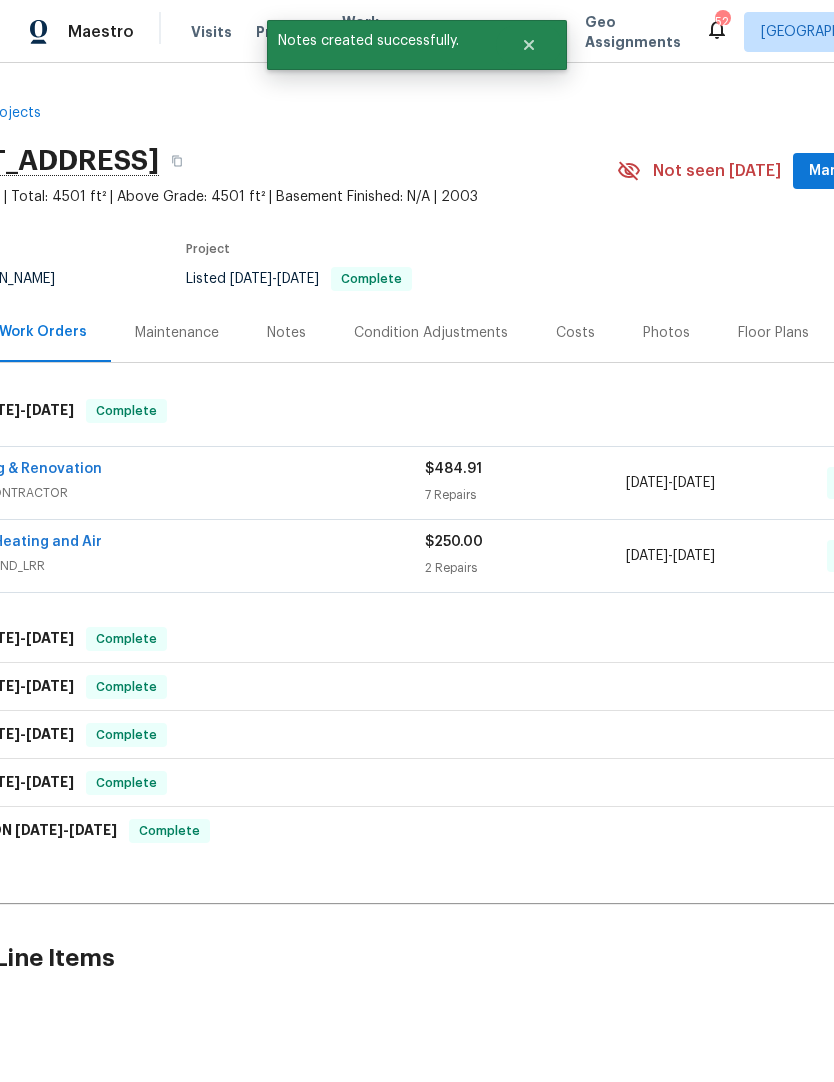 scroll, scrollTop: 0, scrollLeft: 41, axis: horizontal 